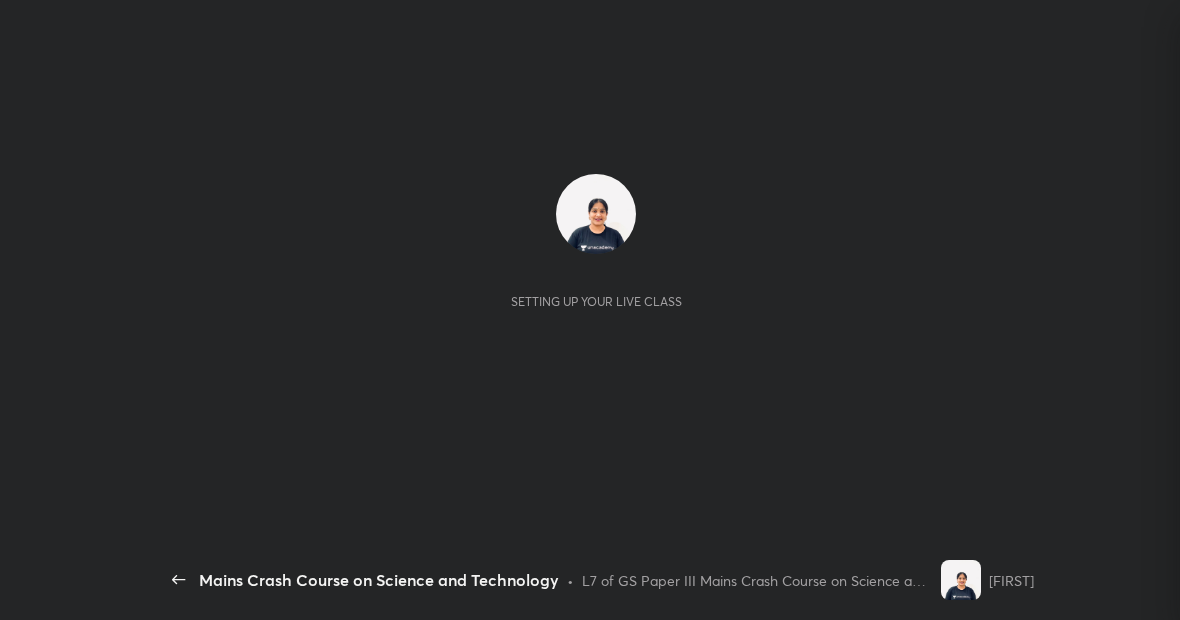 scroll, scrollTop: 0, scrollLeft: 0, axis: both 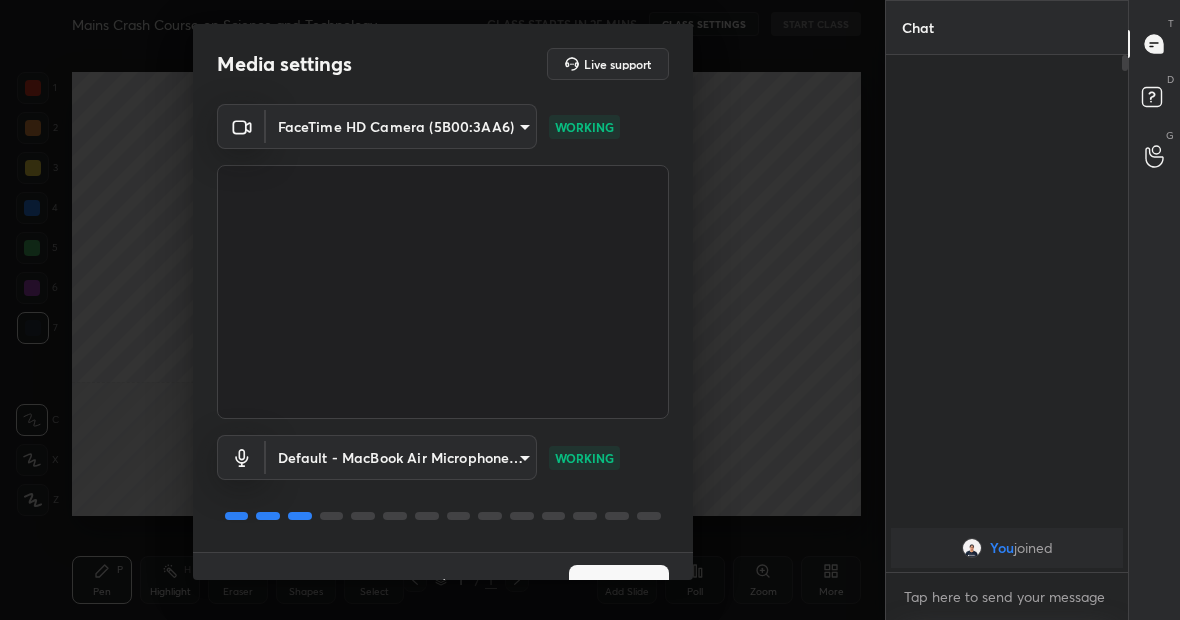 click on "Next" at bounding box center (619, 585) 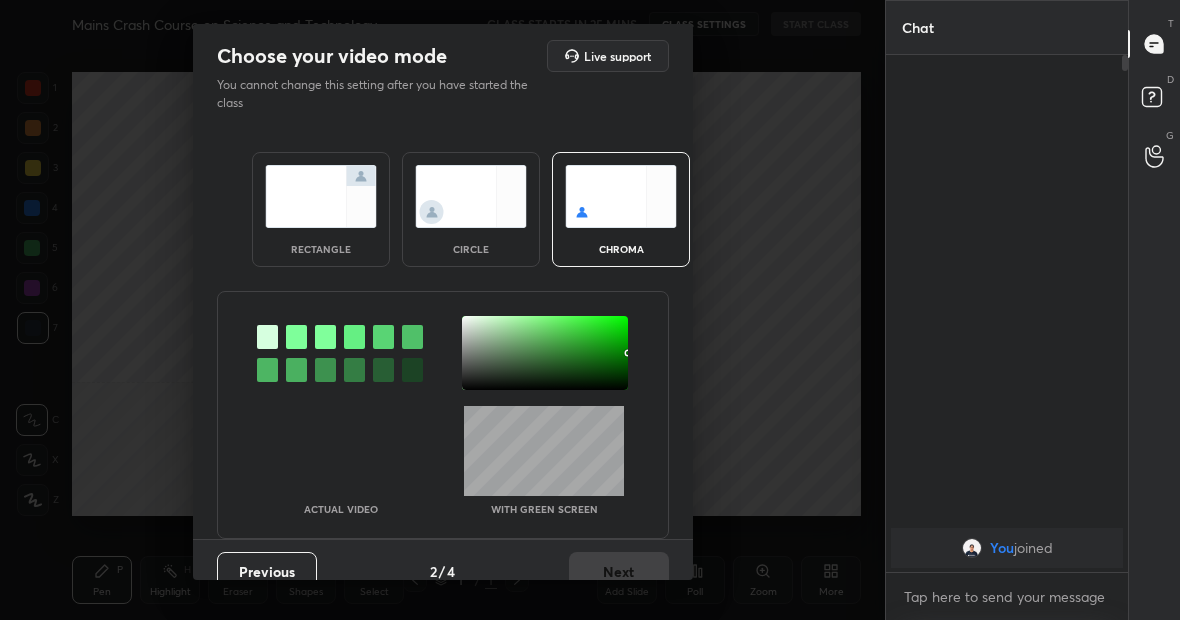 click at bounding box center (321, 196) 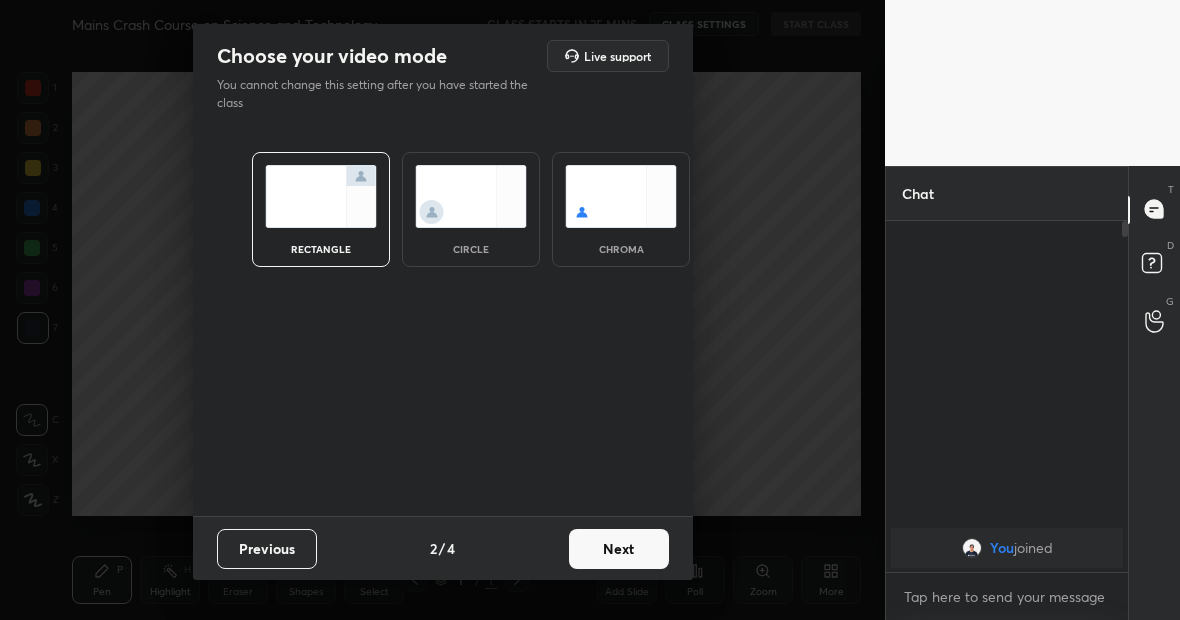 click on "Next" at bounding box center (619, 549) 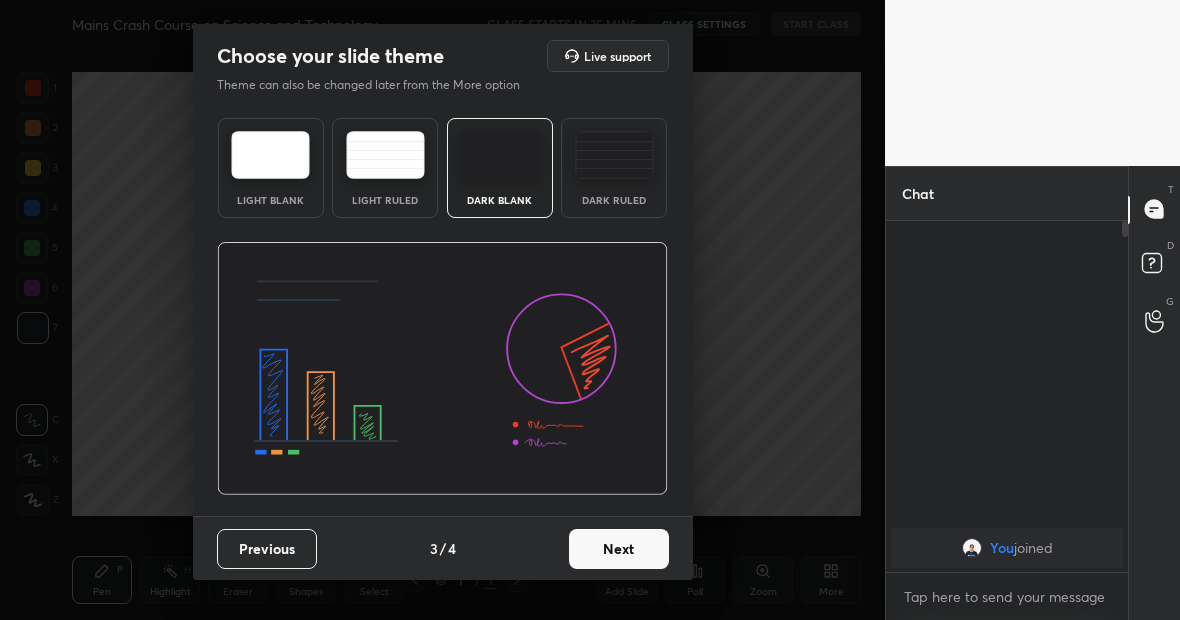 click on "Next" at bounding box center (619, 549) 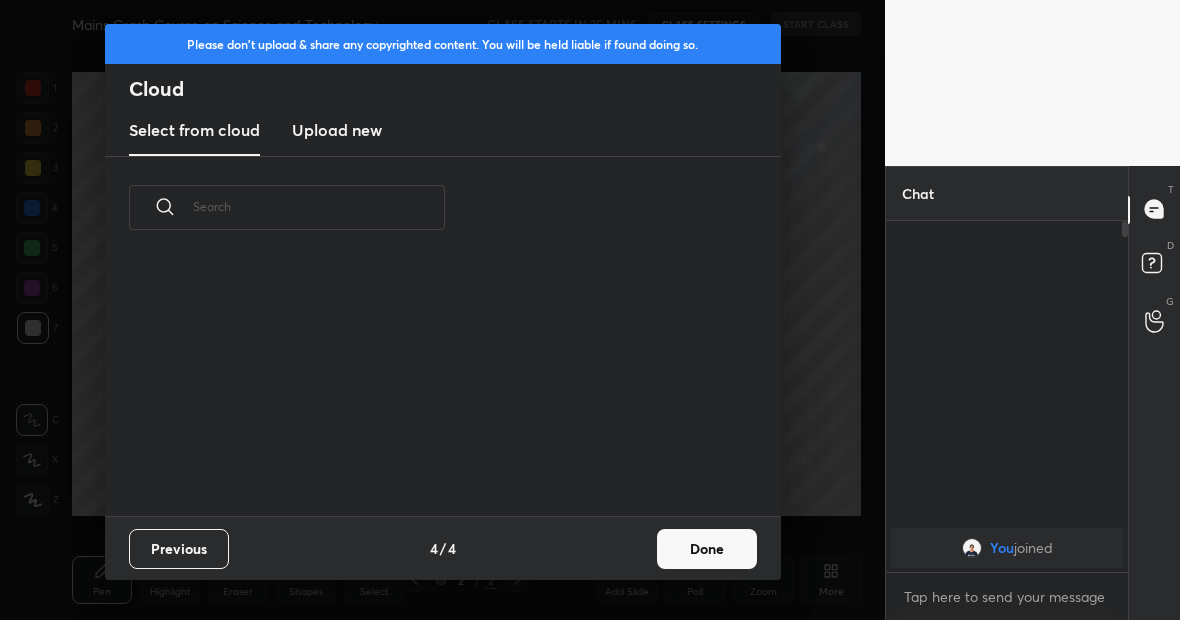 scroll, scrollTop: 7, scrollLeft: 11, axis: both 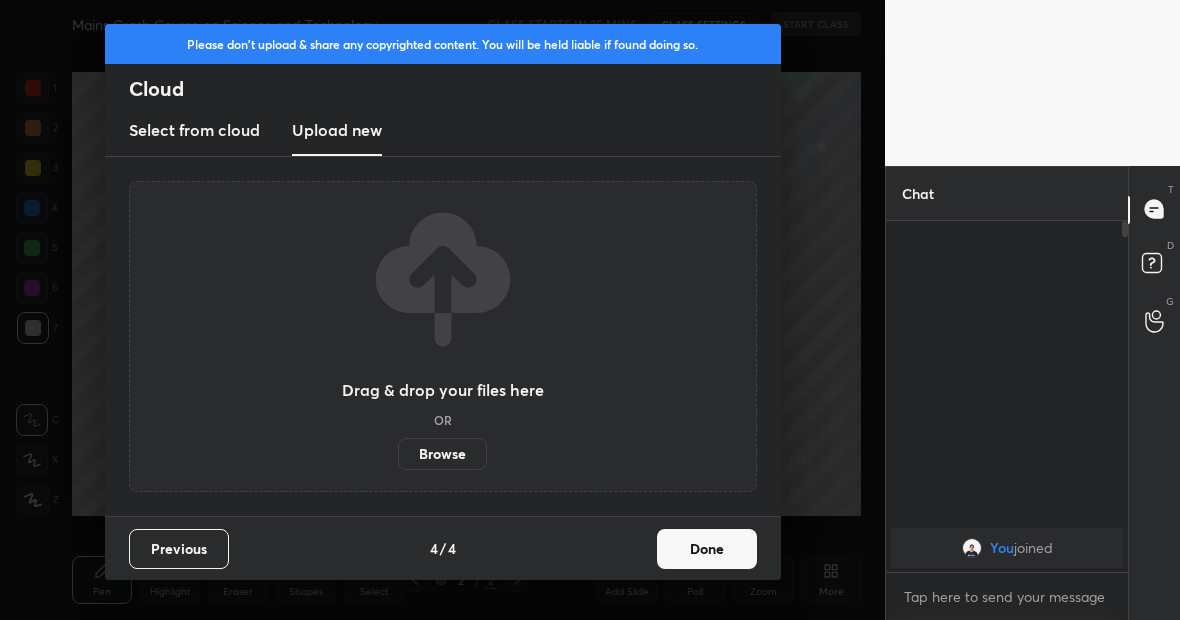 click on "Browse" at bounding box center [442, 454] 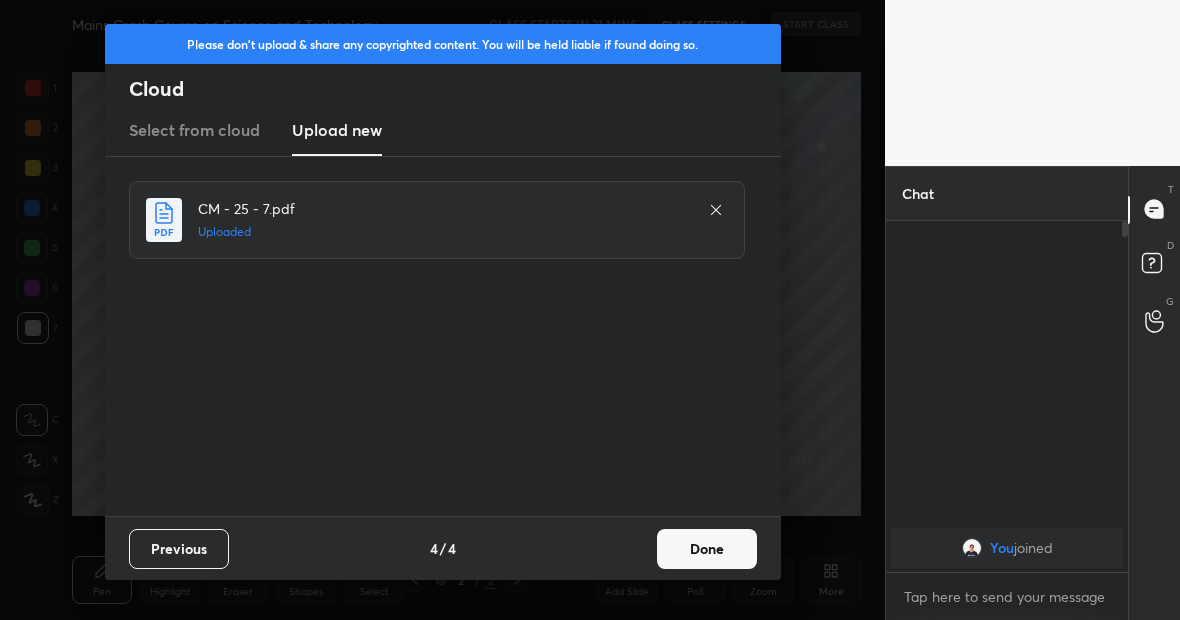 click on "Done" at bounding box center [707, 549] 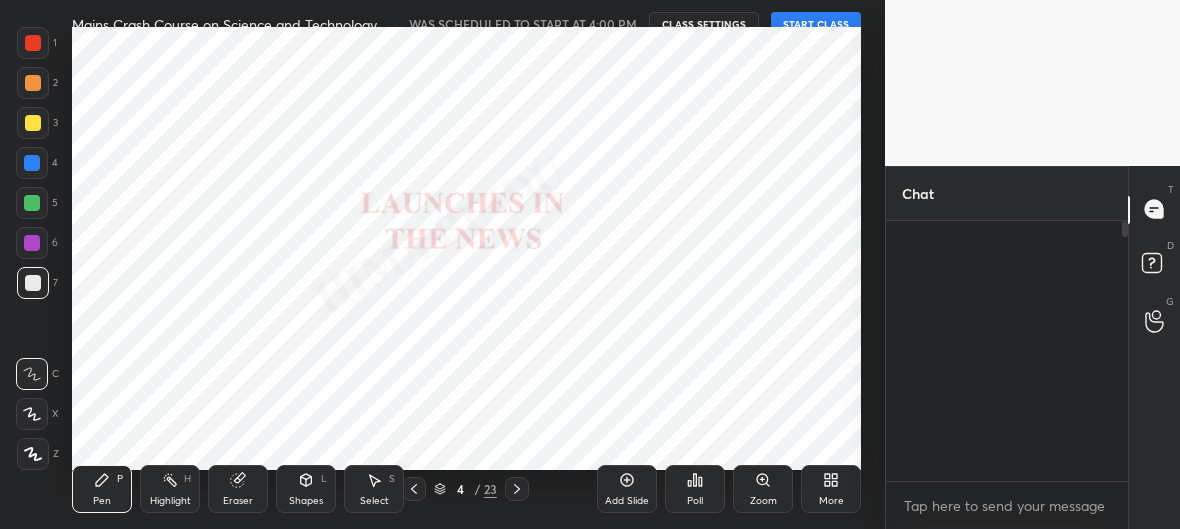scroll, scrollTop: 401, scrollLeft: 805, axis: both 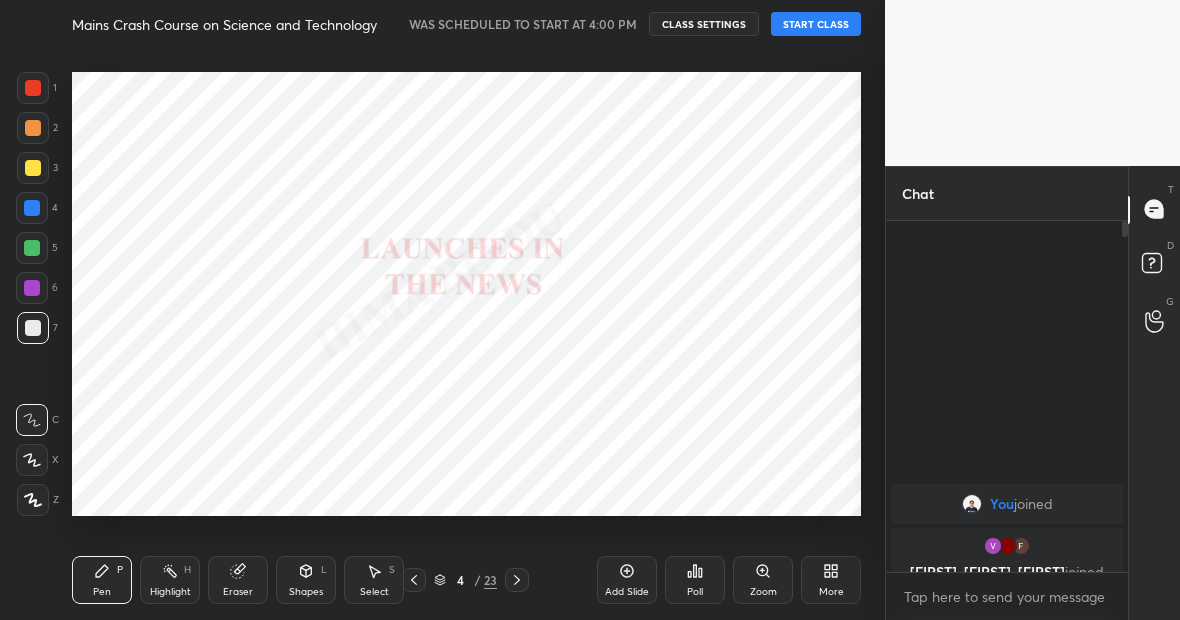 click on "START CLASS" at bounding box center [816, 24] 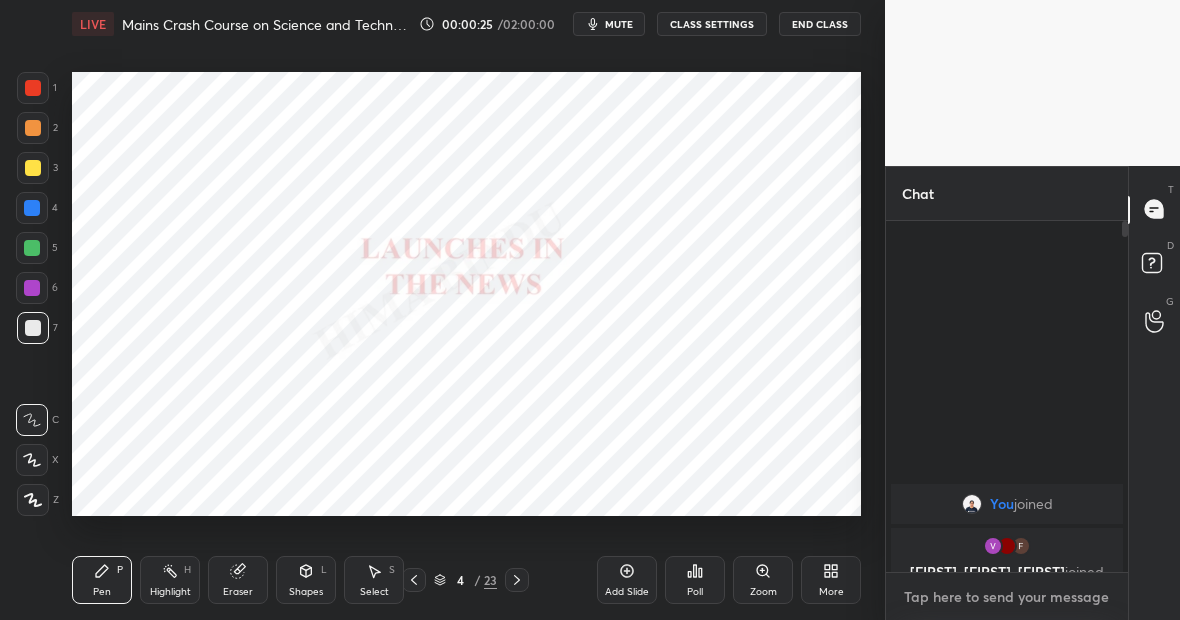 click at bounding box center [1007, 597] 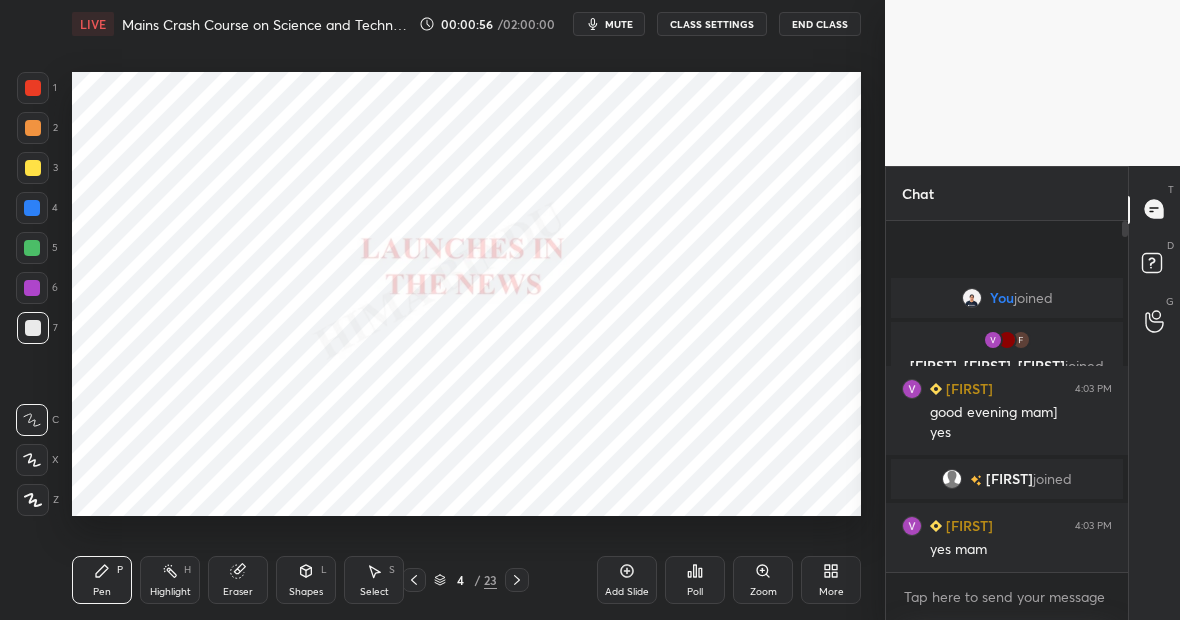 click at bounding box center [32, 208] 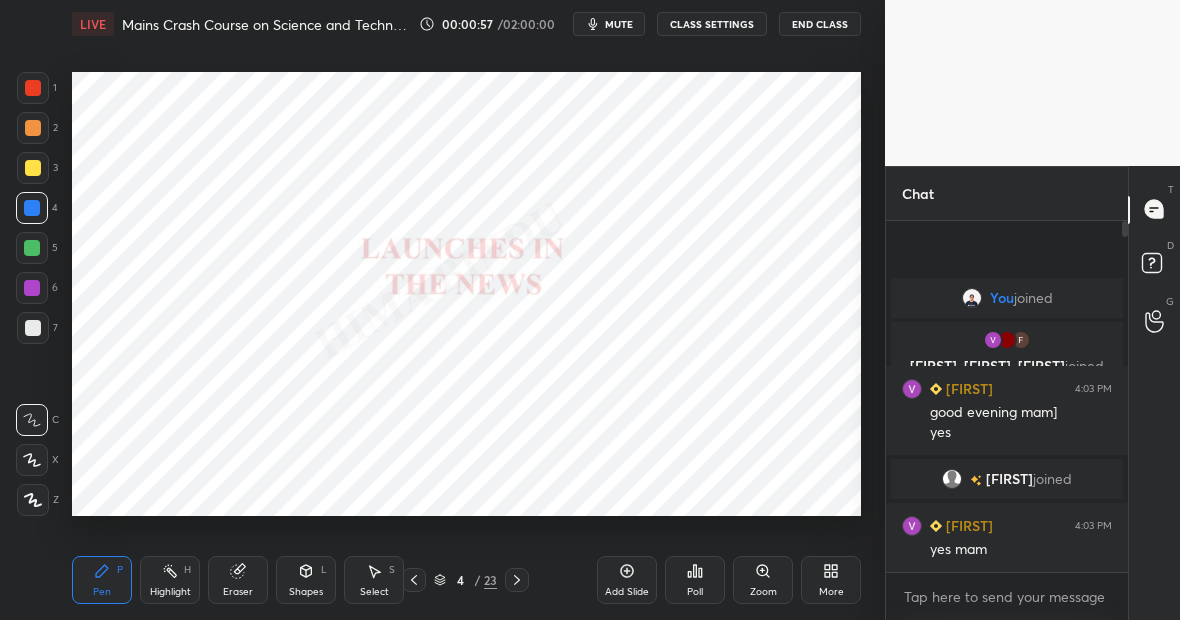 click at bounding box center [33, 500] 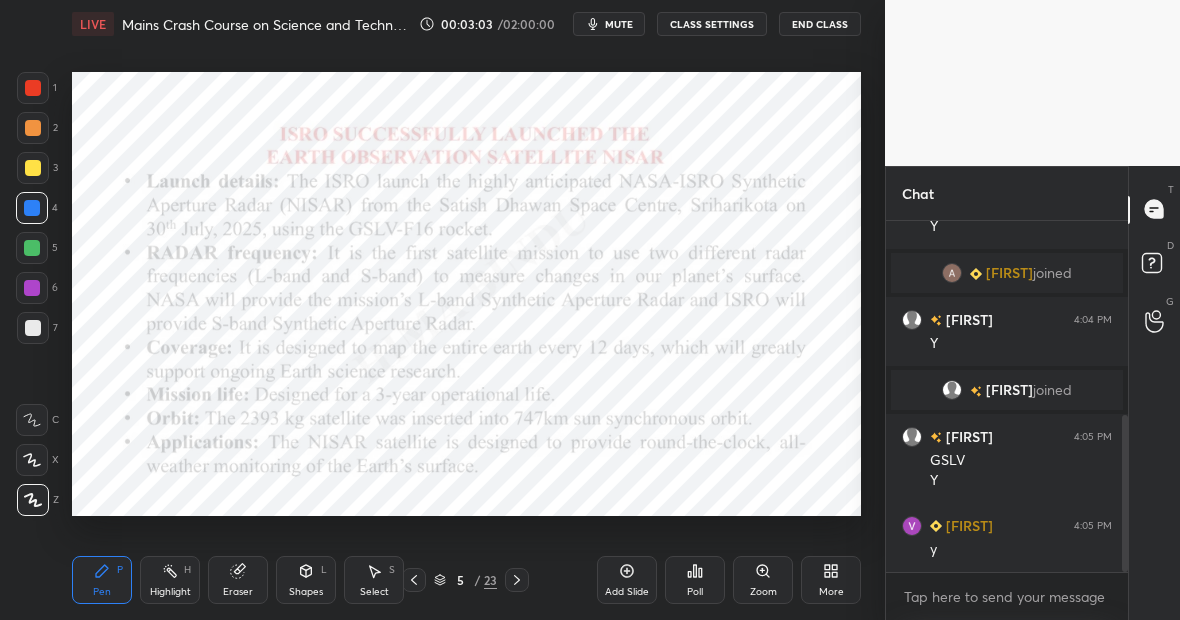 scroll, scrollTop: 503, scrollLeft: 0, axis: vertical 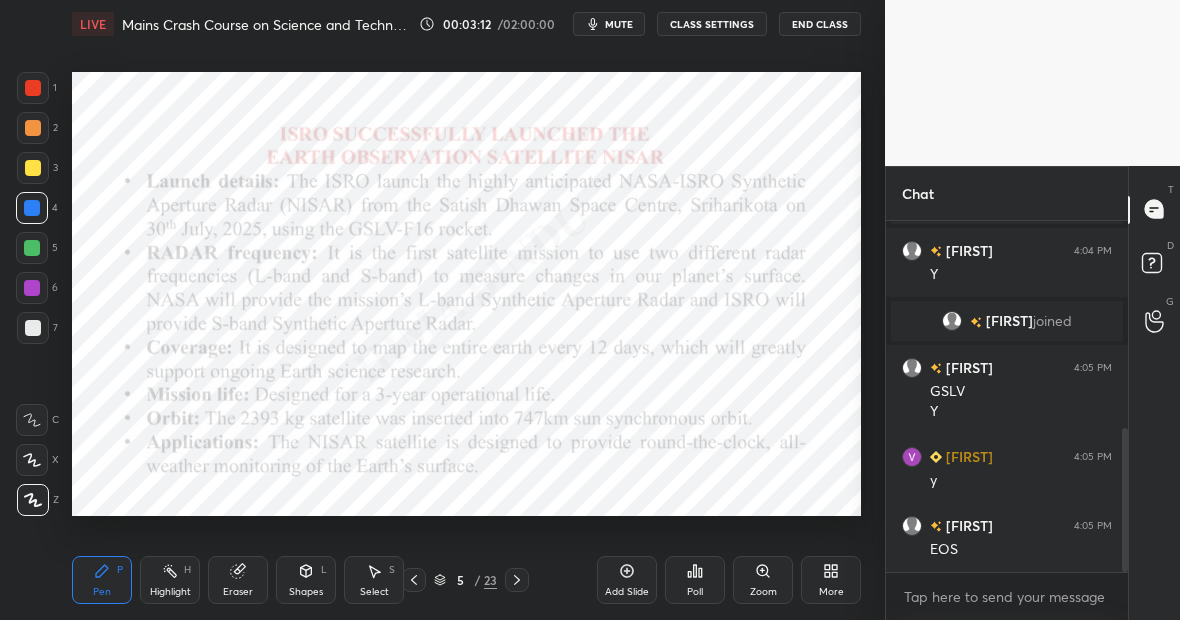 click 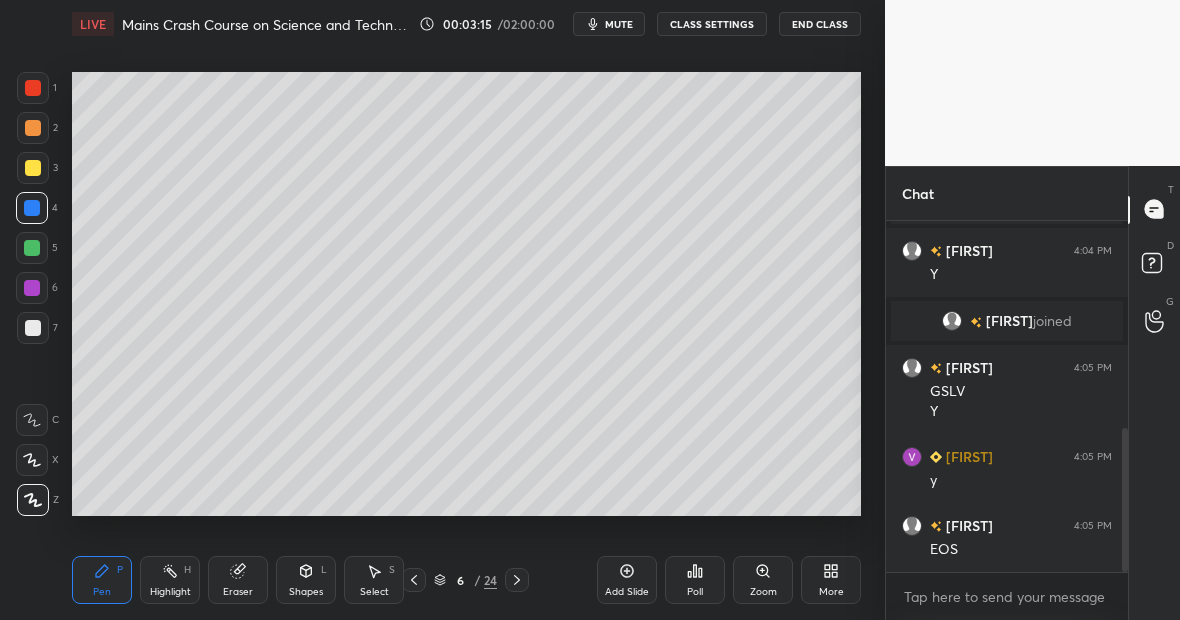 click at bounding box center (33, 168) 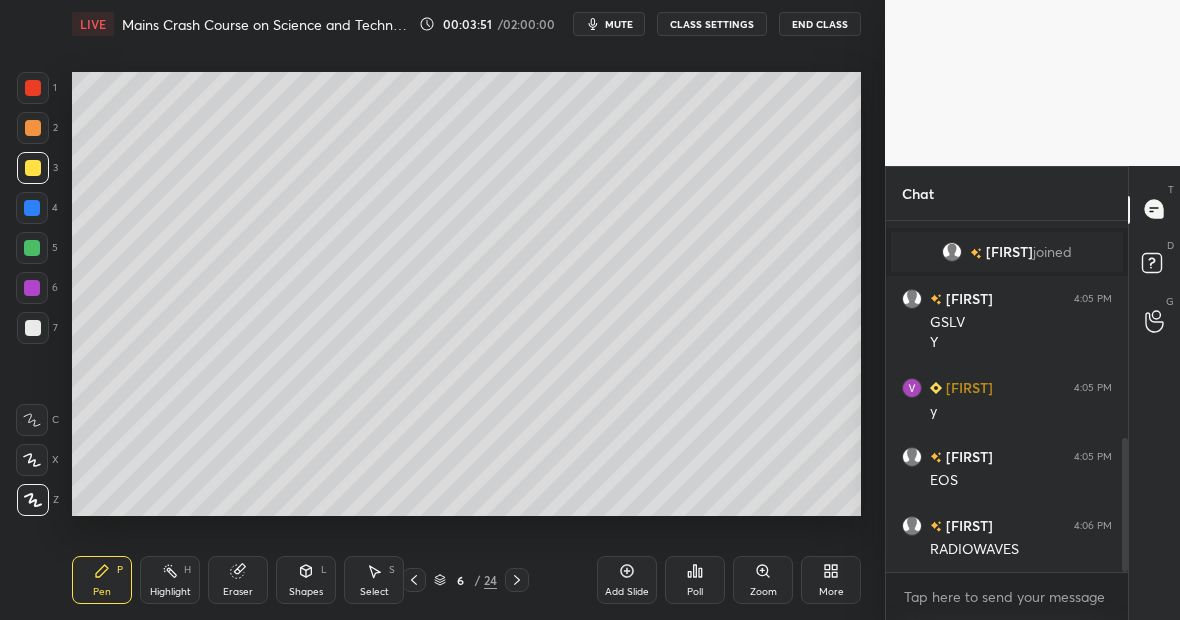 scroll, scrollTop: 592, scrollLeft: 0, axis: vertical 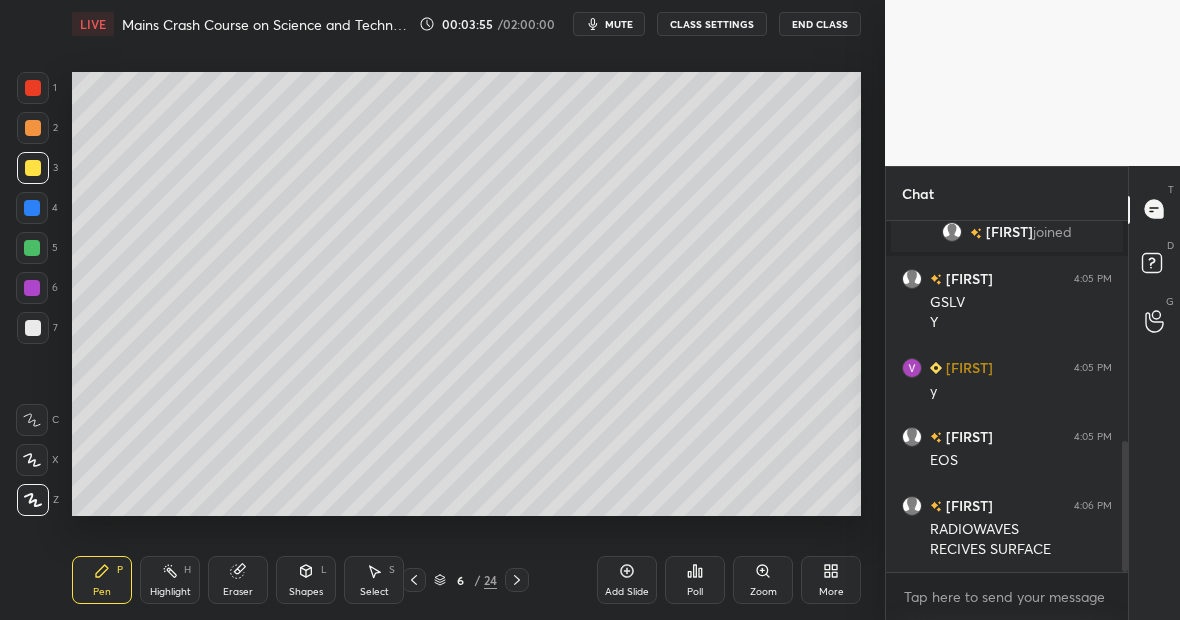 click at bounding box center (33, 328) 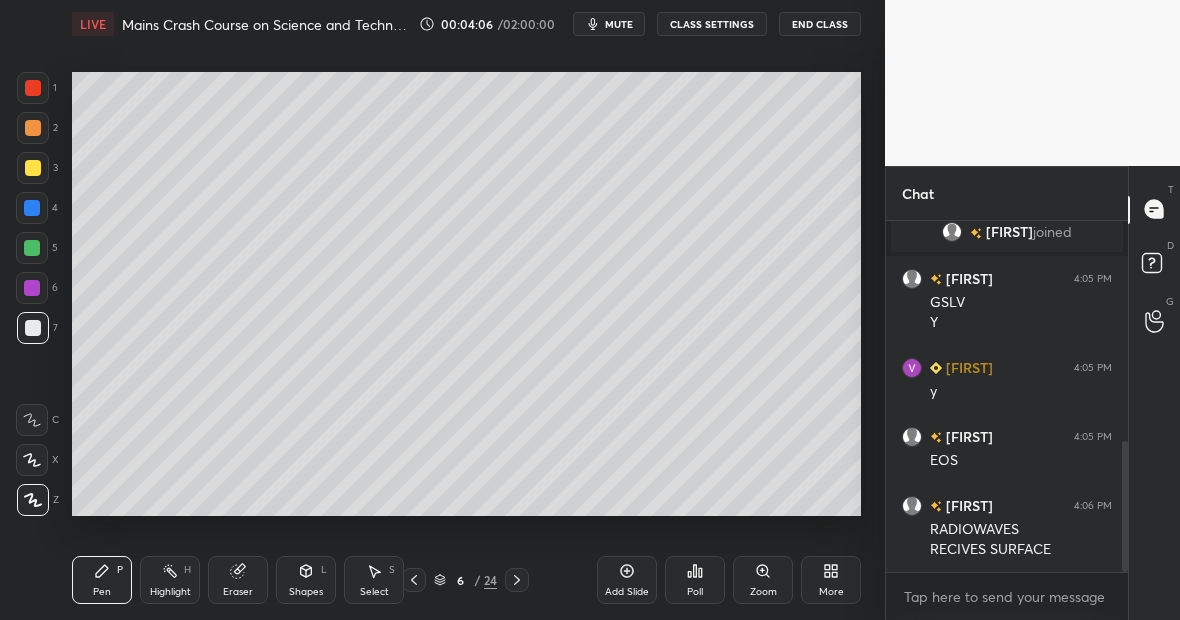 click at bounding box center (33, 88) 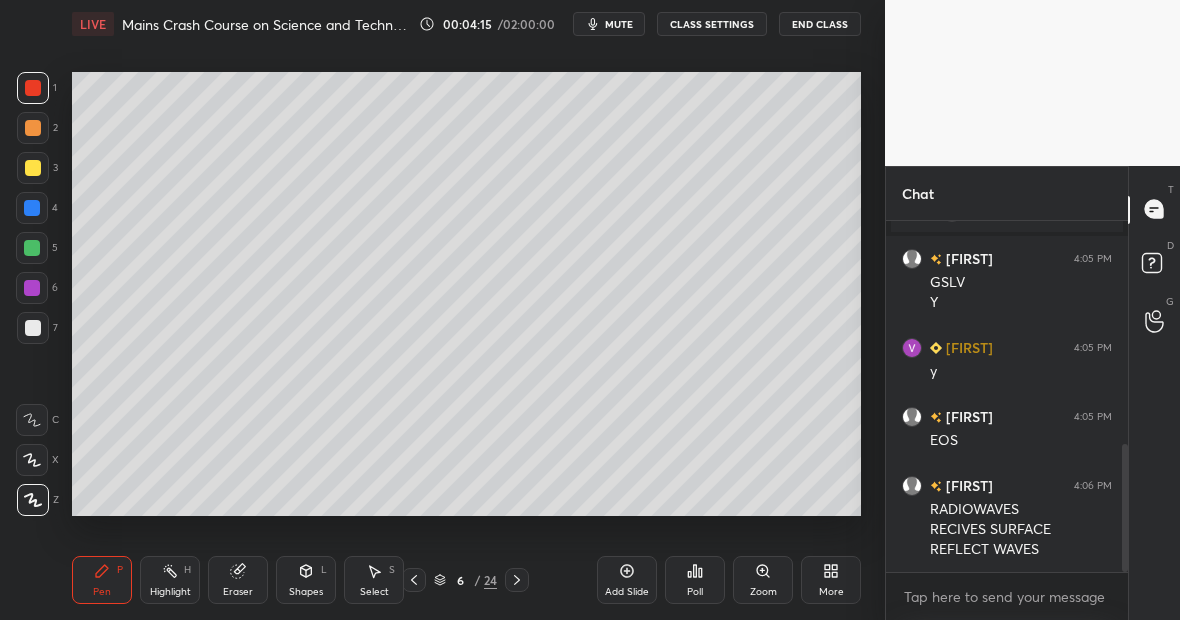 scroll, scrollTop: 632, scrollLeft: 0, axis: vertical 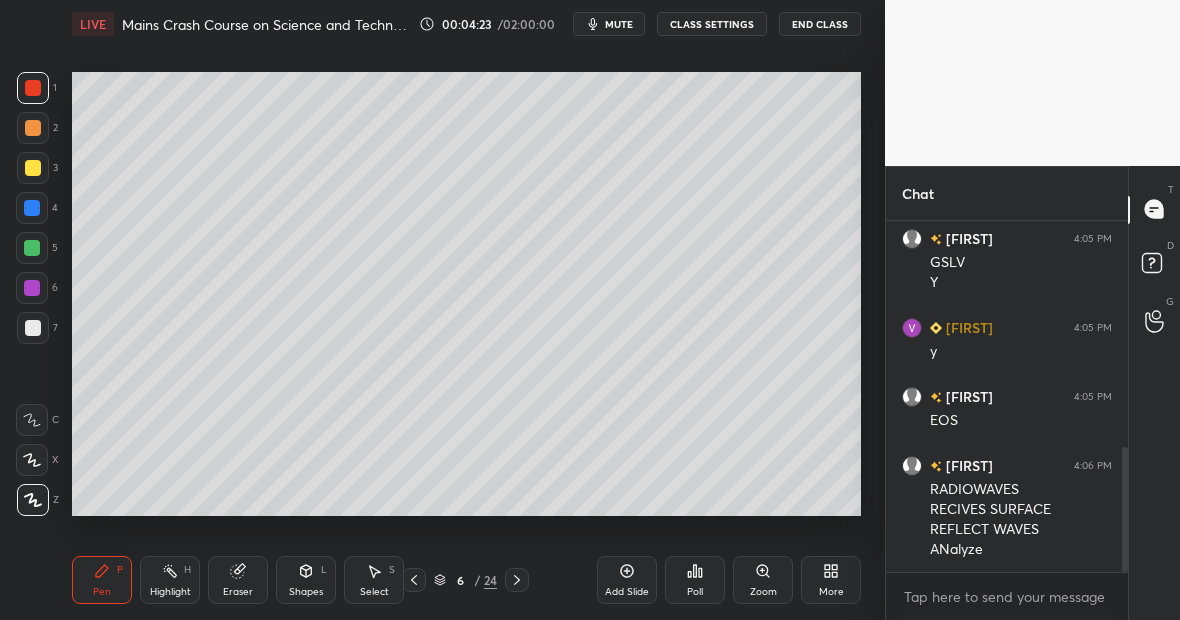 click at bounding box center [33, 168] 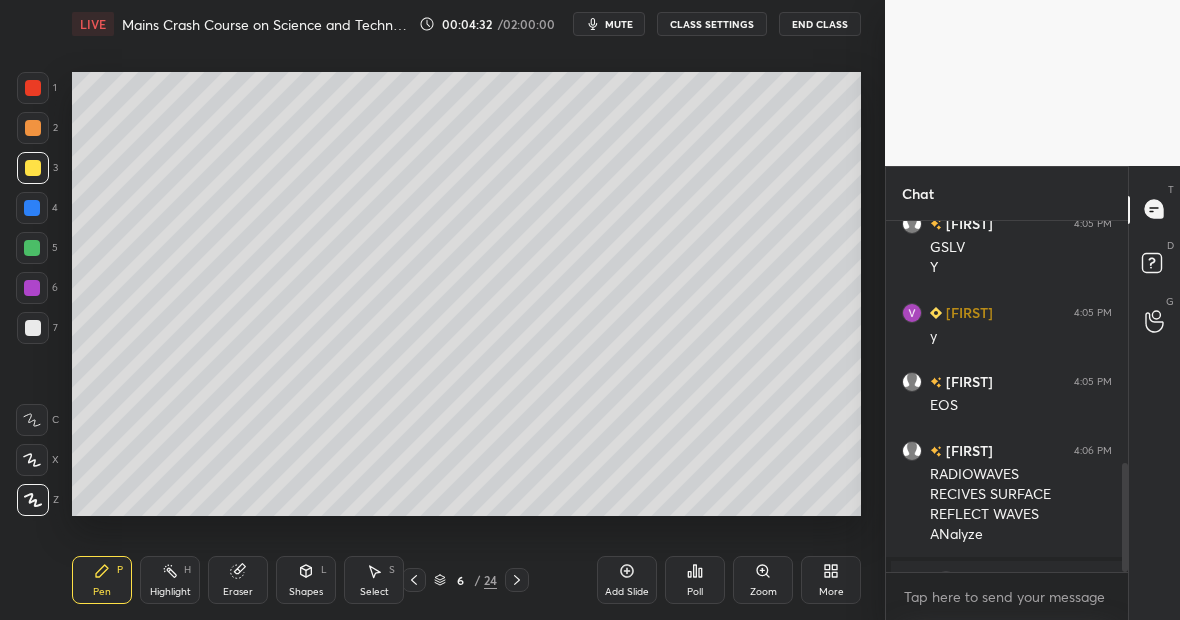 scroll, scrollTop: 782, scrollLeft: 0, axis: vertical 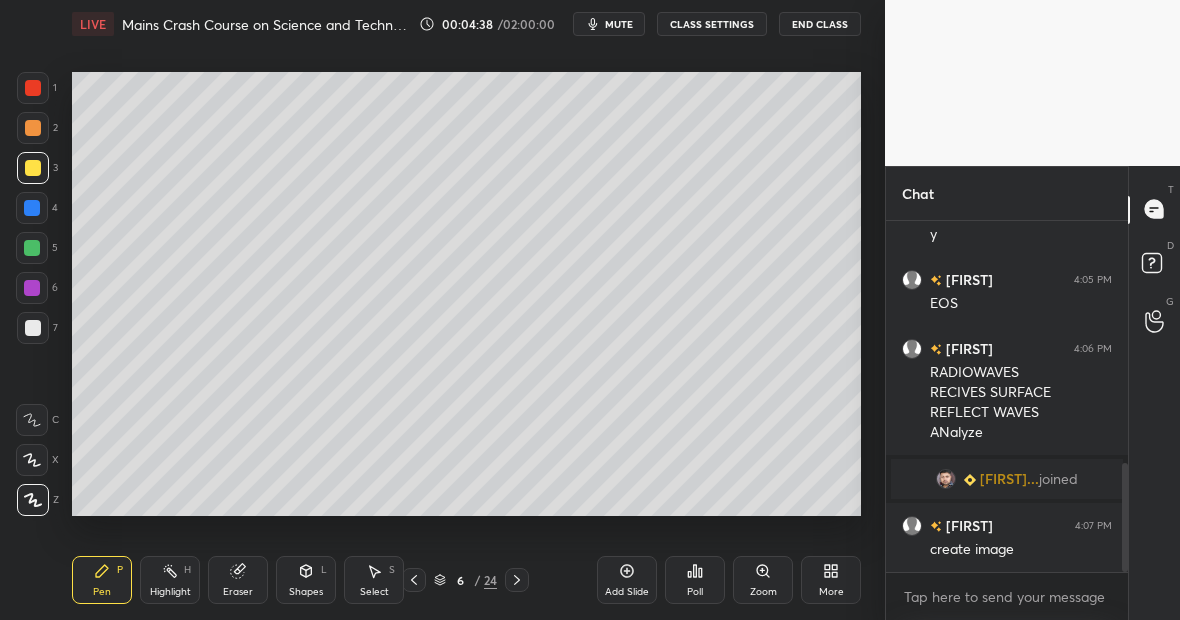 click on "Setting up your live class Poll for   secs No correct answer Start poll" at bounding box center [466, 294] 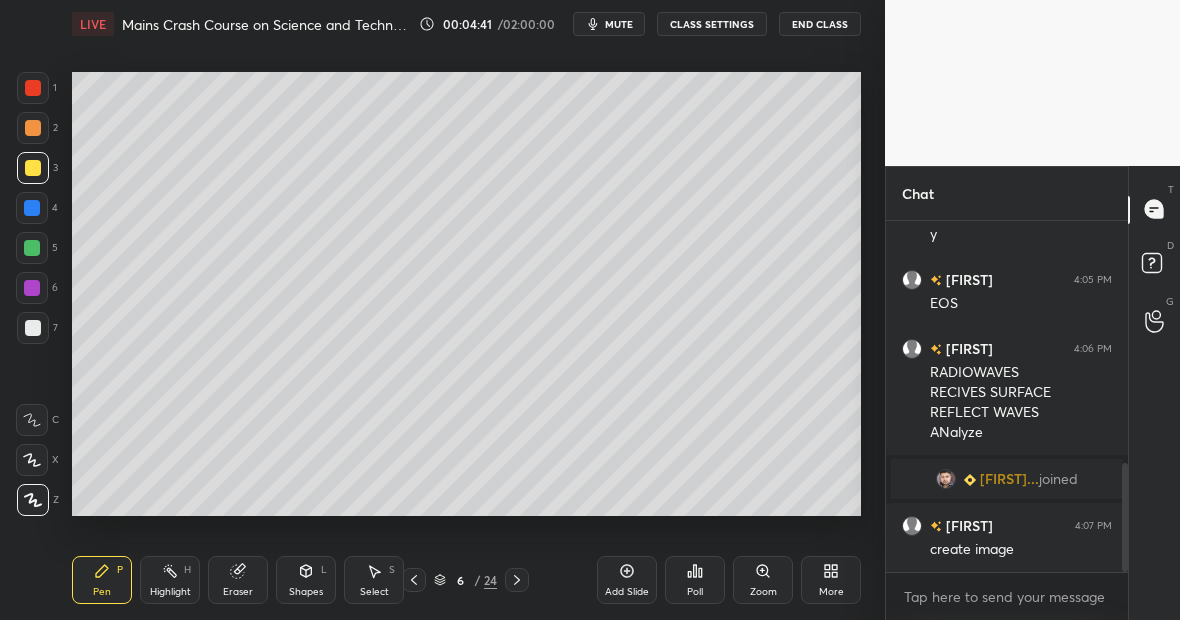 scroll, scrollTop: 802, scrollLeft: 0, axis: vertical 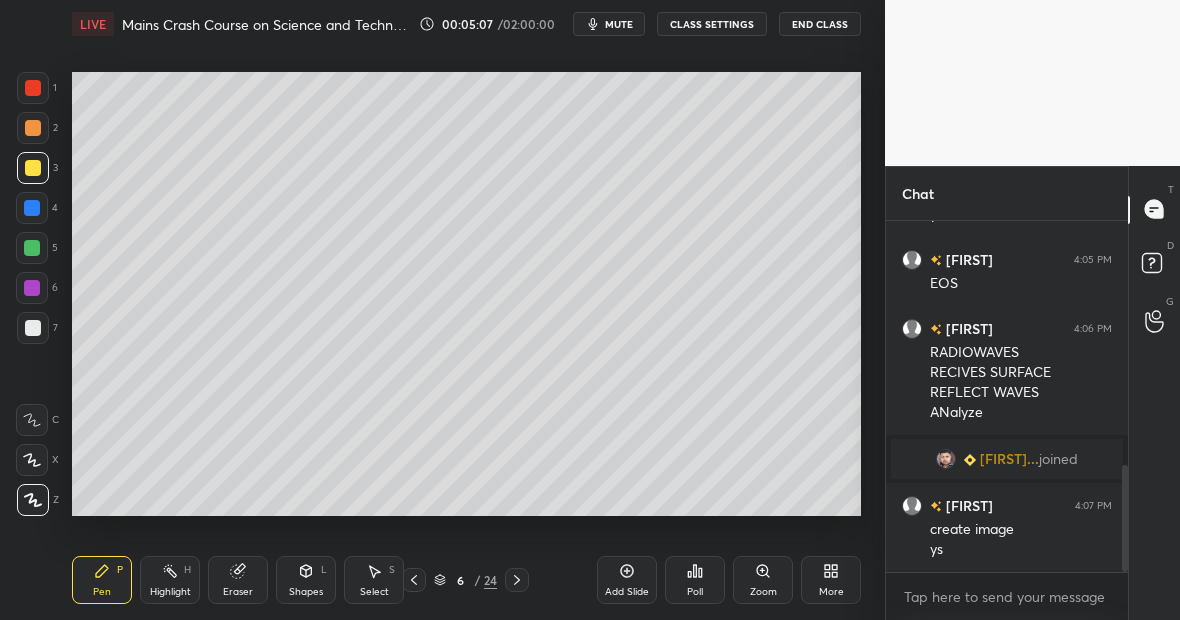 click 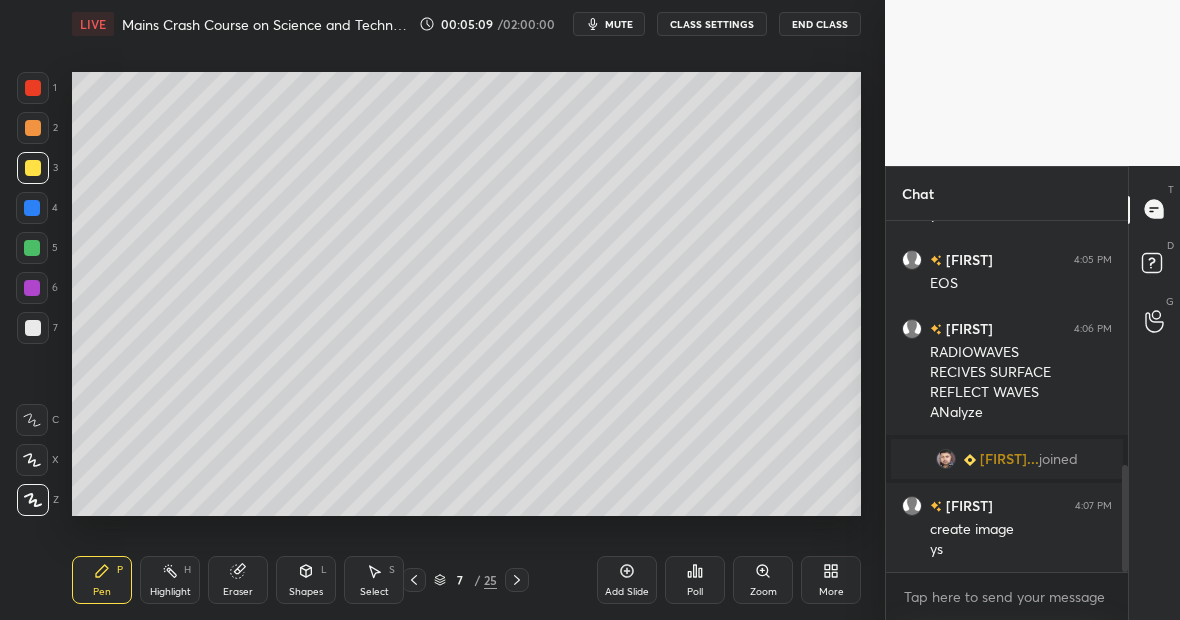 click at bounding box center (33, 168) 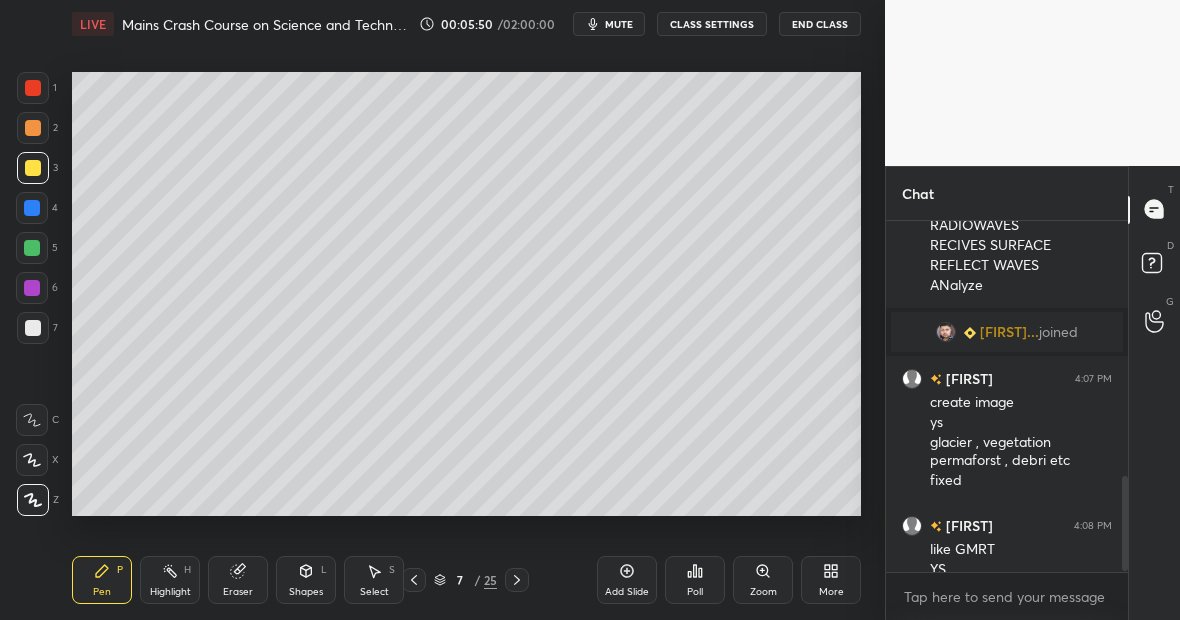scroll, scrollTop: 949, scrollLeft: 0, axis: vertical 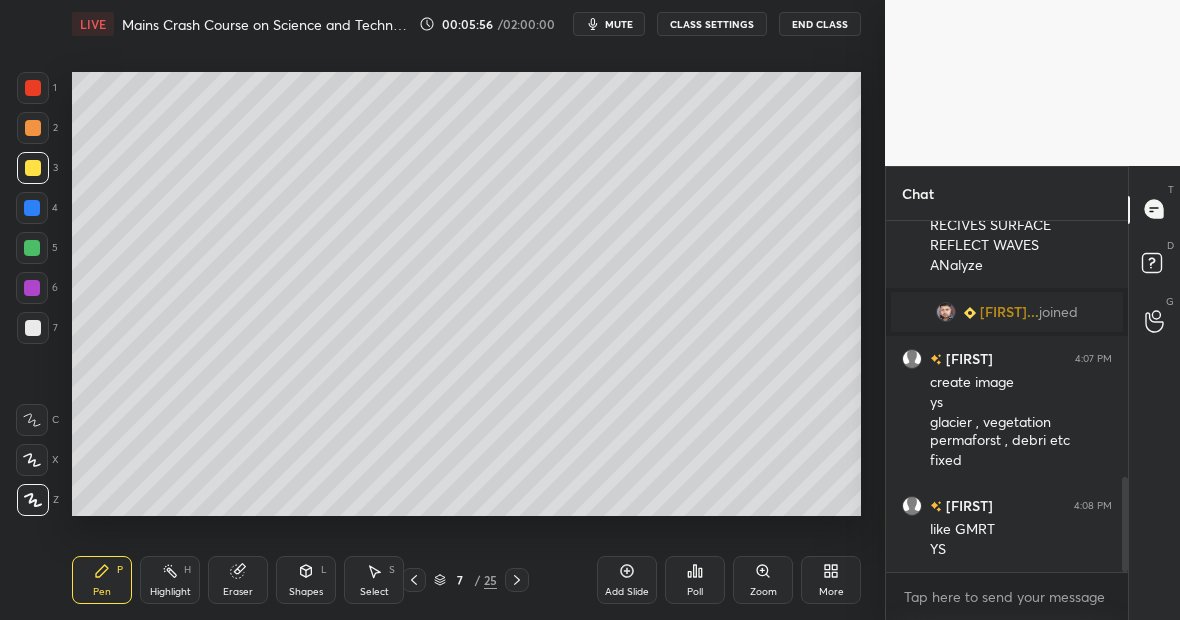 click on "Eraser" at bounding box center [238, 580] 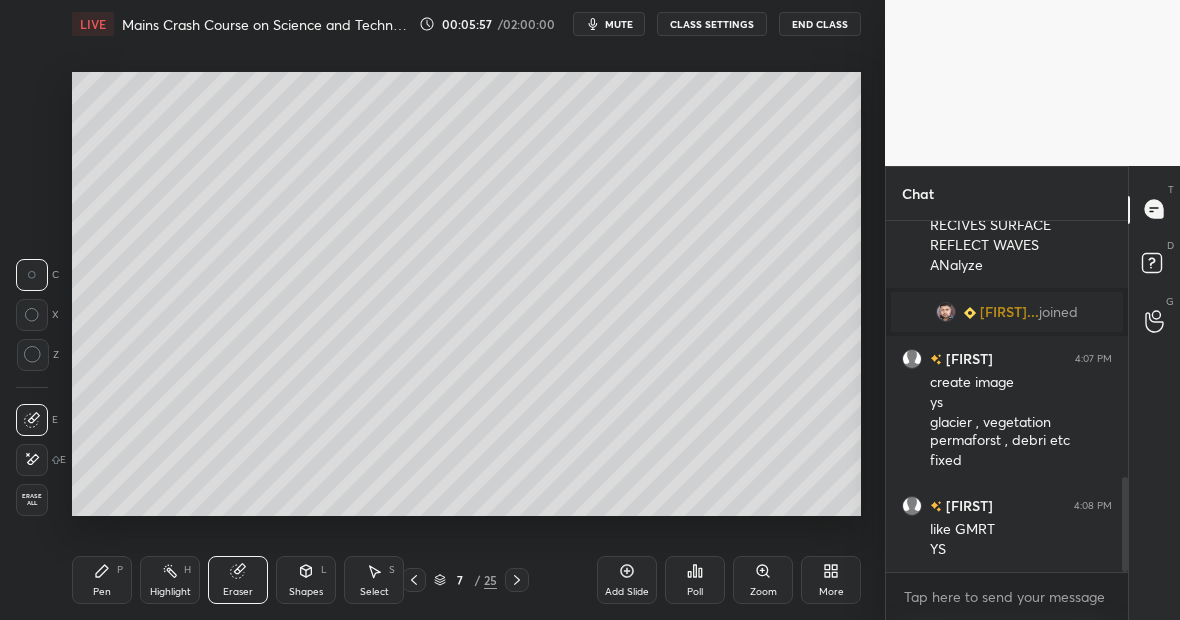 click 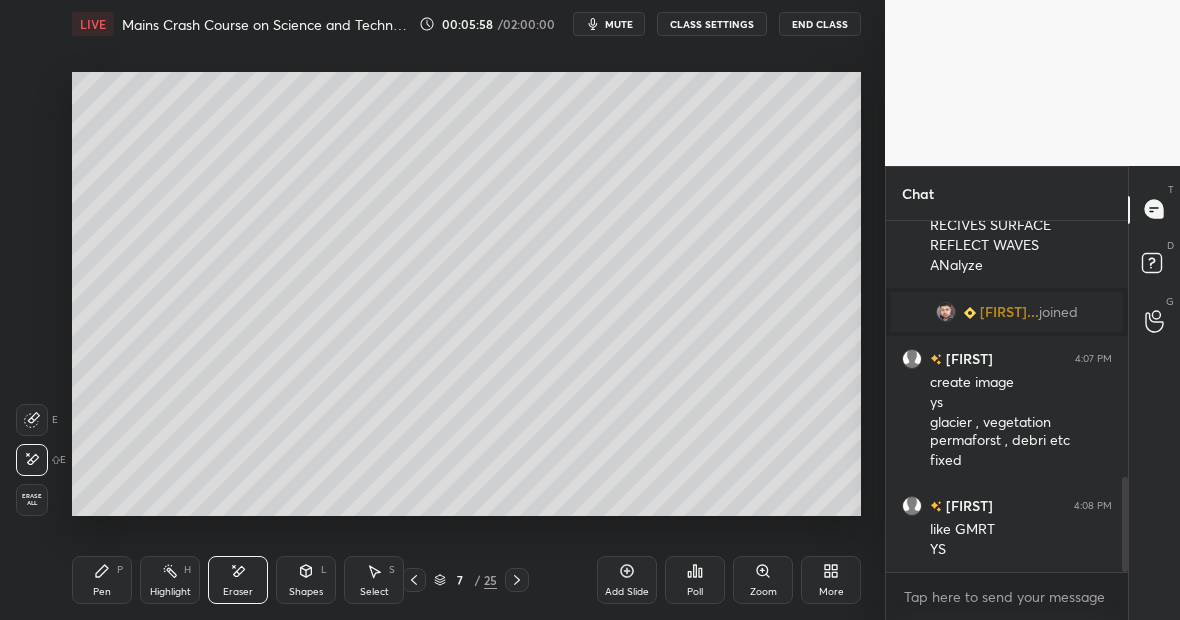 click on "P" at bounding box center [120, 570] 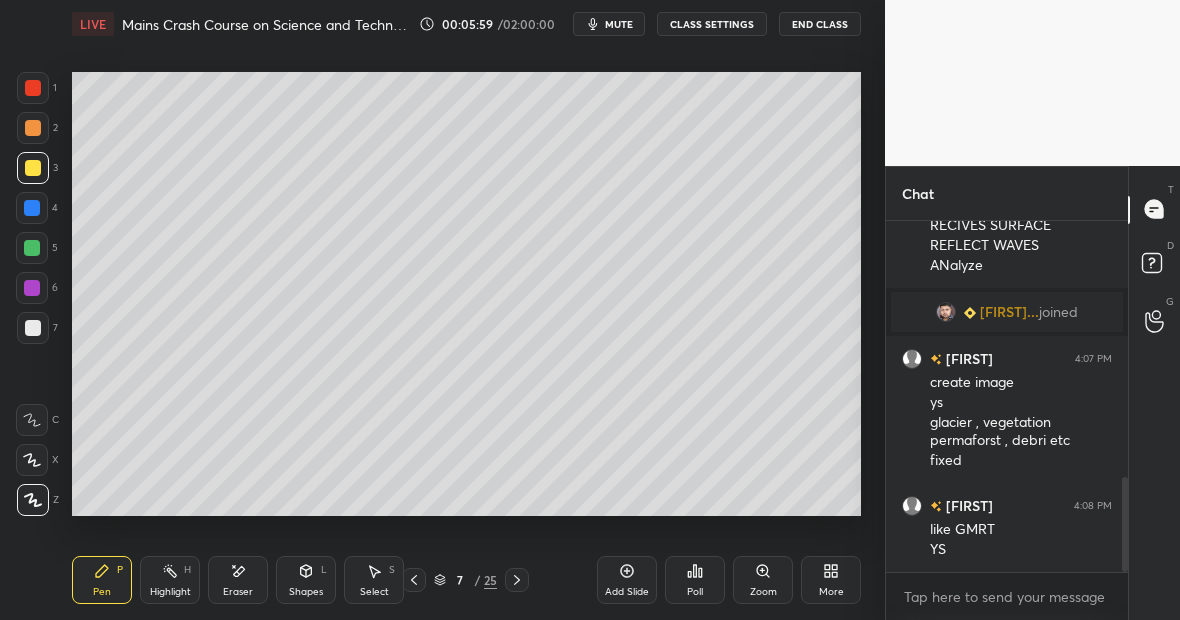 click at bounding box center (32, 248) 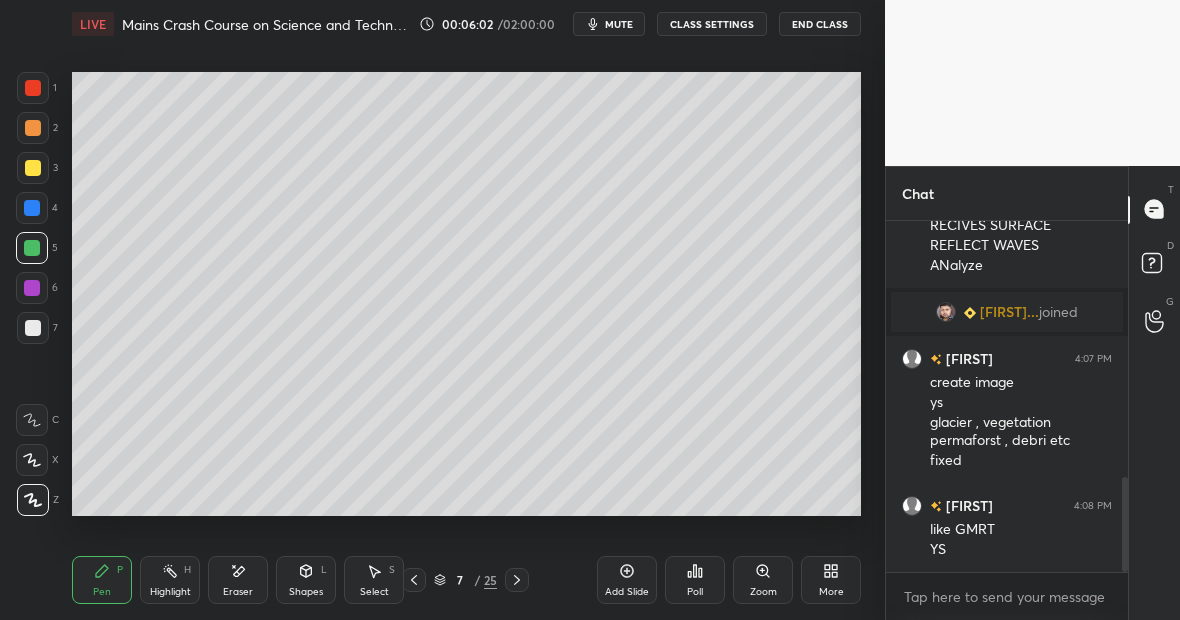 scroll, scrollTop: 969, scrollLeft: 0, axis: vertical 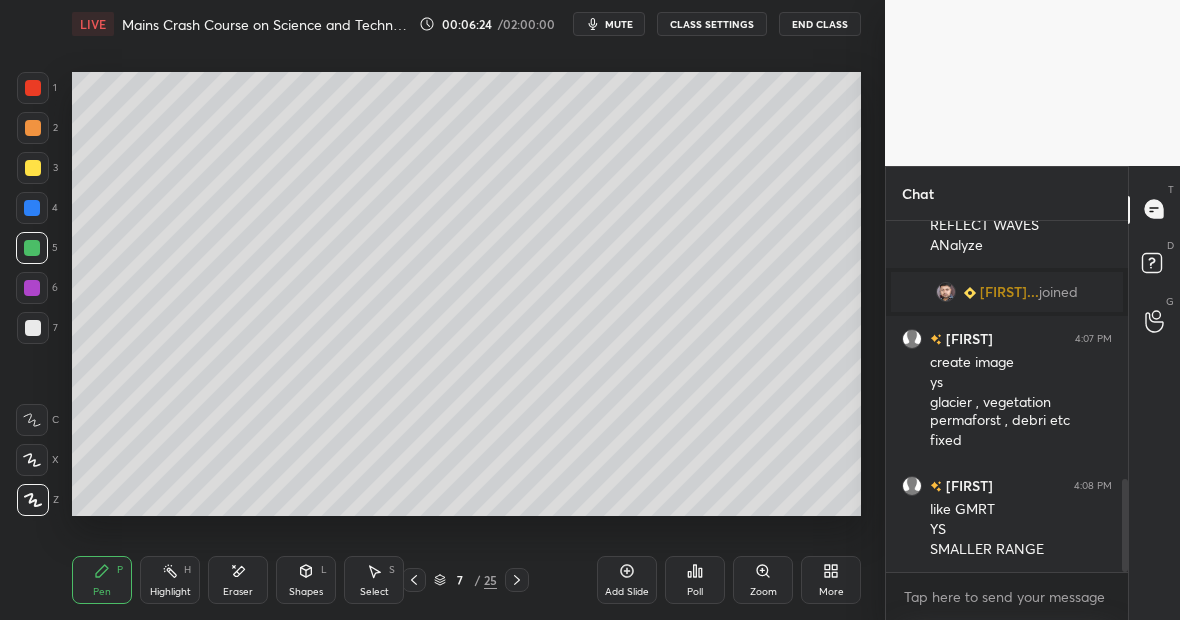 click at bounding box center [33, 328] 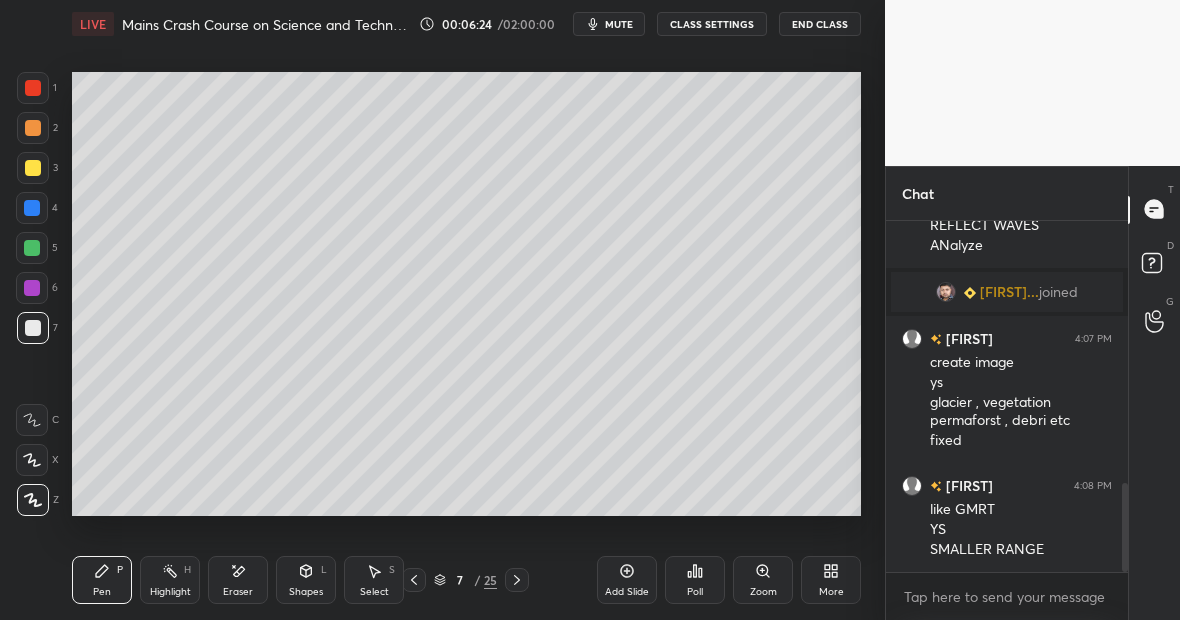 scroll, scrollTop: 1038, scrollLeft: 0, axis: vertical 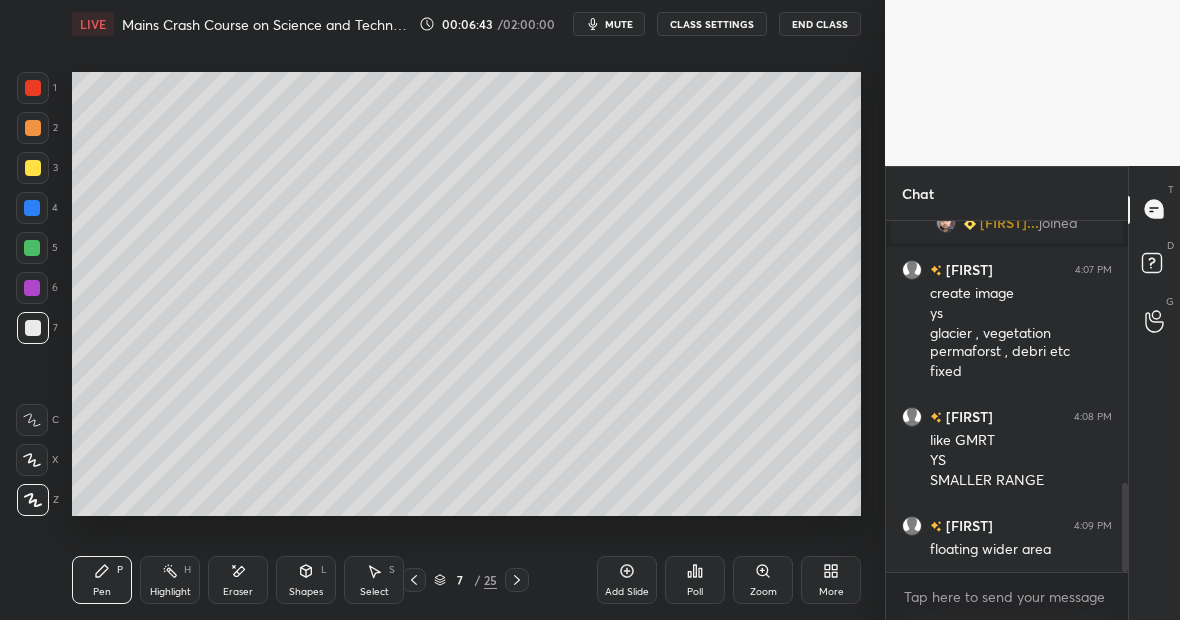 click at bounding box center [32, 248] 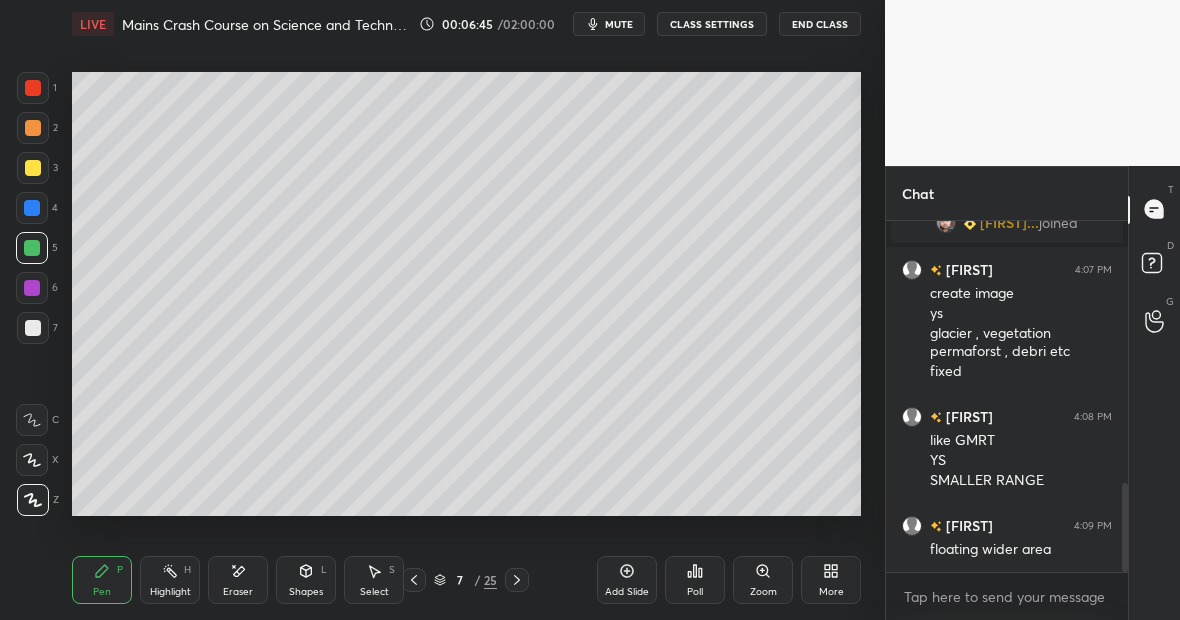 scroll, scrollTop: 1058, scrollLeft: 0, axis: vertical 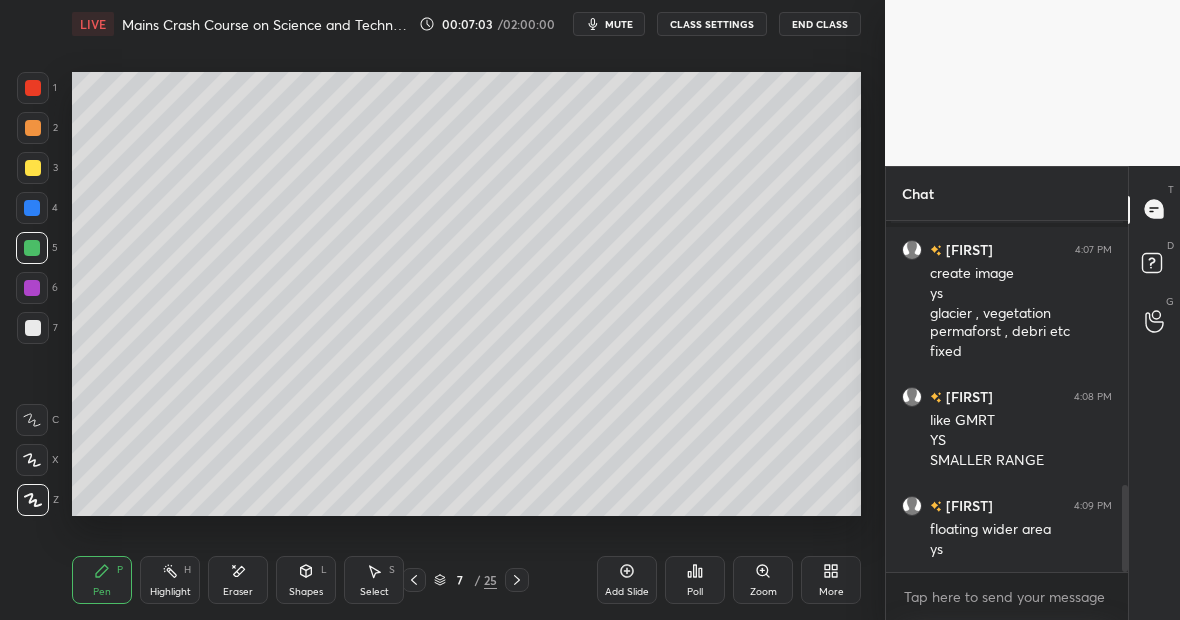 click 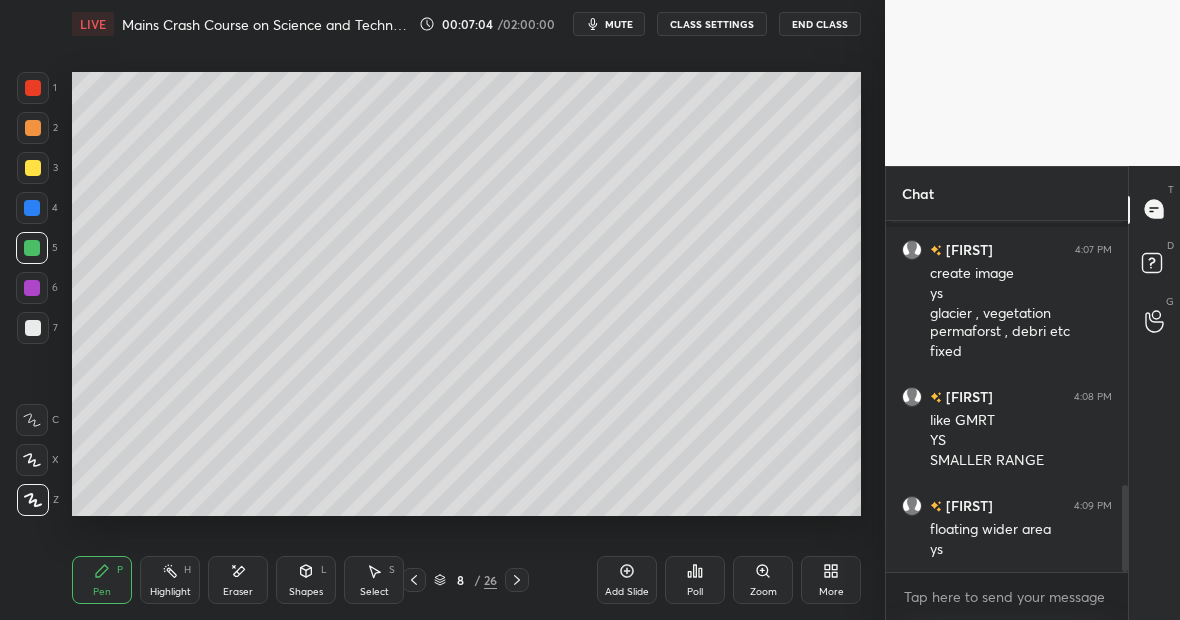 click at bounding box center [32, 208] 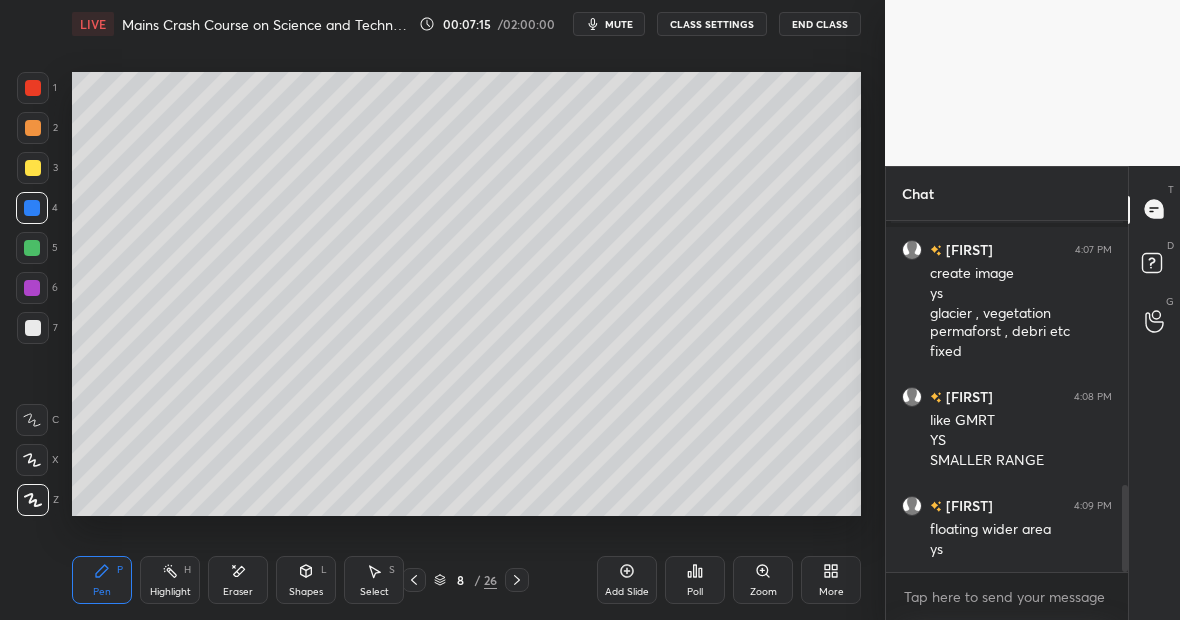 click at bounding box center (33, 168) 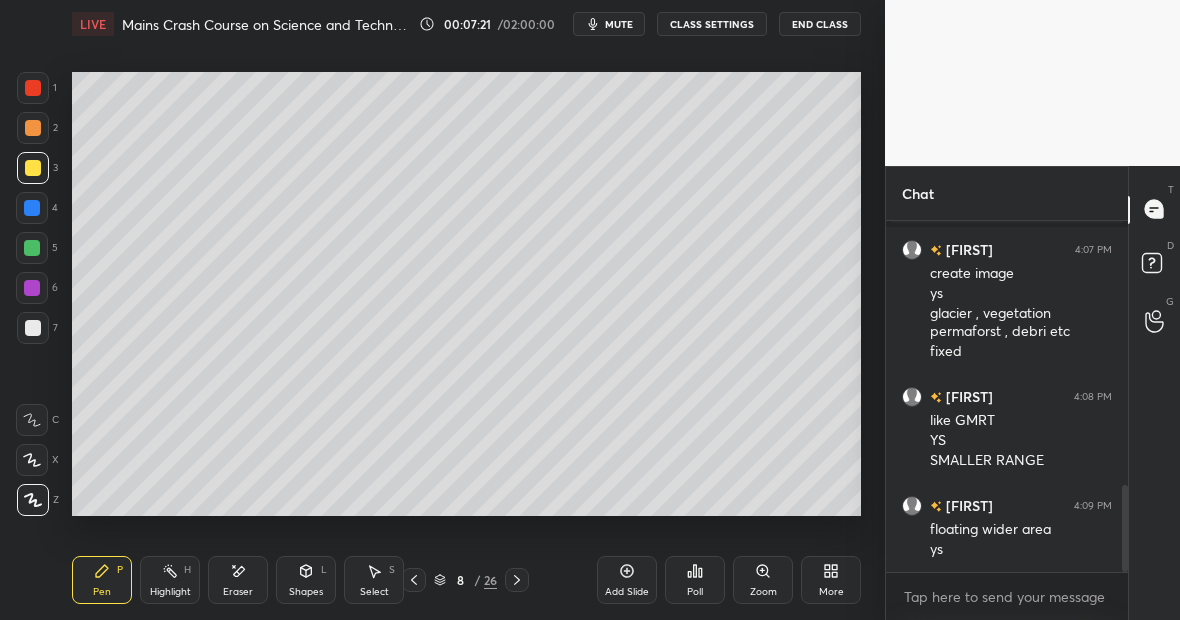 click on "H" at bounding box center [187, 570] 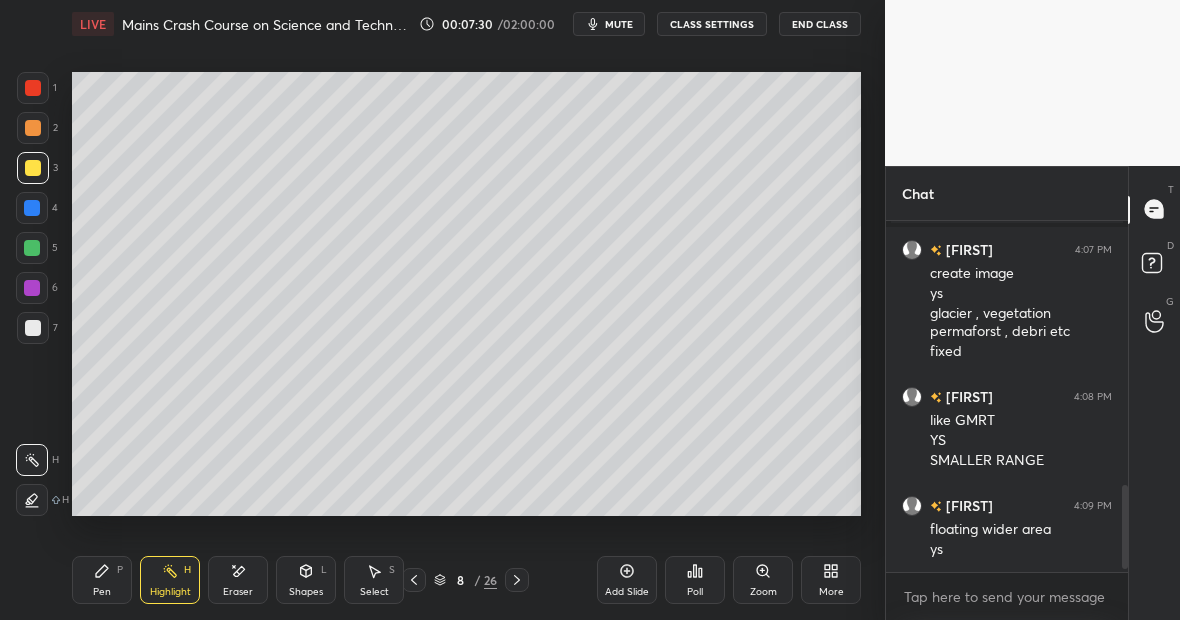 scroll, scrollTop: 1127, scrollLeft: 0, axis: vertical 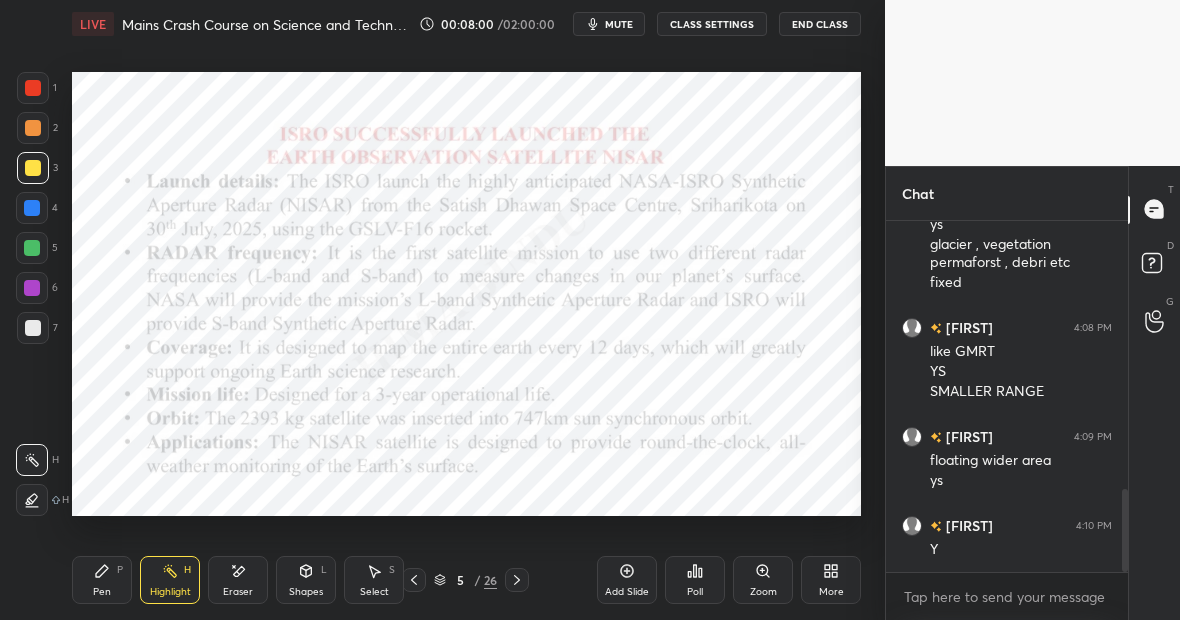click at bounding box center (32, 248) 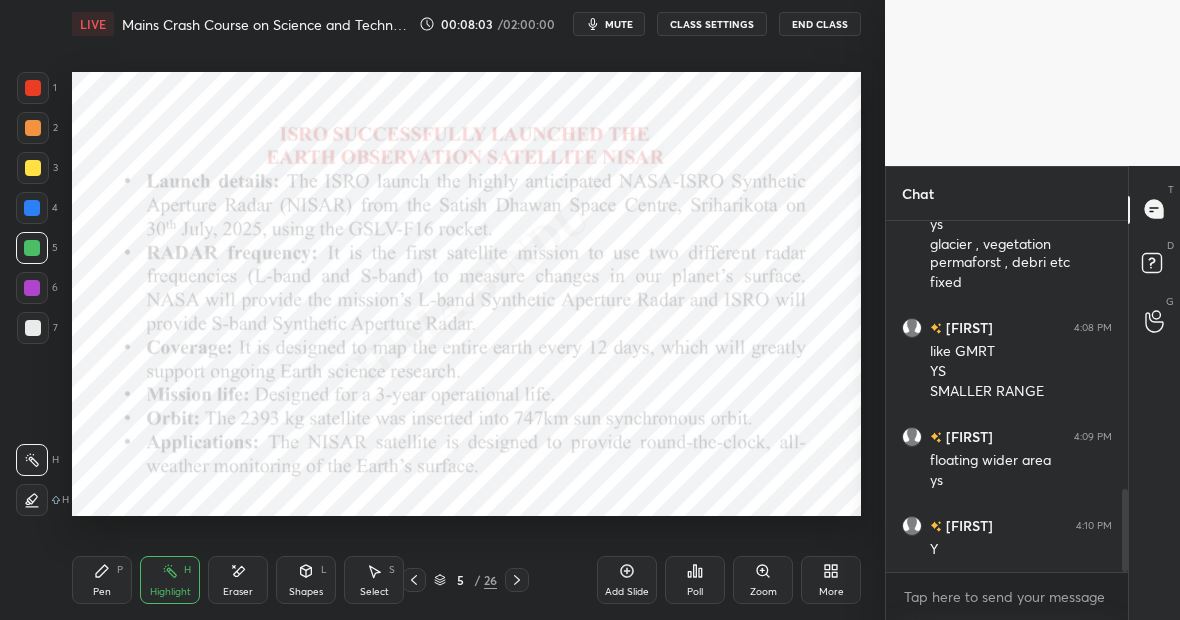 click on "Pen P" at bounding box center [102, 580] 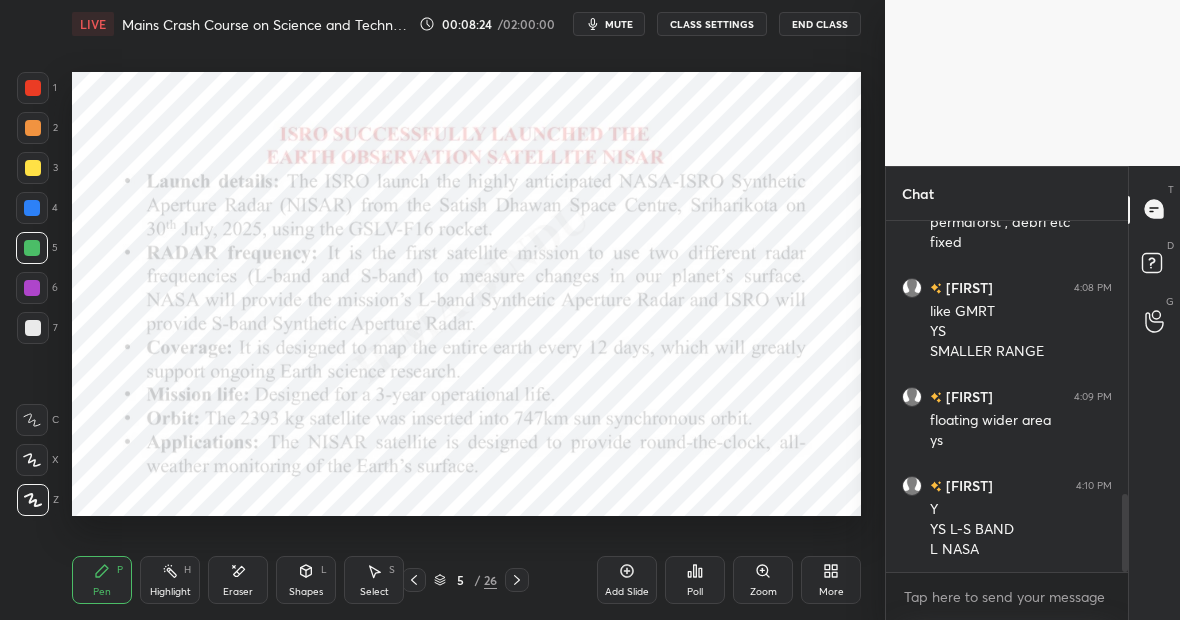 scroll, scrollTop: 1236, scrollLeft: 0, axis: vertical 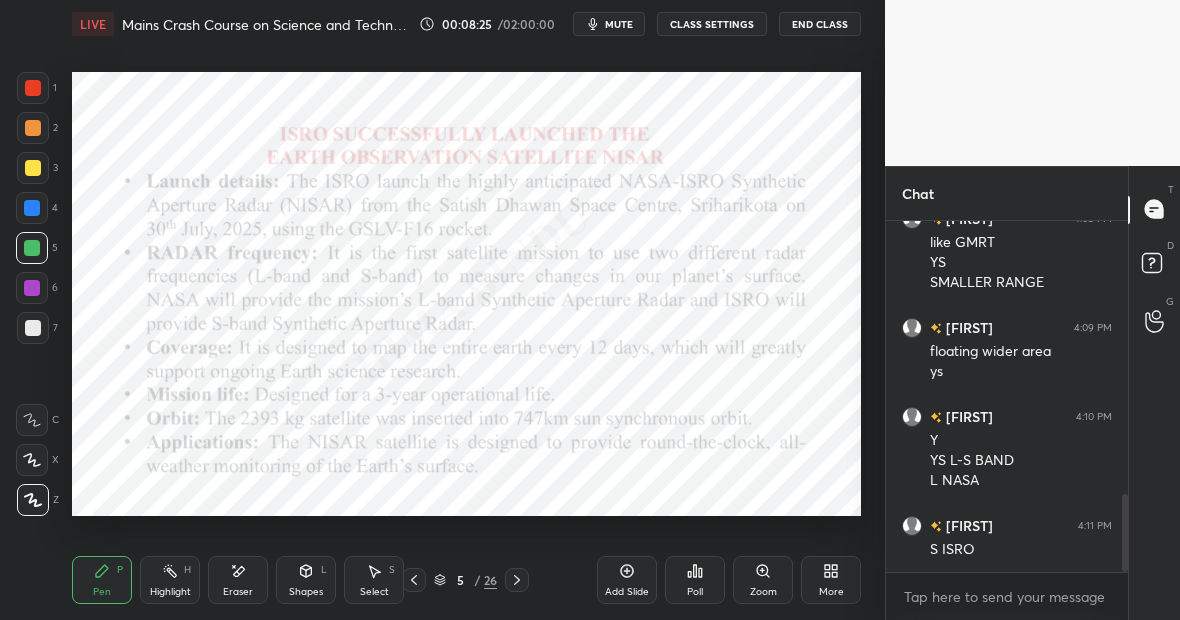 click 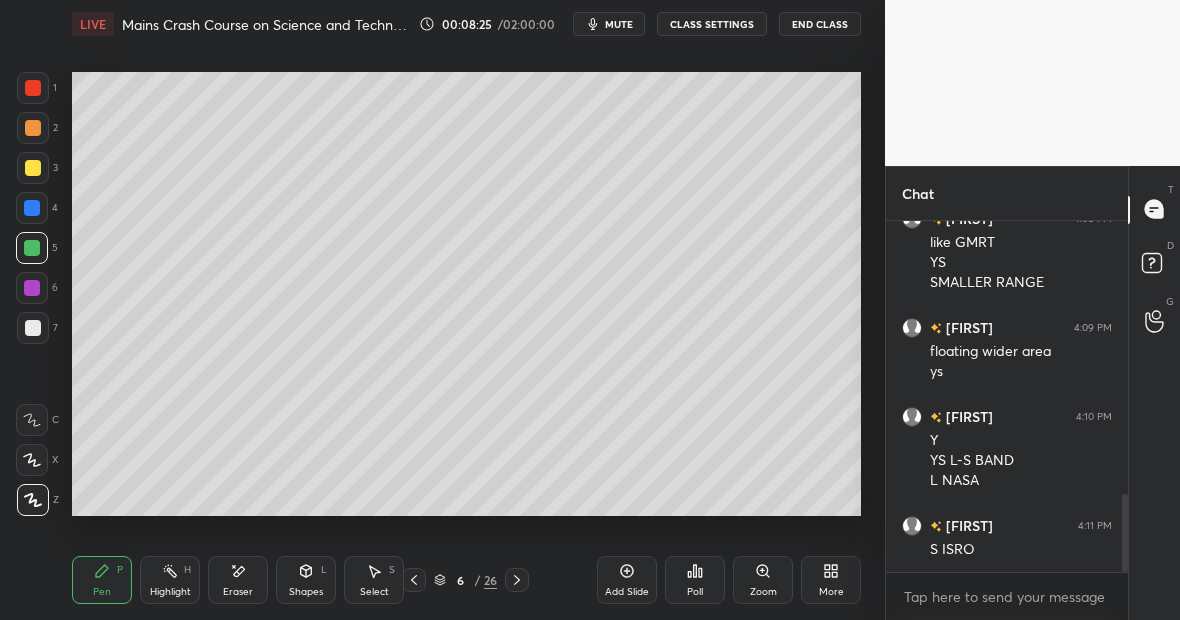 click 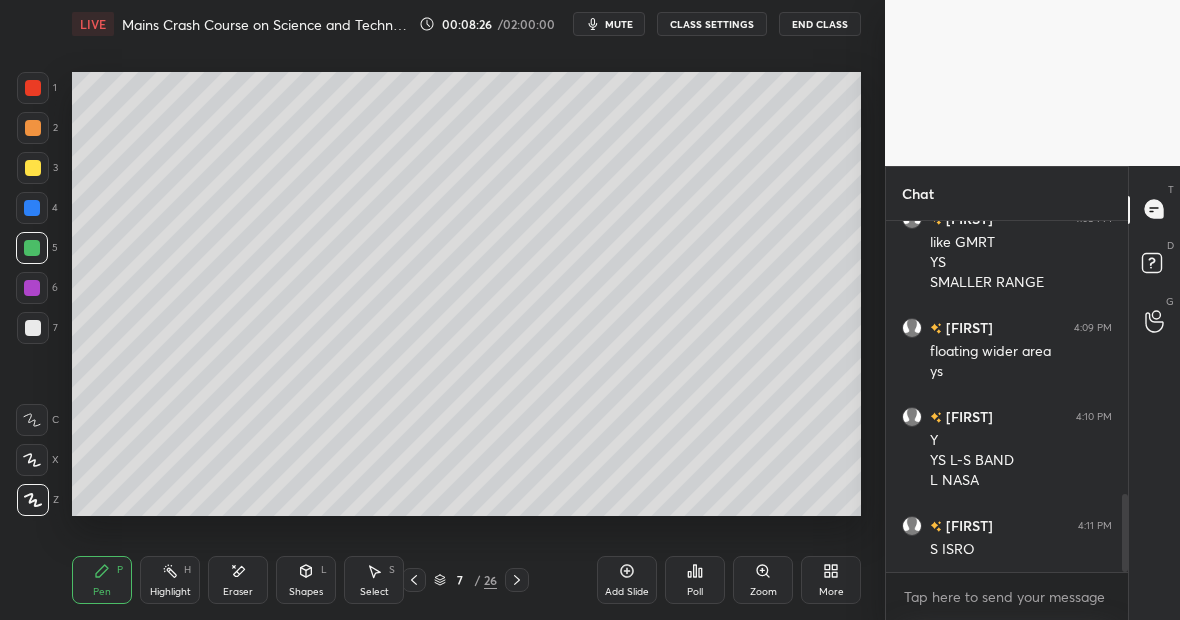 click 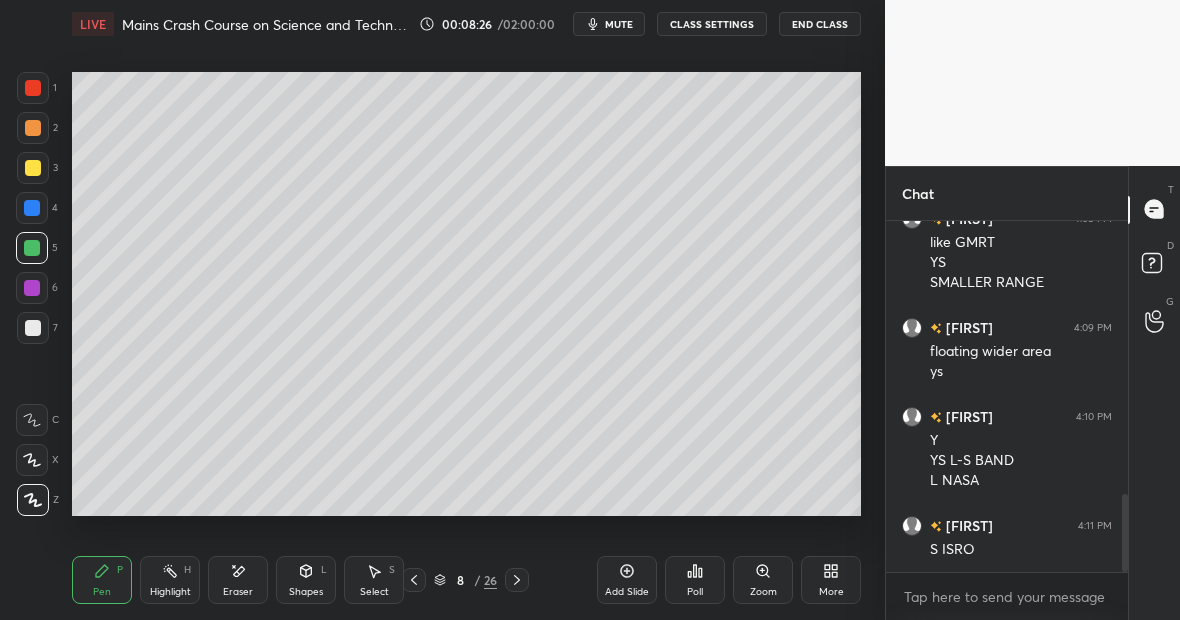 click 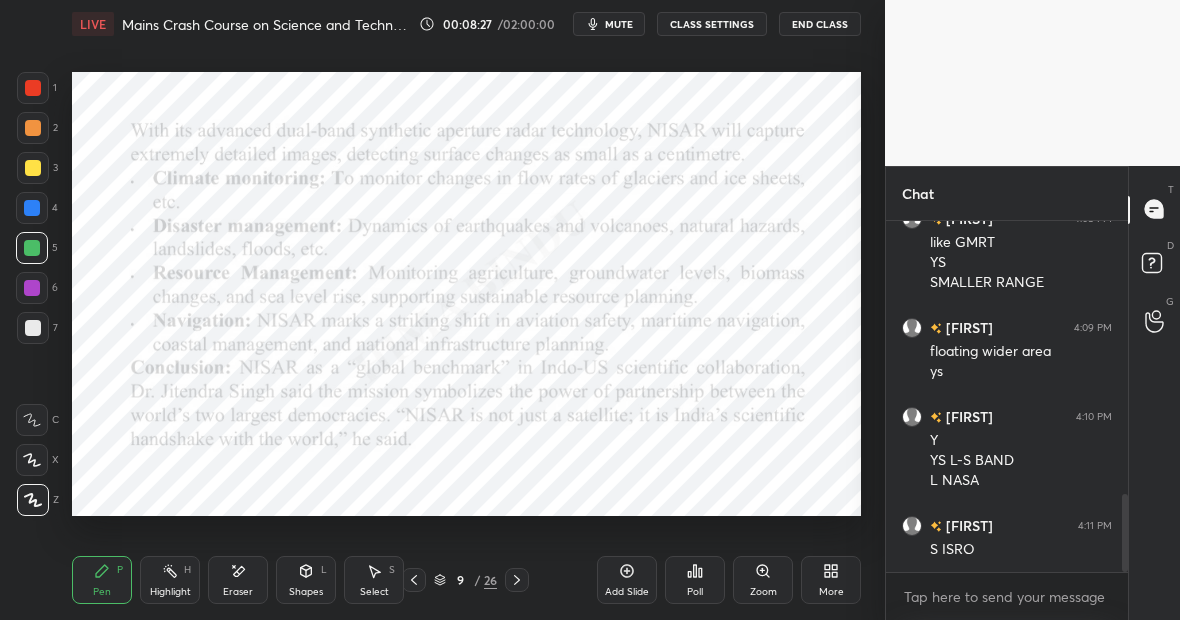 click 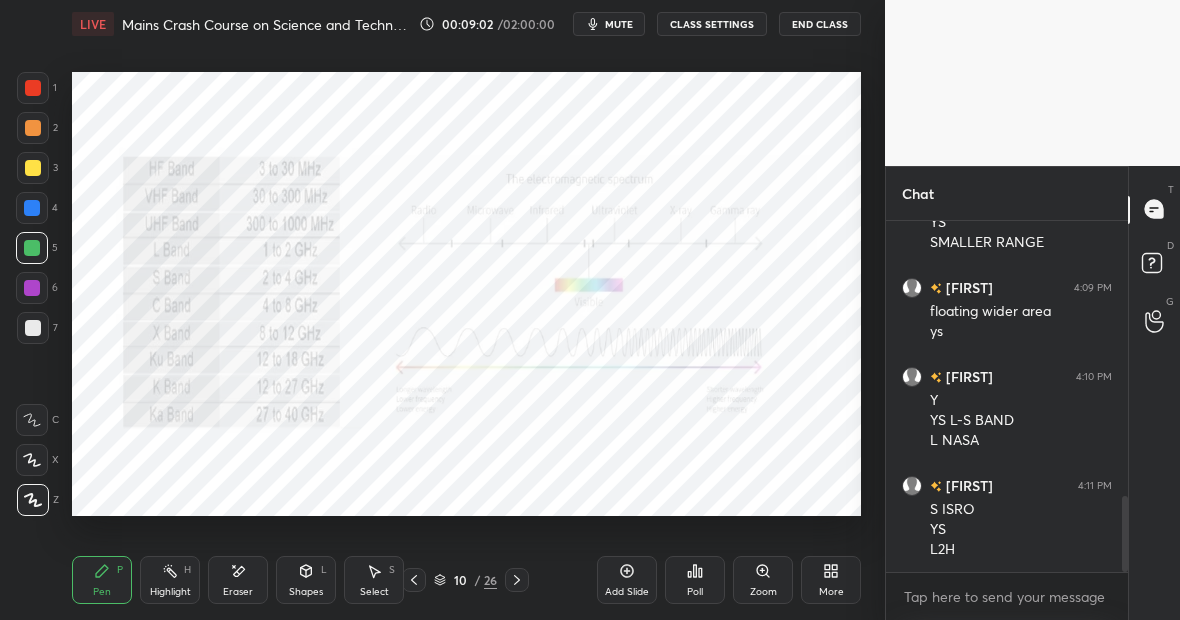 scroll, scrollTop: 1296, scrollLeft: 0, axis: vertical 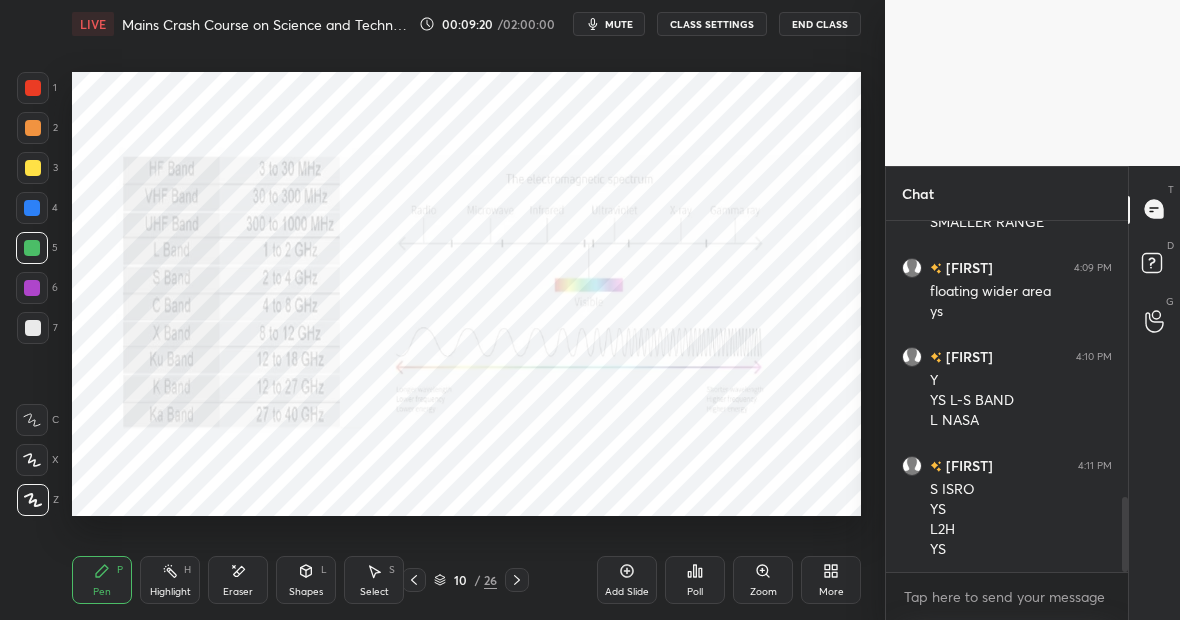 click at bounding box center [33, 88] 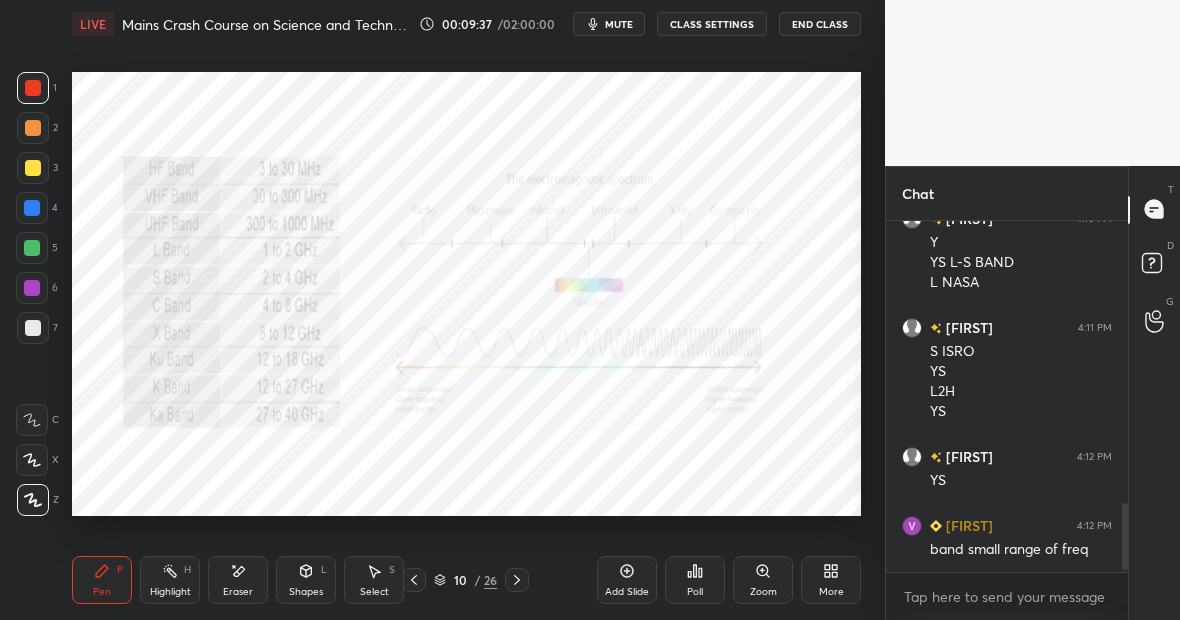 scroll, scrollTop: 1503, scrollLeft: 0, axis: vertical 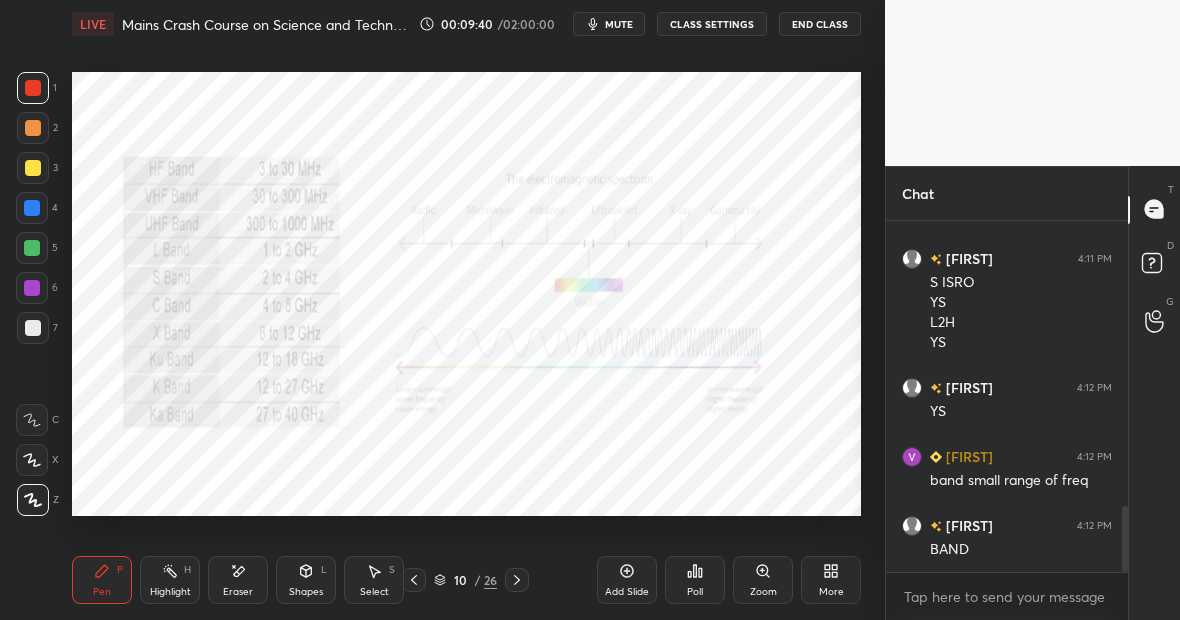 click at bounding box center [32, 208] 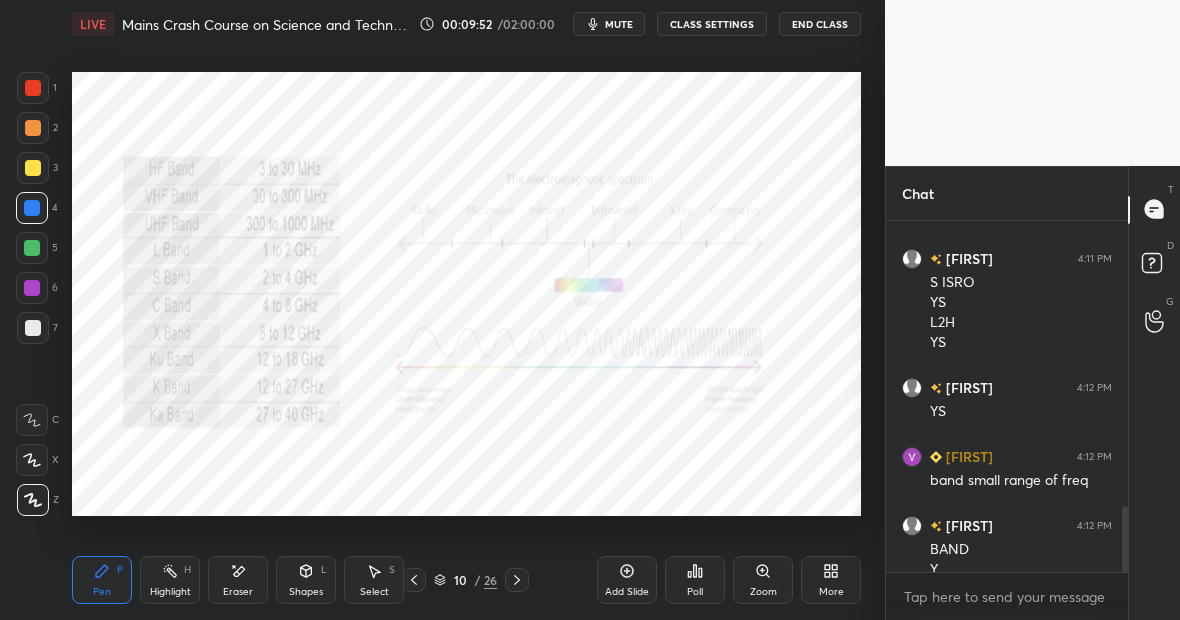 scroll, scrollTop: 1523, scrollLeft: 0, axis: vertical 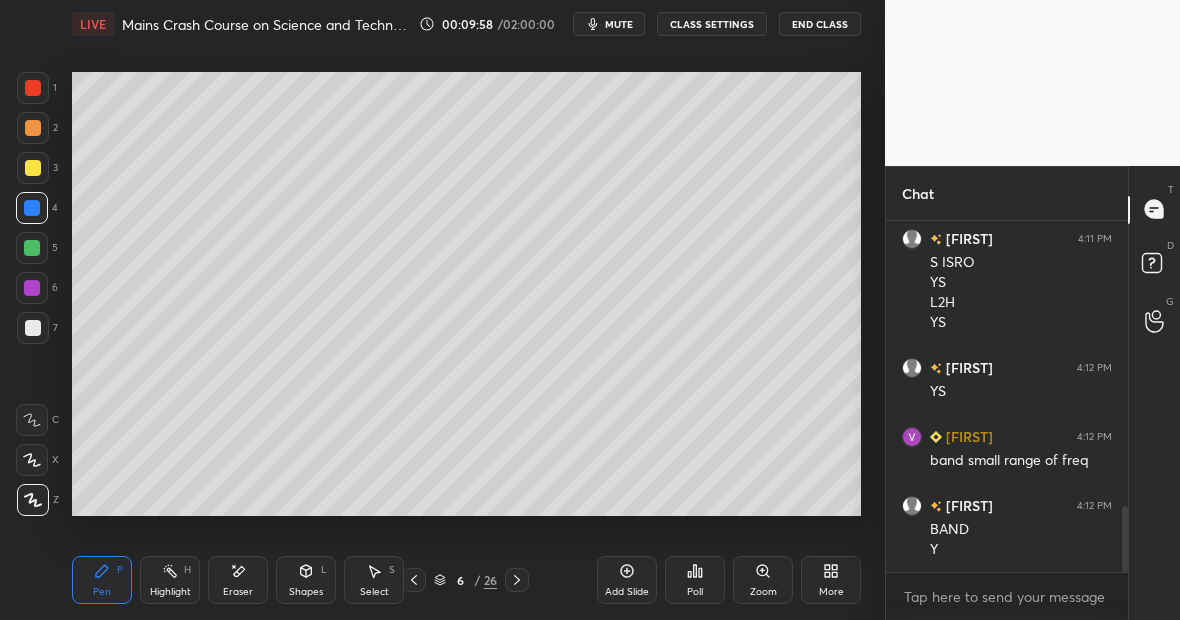 click on "Highlight H" at bounding box center [170, 580] 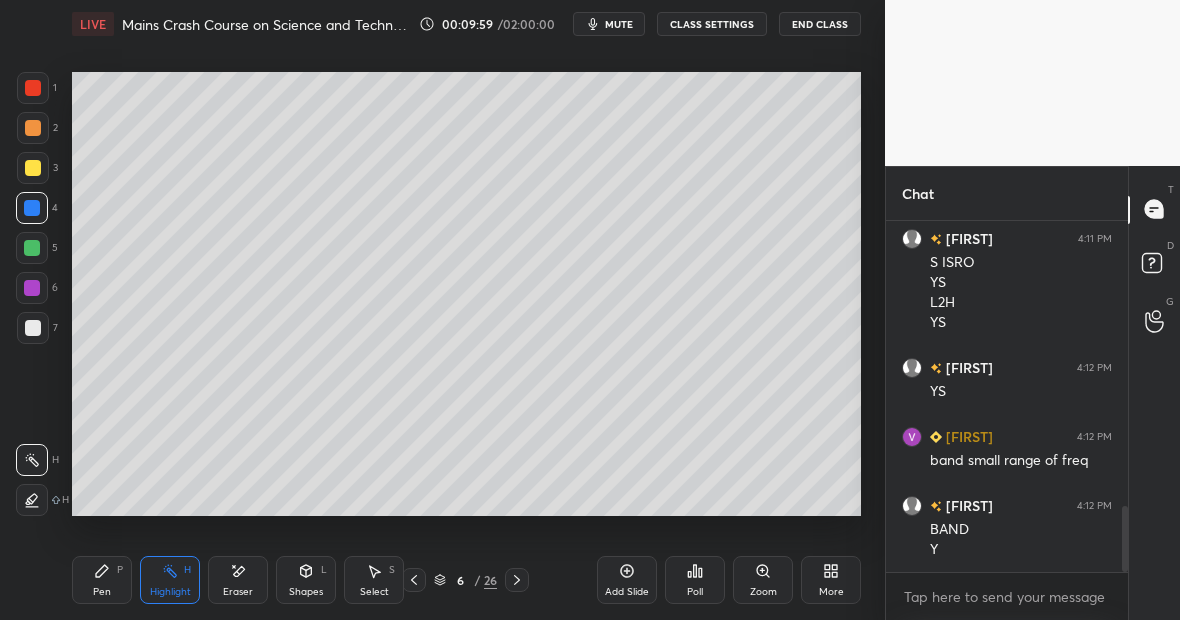 click 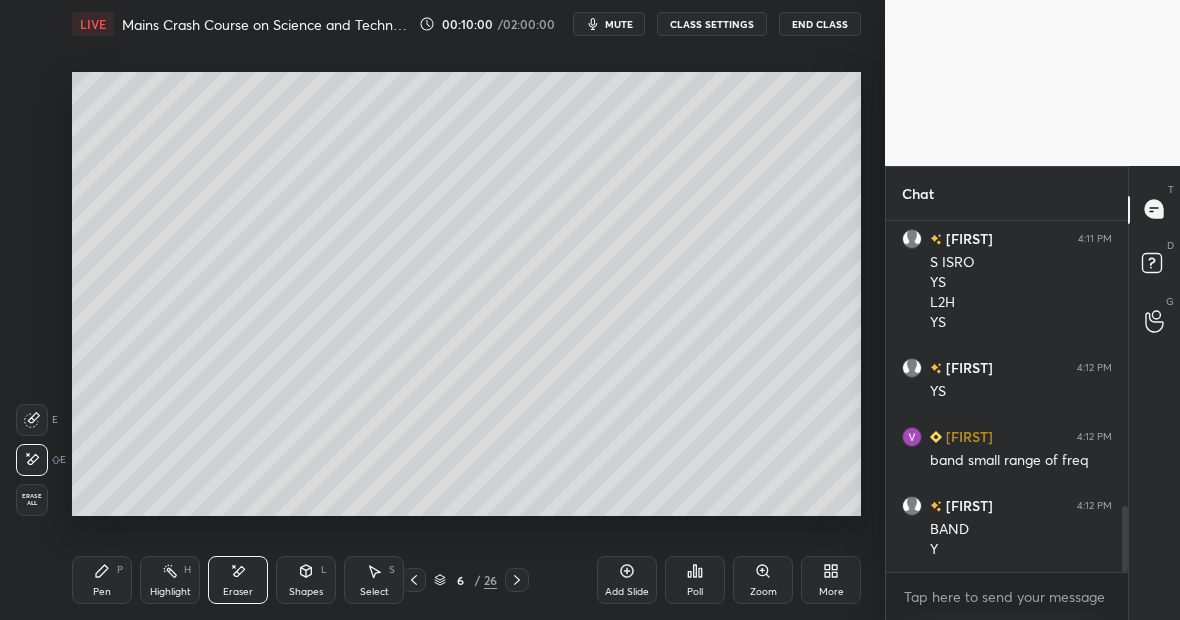 click 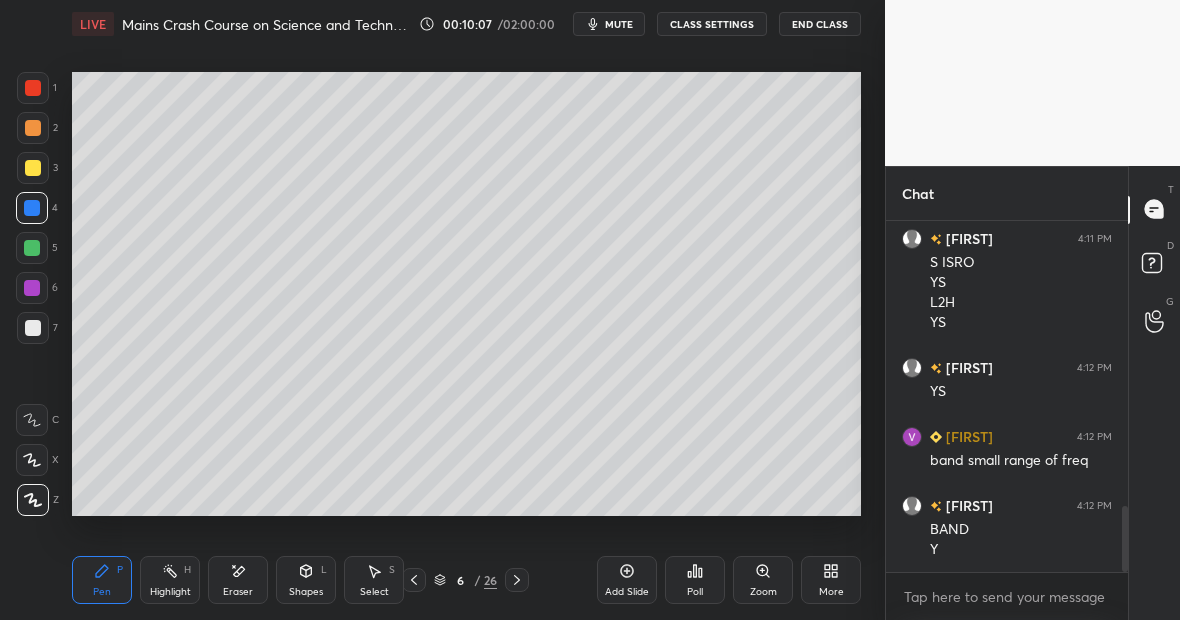 click 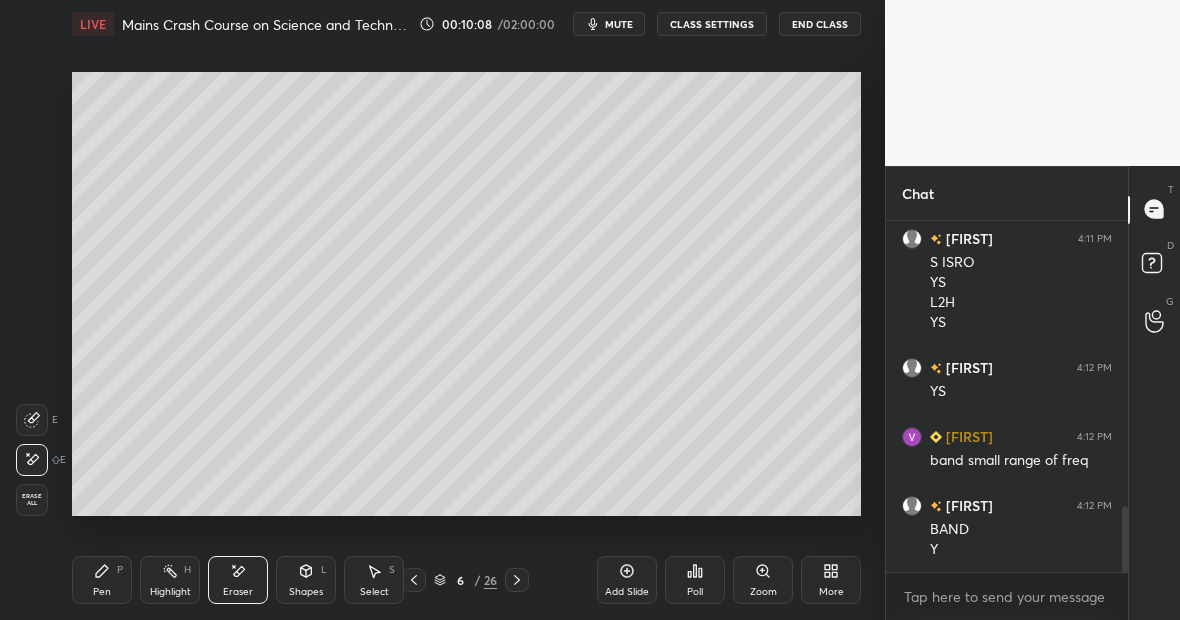 click on "Pen P" at bounding box center [102, 580] 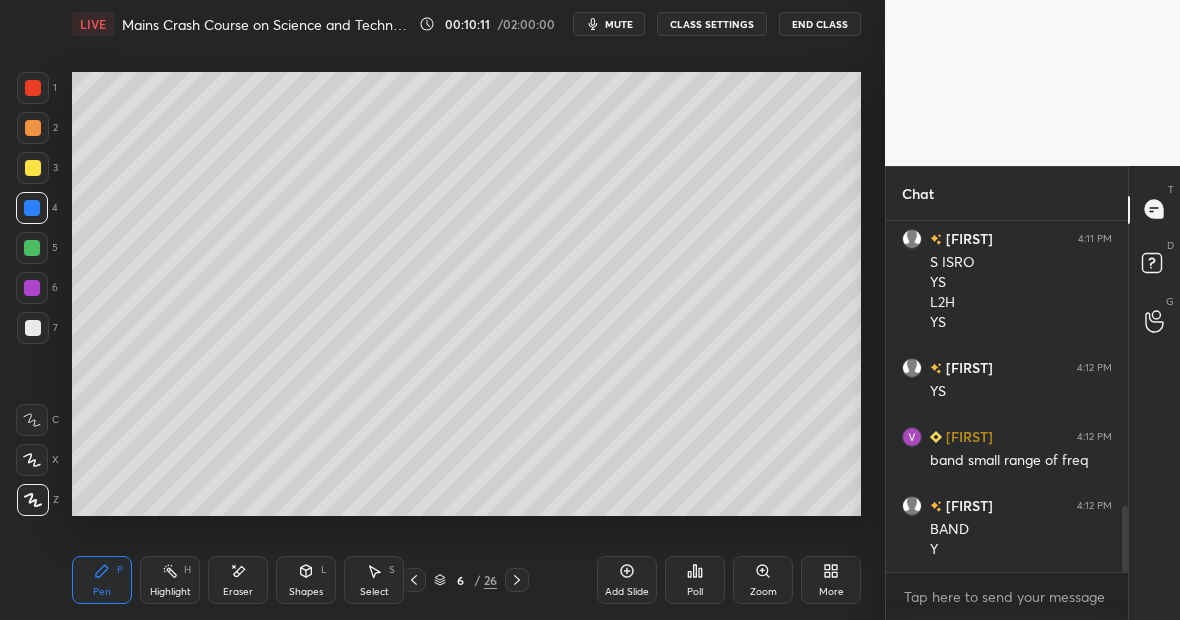 click on "Highlight H" at bounding box center [170, 580] 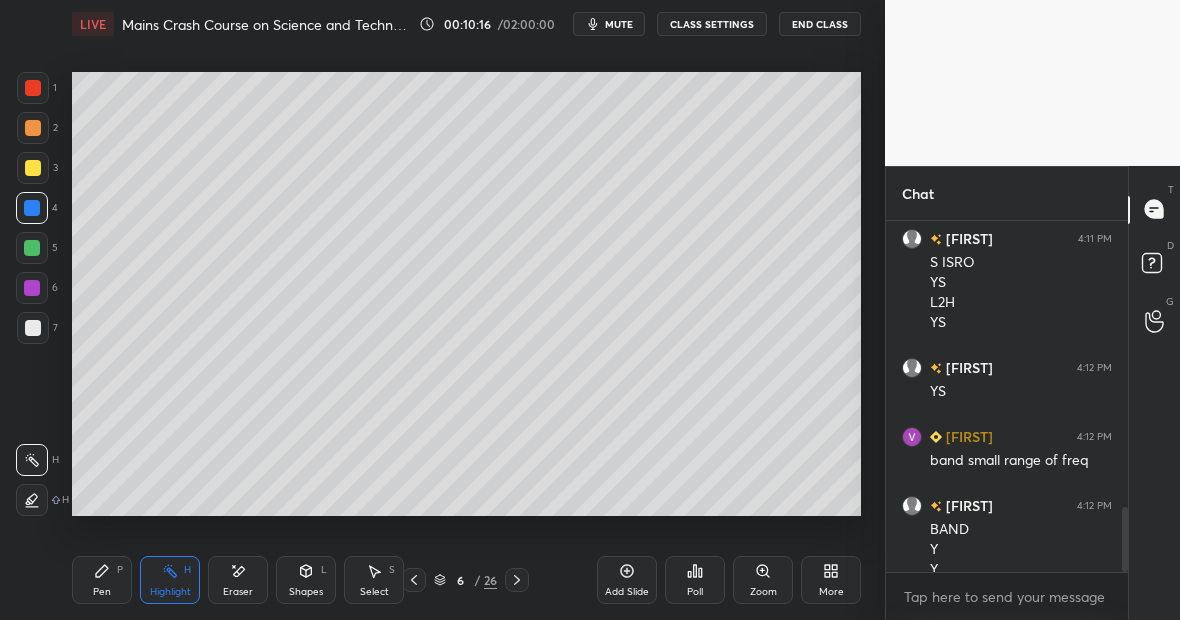 scroll, scrollTop: 1543, scrollLeft: 0, axis: vertical 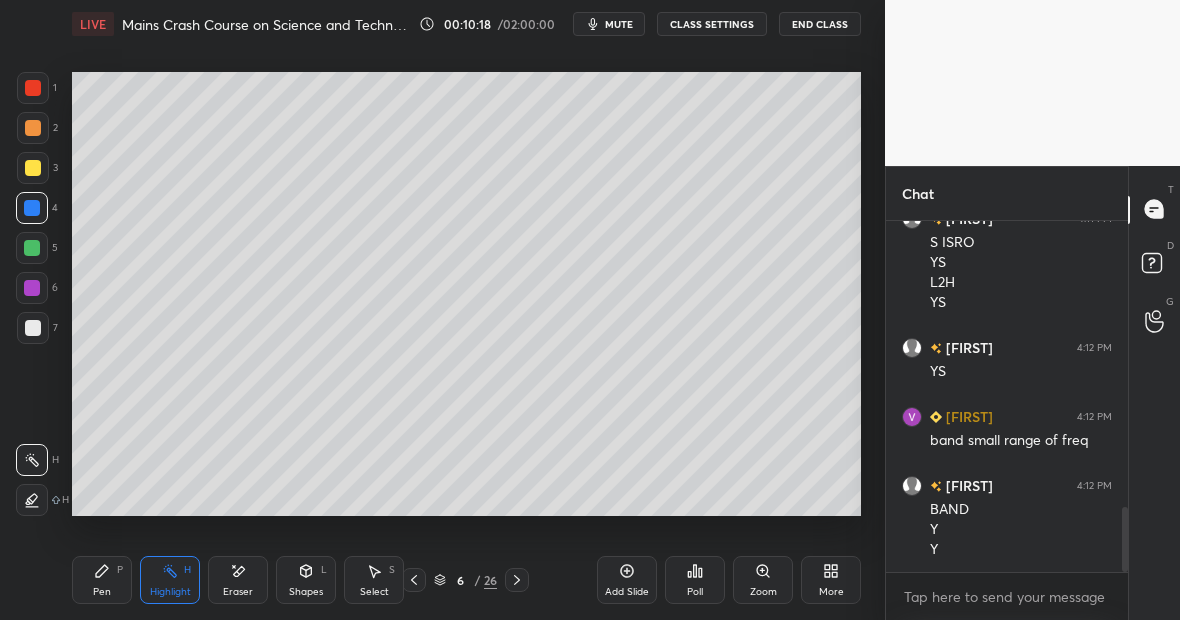 click on "Pen P" at bounding box center (102, 580) 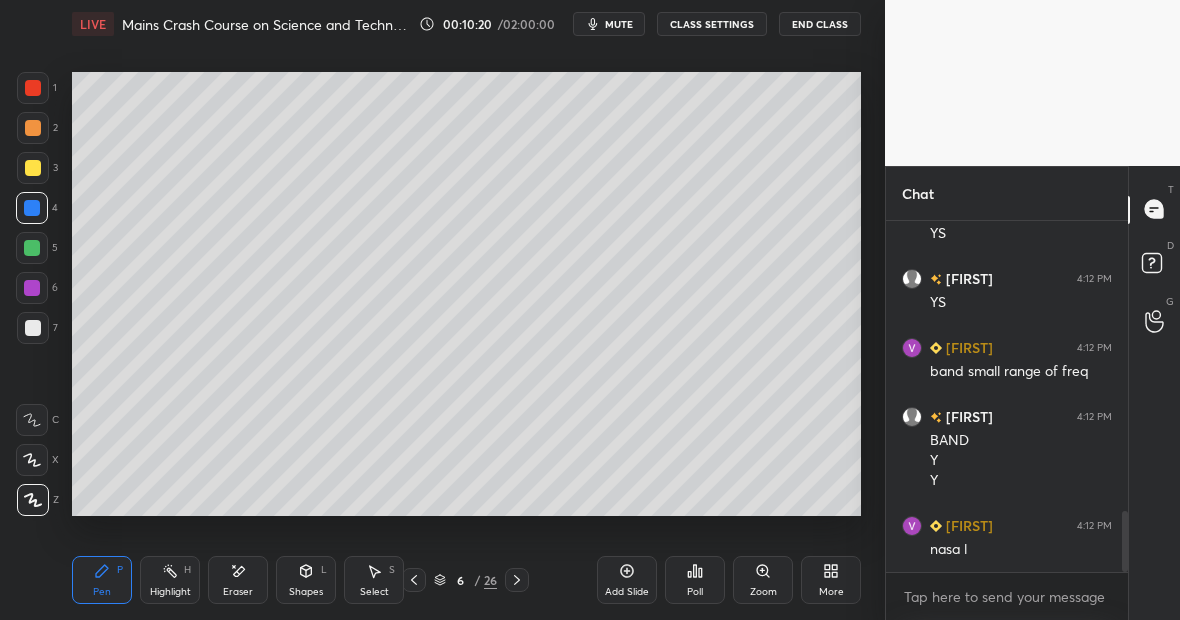 scroll, scrollTop: 1681, scrollLeft: 0, axis: vertical 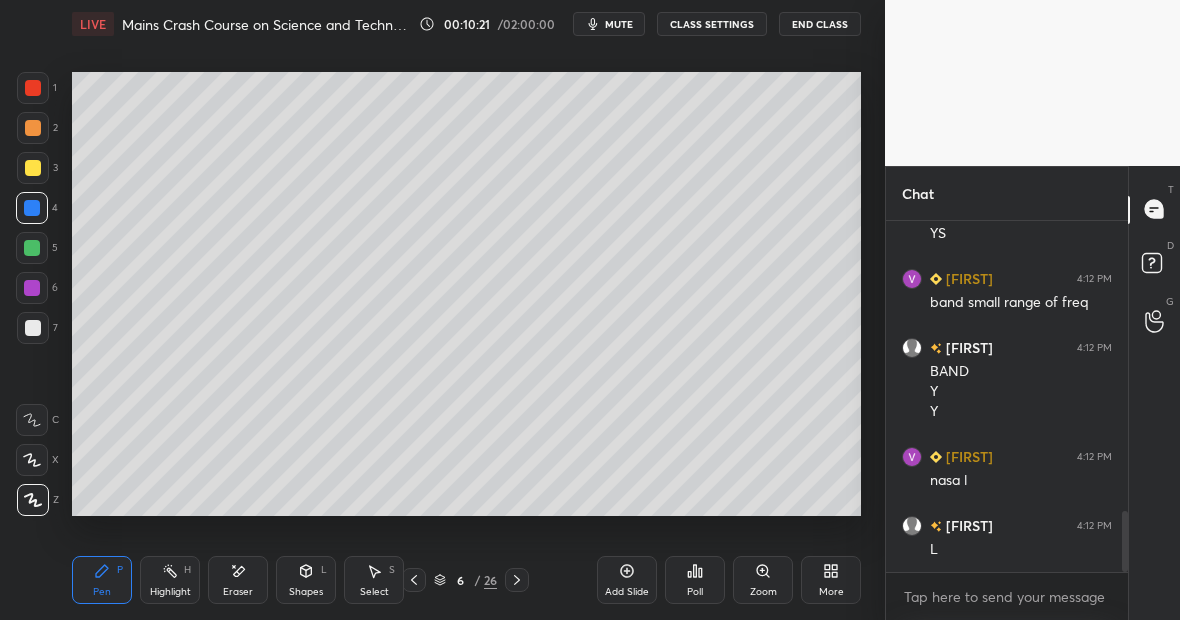 click on "Eraser" at bounding box center (238, 592) 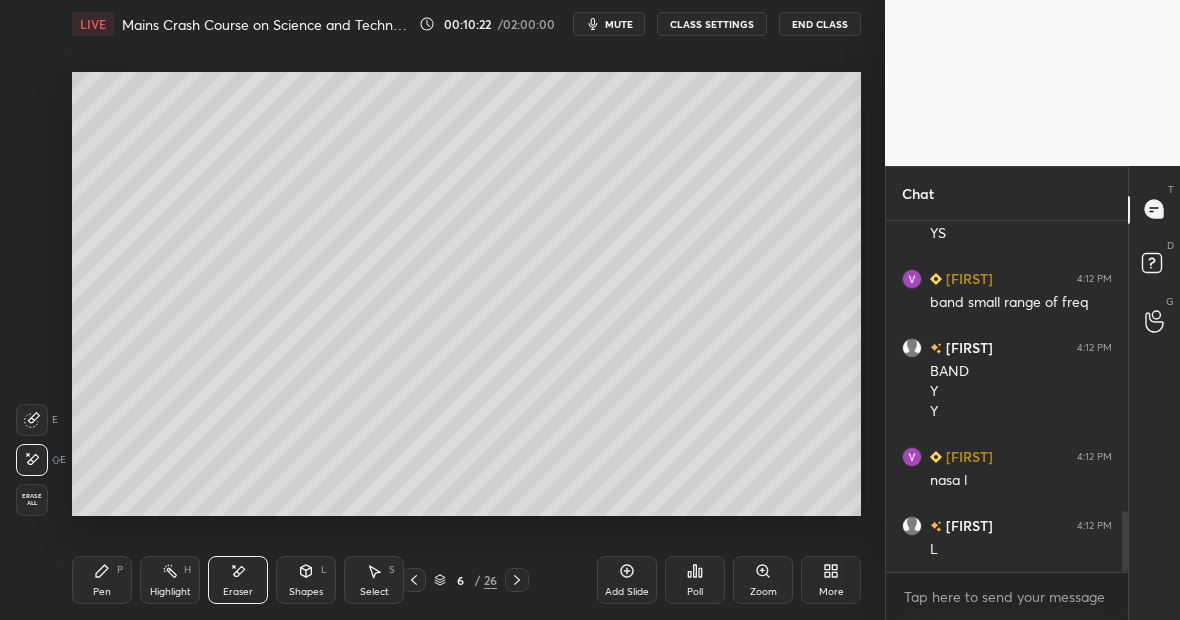 click on "Pen P" at bounding box center (102, 580) 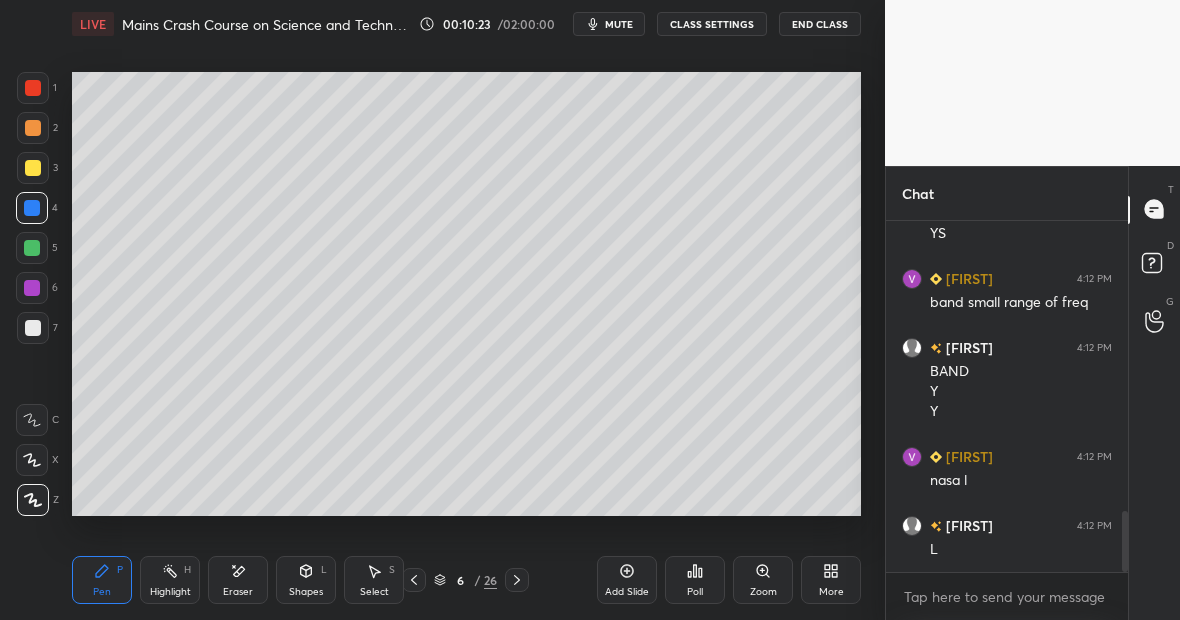 click at bounding box center (33, 168) 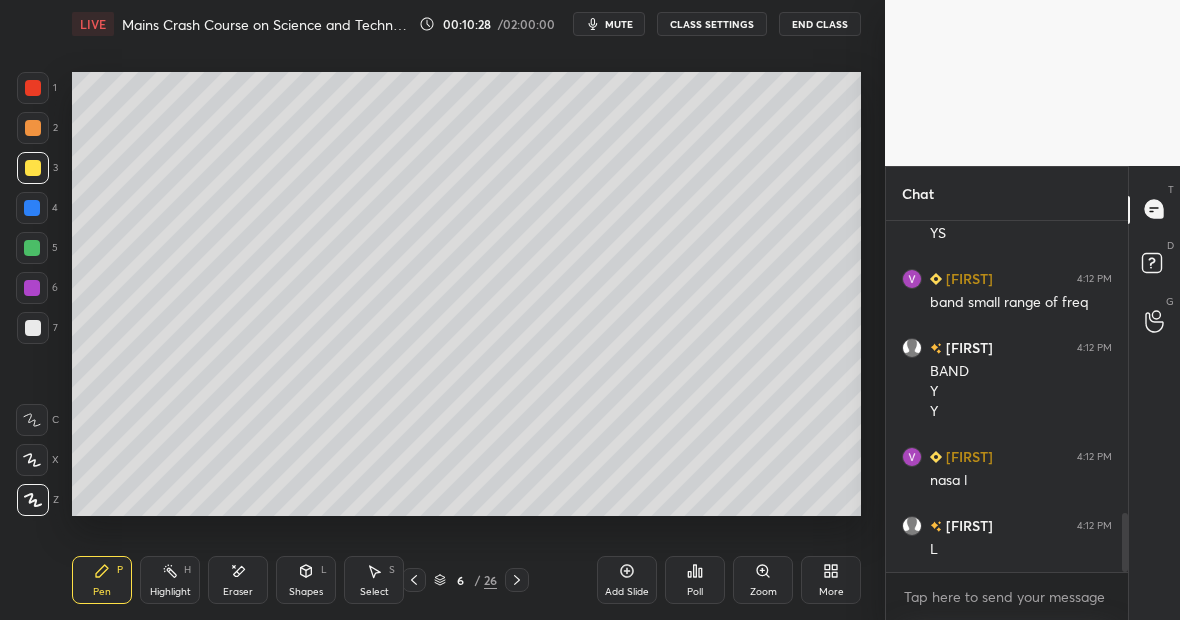 scroll, scrollTop: 1750, scrollLeft: 0, axis: vertical 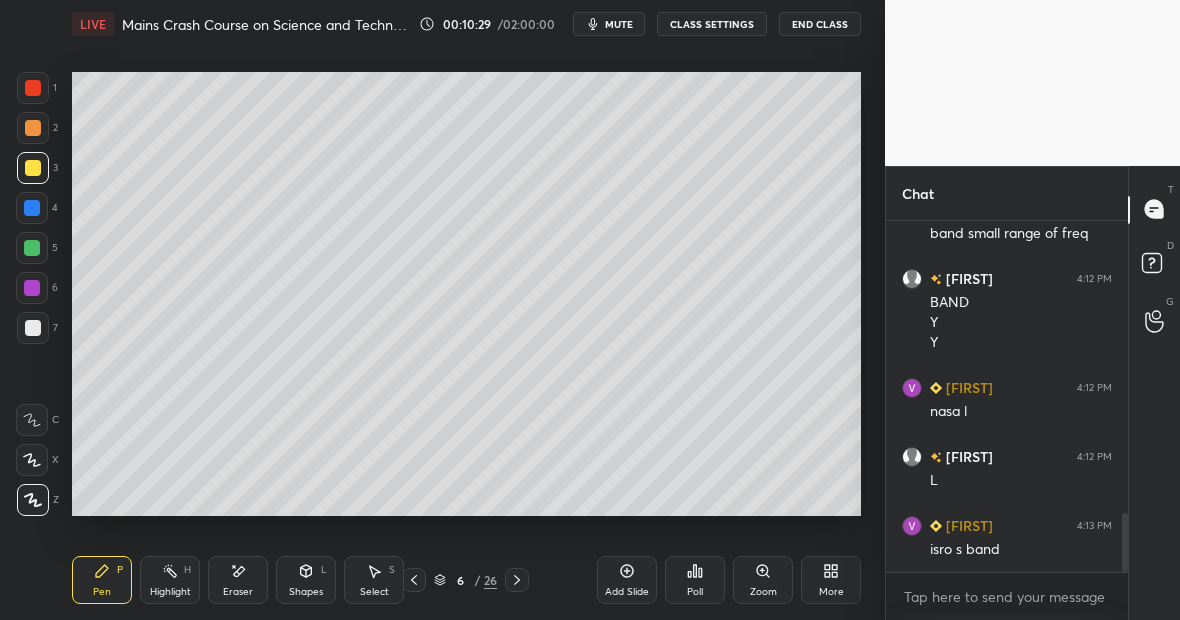 click on "Highlight H" at bounding box center [170, 580] 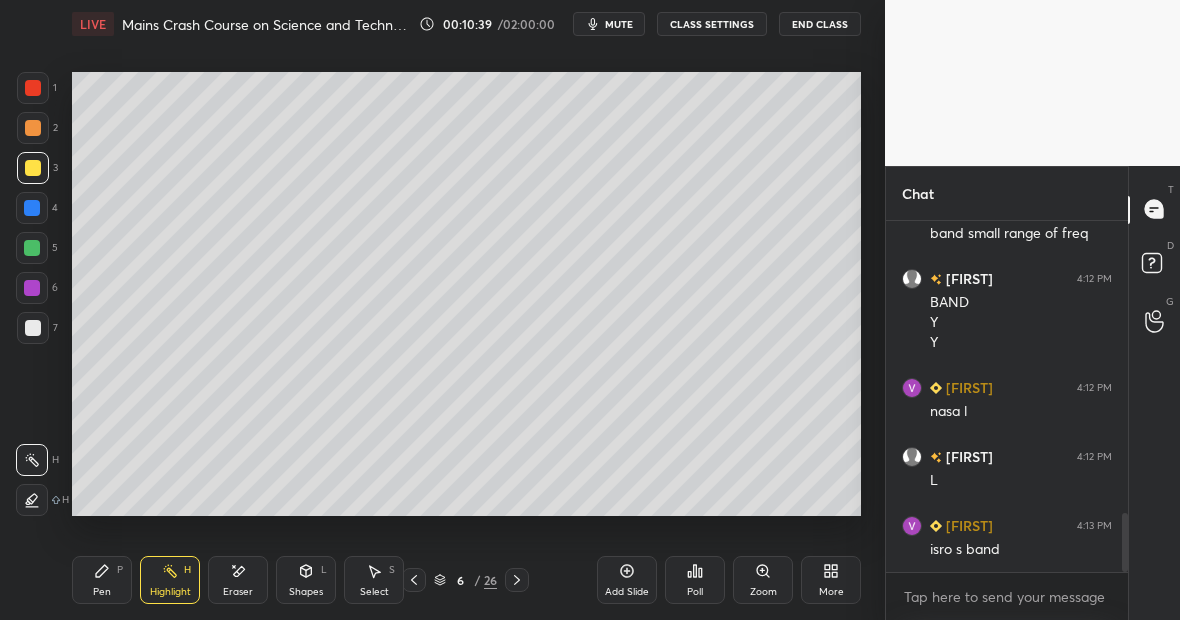 scroll, scrollTop: 1819, scrollLeft: 0, axis: vertical 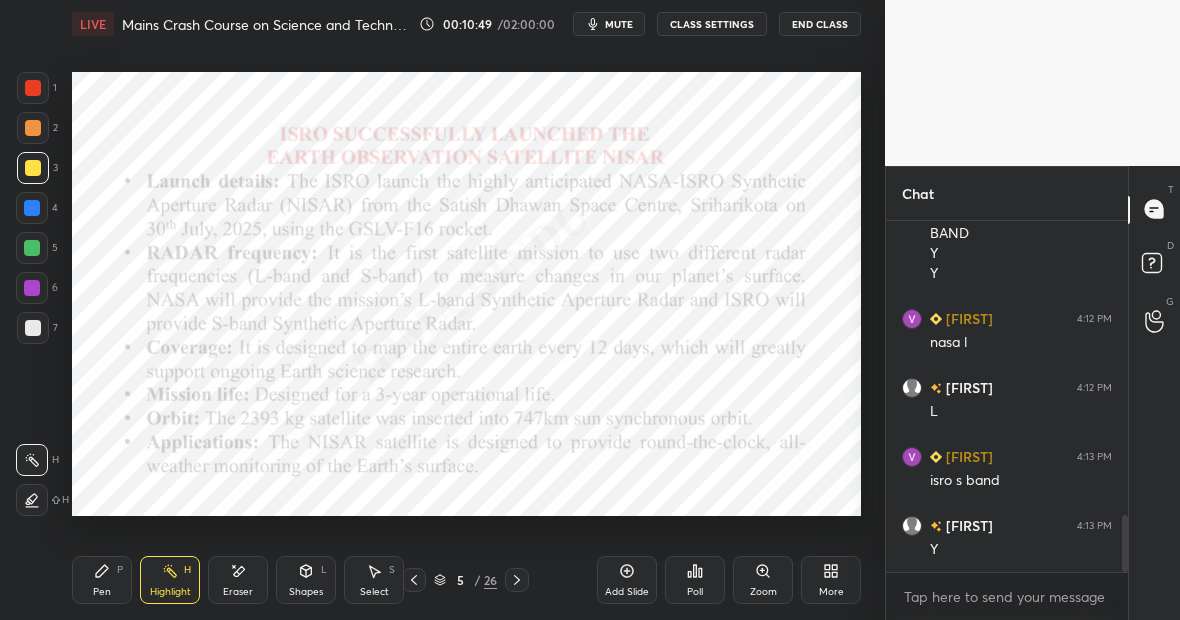 click at bounding box center [32, 288] 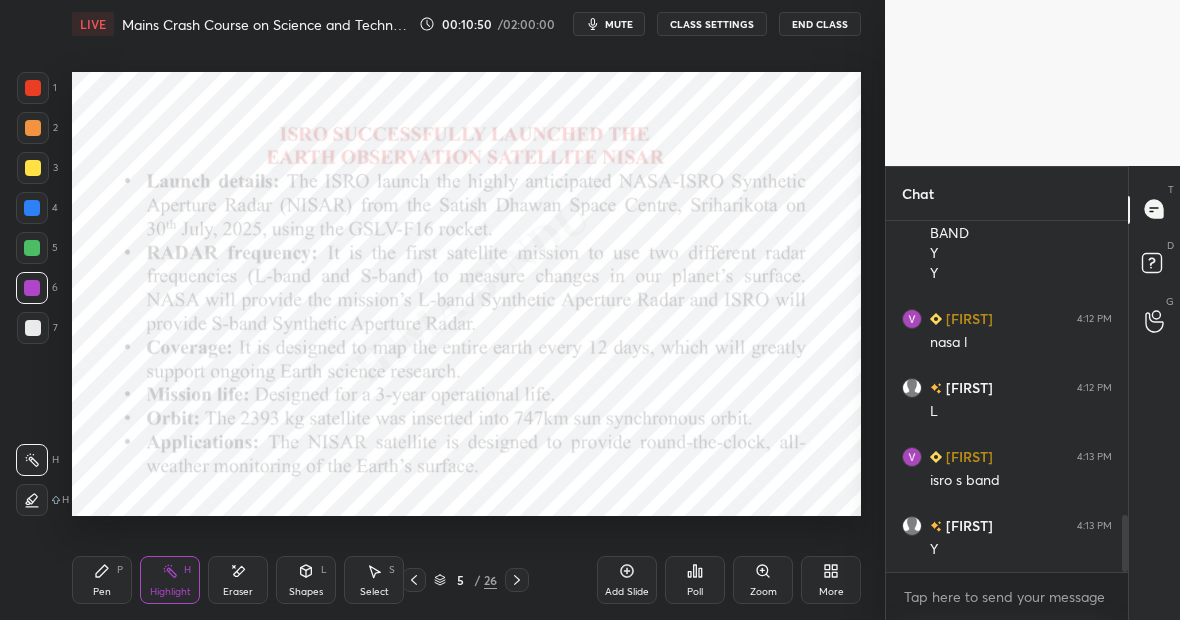 click on "Pen P Highlight H Eraser Shapes L Select S 5 / 26 Add Slide Poll Zoom More" at bounding box center (466, 580) 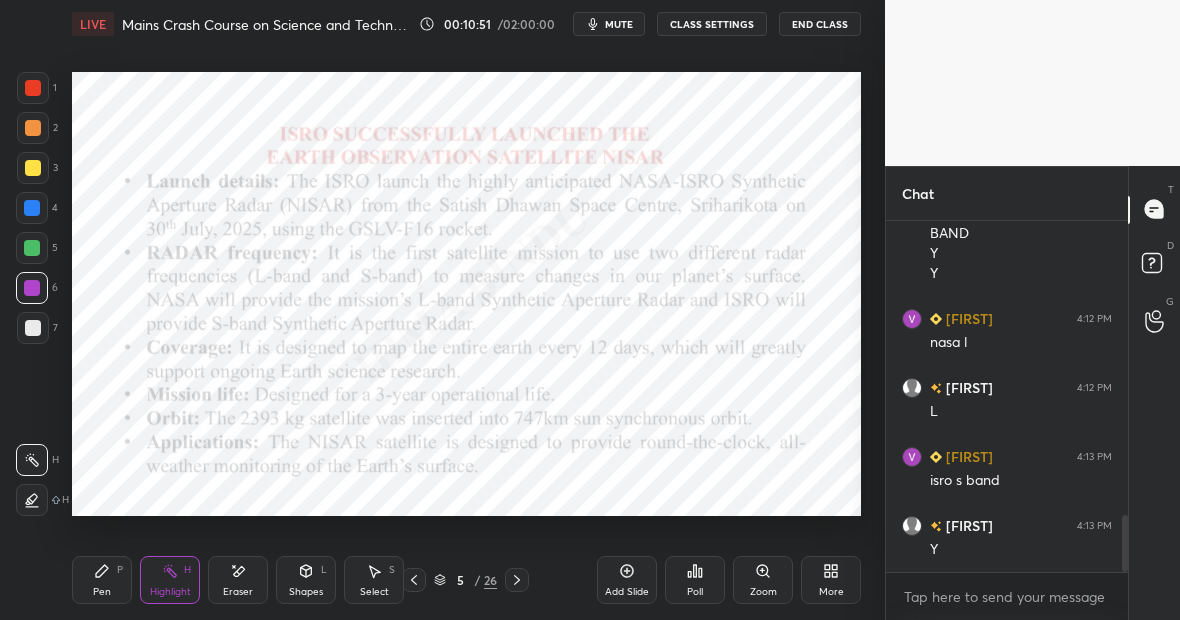click 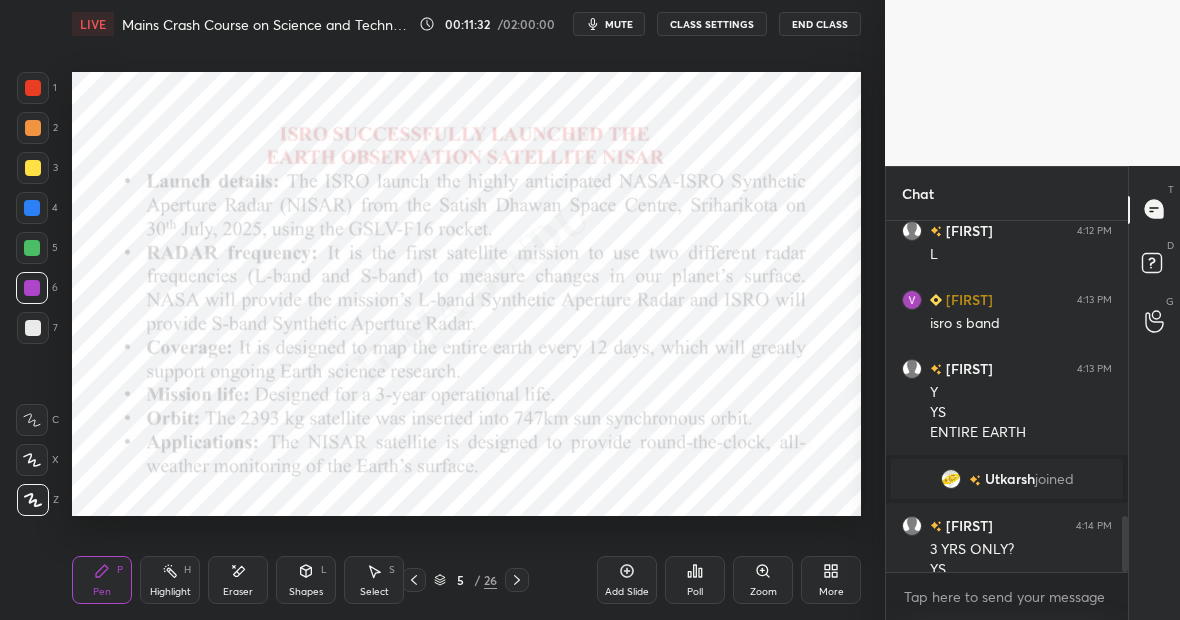 scroll, scrollTop: 1853, scrollLeft: 0, axis: vertical 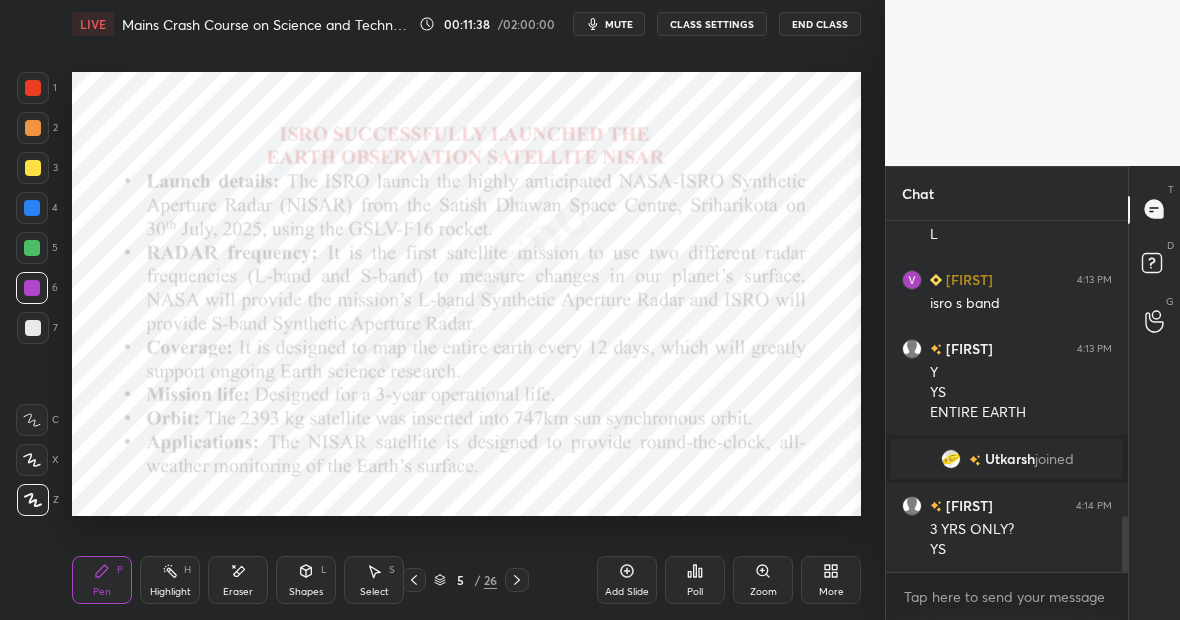 click on "Highlight H" at bounding box center (170, 580) 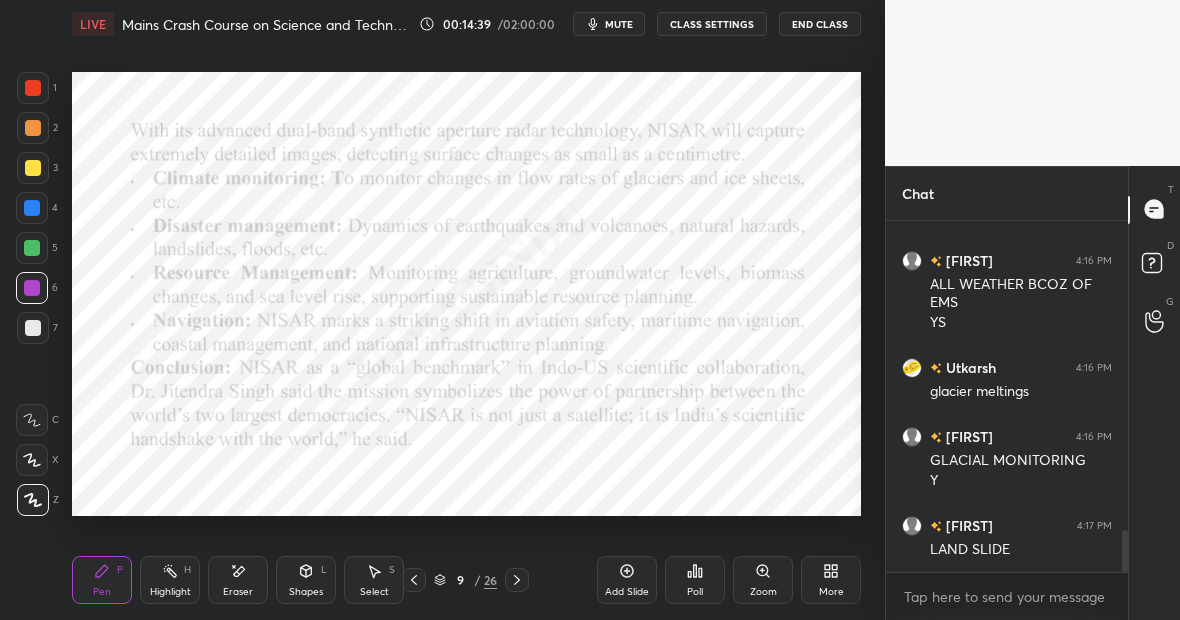 scroll, scrollTop: 2573, scrollLeft: 0, axis: vertical 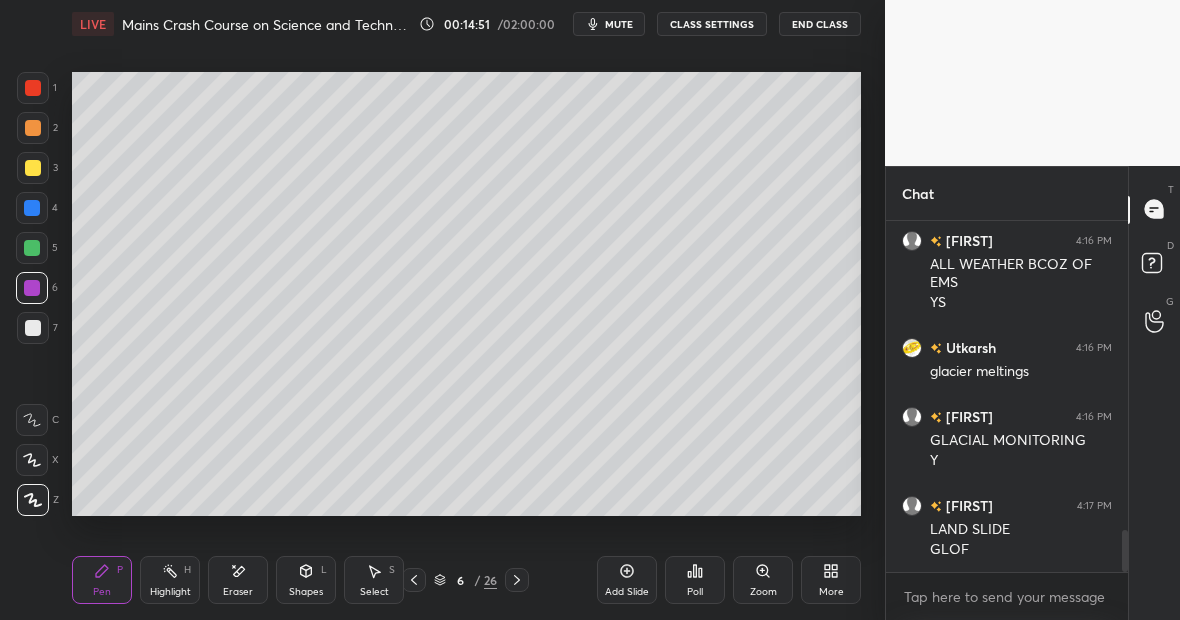 click on "Highlight" at bounding box center [170, 592] 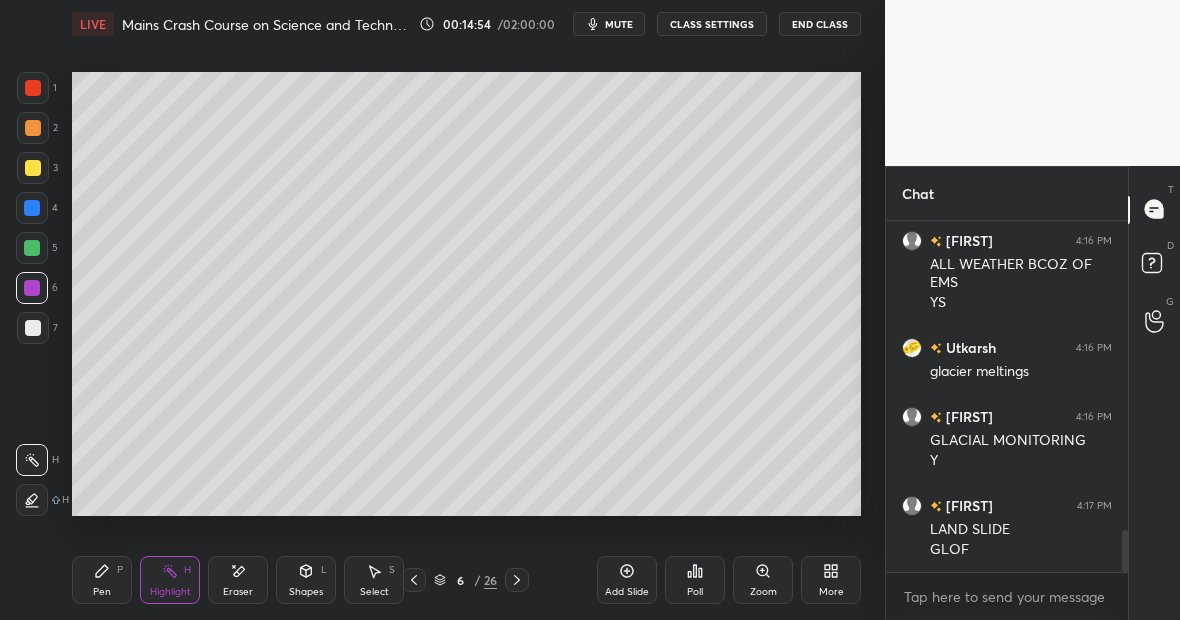 click on "Pen P" at bounding box center (102, 580) 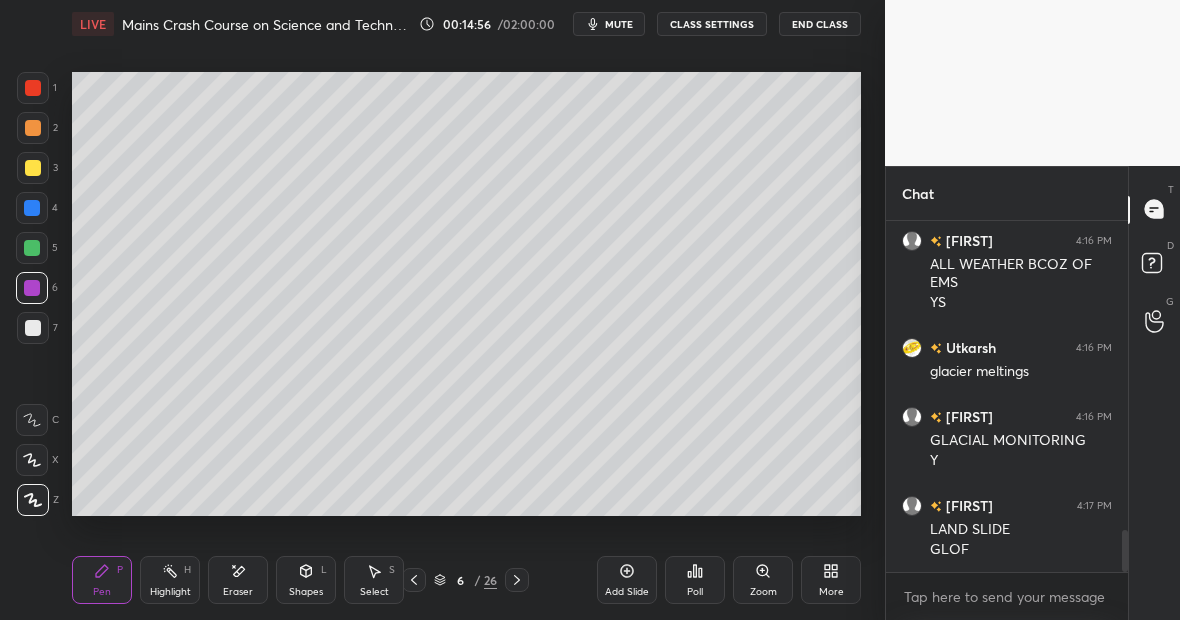 click at bounding box center (33, 168) 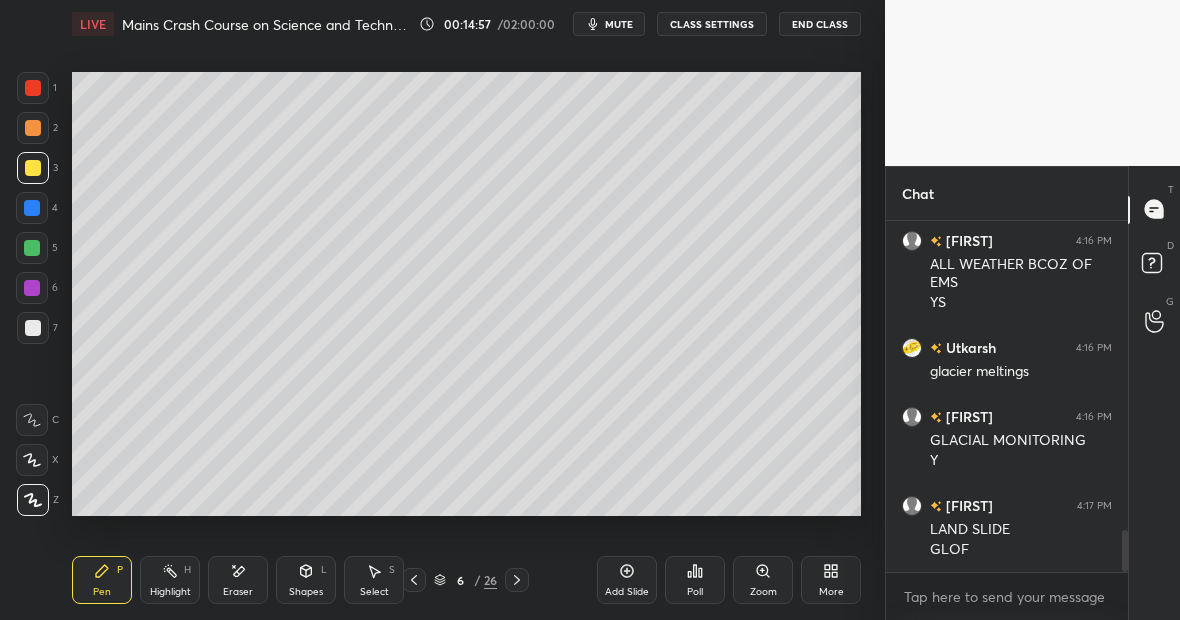 scroll, scrollTop: 2593, scrollLeft: 0, axis: vertical 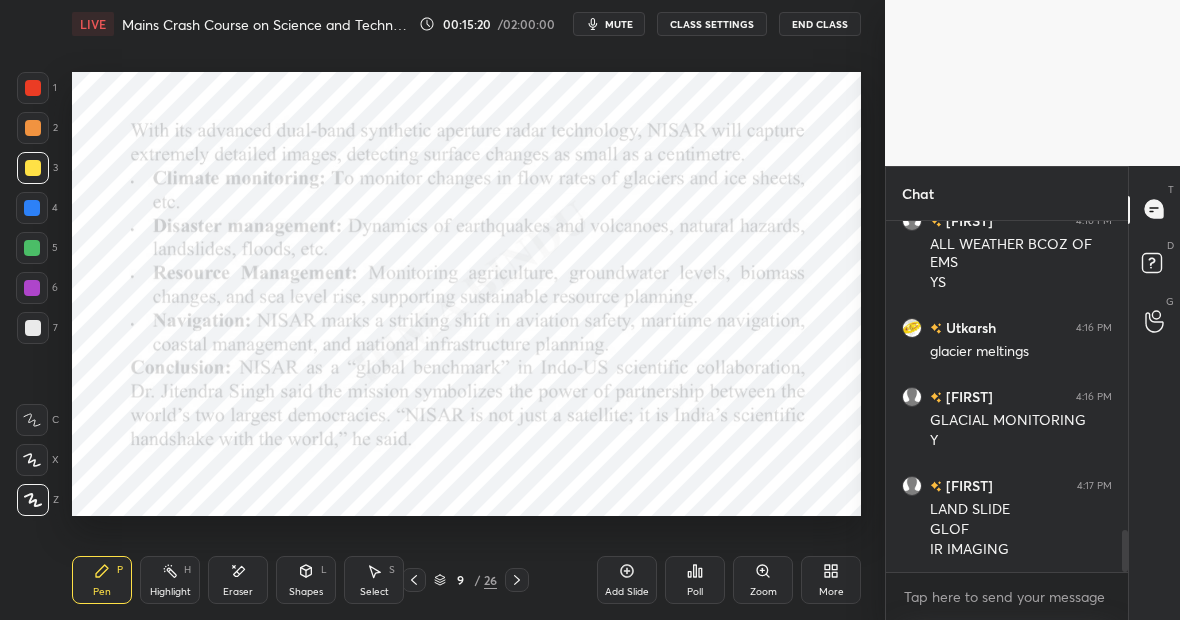 click at bounding box center [32, 208] 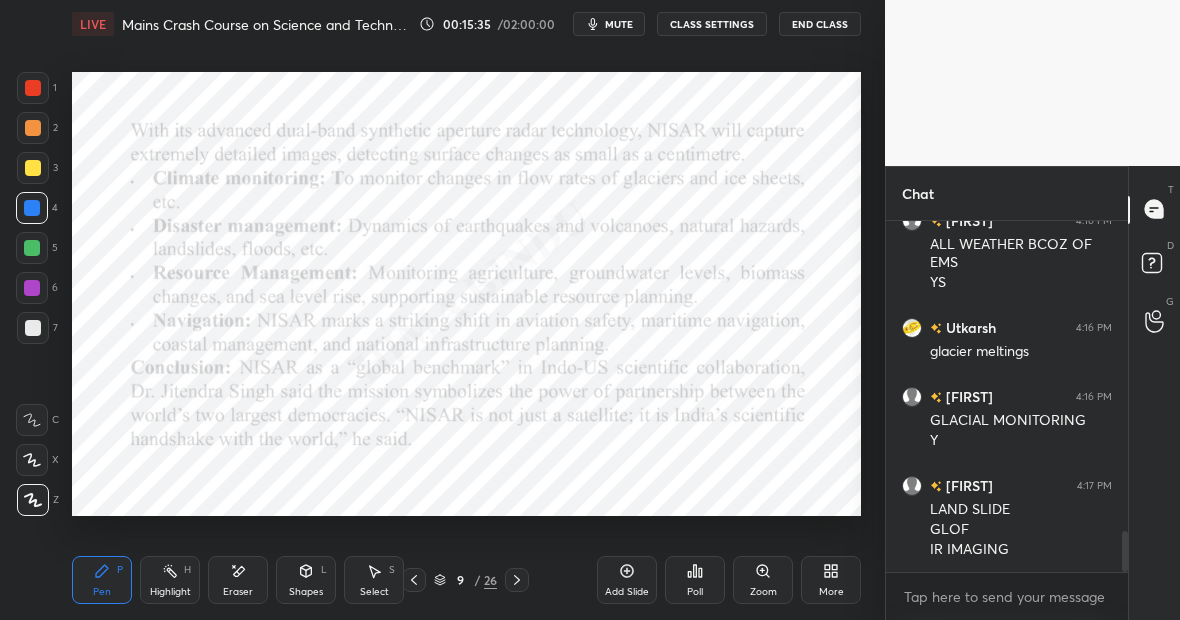 scroll, scrollTop: 2641, scrollLeft: 0, axis: vertical 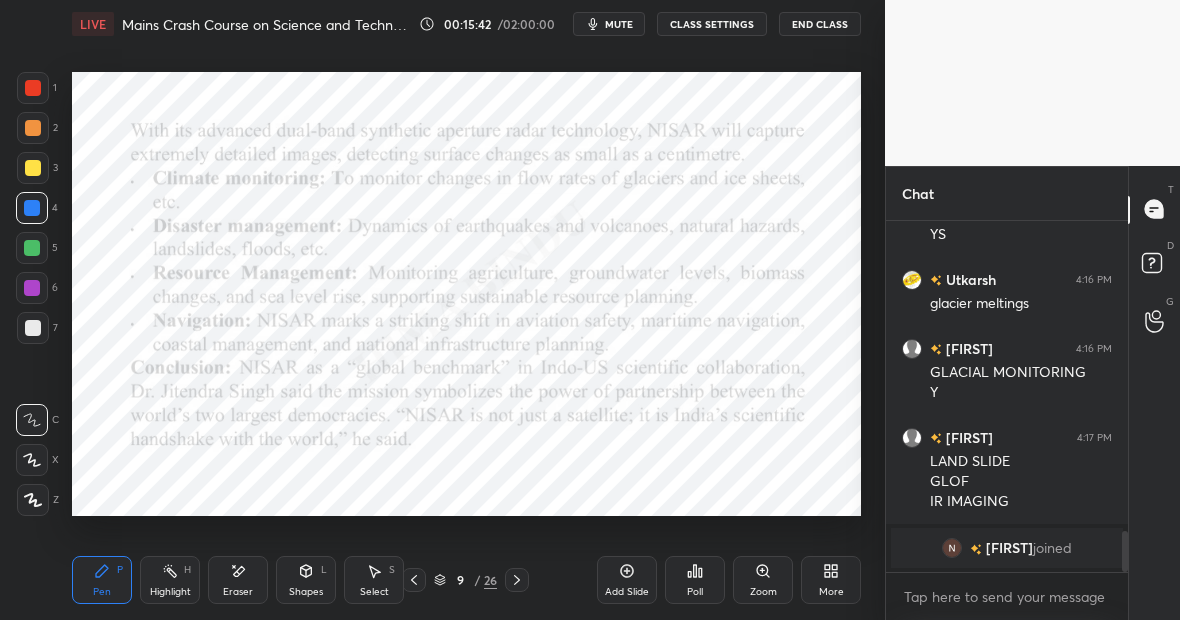 click at bounding box center (33, 500) 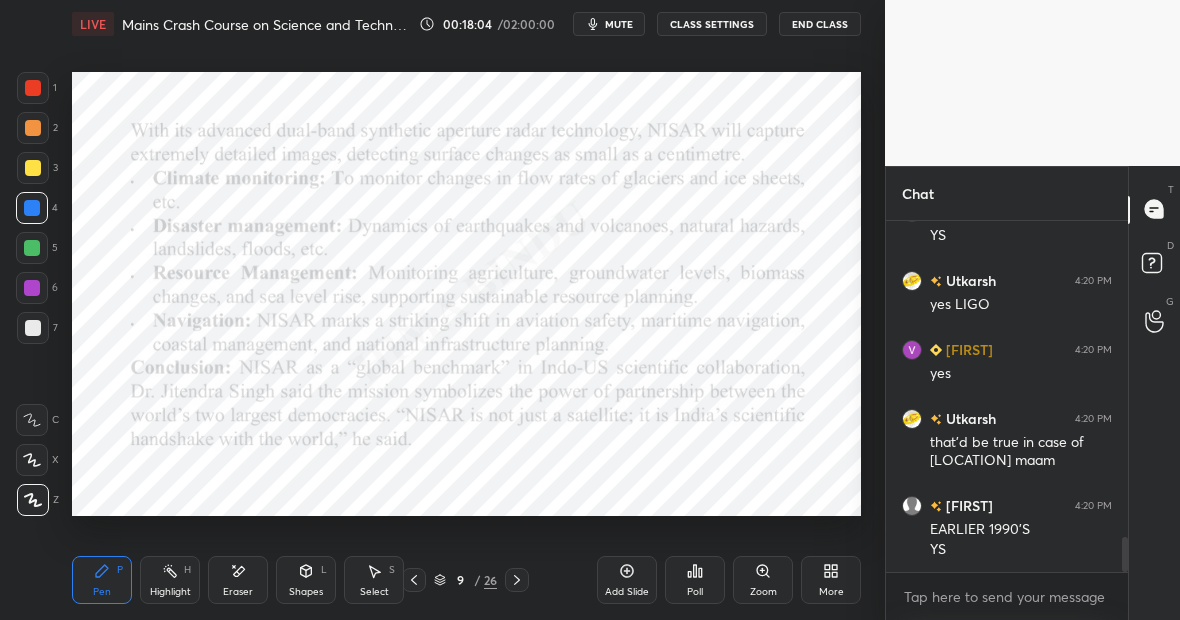 scroll, scrollTop: 3145, scrollLeft: 0, axis: vertical 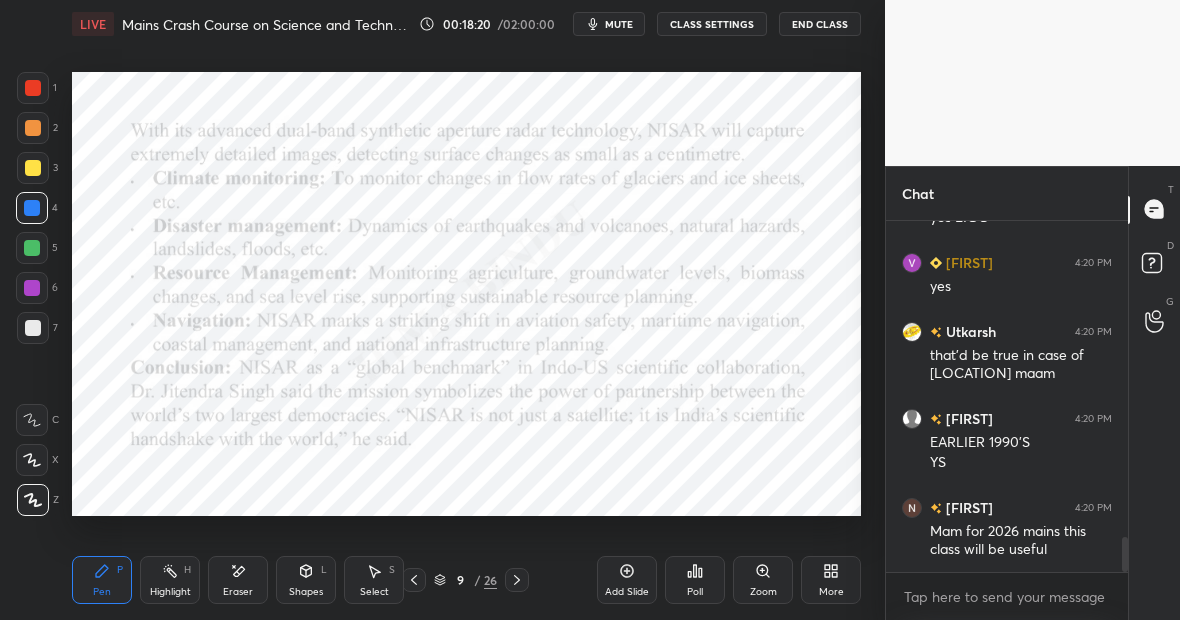 click on "Add Slide" at bounding box center [627, 580] 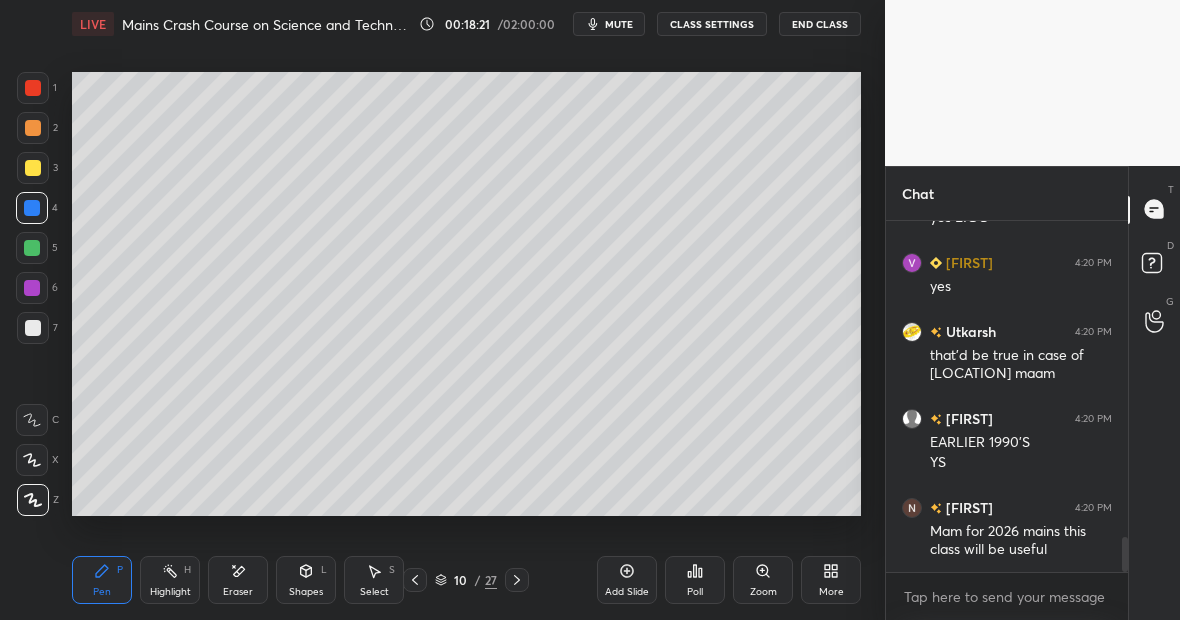 click at bounding box center (33, 168) 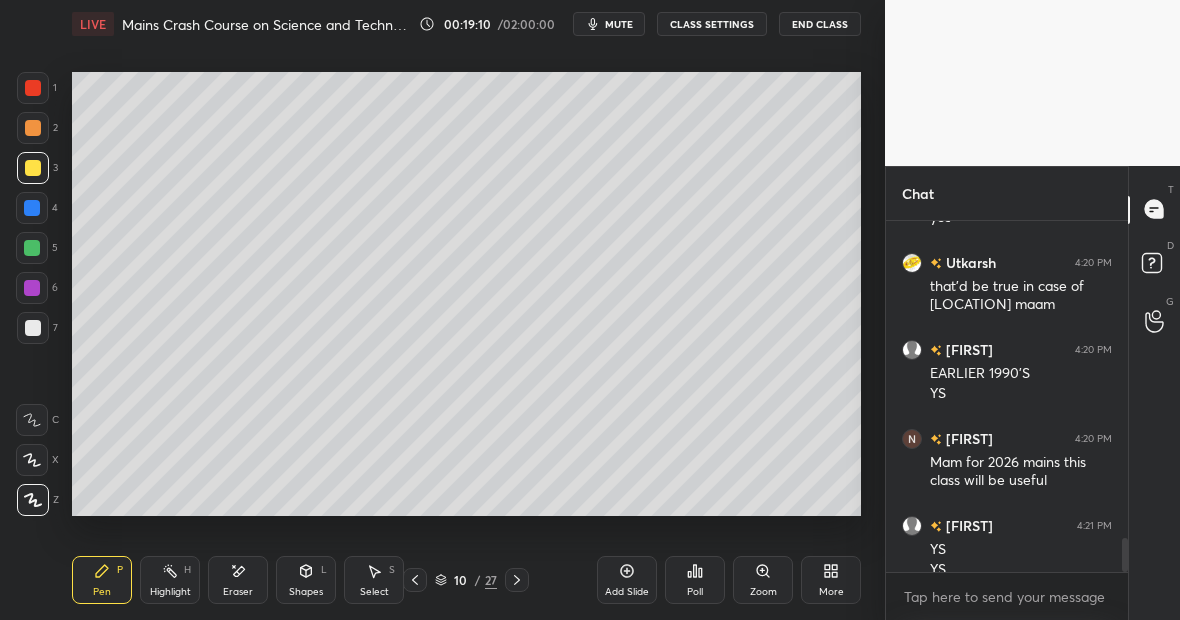 scroll, scrollTop: 3234, scrollLeft: 0, axis: vertical 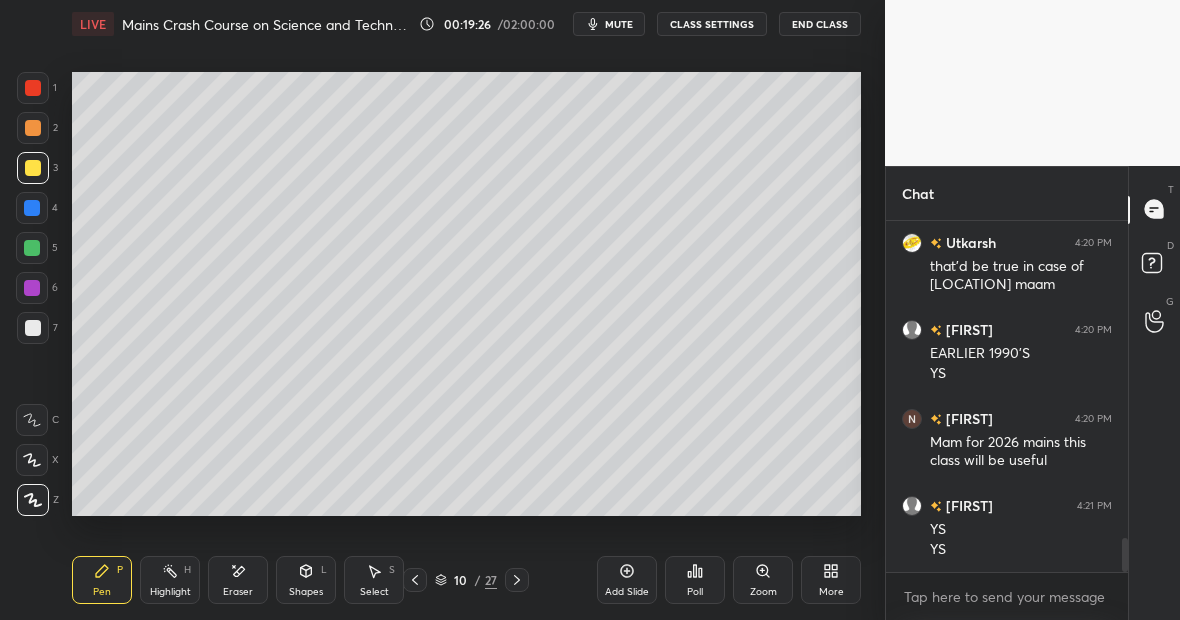 click at bounding box center [32, 248] 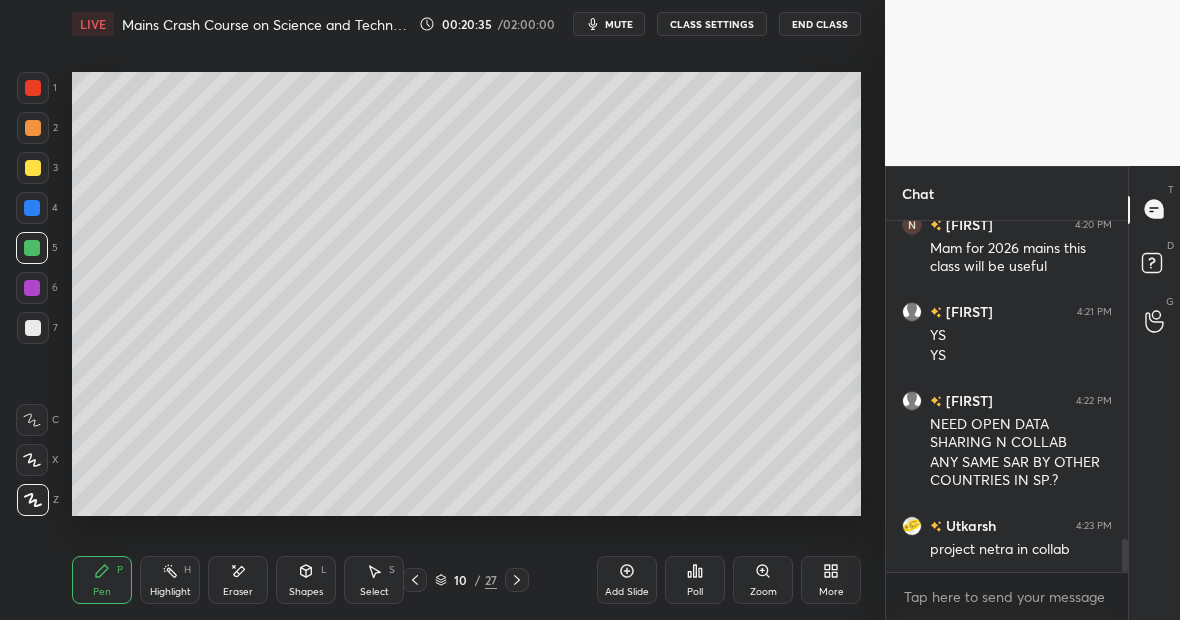 scroll, scrollTop: 3497, scrollLeft: 0, axis: vertical 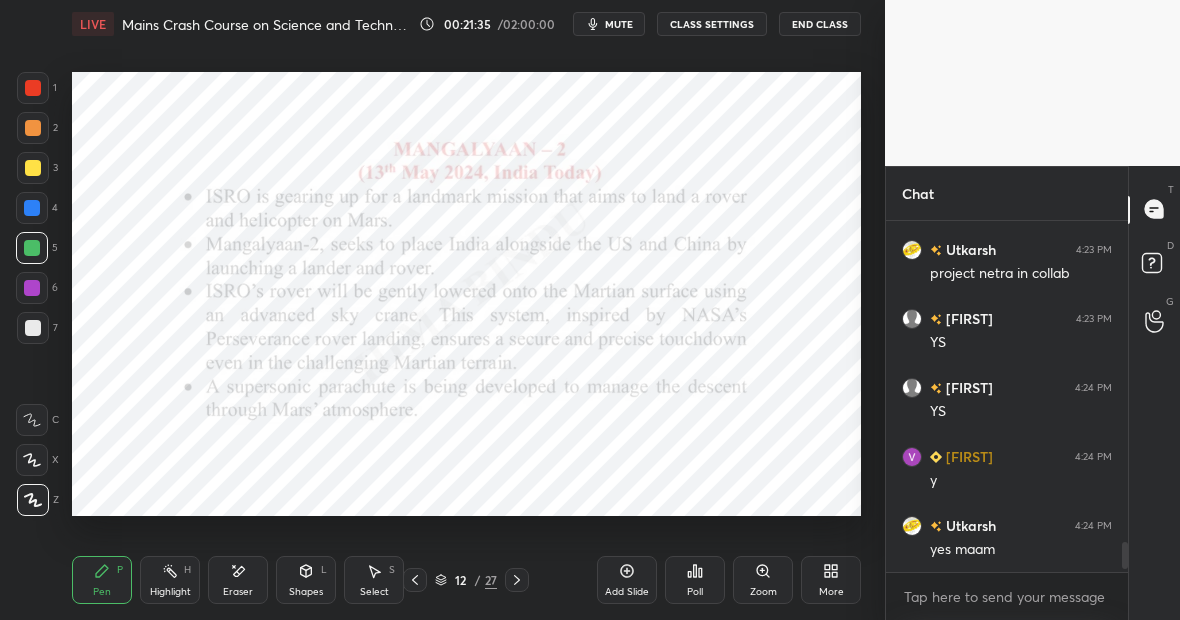 click at bounding box center [33, 88] 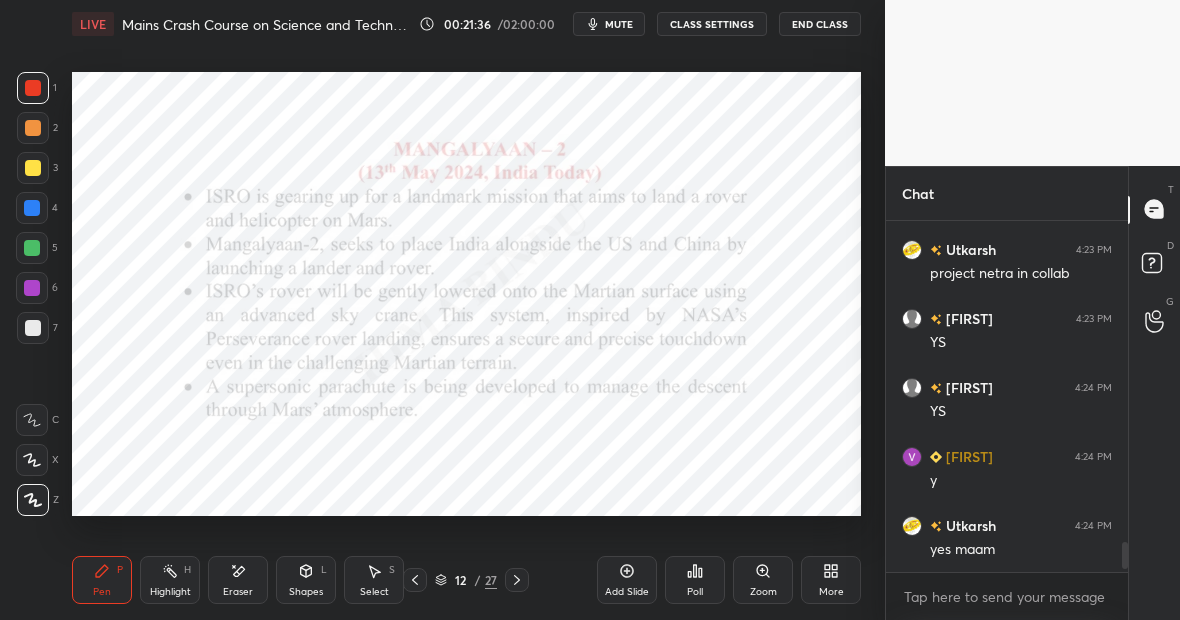 click at bounding box center [32, 208] 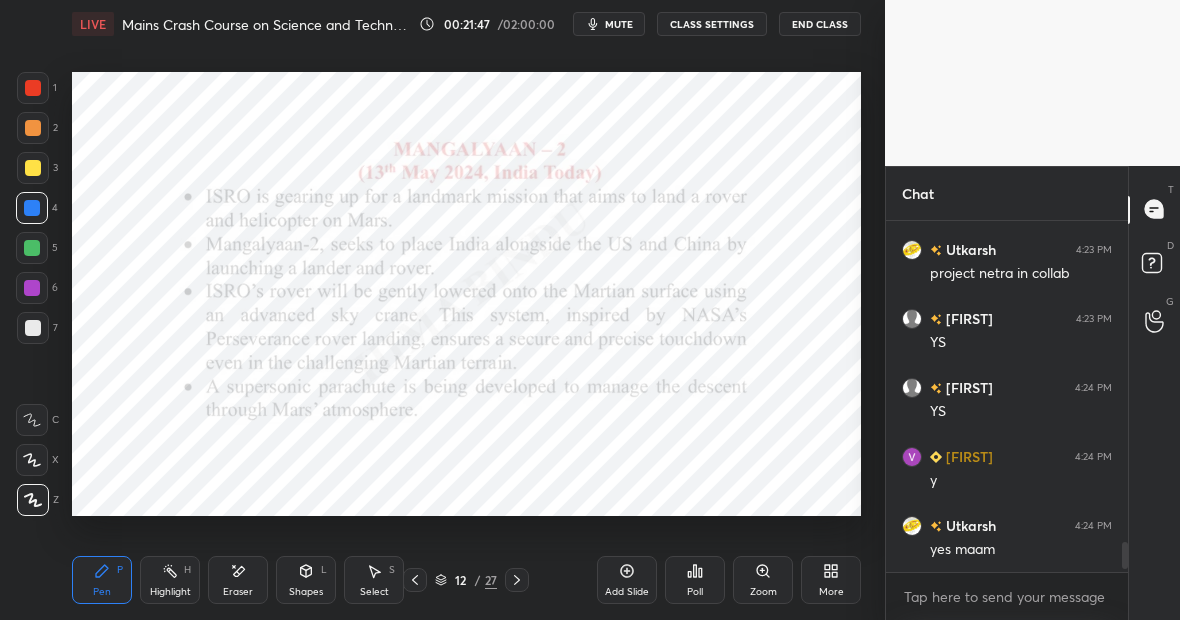 scroll, scrollTop: 3773, scrollLeft: 0, axis: vertical 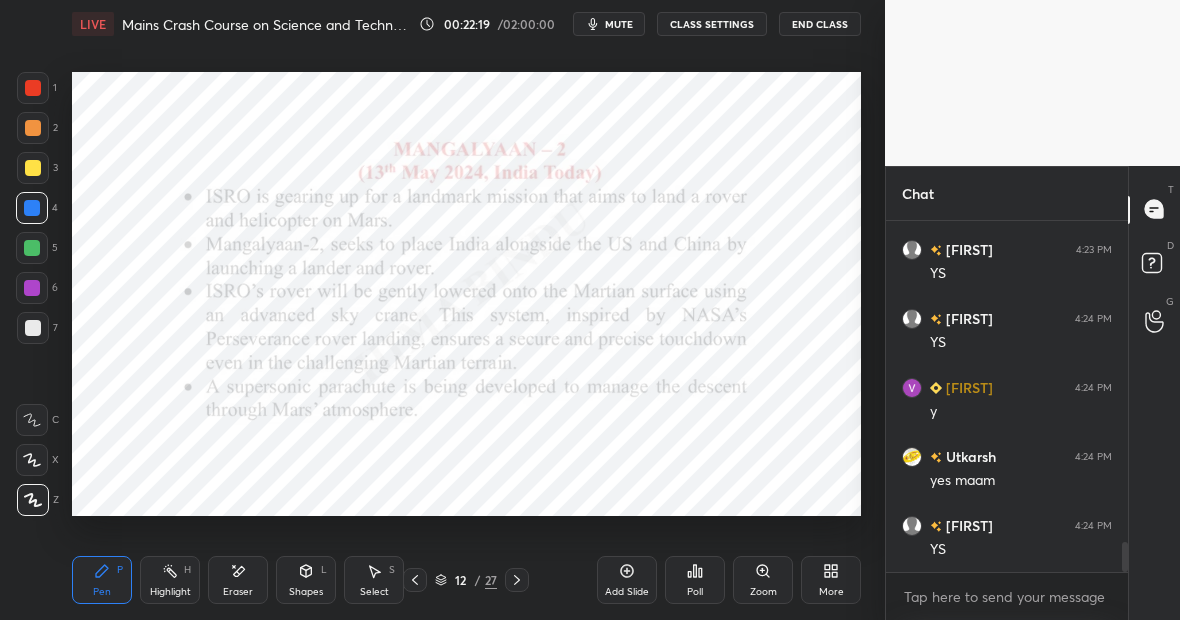 click on "Add Slide" at bounding box center (627, 580) 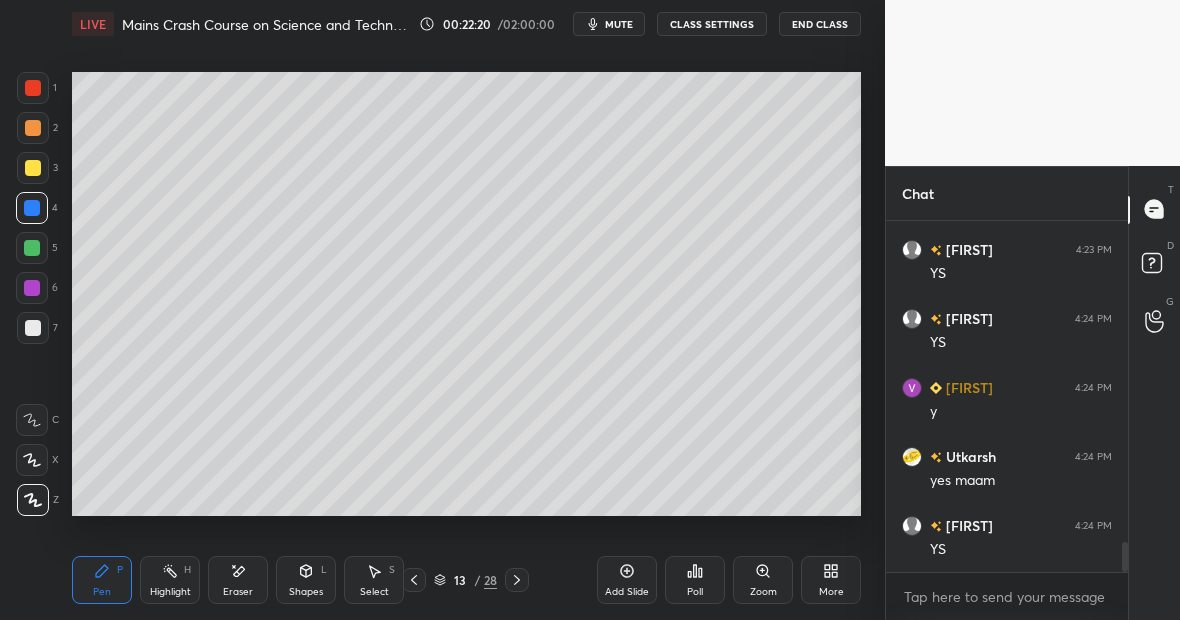 click at bounding box center (33, 168) 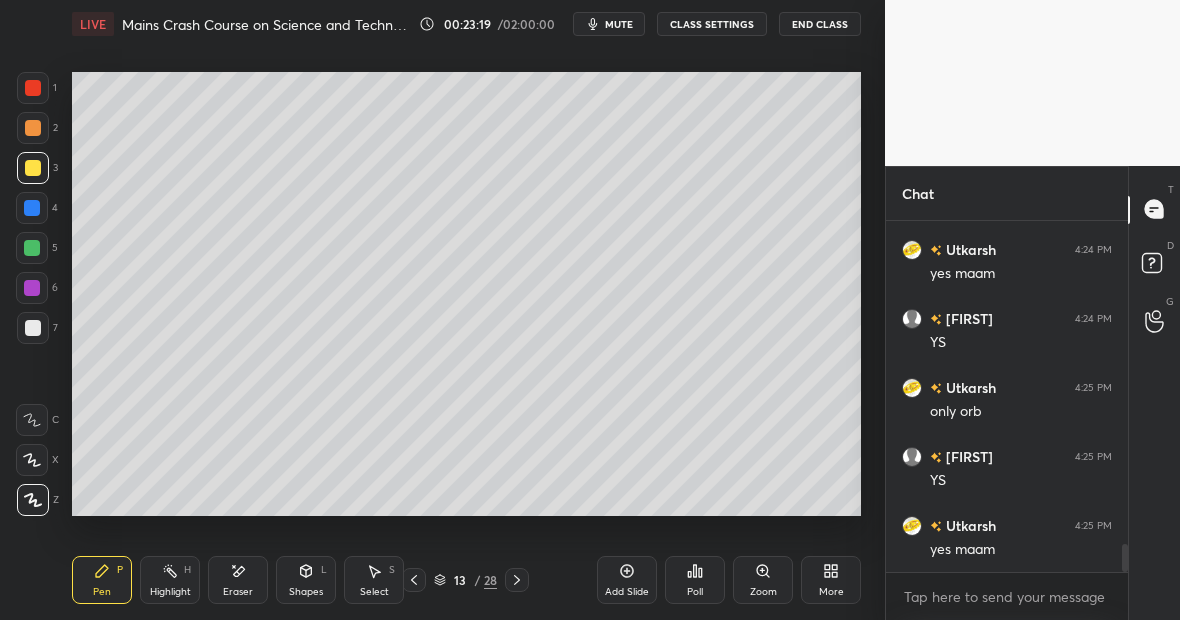 scroll, scrollTop: 4049, scrollLeft: 0, axis: vertical 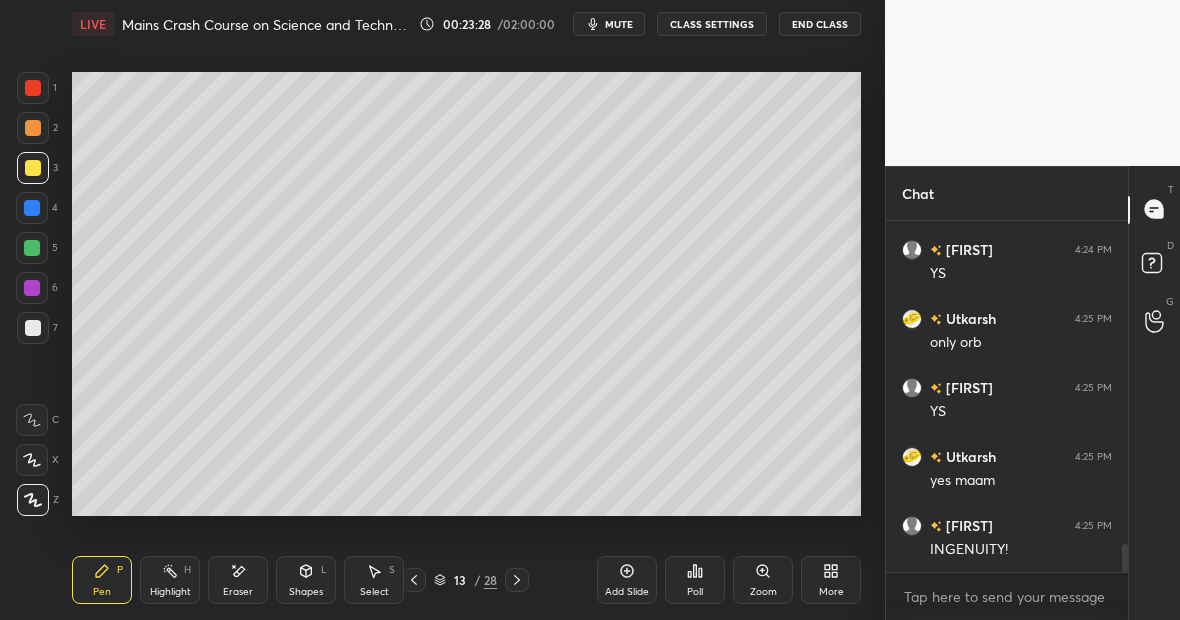 click on "Highlight" at bounding box center (170, 592) 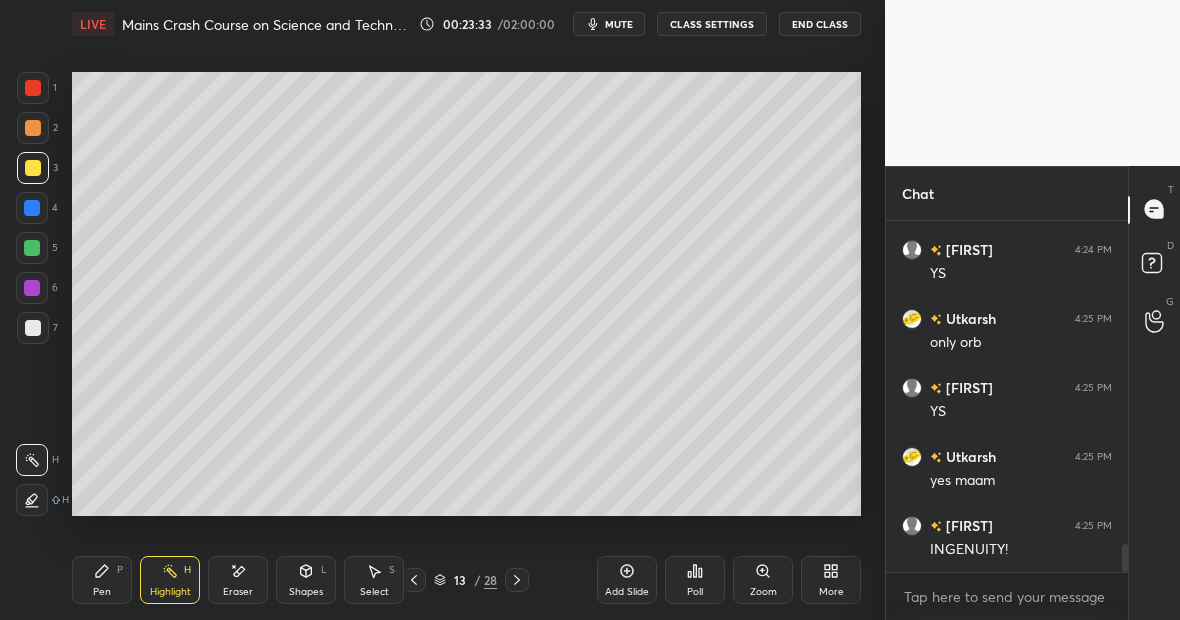click on "Pen P" at bounding box center (102, 580) 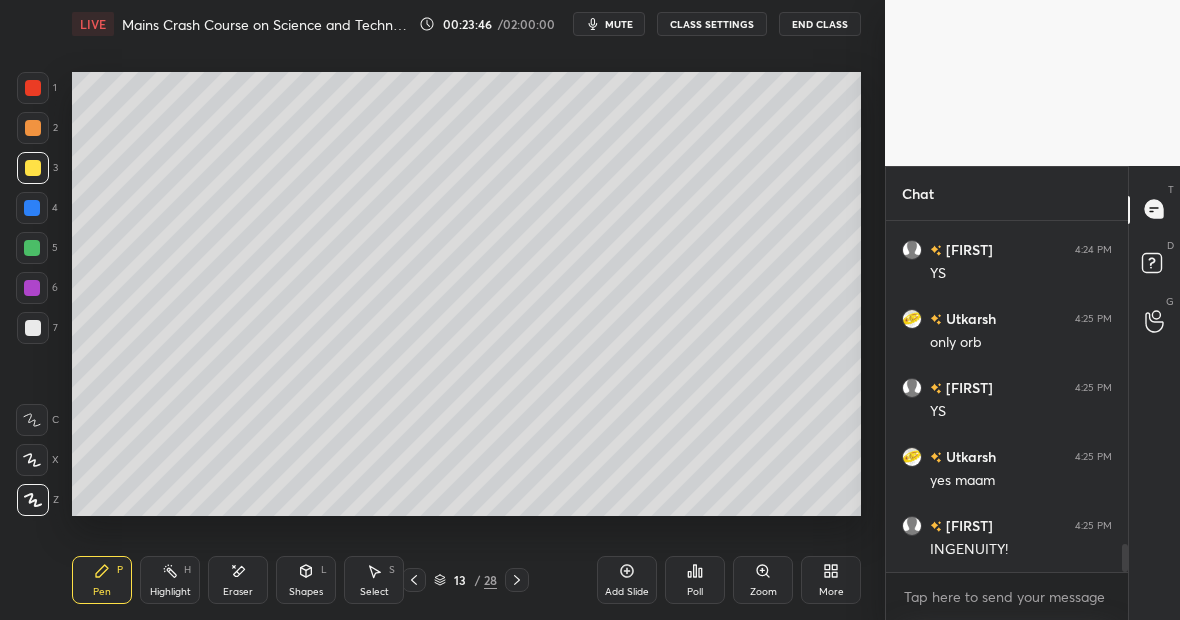 click on "Highlight H" at bounding box center (170, 580) 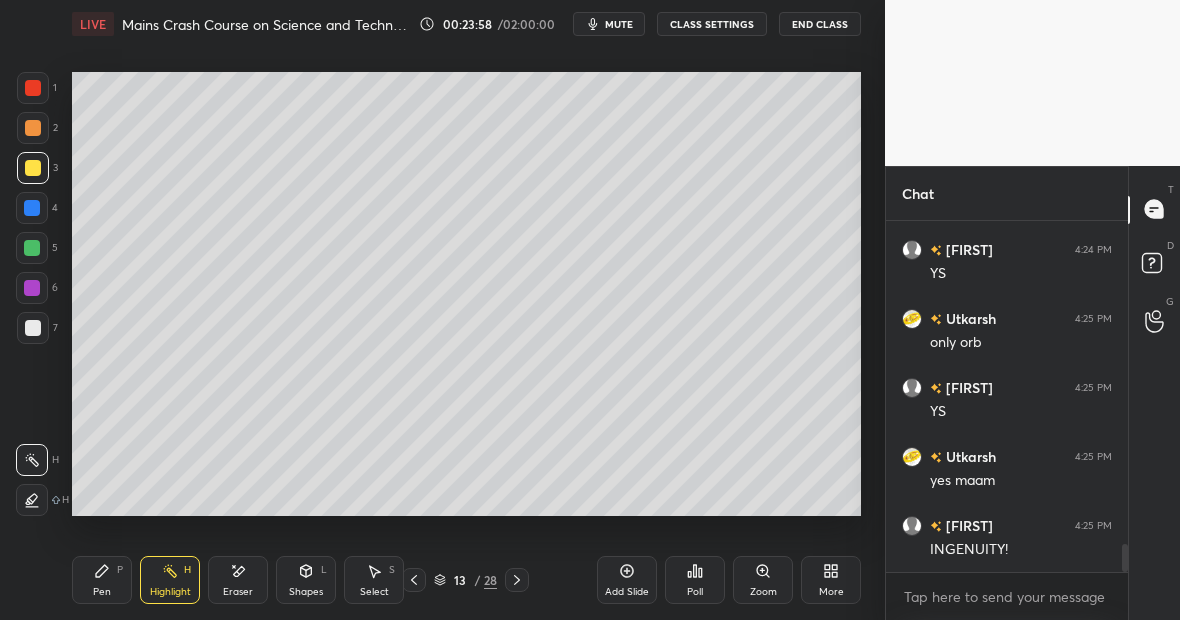 click at bounding box center (32, 248) 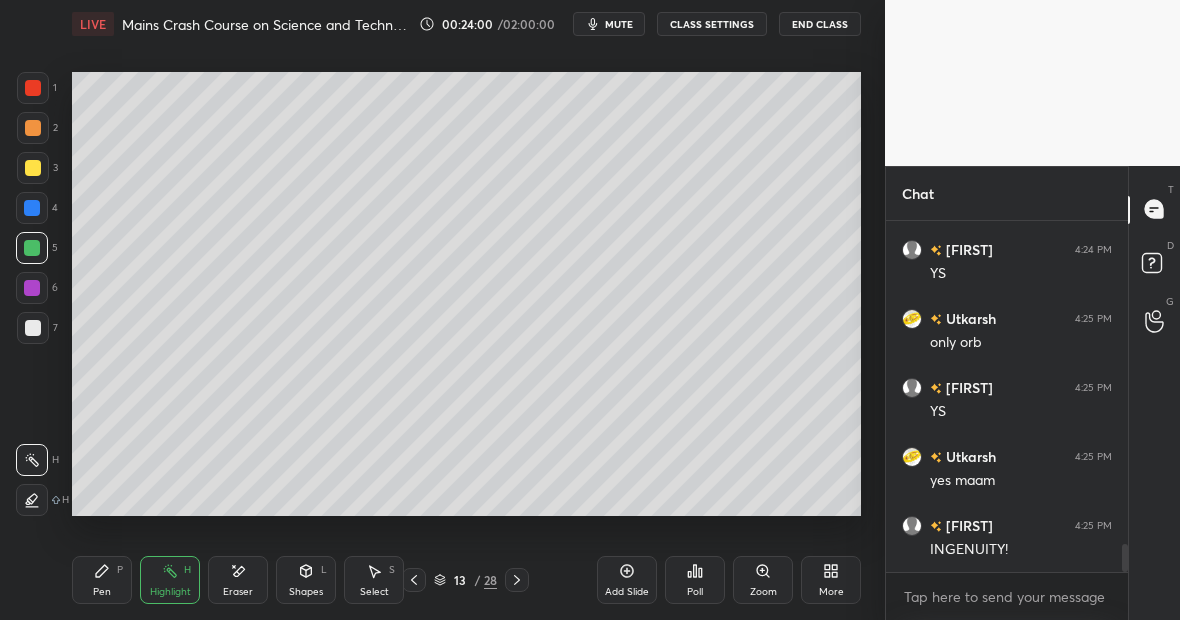 drag, startPoint x: 89, startPoint y: 570, endPoint x: 102, endPoint y: 568, distance: 13.152946 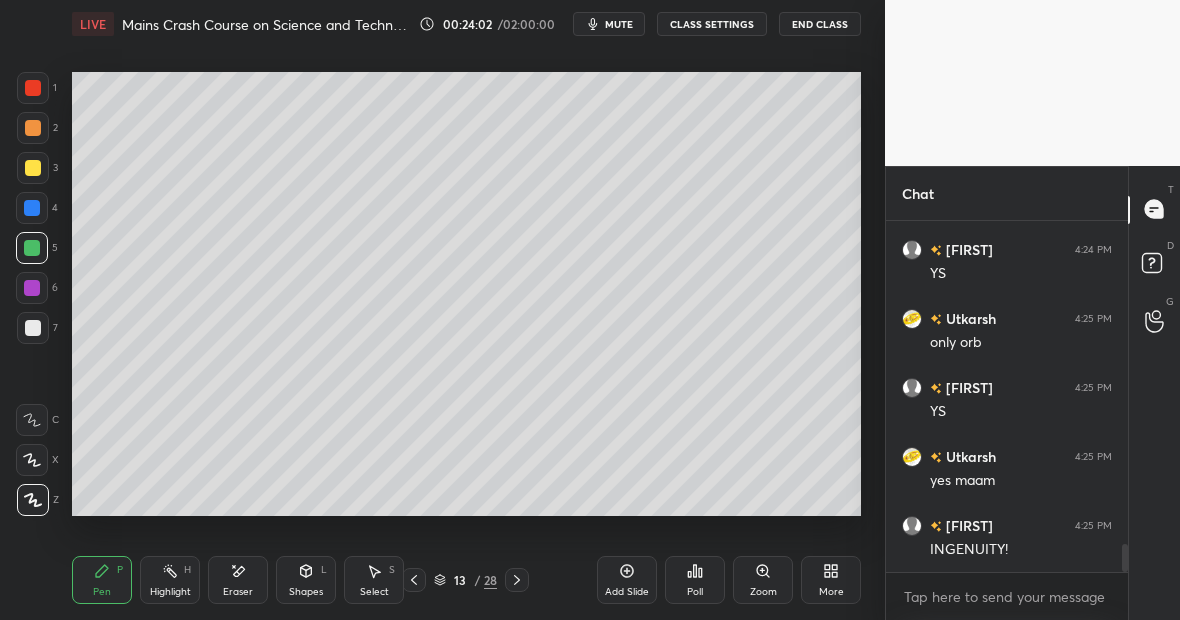 scroll, scrollTop: 4136, scrollLeft: 0, axis: vertical 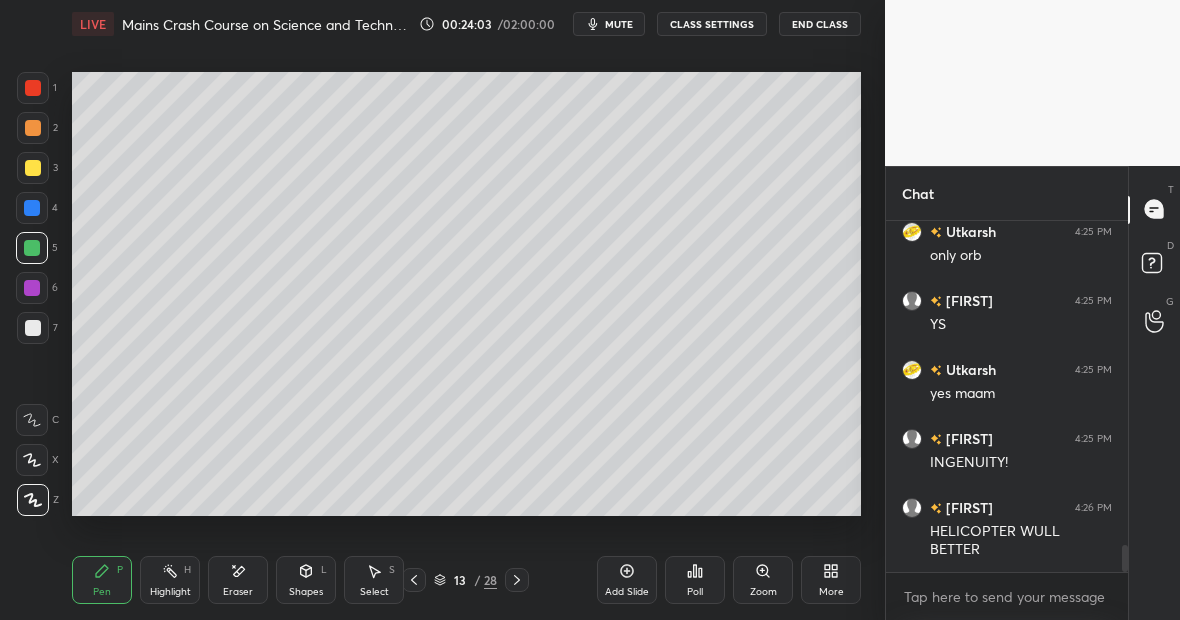 click at bounding box center (33, 328) 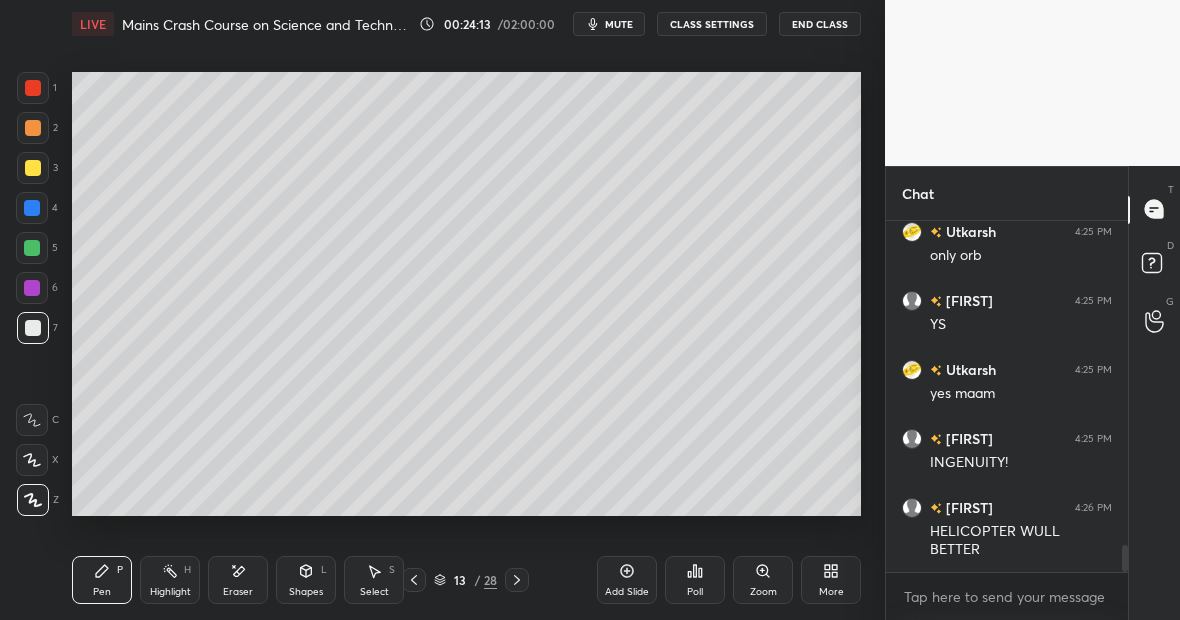 click at bounding box center (32, 288) 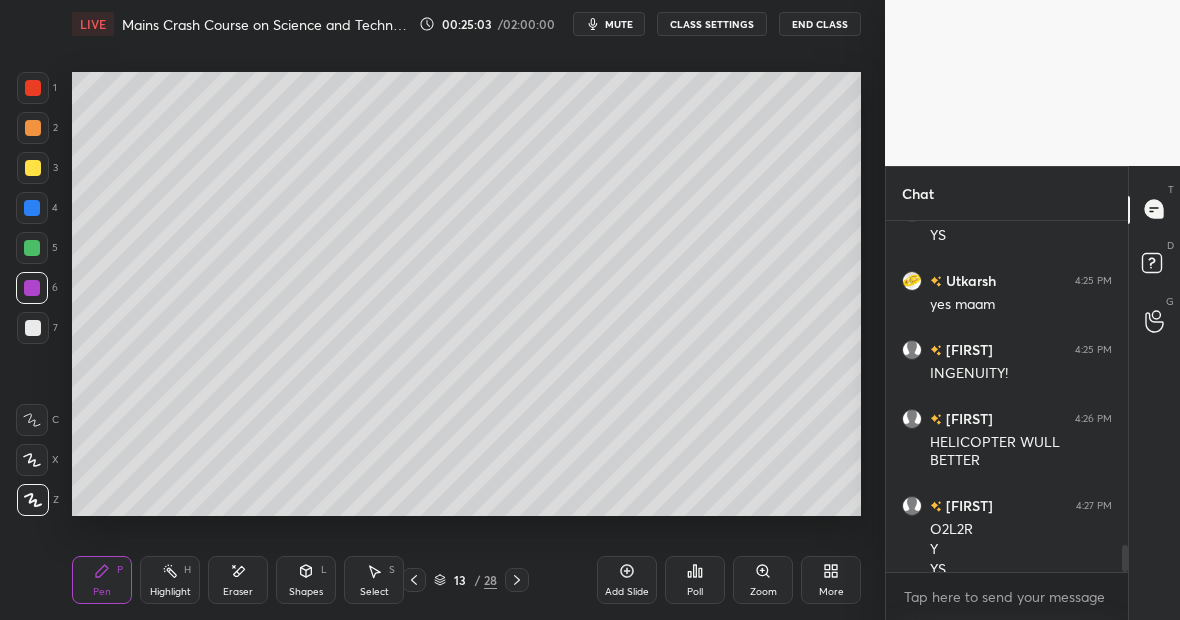scroll, scrollTop: 4245, scrollLeft: 0, axis: vertical 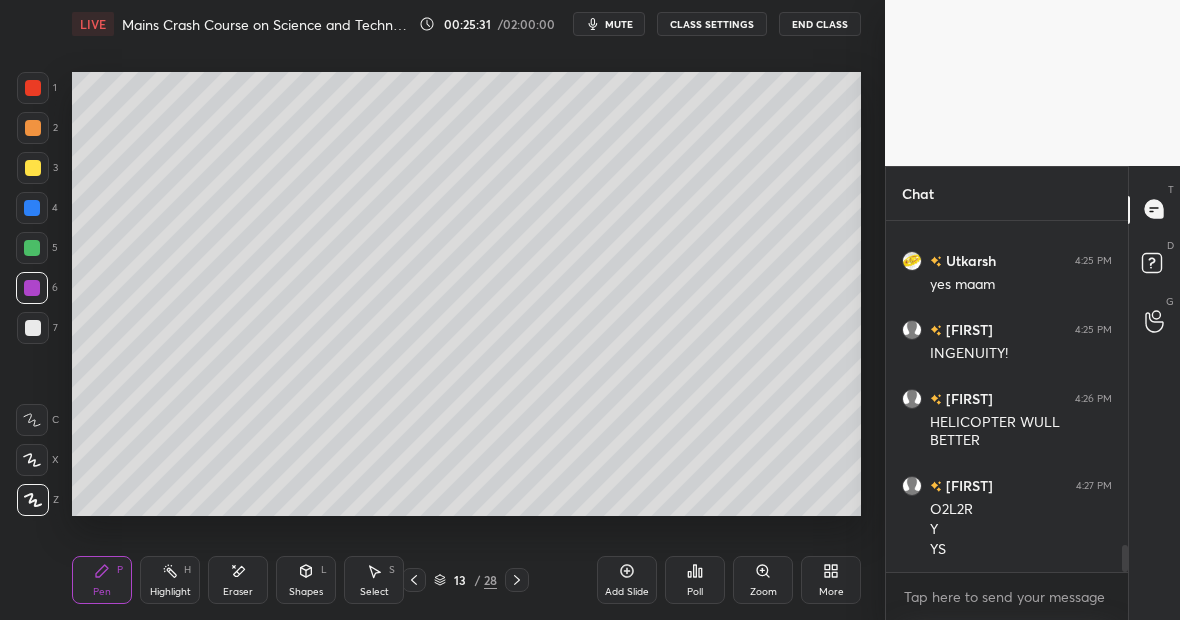 click at bounding box center (32, 208) 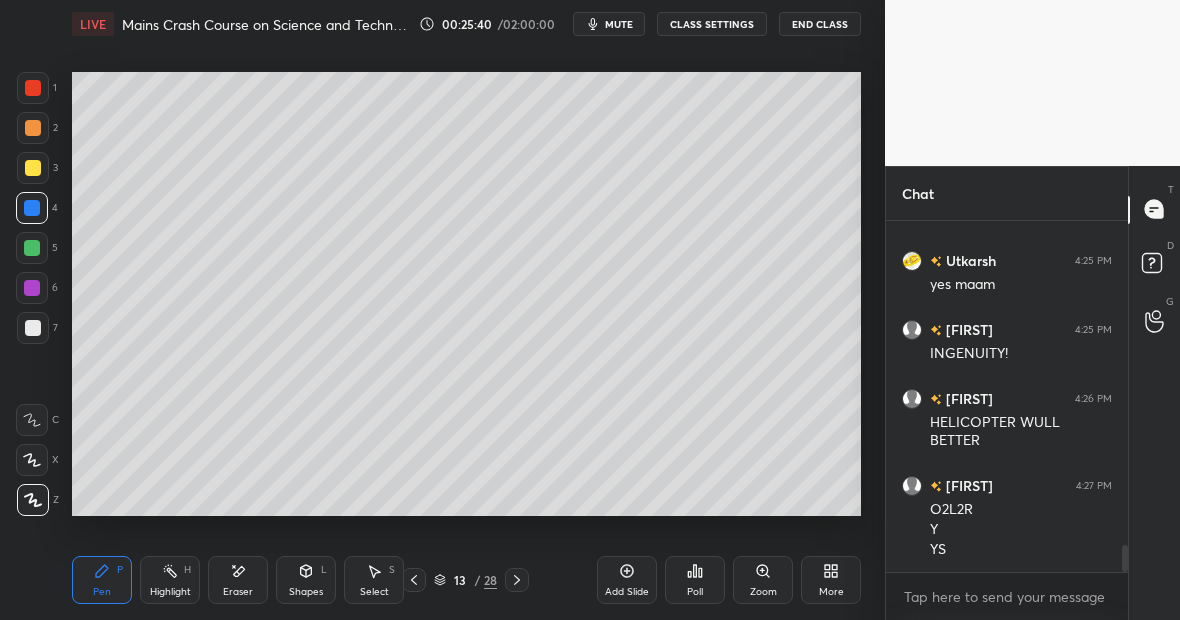 click 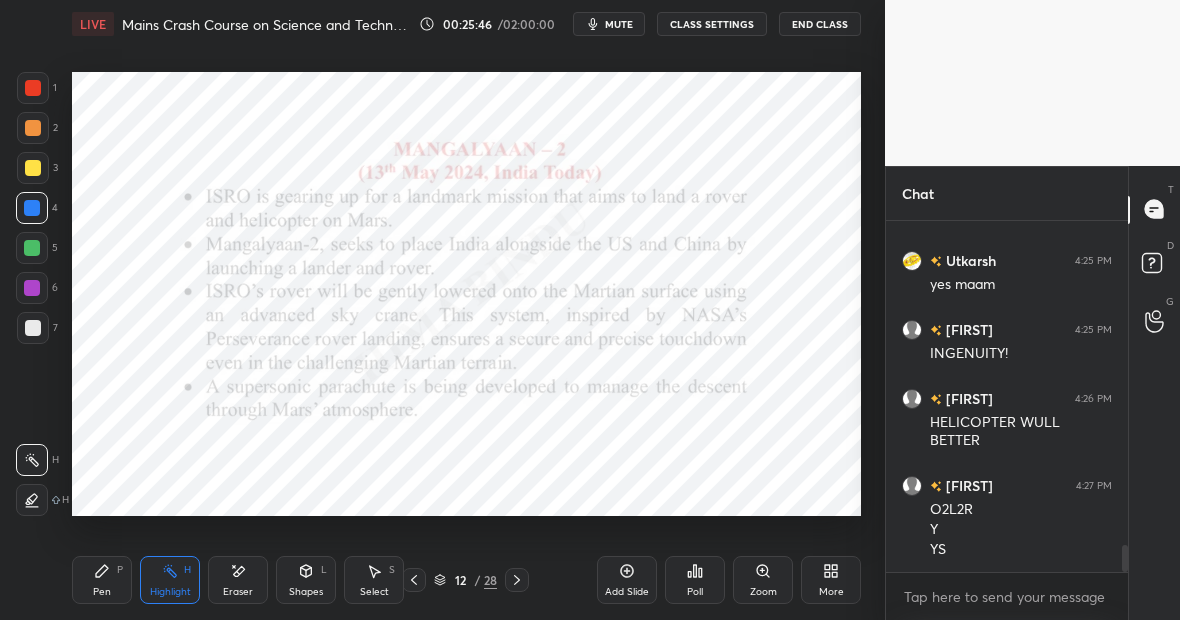 click on "Pen" at bounding box center [102, 592] 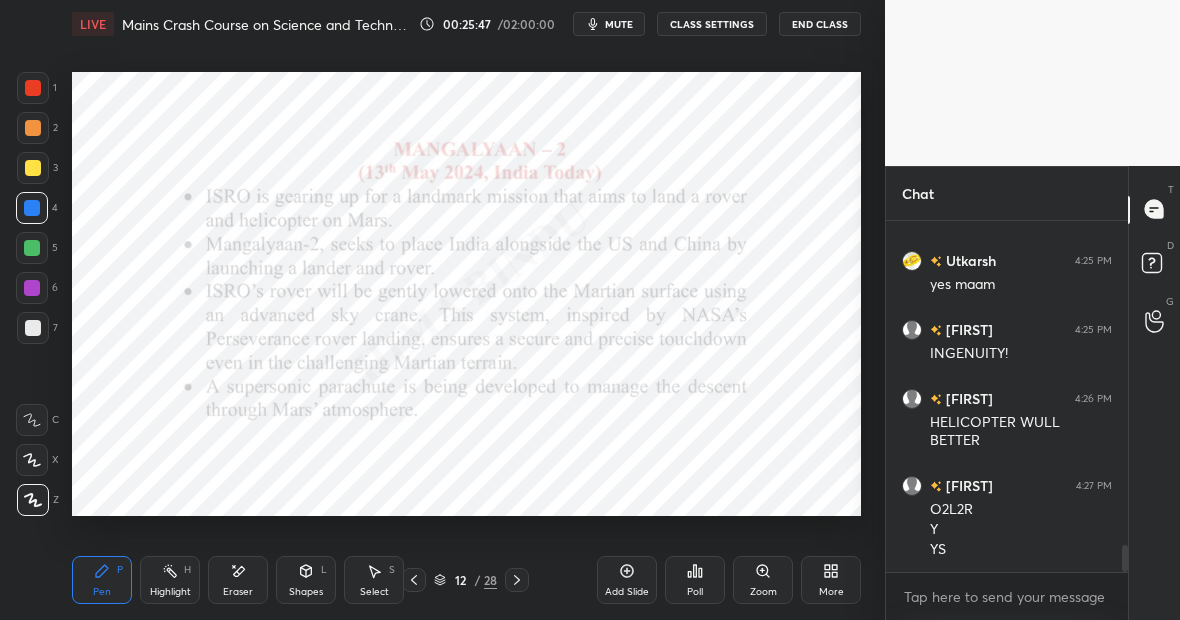 click 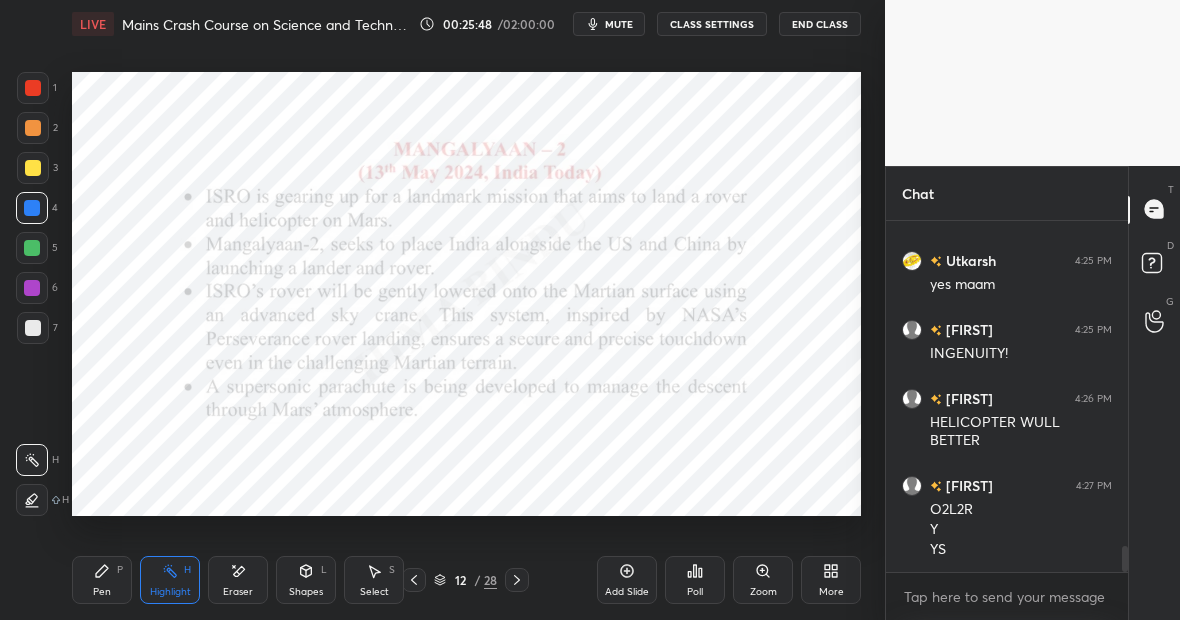scroll, scrollTop: 4314, scrollLeft: 0, axis: vertical 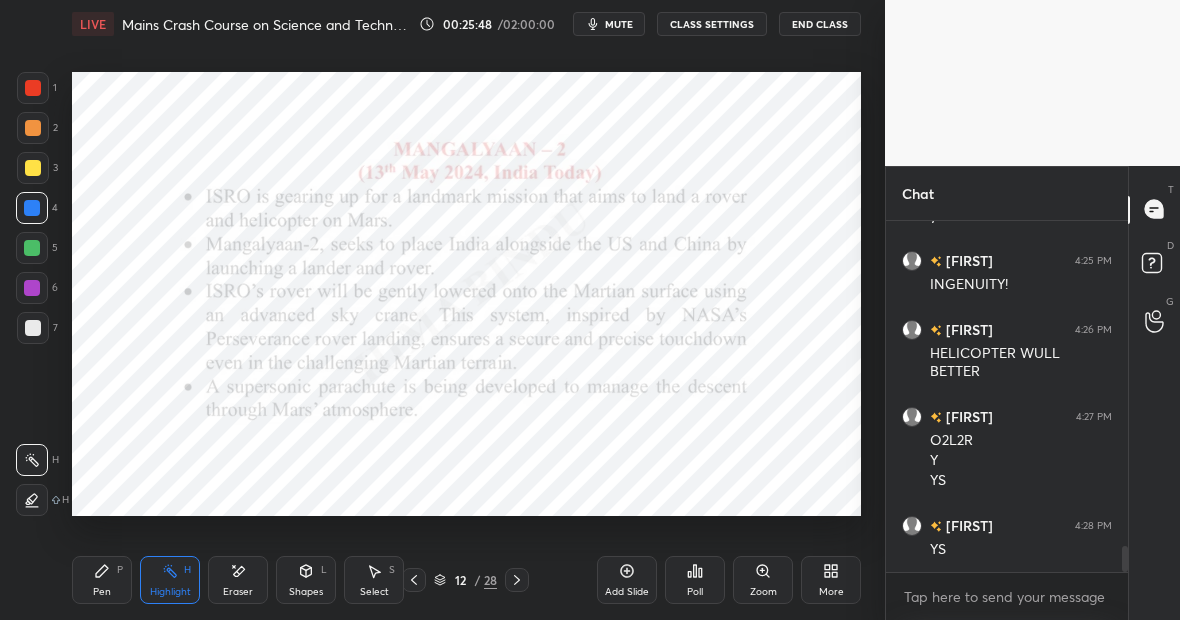 click on "Highlight H" at bounding box center (170, 580) 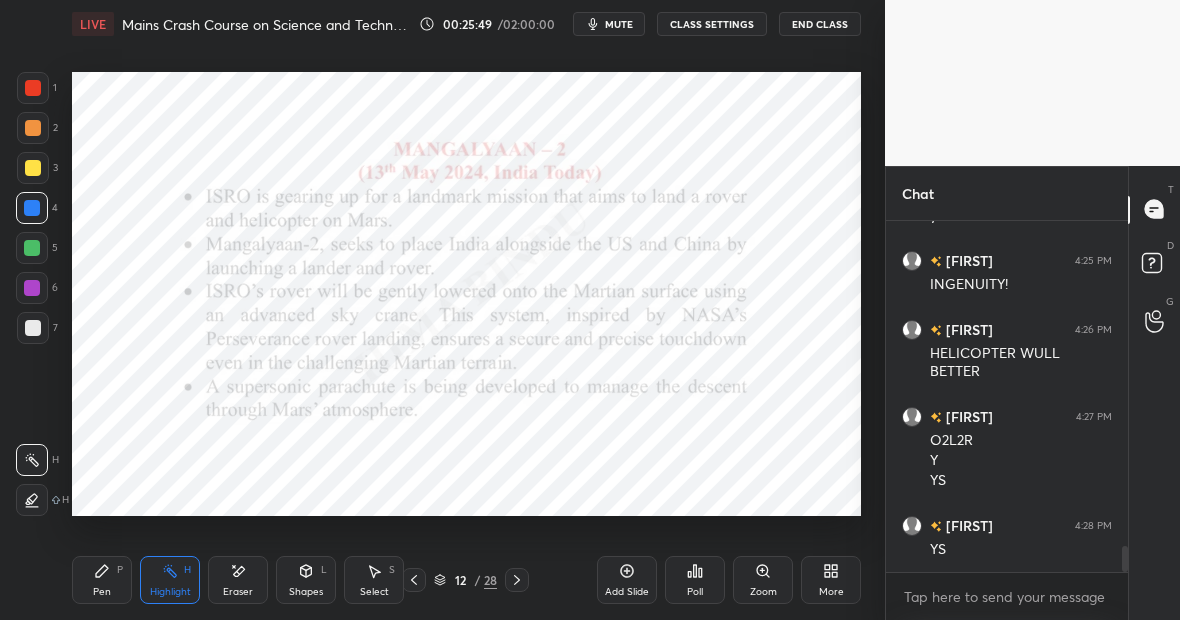 click 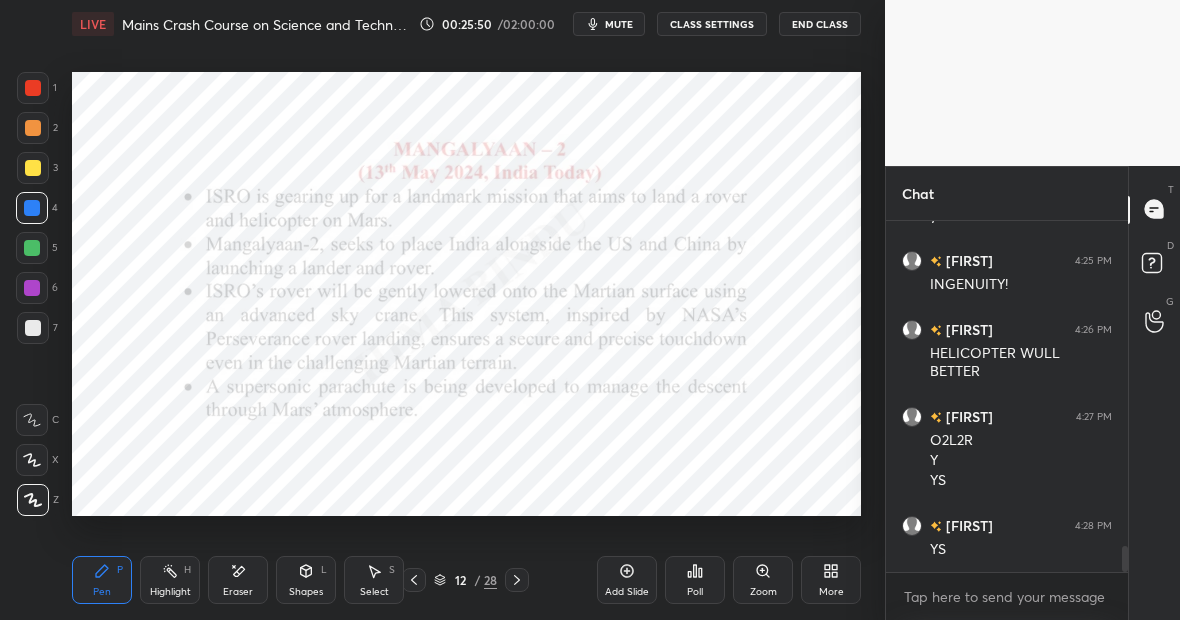 drag, startPoint x: 171, startPoint y: 579, endPoint x: 182, endPoint y: 571, distance: 13.601471 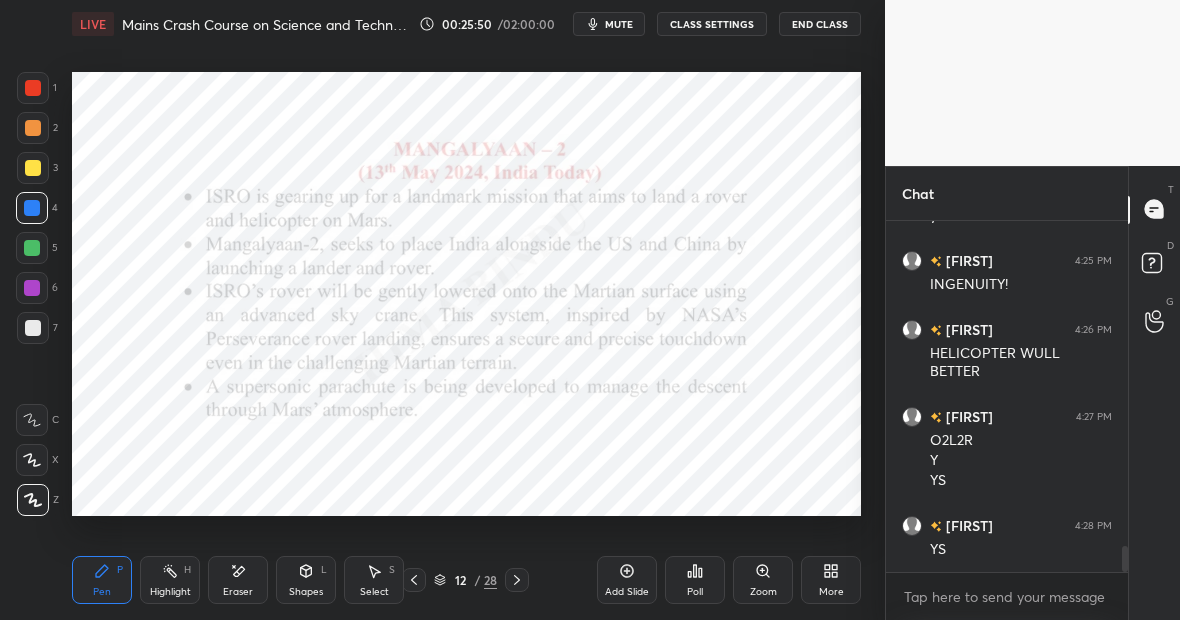 click on "Highlight H" at bounding box center (170, 580) 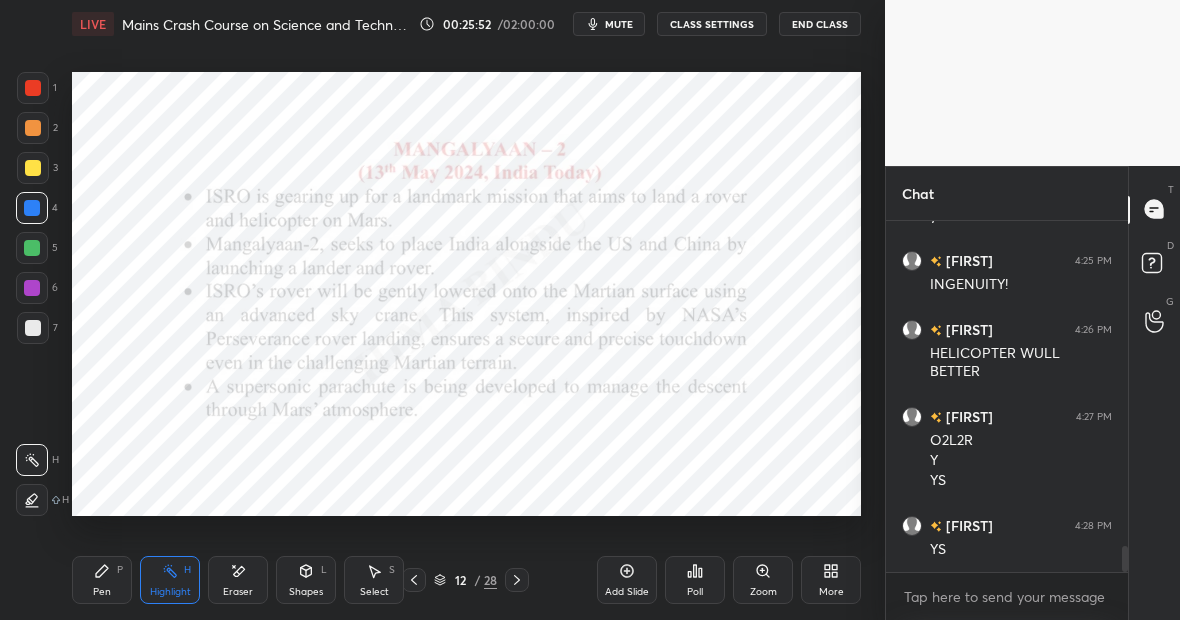 click on "Pen P" at bounding box center [102, 580] 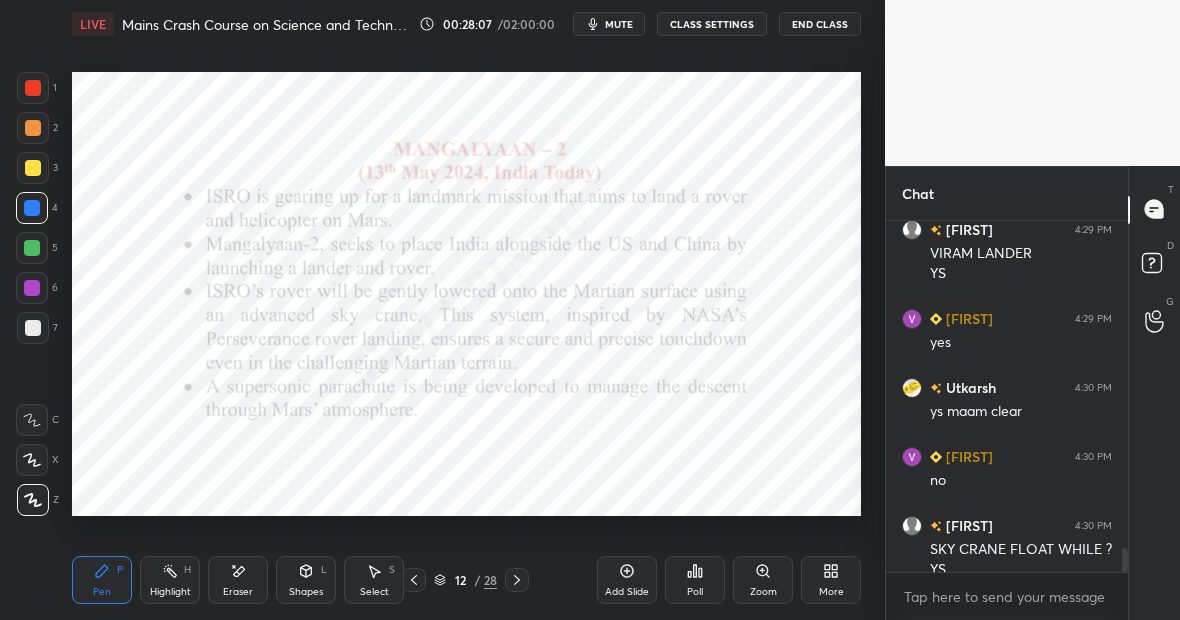 scroll, scrollTop: 4857, scrollLeft: 0, axis: vertical 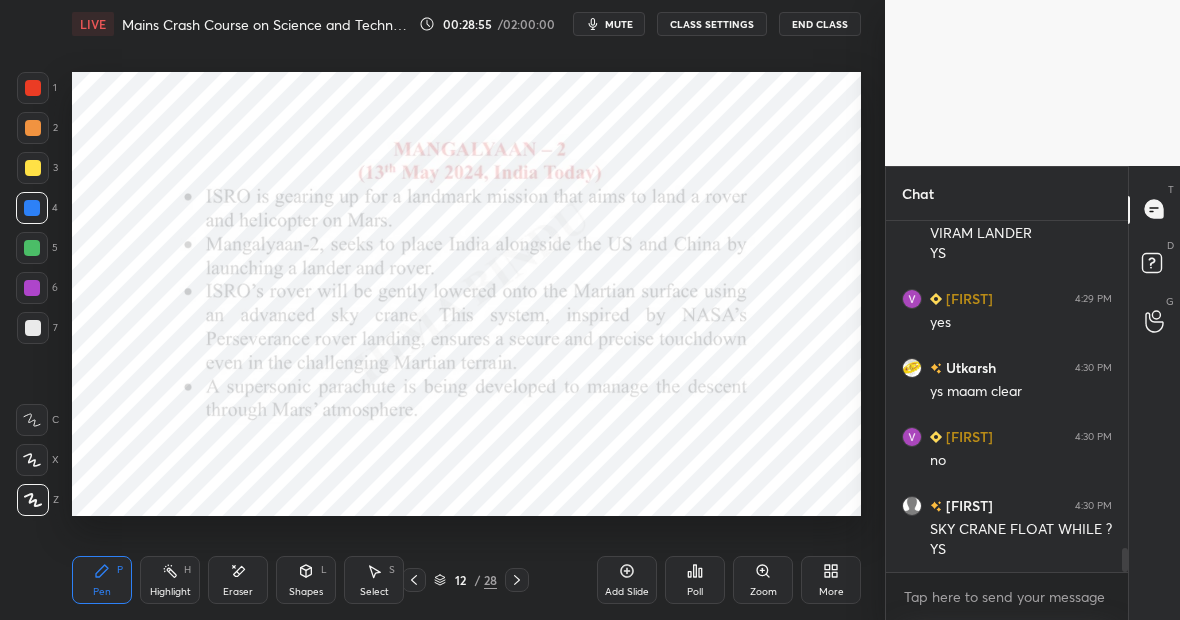 click on "Add Slide" at bounding box center [627, 592] 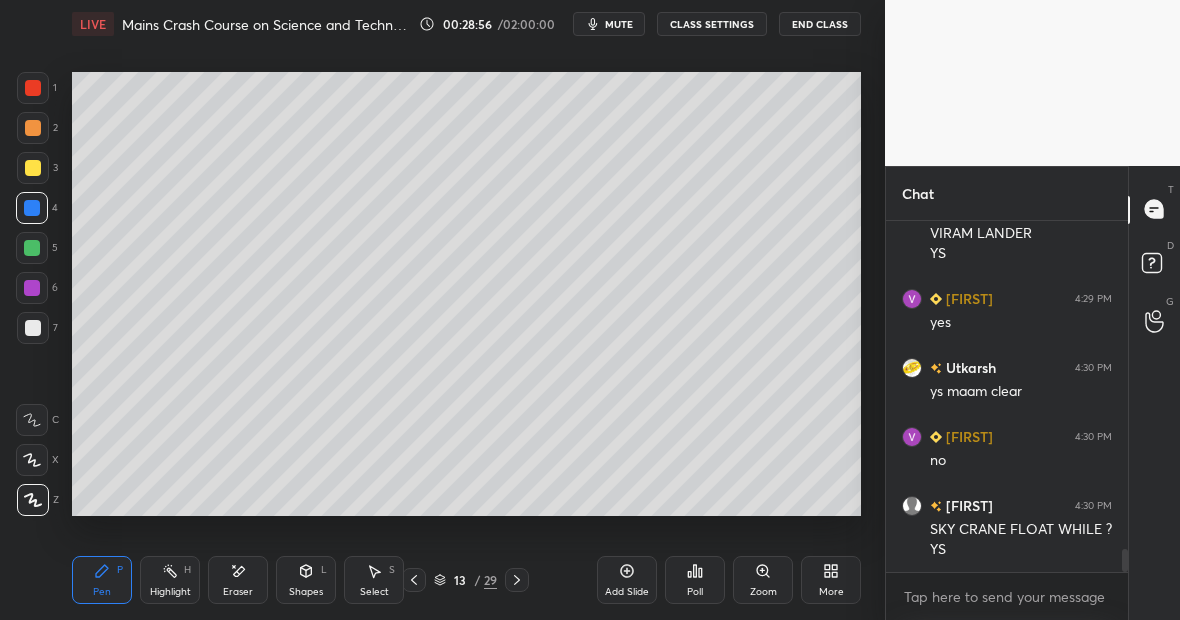 click at bounding box center [32, 208] 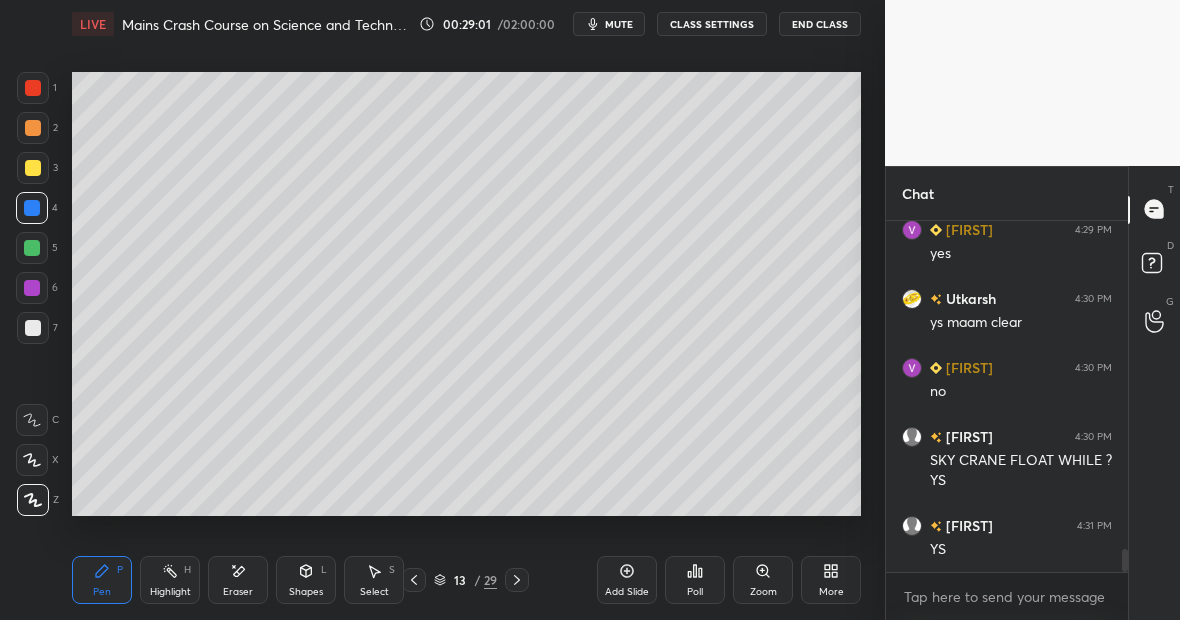 scroll, scrollTop: 4995, scrollLeft: 0, axis: vertical 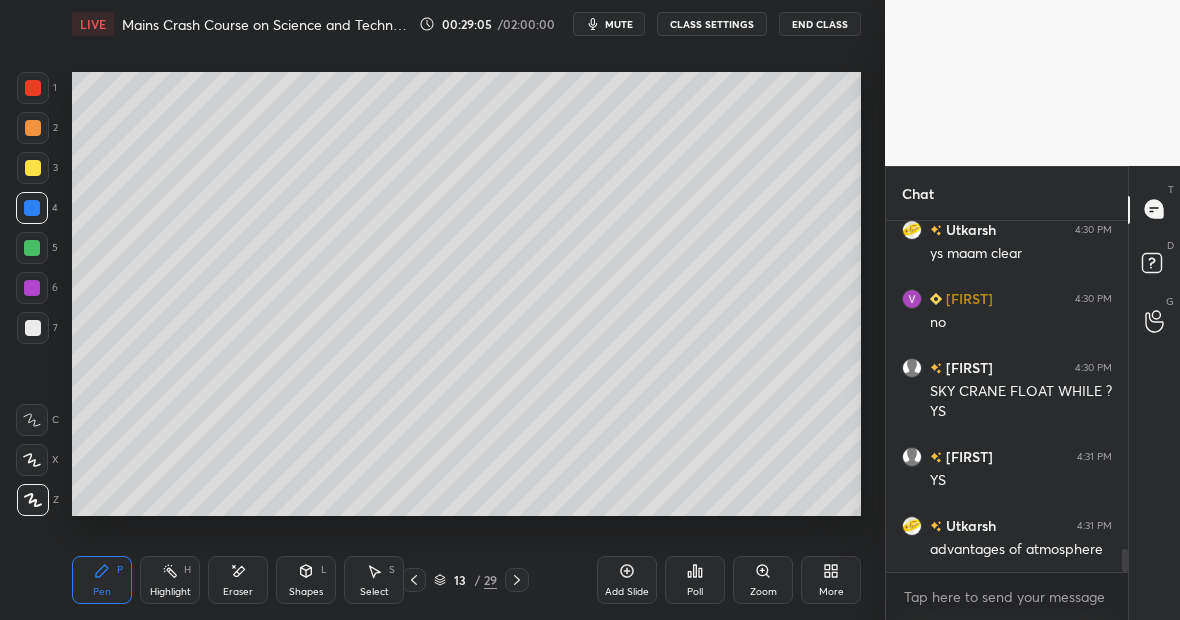 click at bounding box center (33, 168) 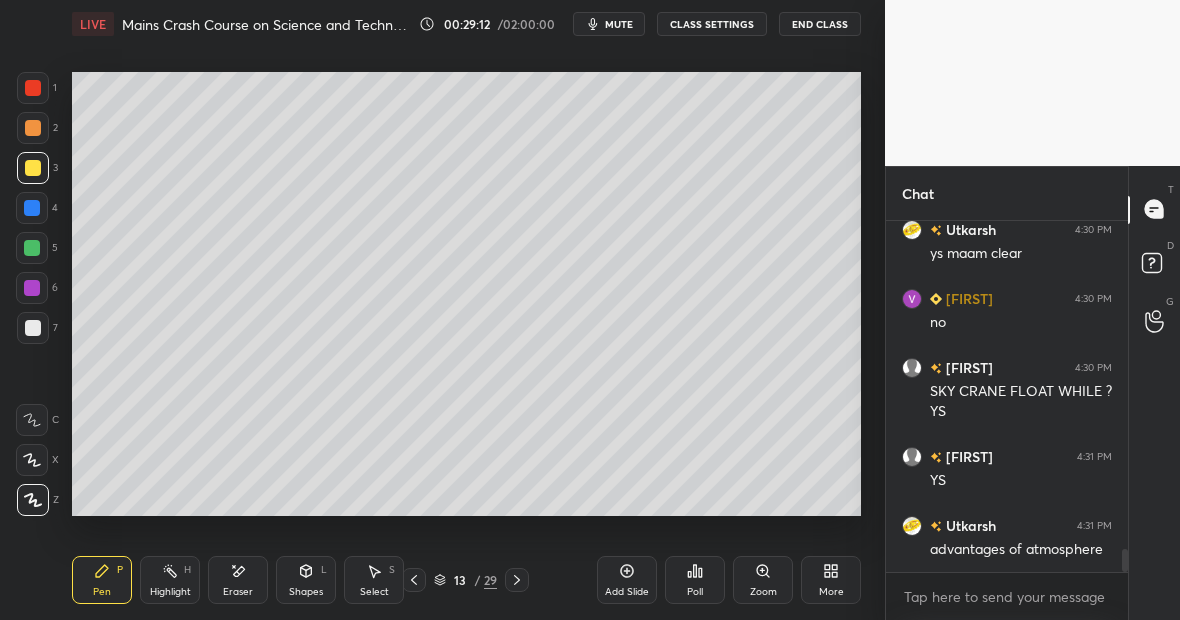 click on "Eraser" at bounding box center (238, 580) 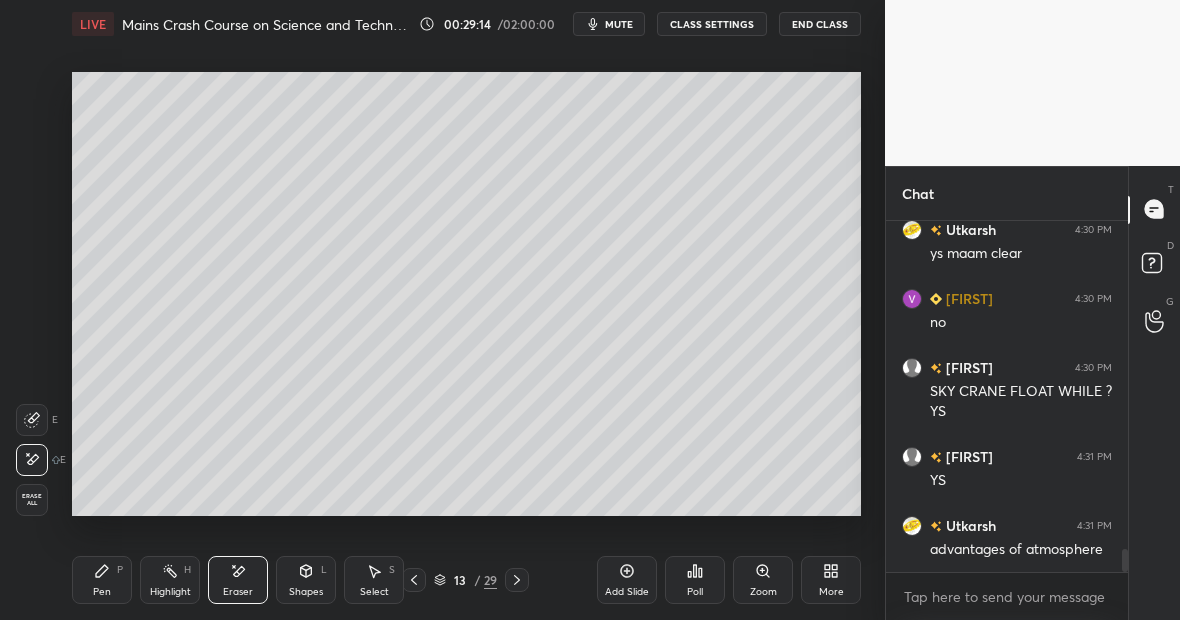 click on "Pen P" at bounding box center [102, 580] 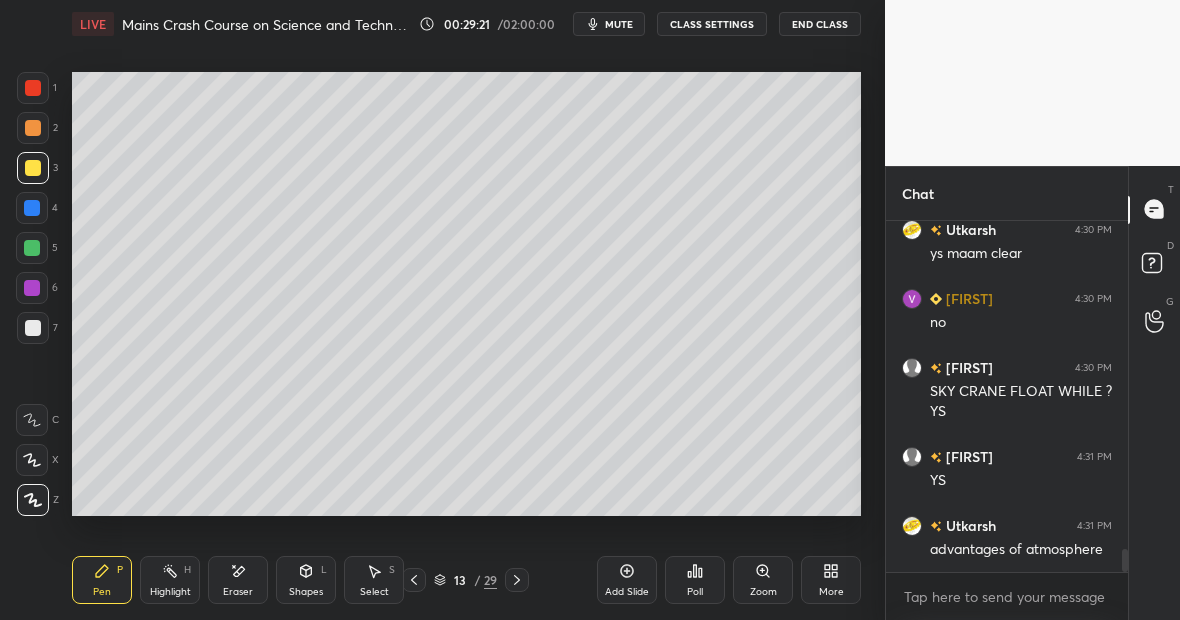 click 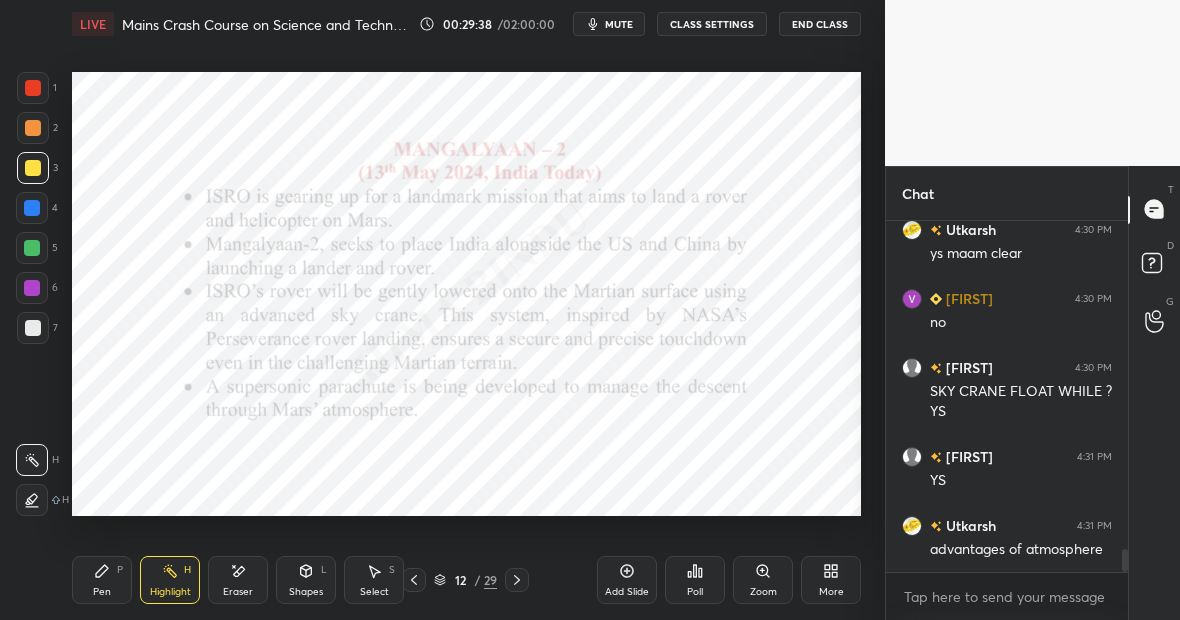 scroll, scrollTop: 5064, scrollLeft: 0, axis: vertical 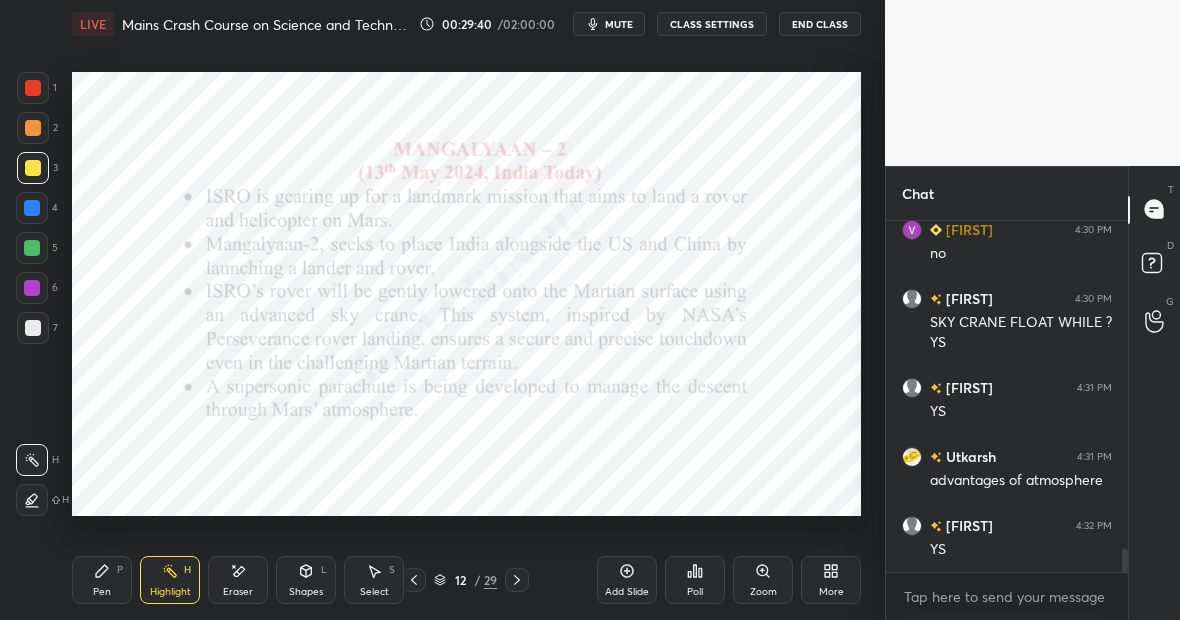 click on "Pen P" at bounding box center [102, 580] 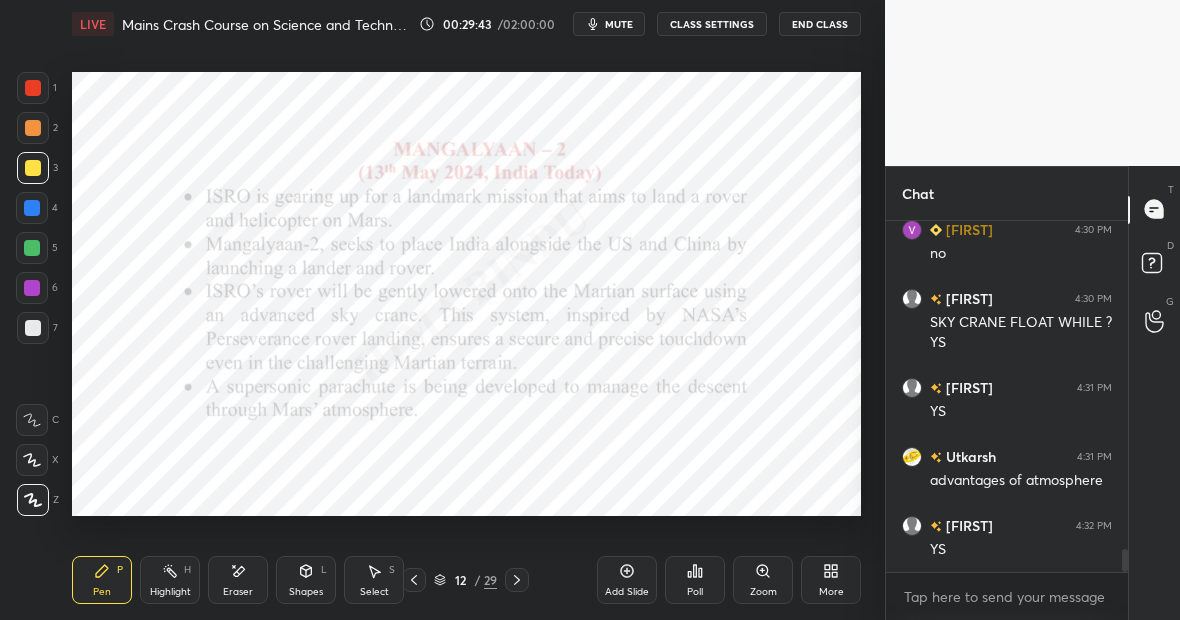 click at bounding box center (32, 248) 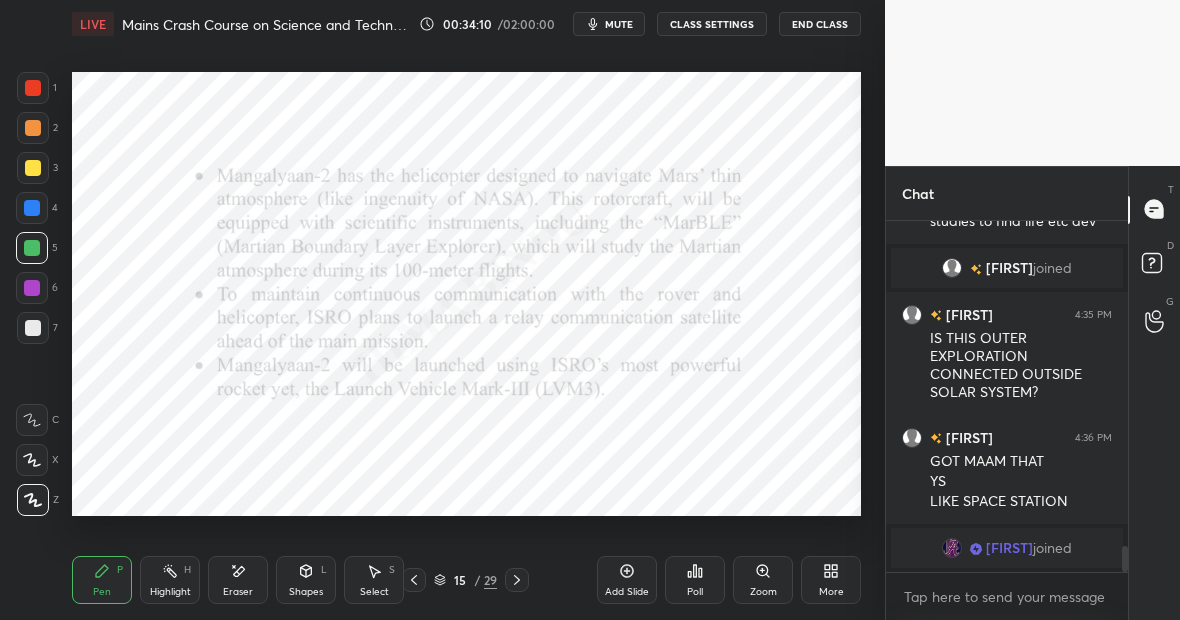 scroll, scrollTop: 4359, scrollLeft: 0, axis: vertical 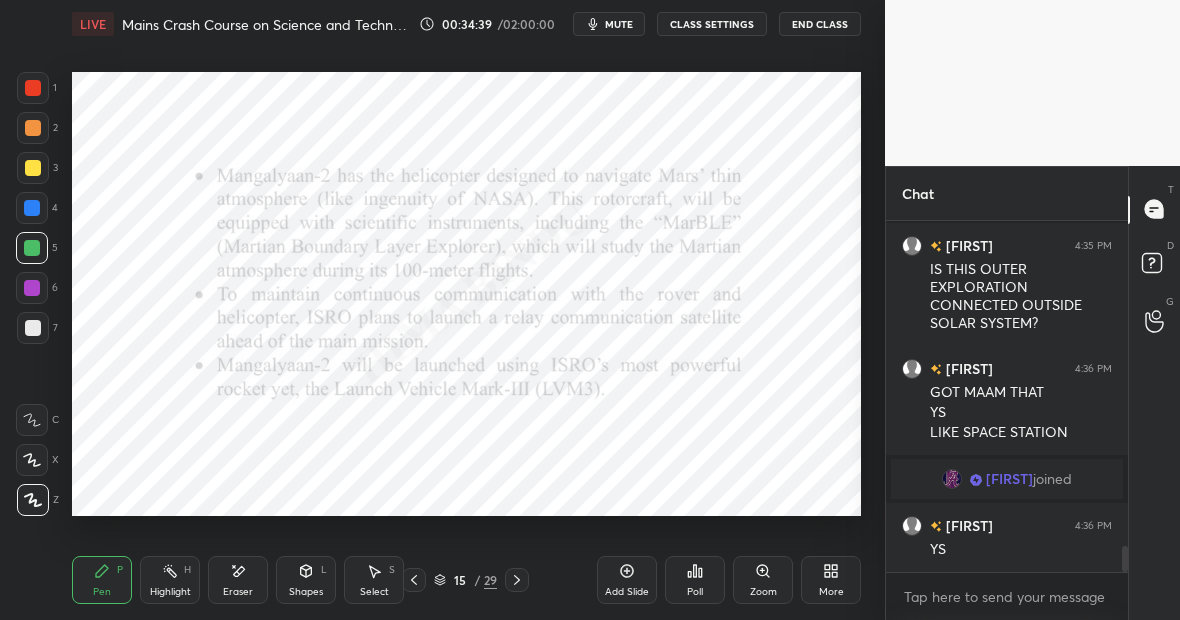click 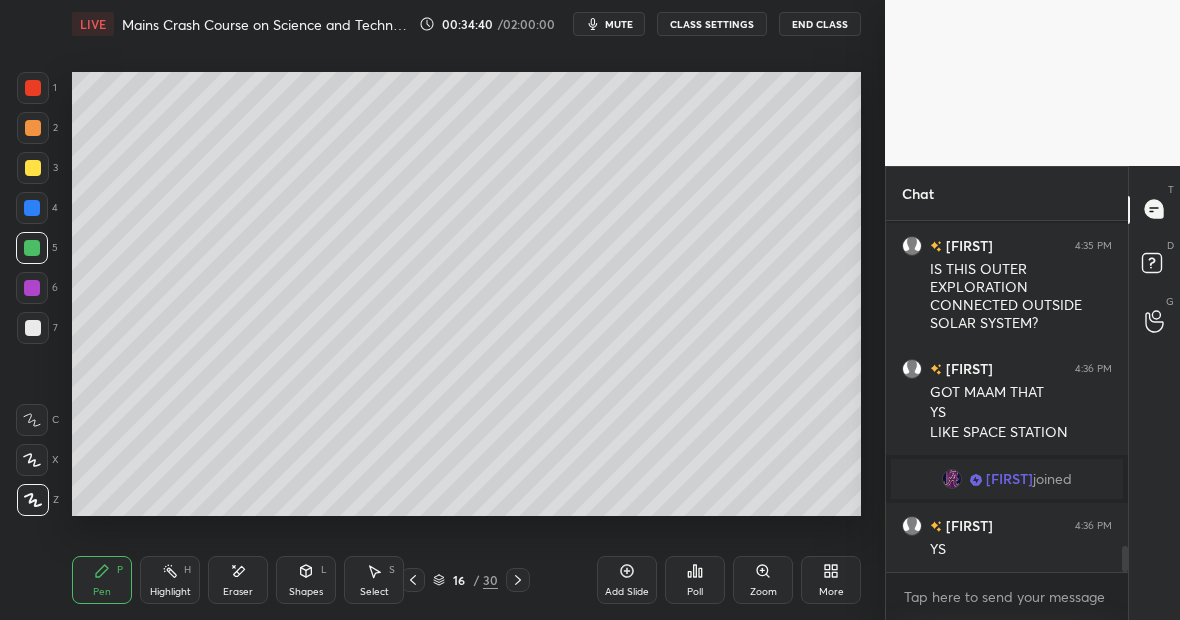 scroll, scrollTop: 4428, scrollLeft: 0, axis: vertical 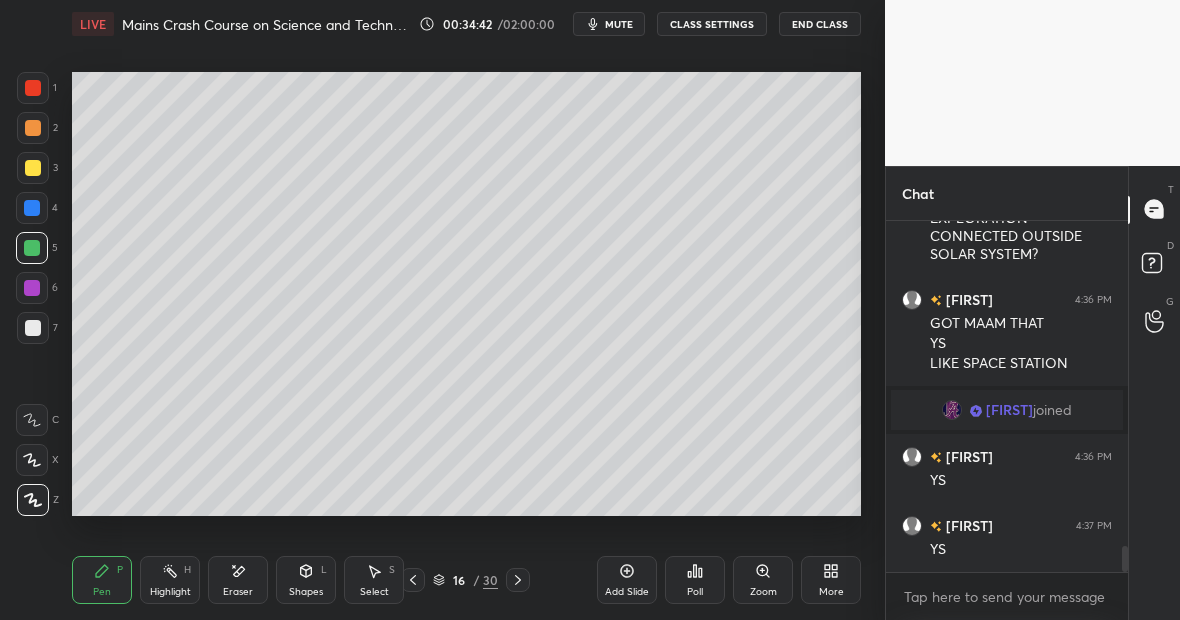 click at bounding box center [33, 168] 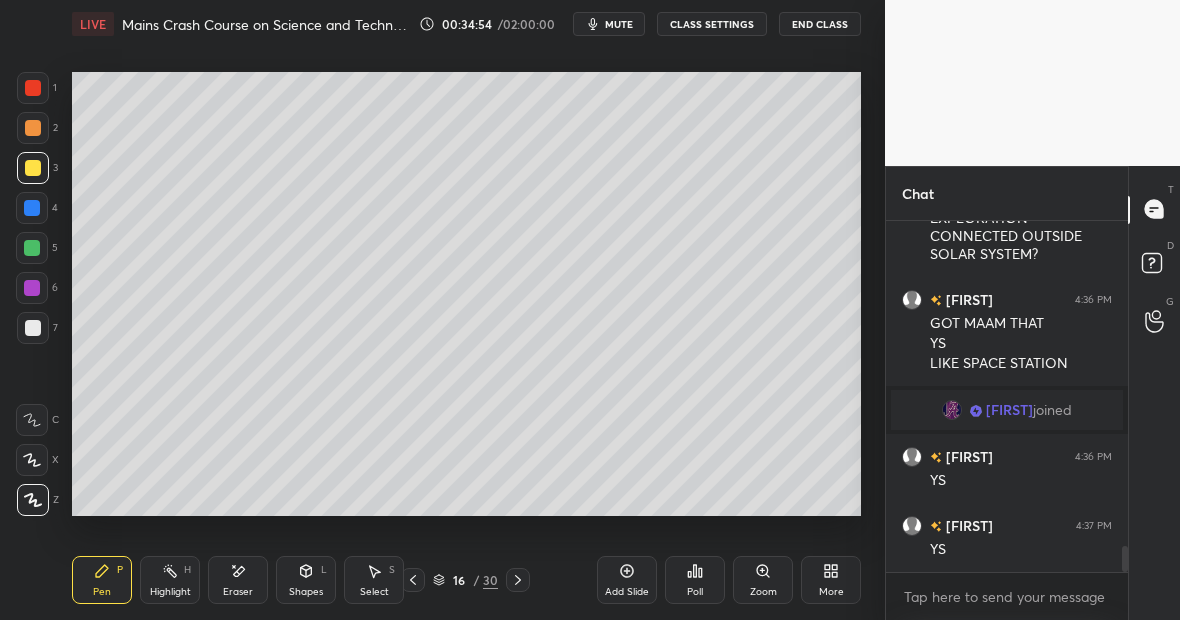 click on "Eraser" at bounding box center [238, 580] 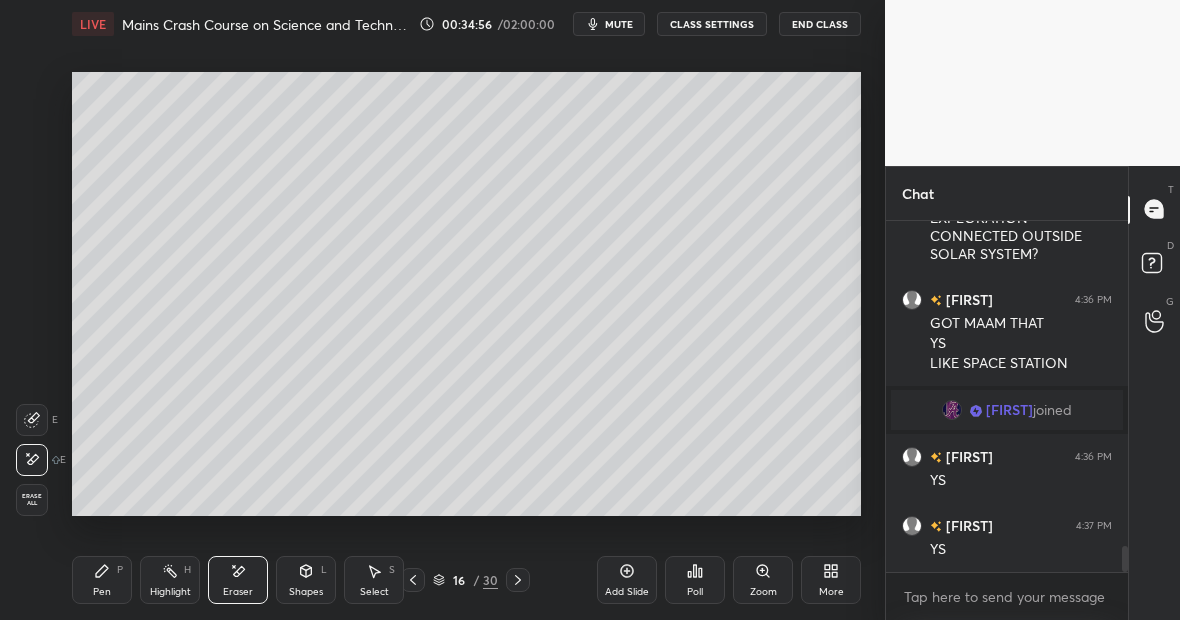 click on "Pen P" at bounding box center (102, 580) 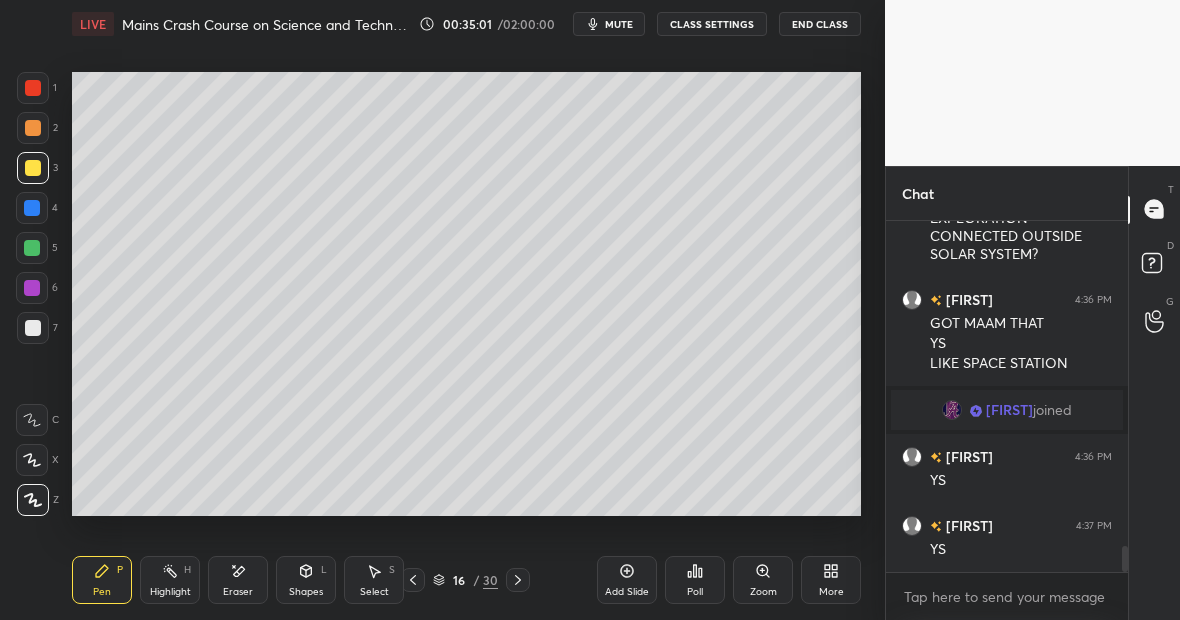 scroll, scrollTop: 4448, scrollLeft: 0, axis: vertical 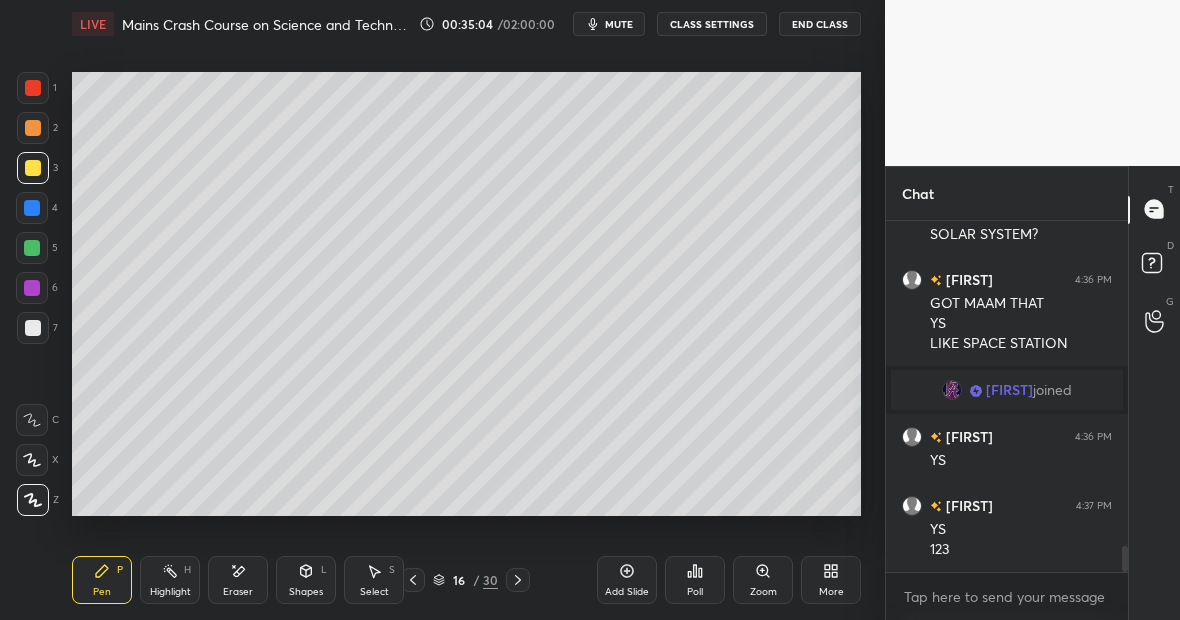 click on "Setting up your live class Poll for   secs No correct answer Start poll" at bounding box center [466, 294] 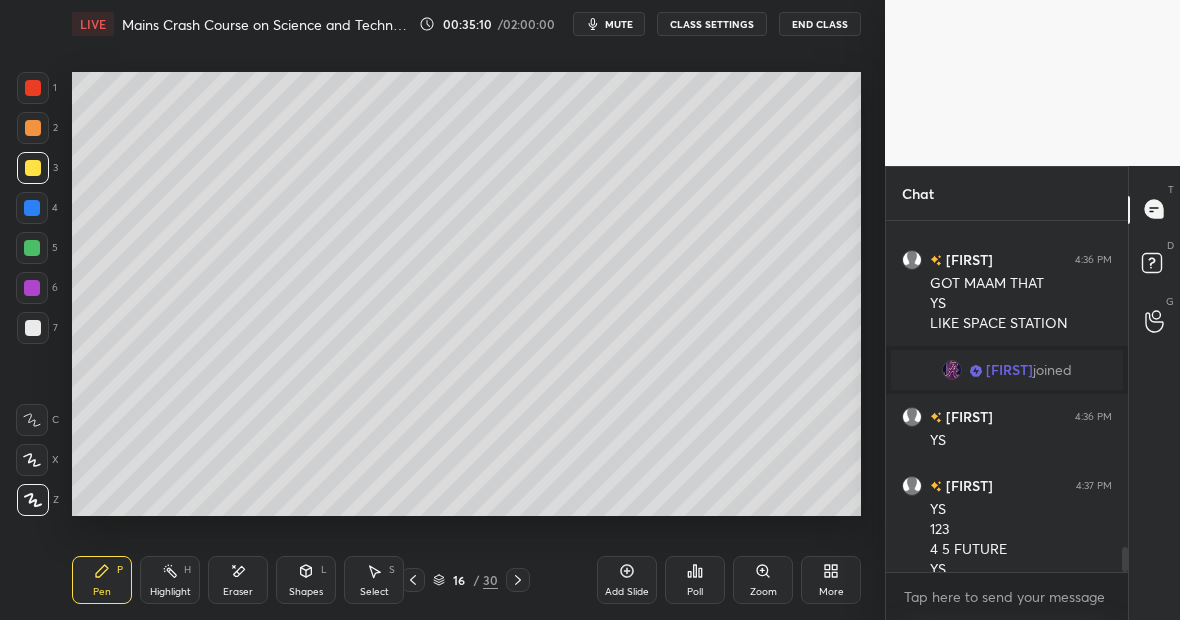 scroll, scrollTop: 4488, scrollLeft: 0, axis: vertical 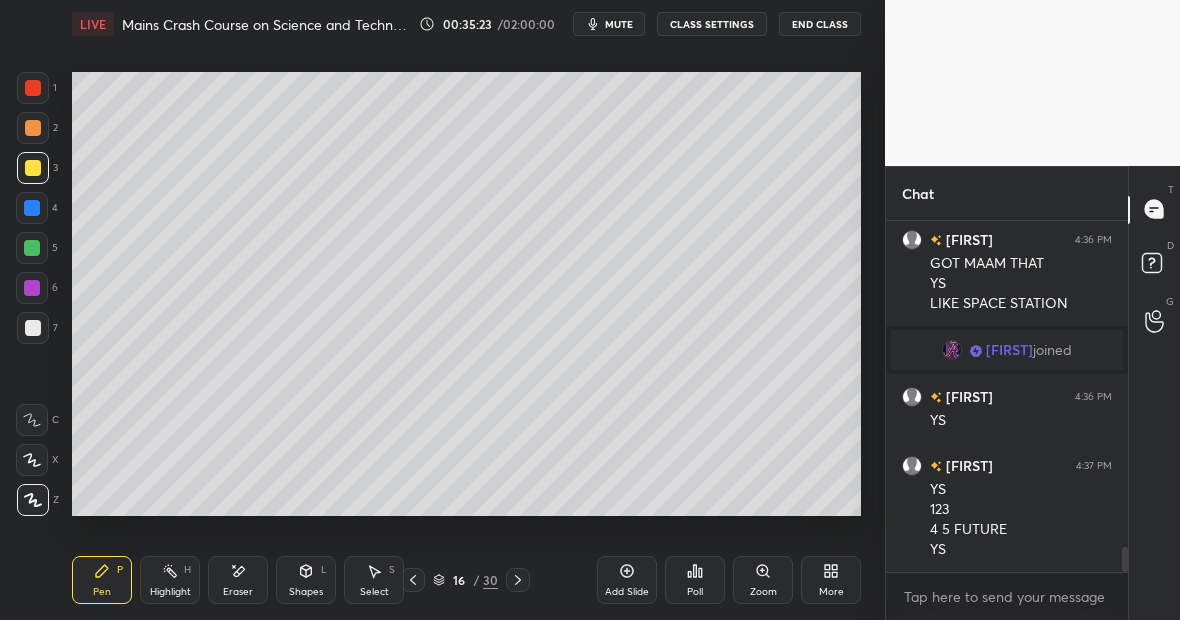 click on "Eraser" at bounding box center [238, 580] 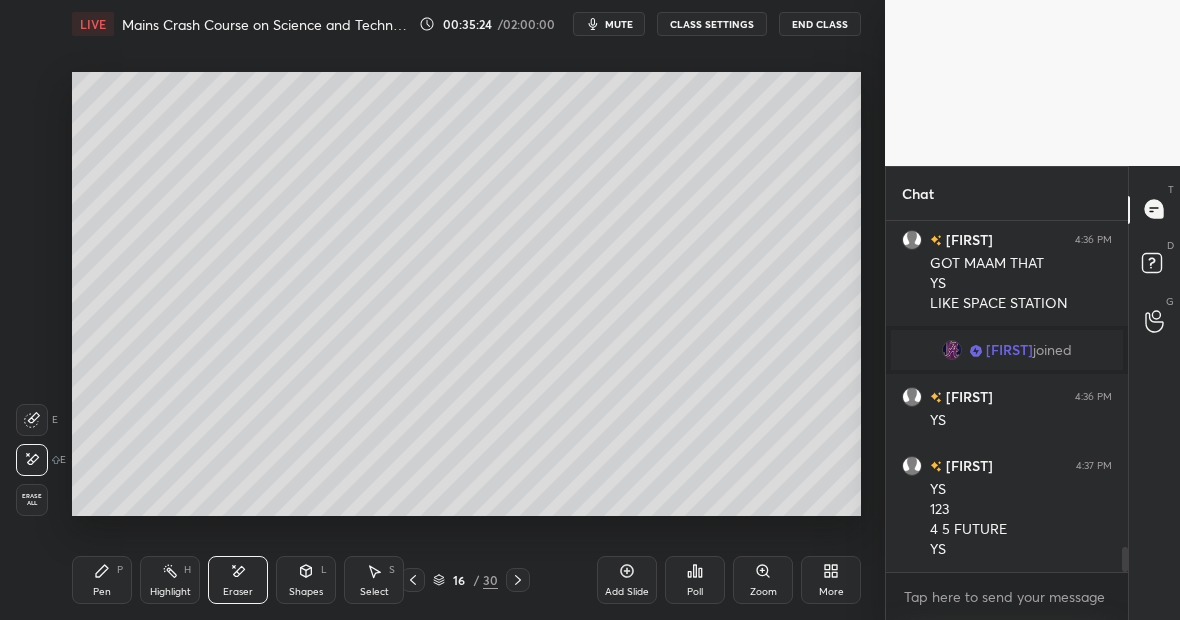 click on "Pen P" at bounding box center (102, 580) 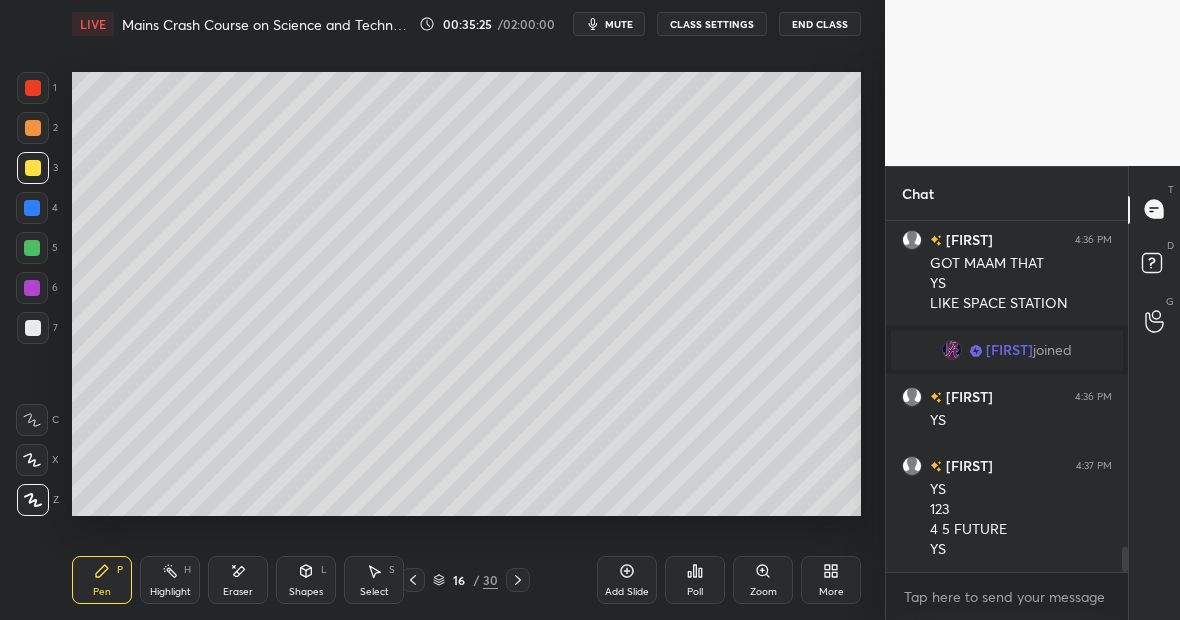 scroll, scrollTop: 4557, scrollLeft: 0, axis: vertical 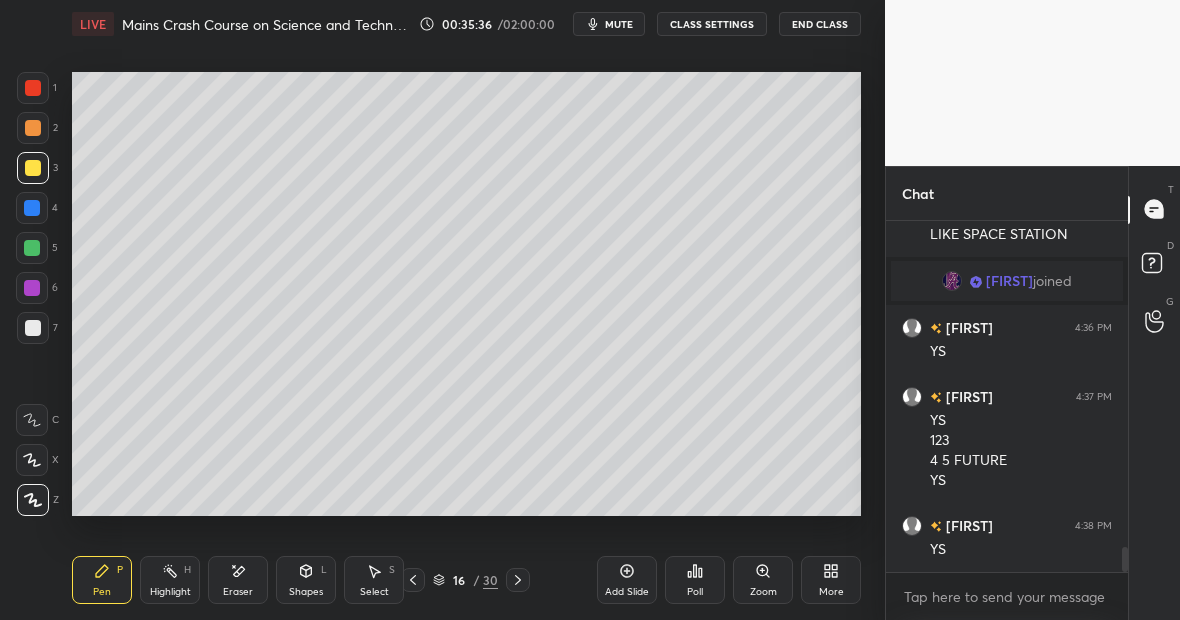 click at bounding box center (32, 208) 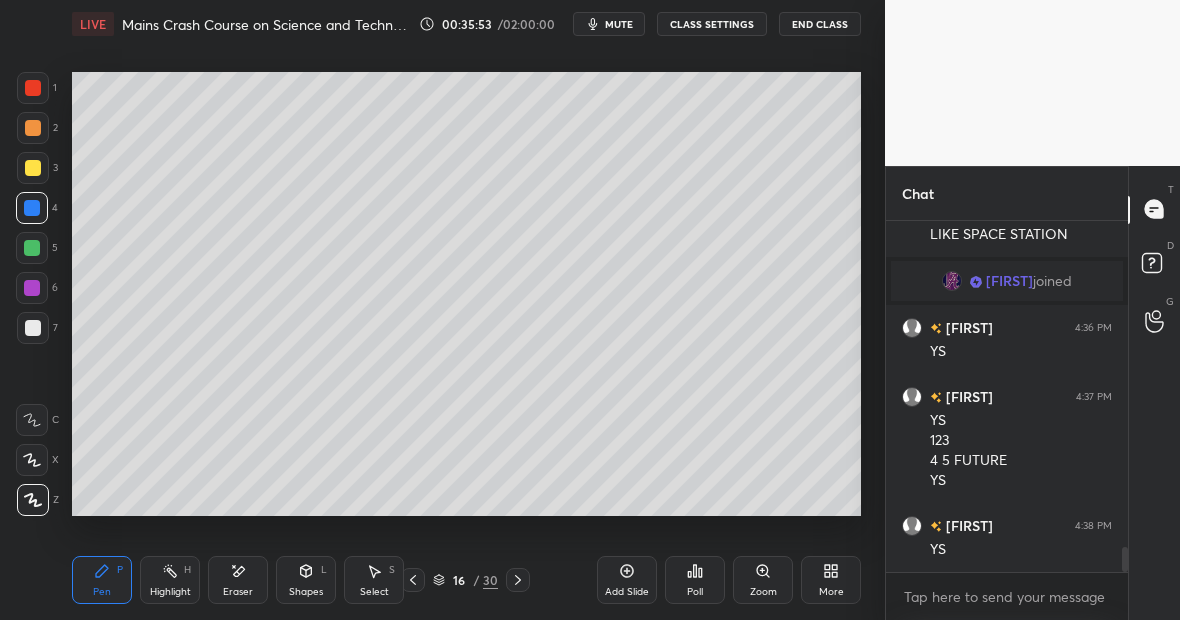 click on "Eraser" at bounding box center [238, 580] 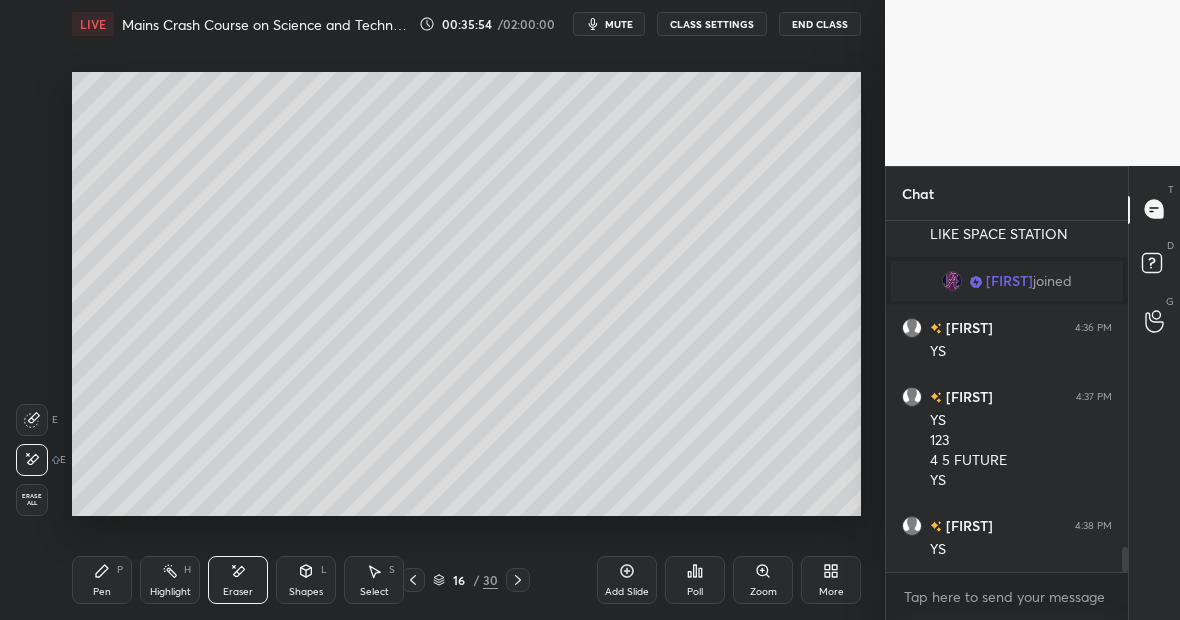 click on "Pen P" at bounding box center [102, 580] 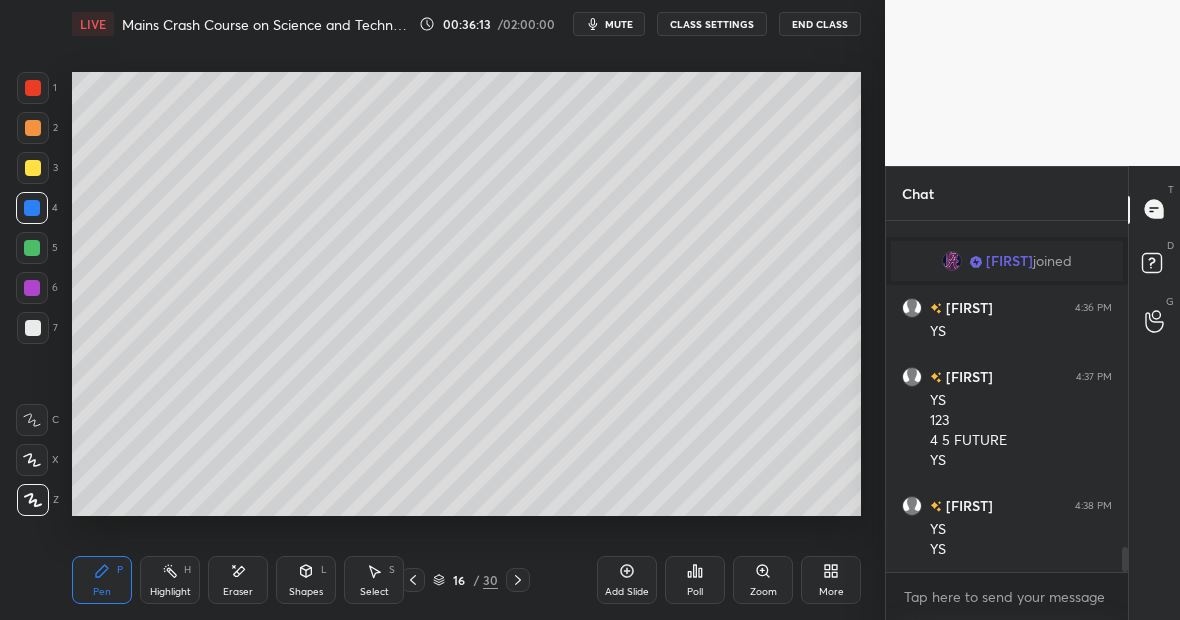 scroll, scrollTop: 4597, scrollLeft: 0, axis: vertical 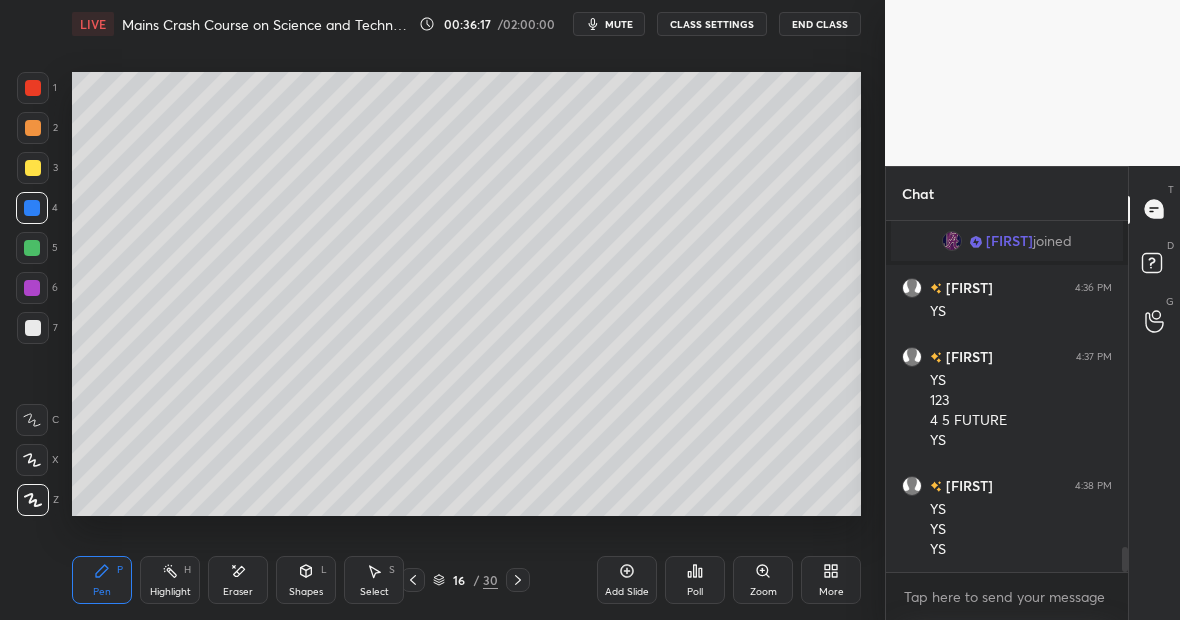 click at bounding box center [33, 88] 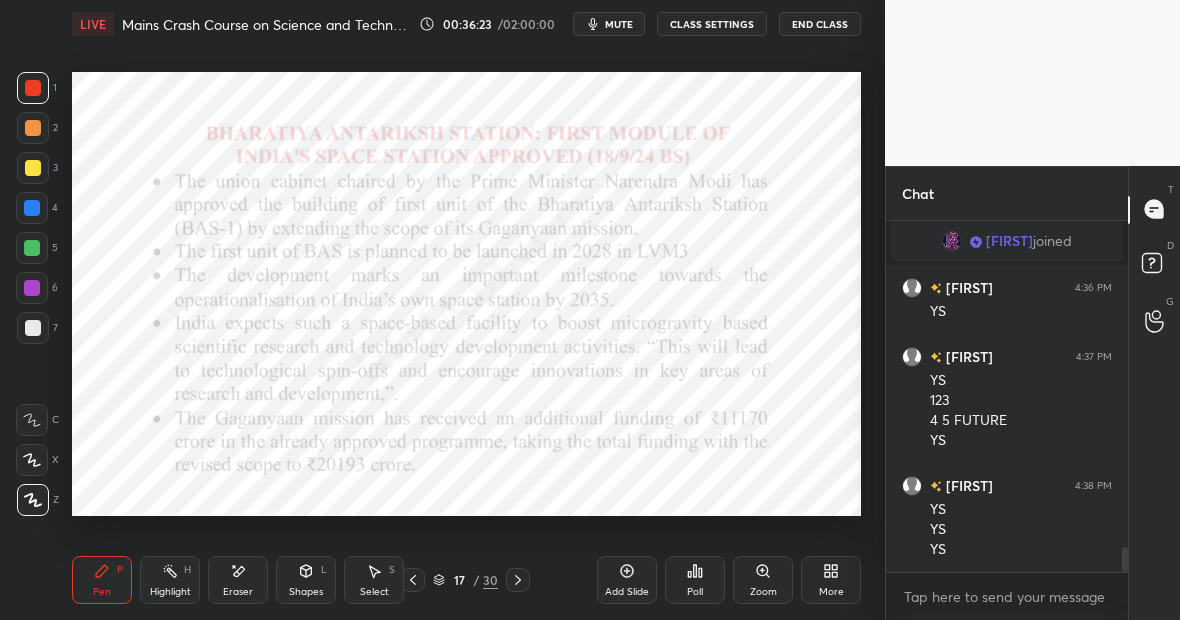 click at bounding box center (32, 208) 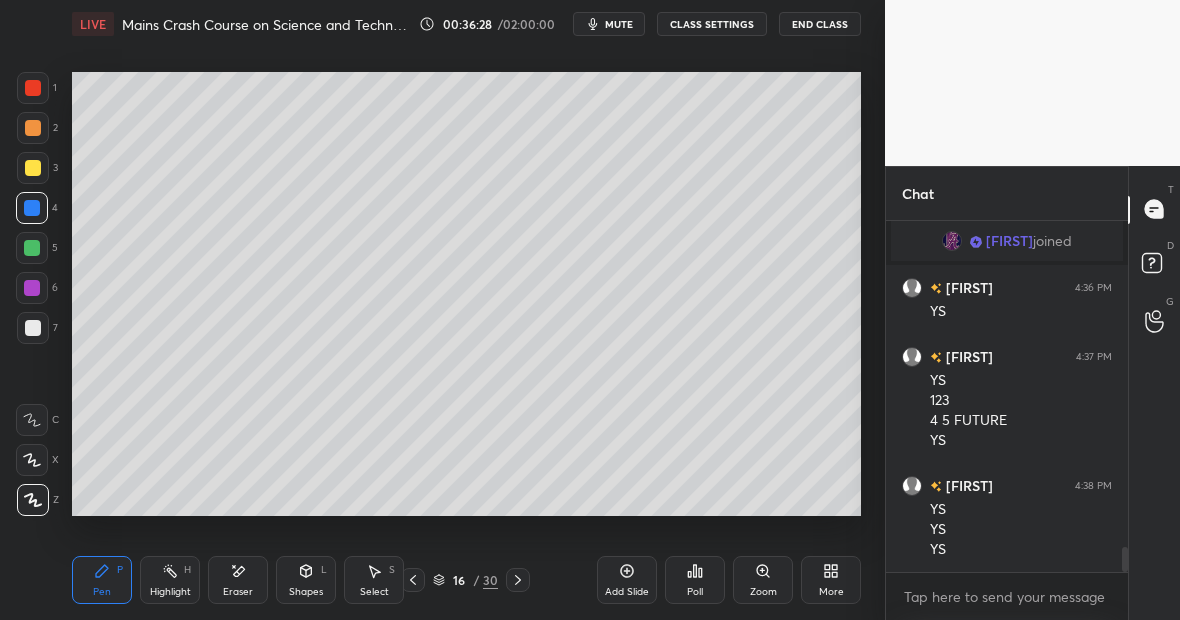 click at bounding box center [33, 328] 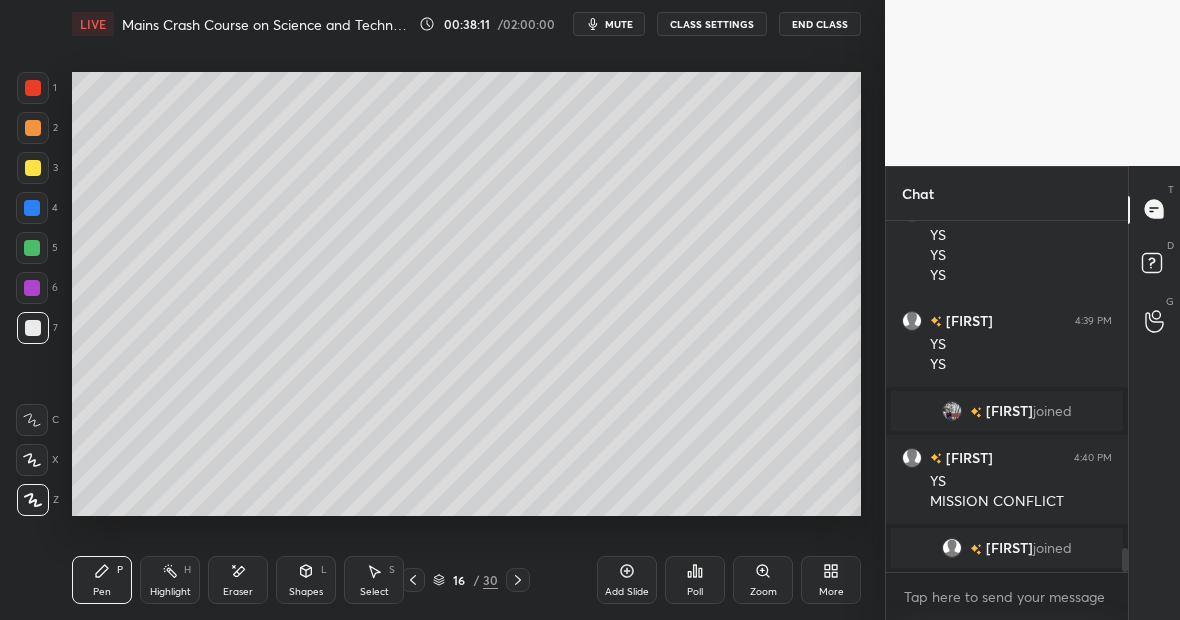 scroll, scrollTop: 4786, scrollLeft: 0, axis: vertical 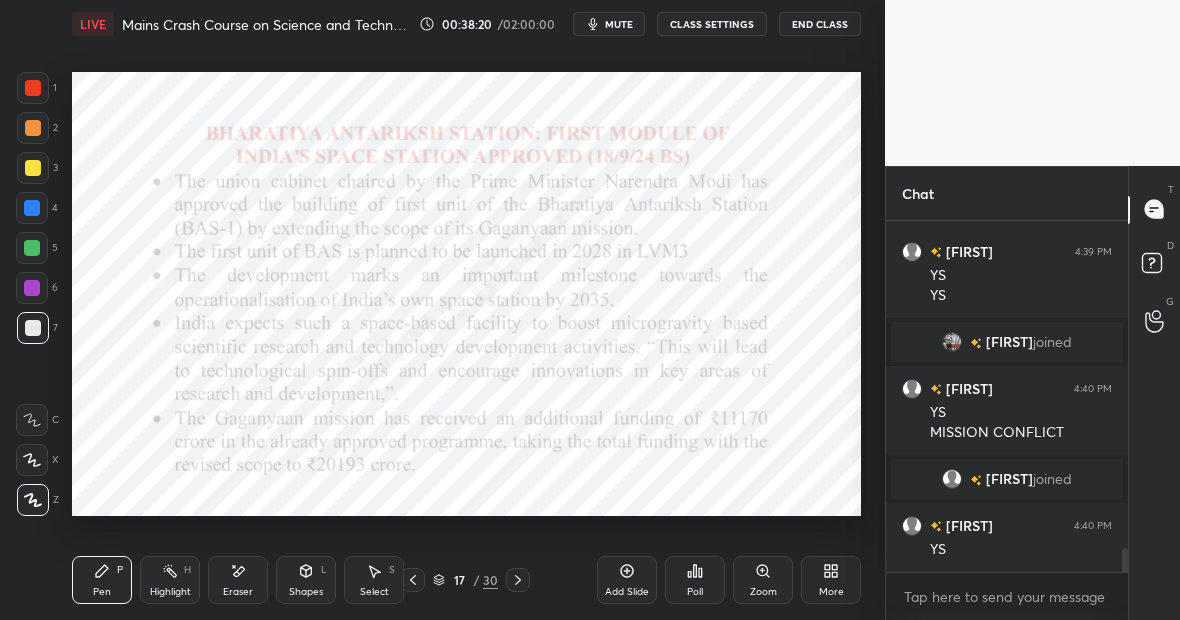 click on "Setting up your live class Poll for   secs No correct answer Start poll" at bounding box center [466, 294] 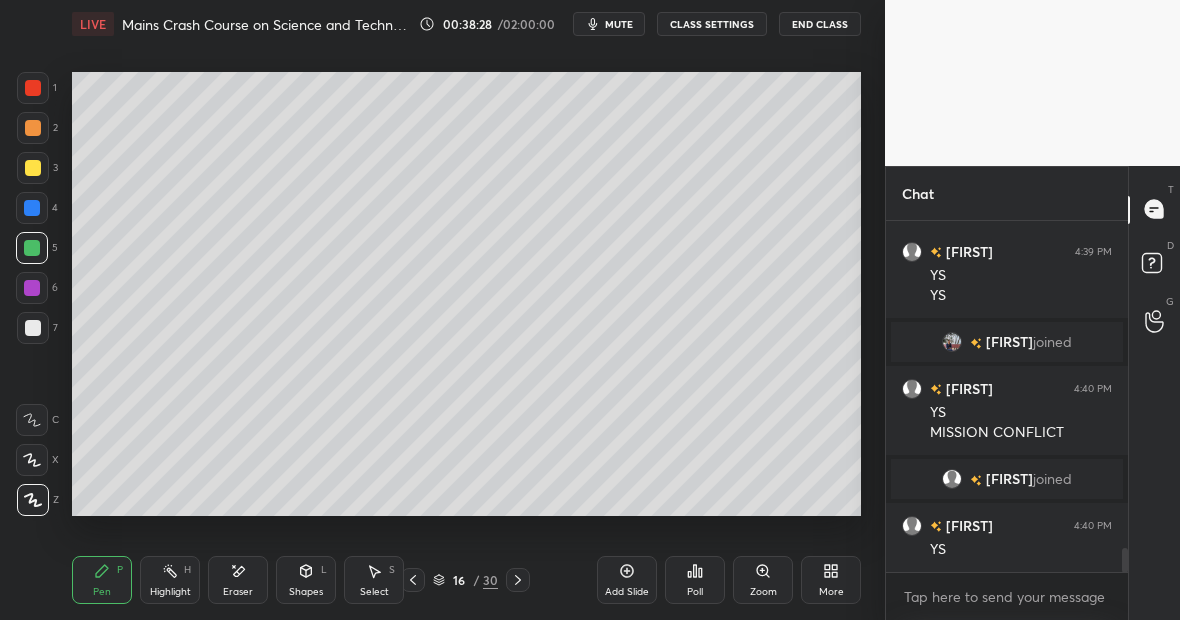 click at bounding box center (33, 88) 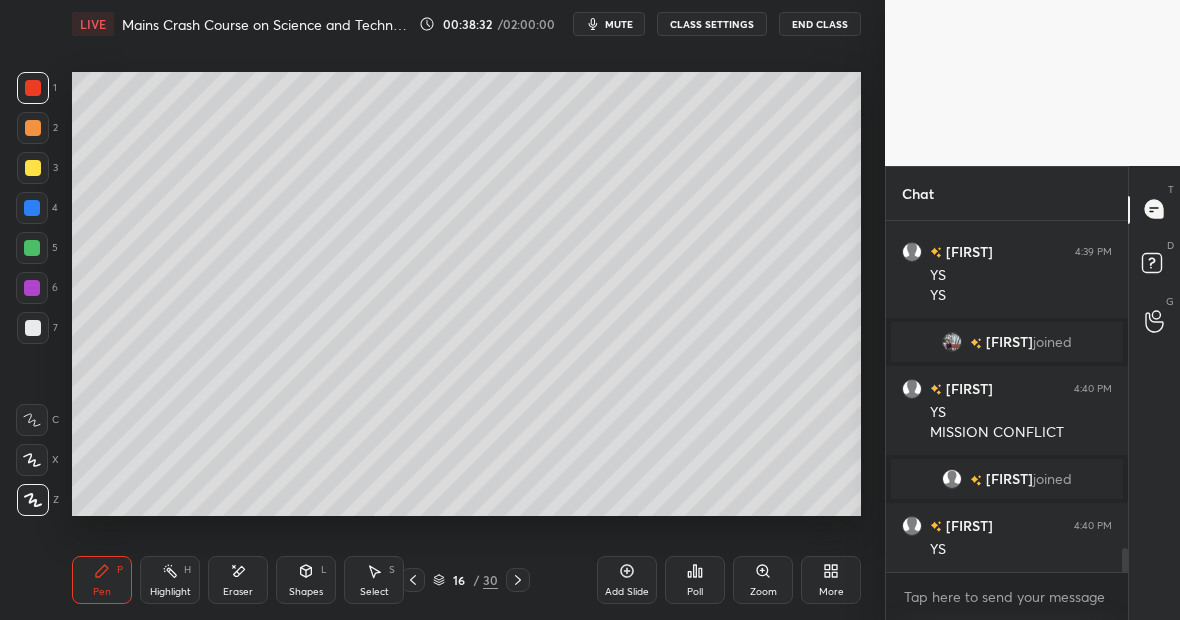 click on "Eraser" at bounding box center [238, 580] 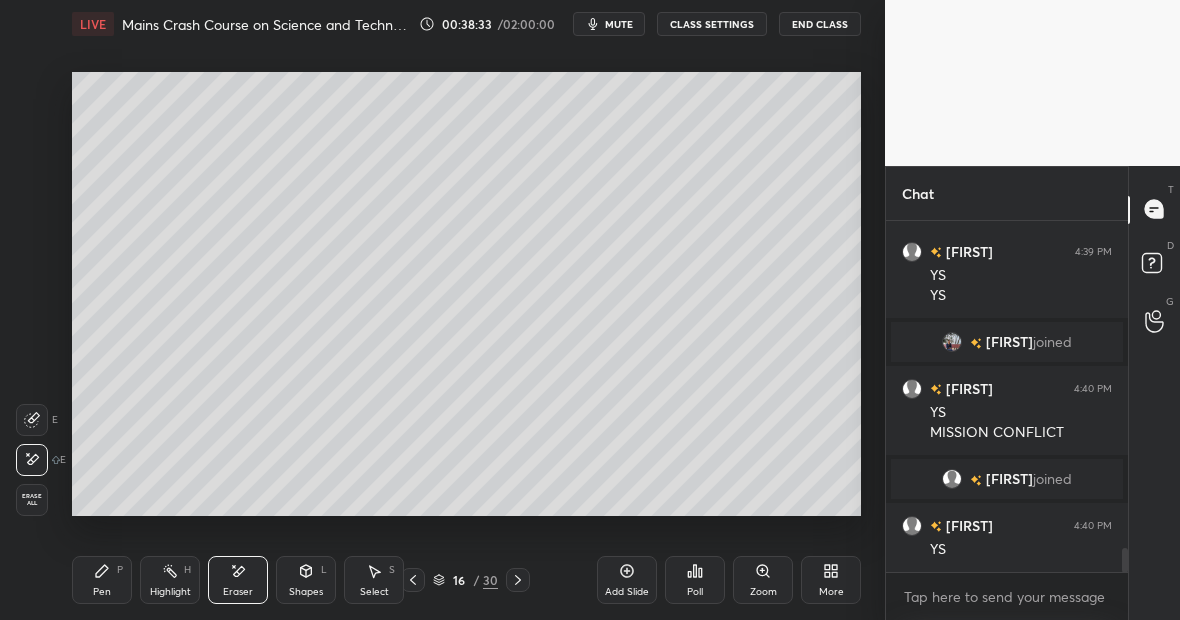 click on "Pen P" at bounding box center (102, 580) 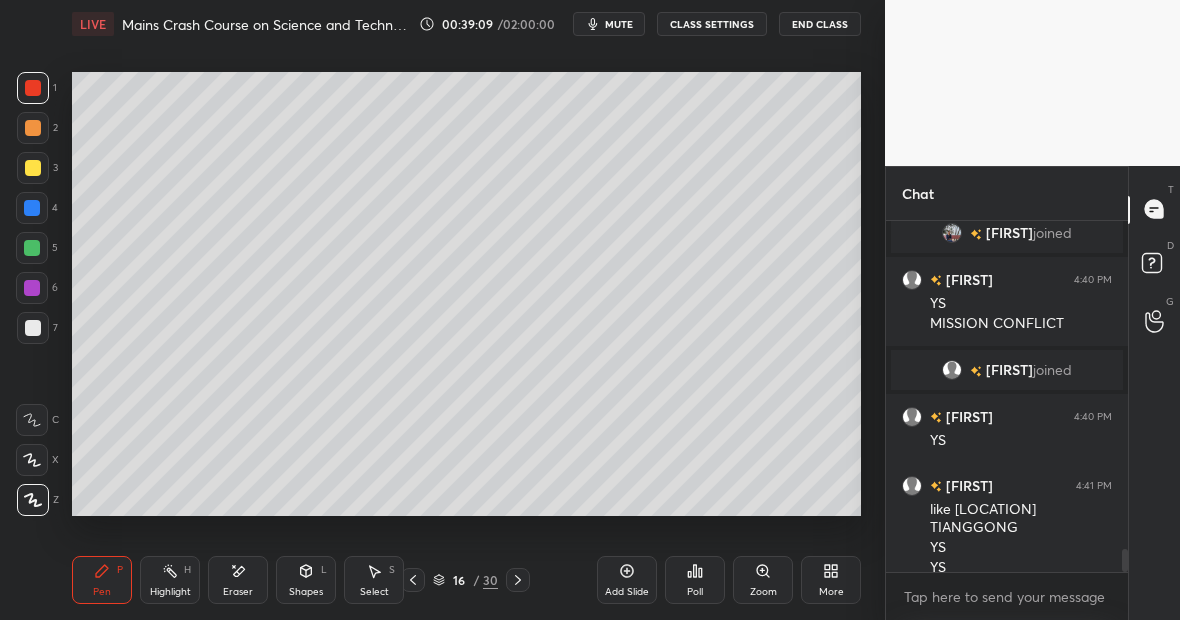 scroll, scrollTop: 4915, scrollLeft: 0, axis: vertical 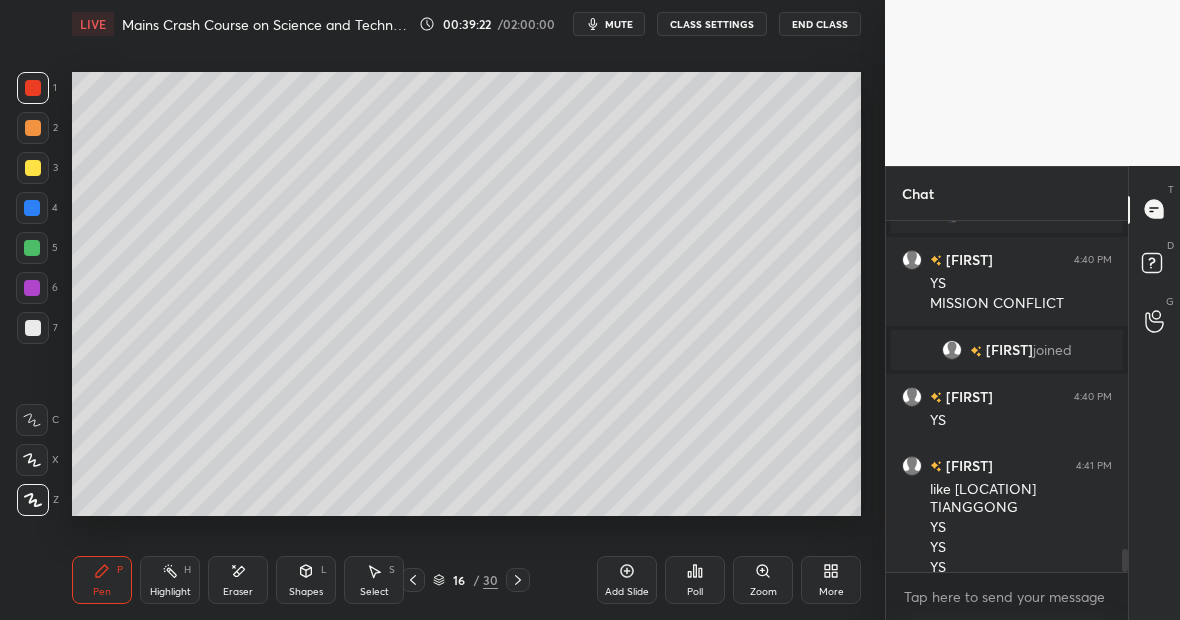 click on "Add Slide" at bounding box center (627, 580) 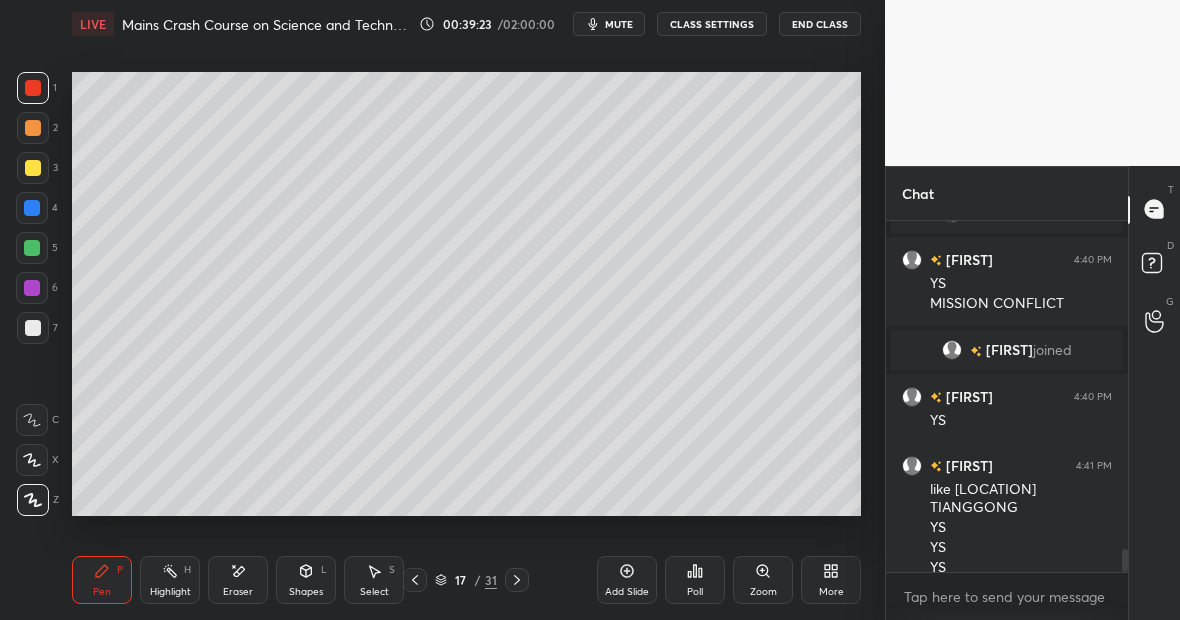 click at bounding box center (33, 168) 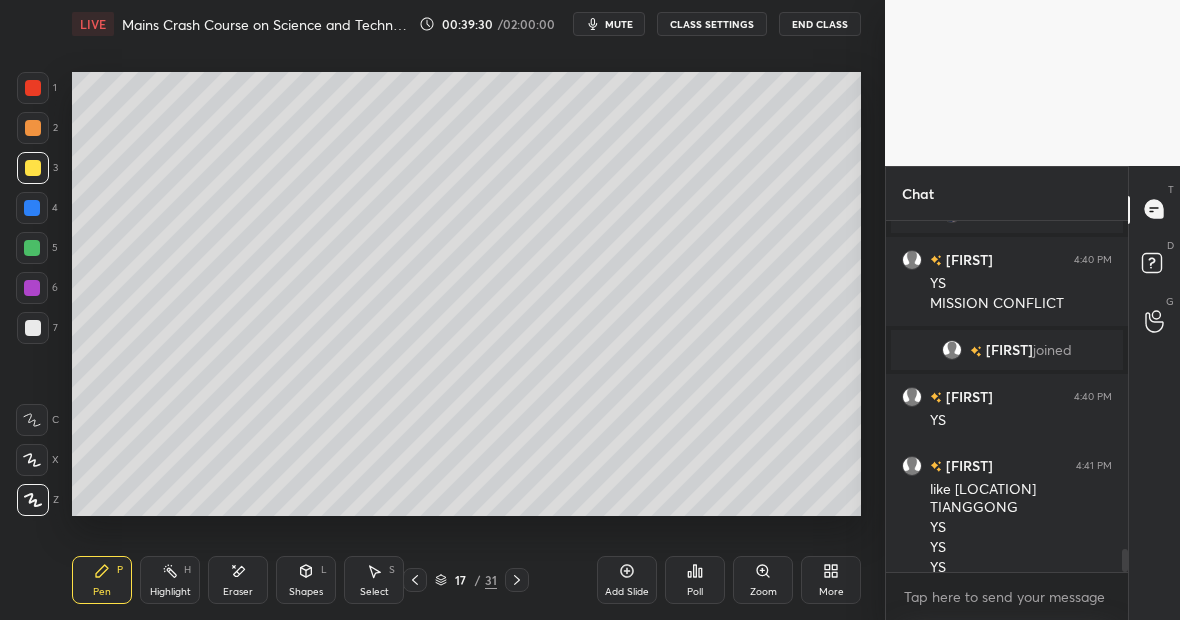 click on "Eraser" at bounding box center [238, 580] 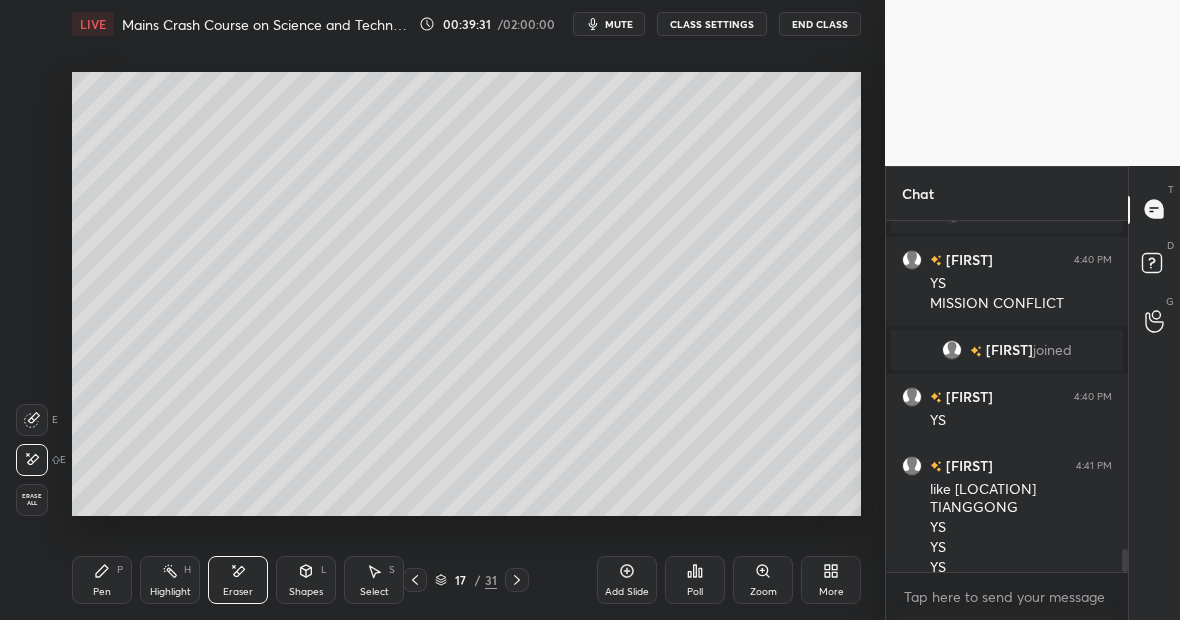 scroll, scrollTop: 5002, scrollLeft: 0, axis: vertical 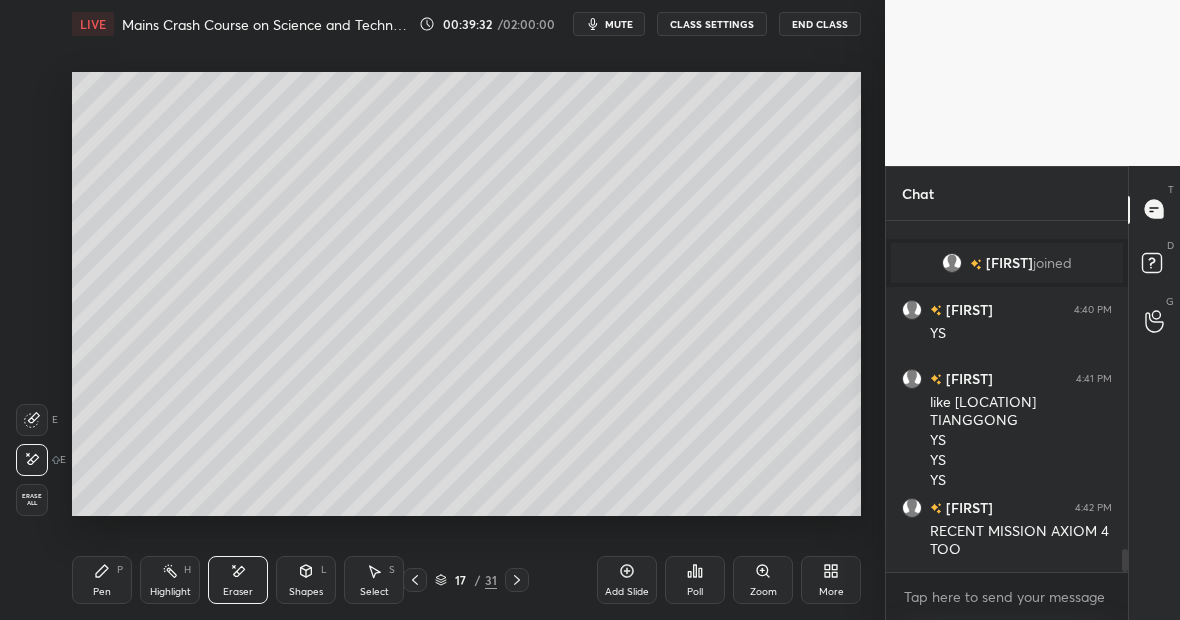 click on "Pen P" at bounding box center [102, 580] 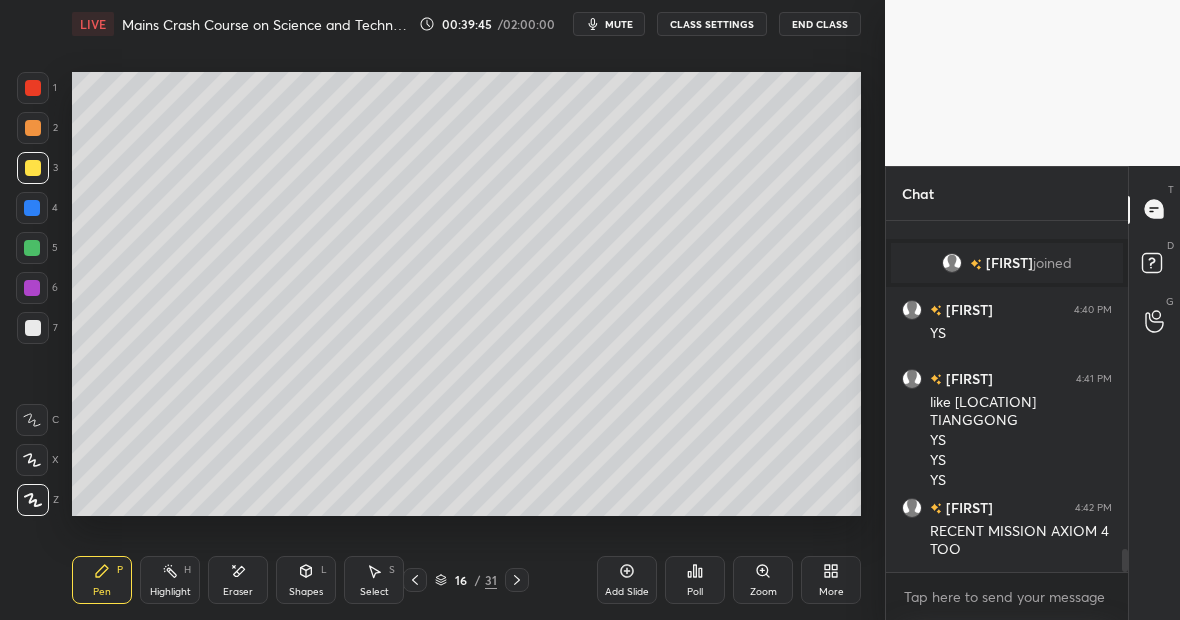 click at bounding box center (32, 288) 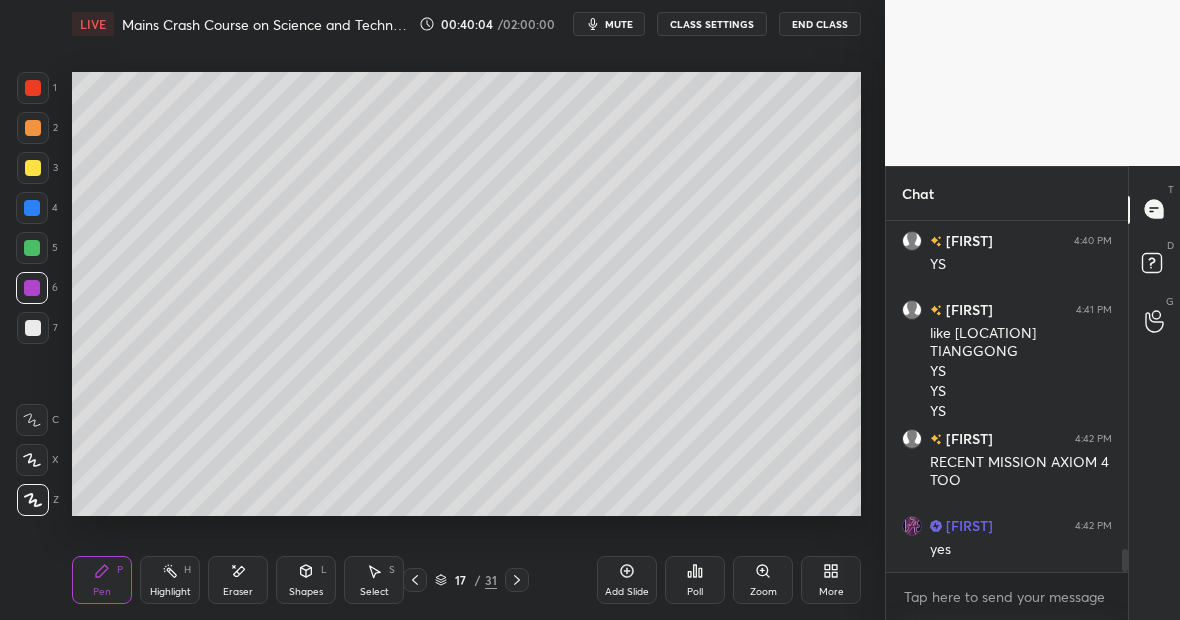 scroll, scrollTop: 5140, scrollLeft: 0, axis: vertical 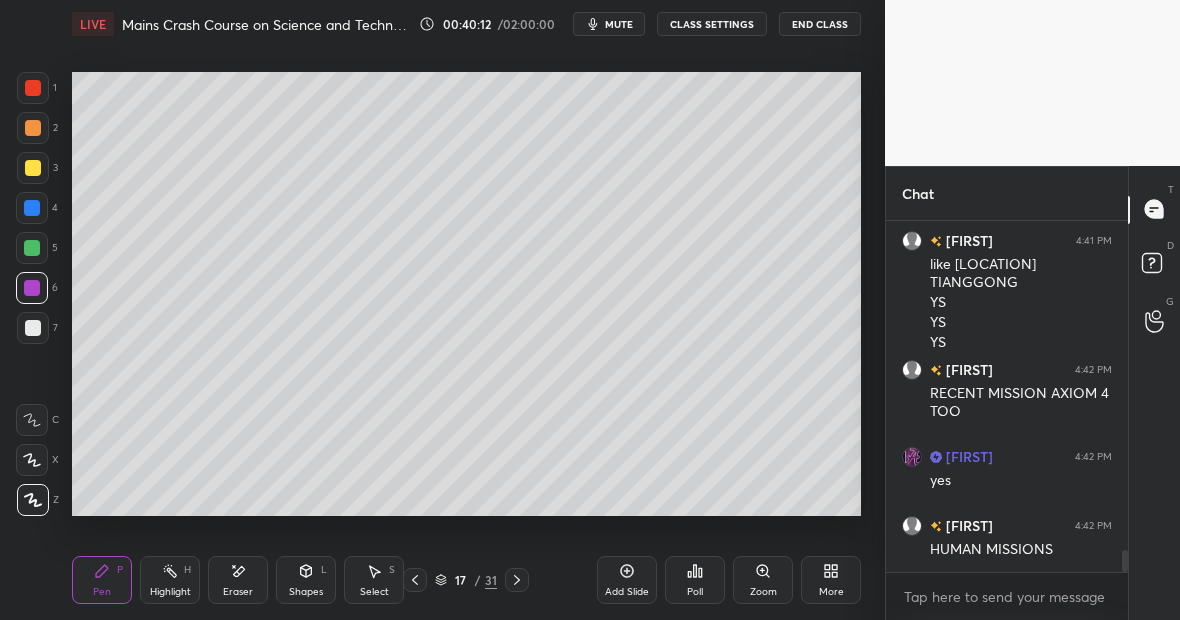 click 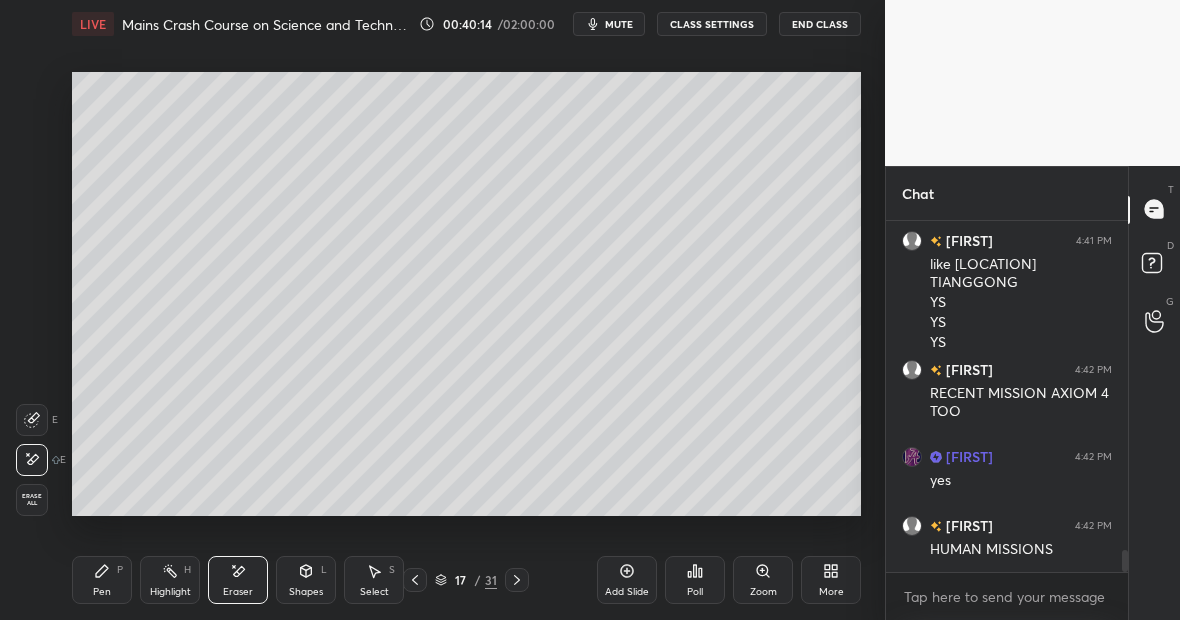 click on "Pen P" at bounding box center (102, 580) 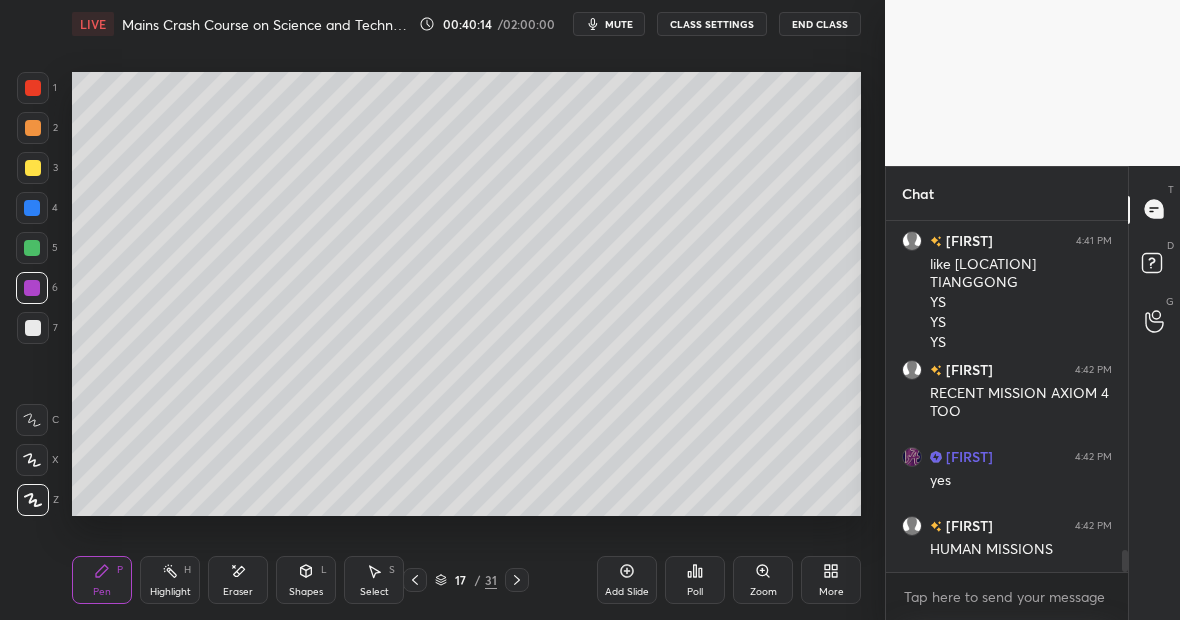 click at bounding box center (33, 168) 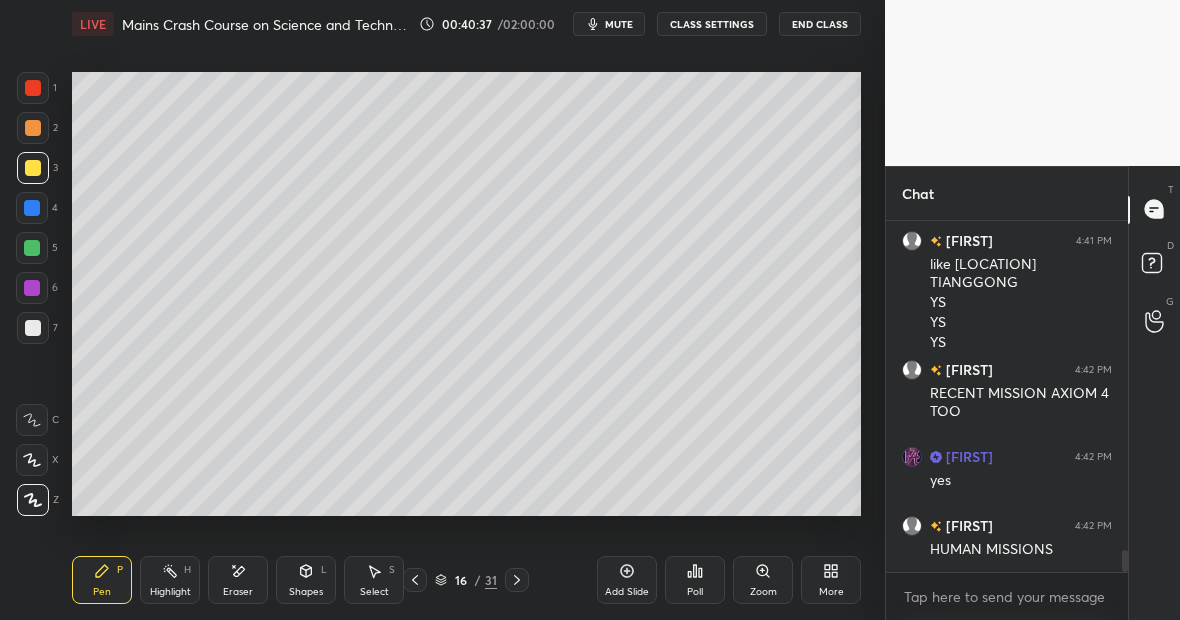 scroll, scrollTop: 5209, scrollLeft: 0, axis: vertical 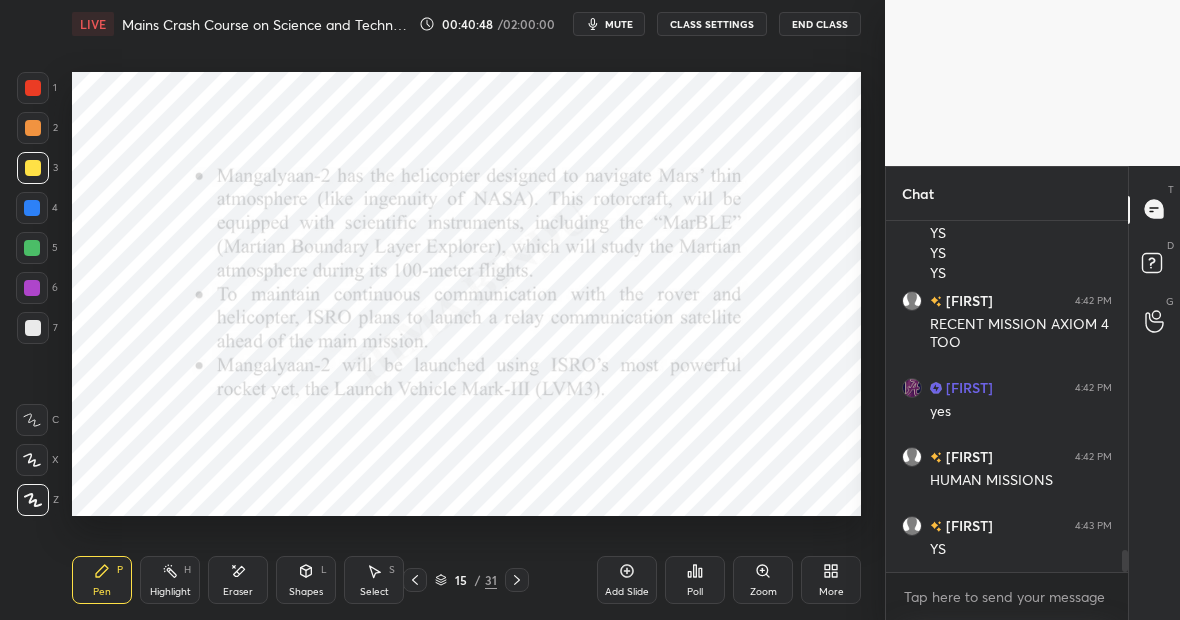 click on "6" at bounding box center [37, 288] 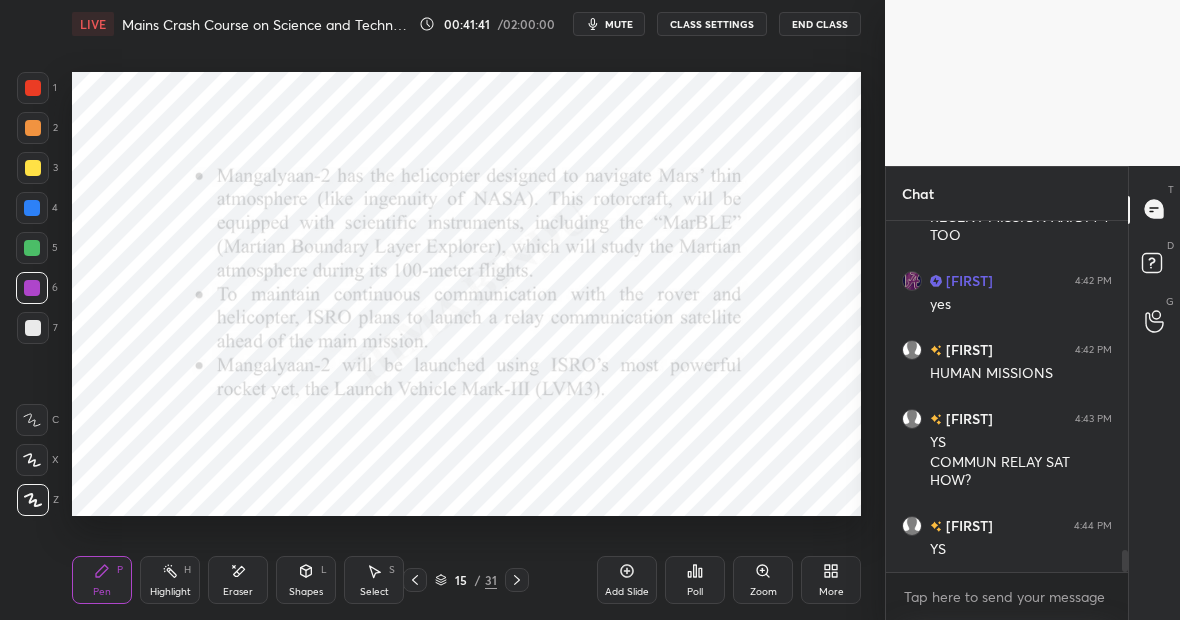 scroll, scrollTop: 5336, scrollLeft: 0, axis: vertical 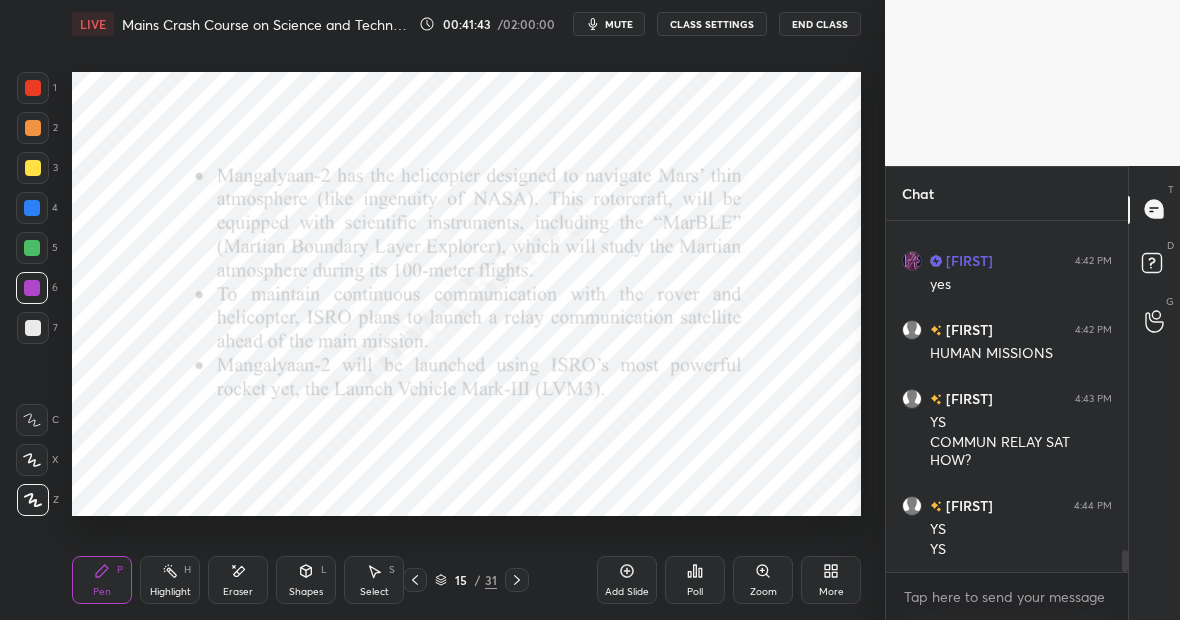 click 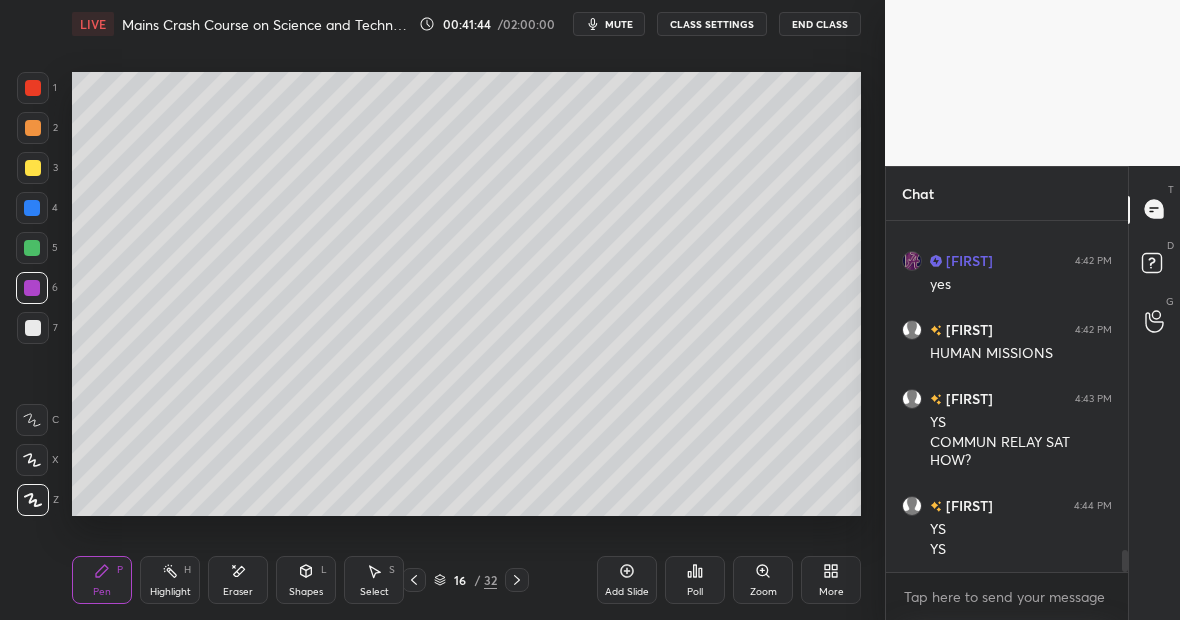 click at bounding box center (32, 208) 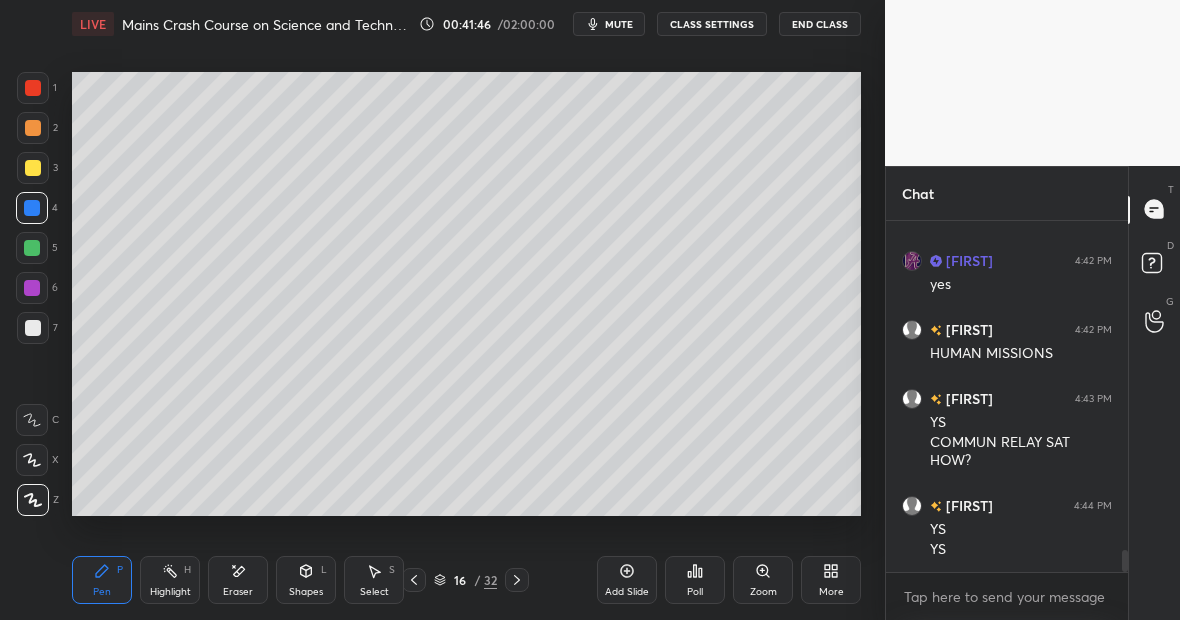 scroll, scrollTop: 5384, scrollLeft: 0, axis: vertical 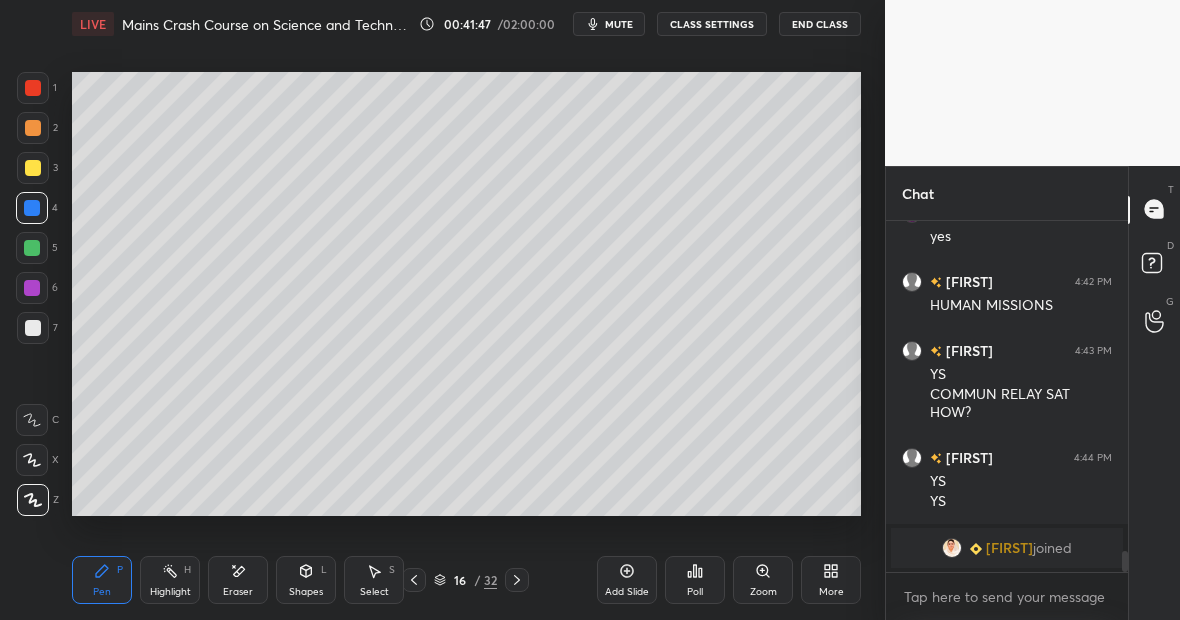 click 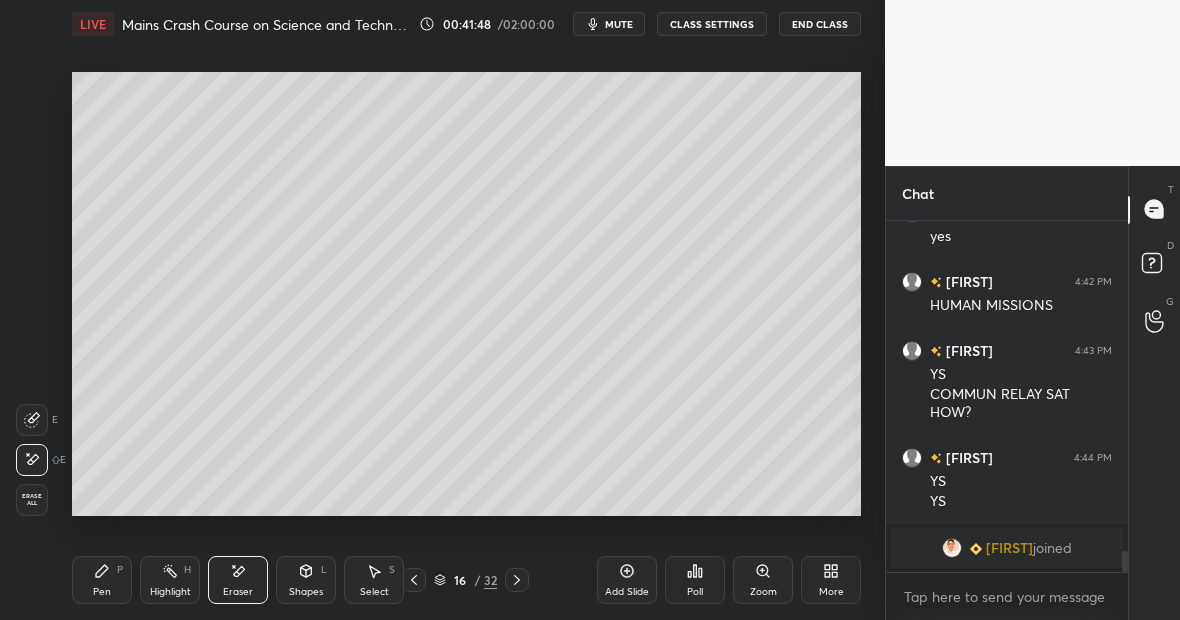 click on "Pen P" at bounding box center [102, 580] 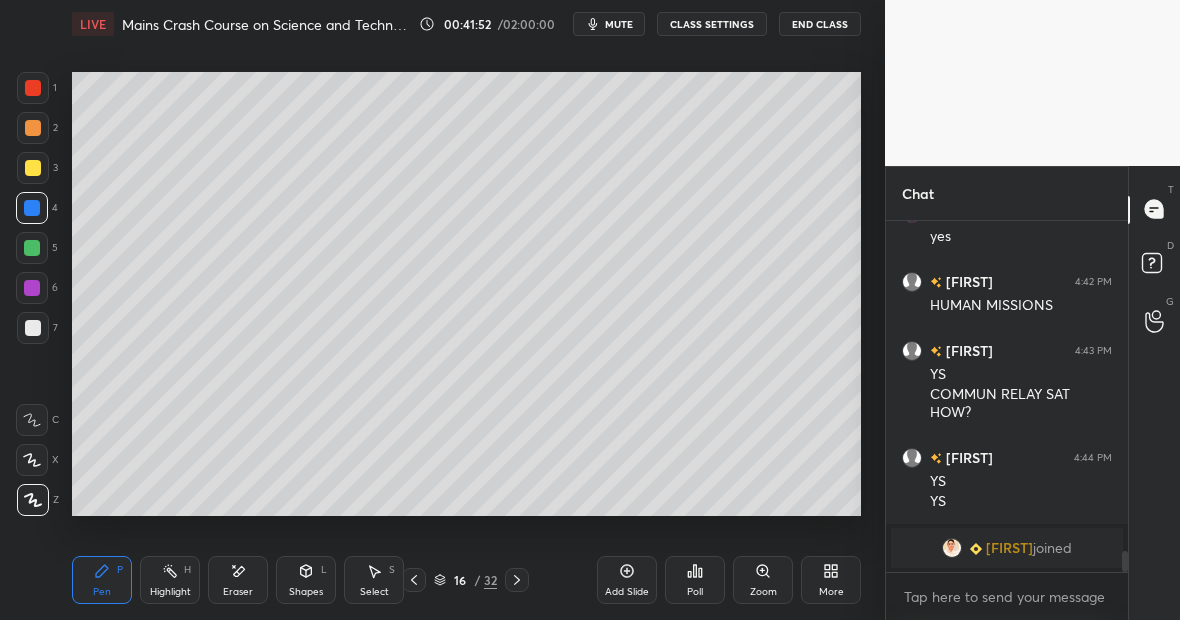 click at bounding box center [33, 168] 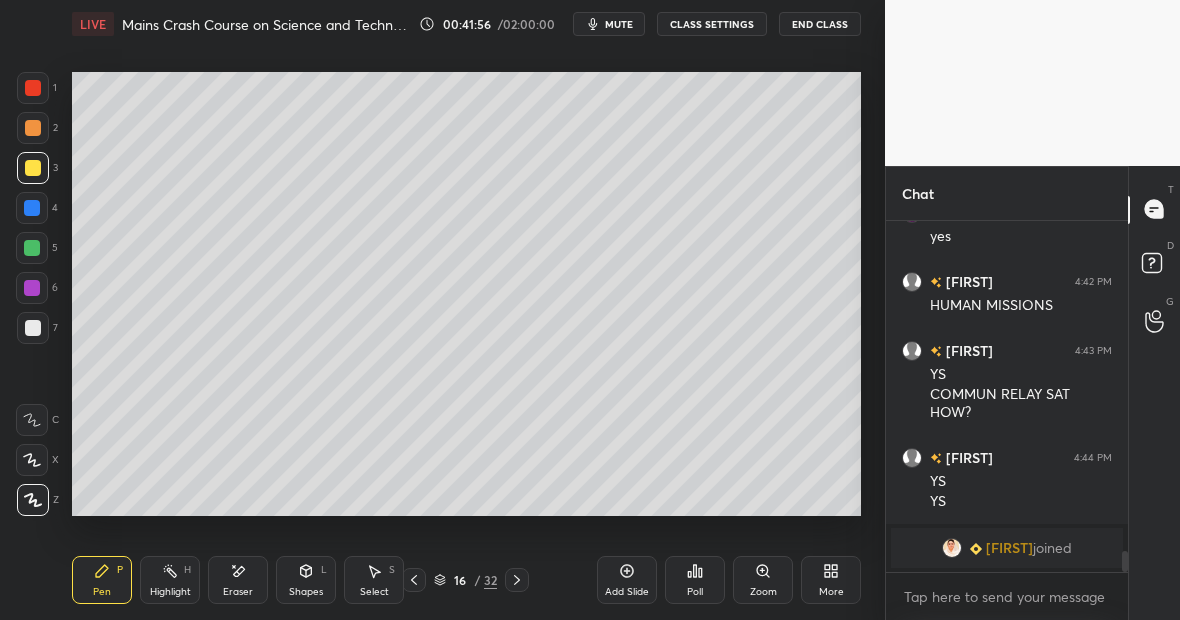 click at bounding box center [33, 328] 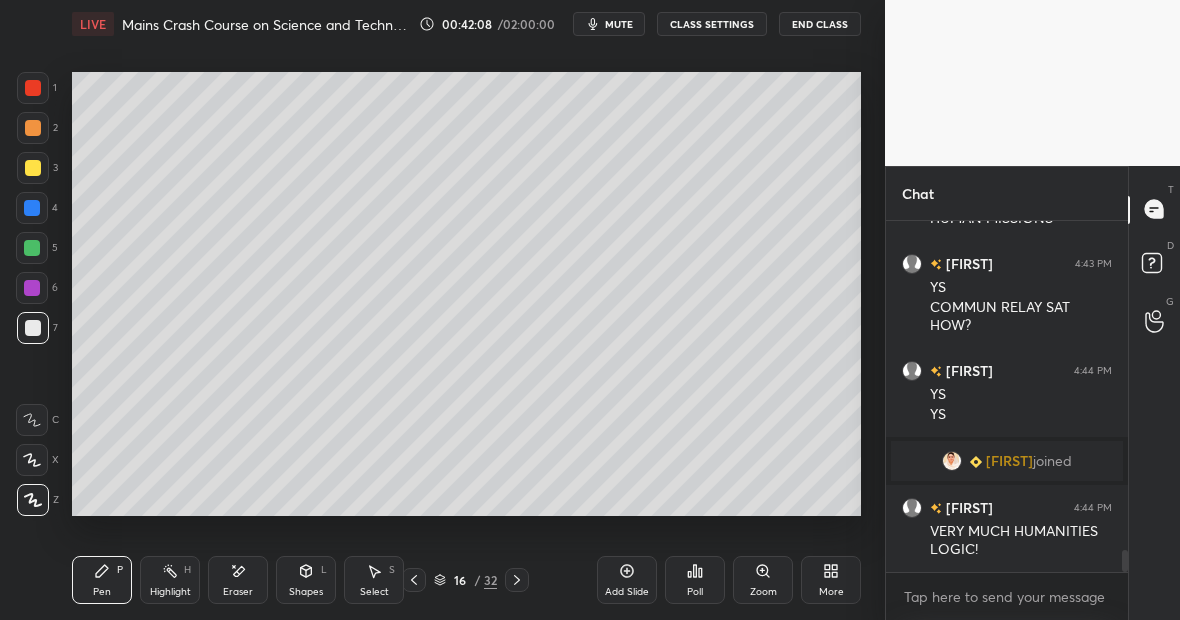 scroll, scrollTop: 5191, scrollLeft: 0, axis: vertical 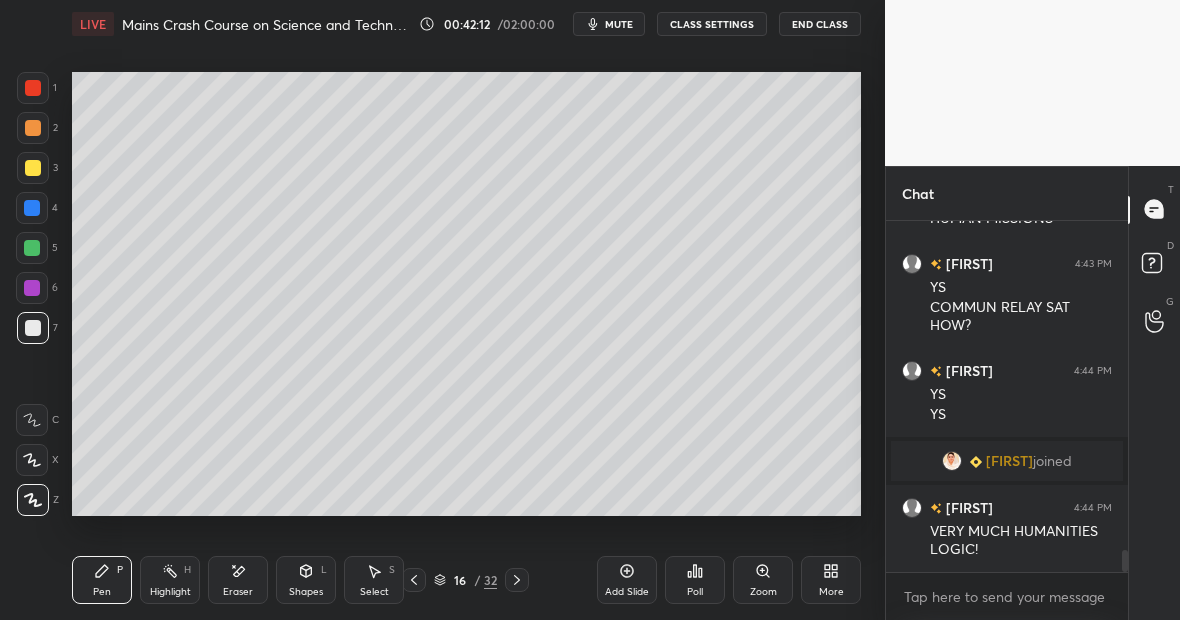 click at bounding box center [33, 88] 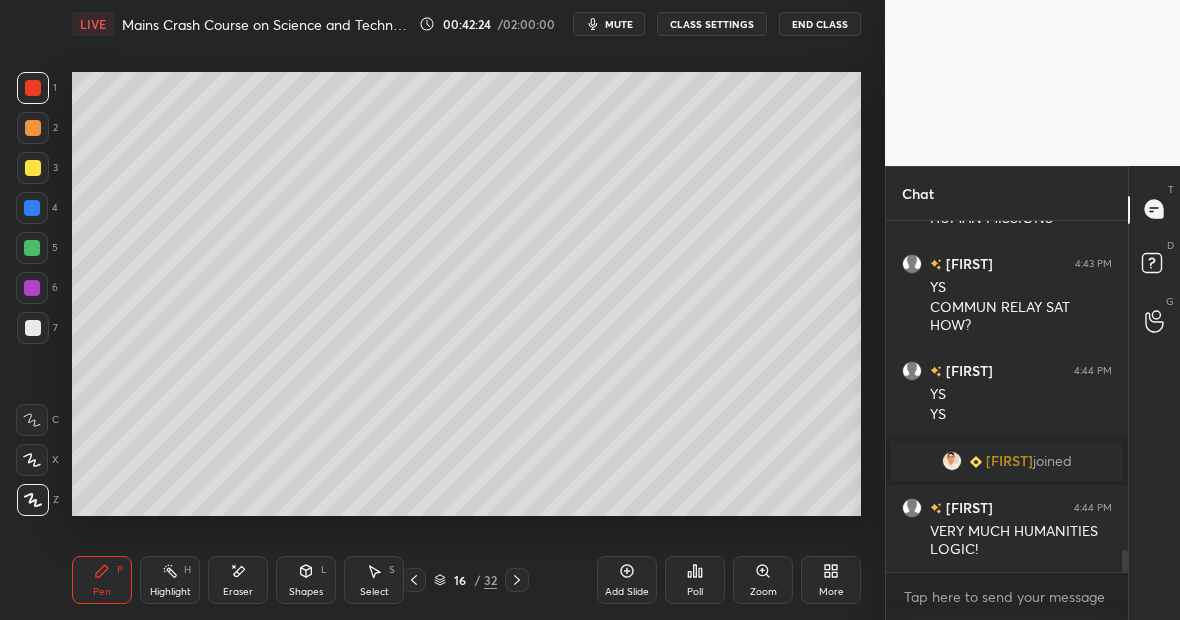 click on "Eraser" at bounding box center [238, 580] 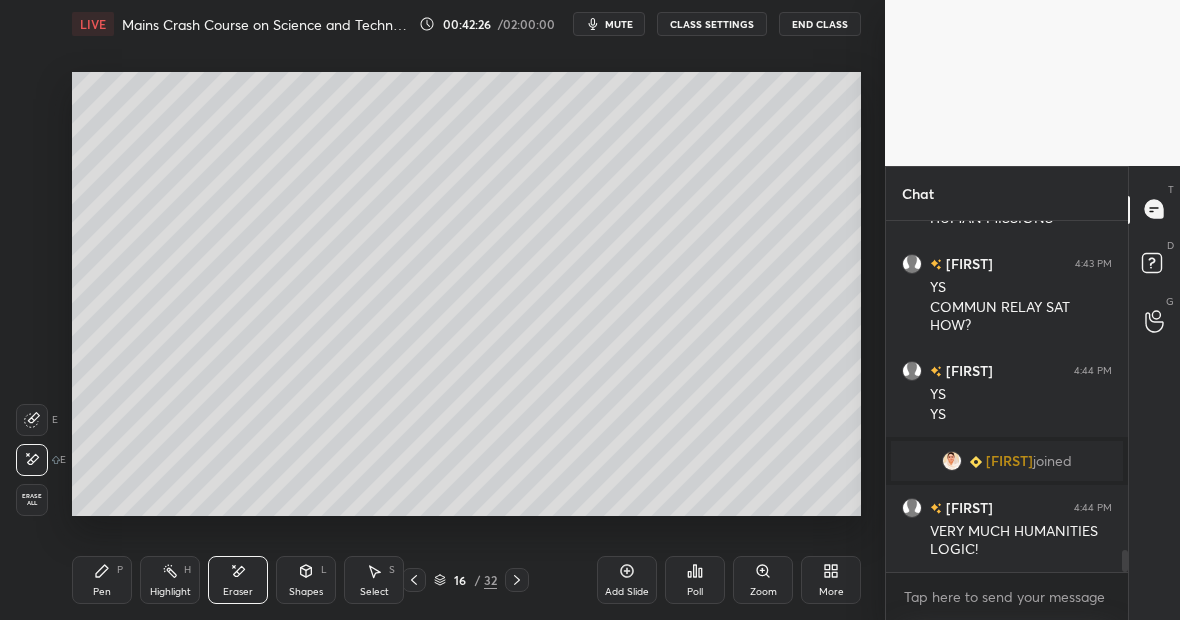 click on "Pen P" at bounding box center (102, 580) 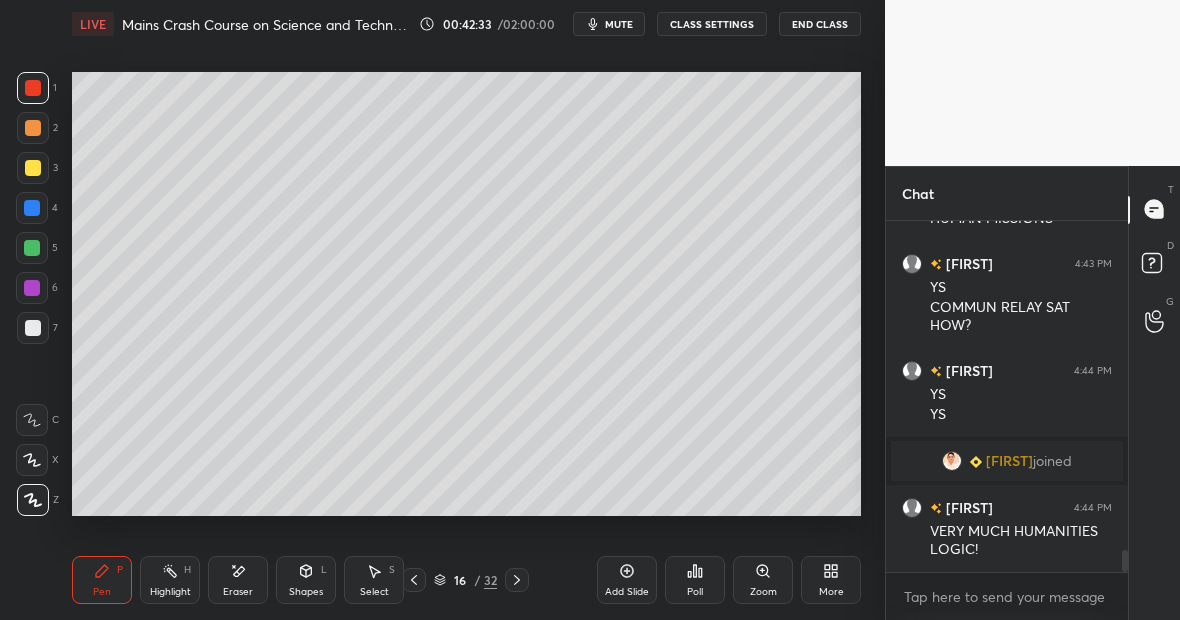 click at bounding box center [32, 208] 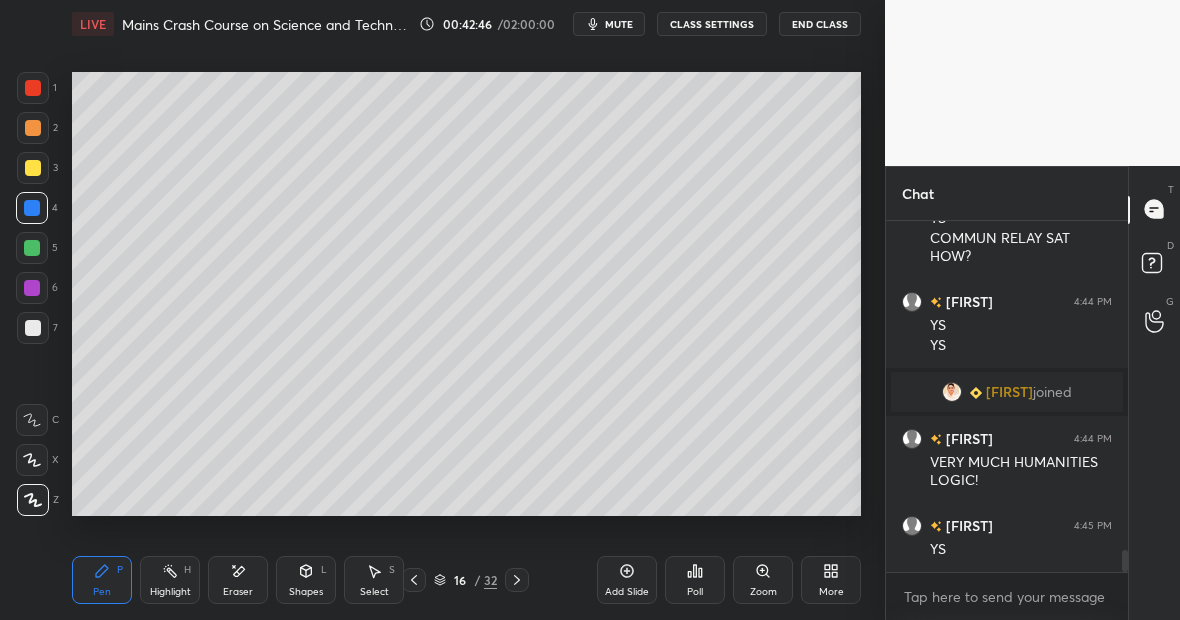 scroll, scrollTop: 5329, scrollLeft: 0, axis: vertical 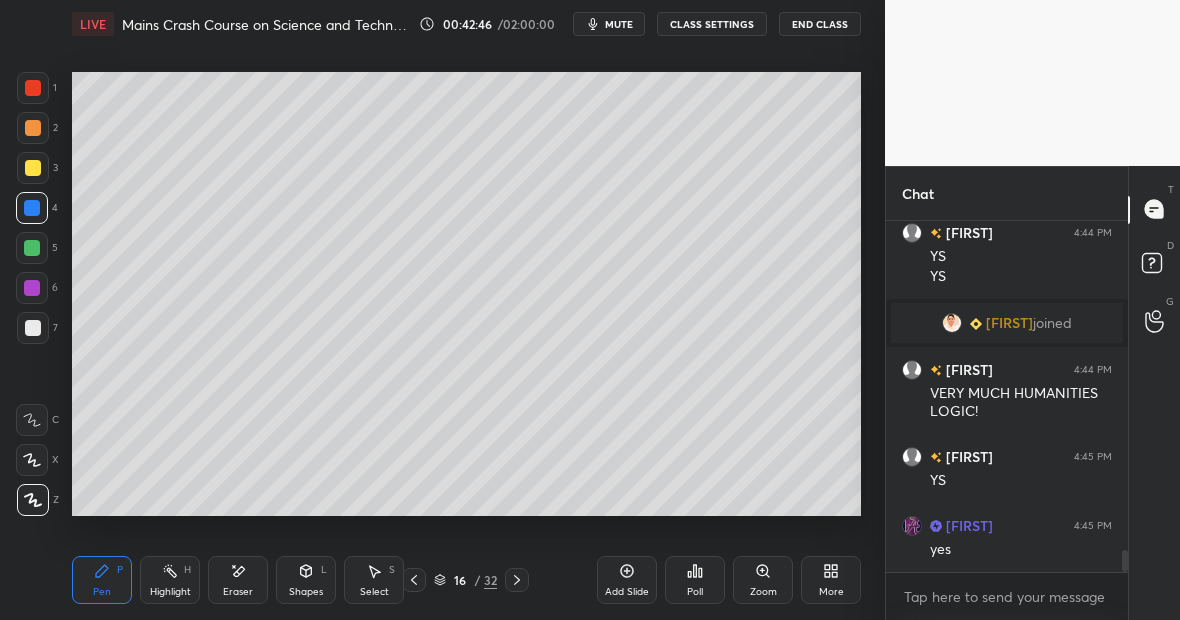 click on "H" at bounding box center (187, 570) 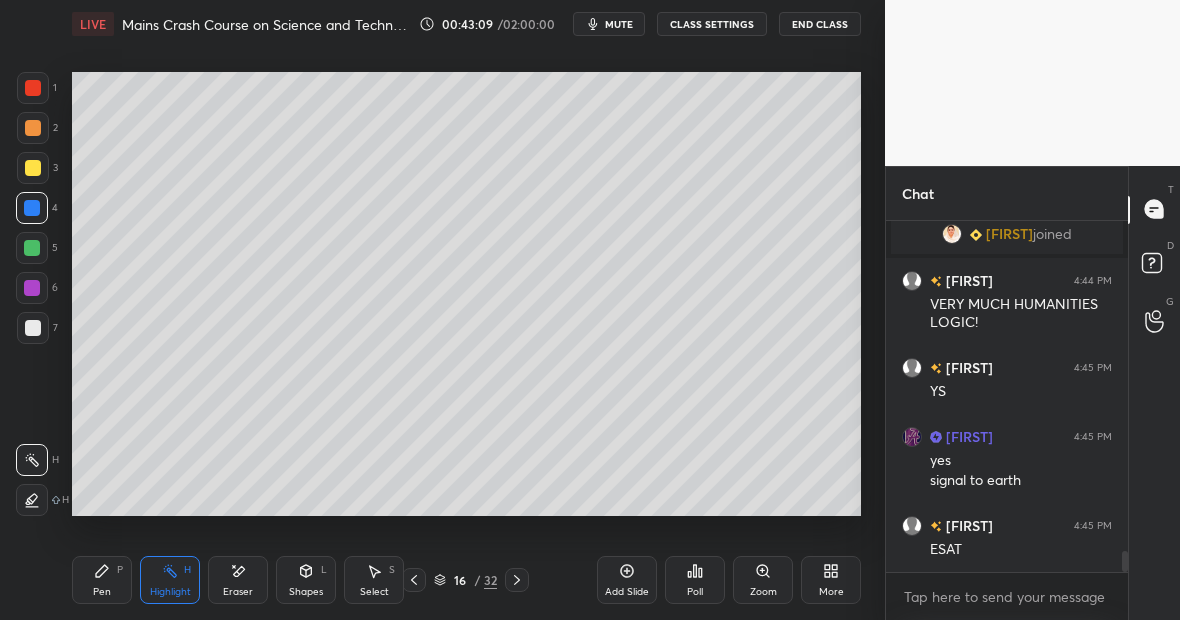 scroll, scrollTop: 5438, scrollLeft: 0, axis: vertical 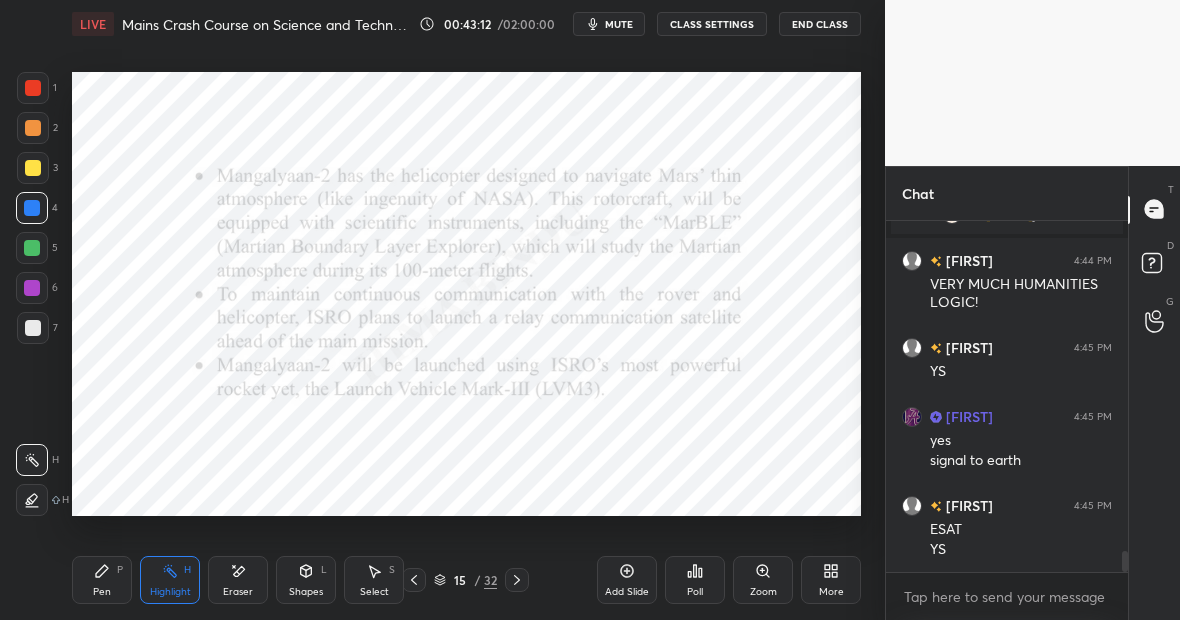 click 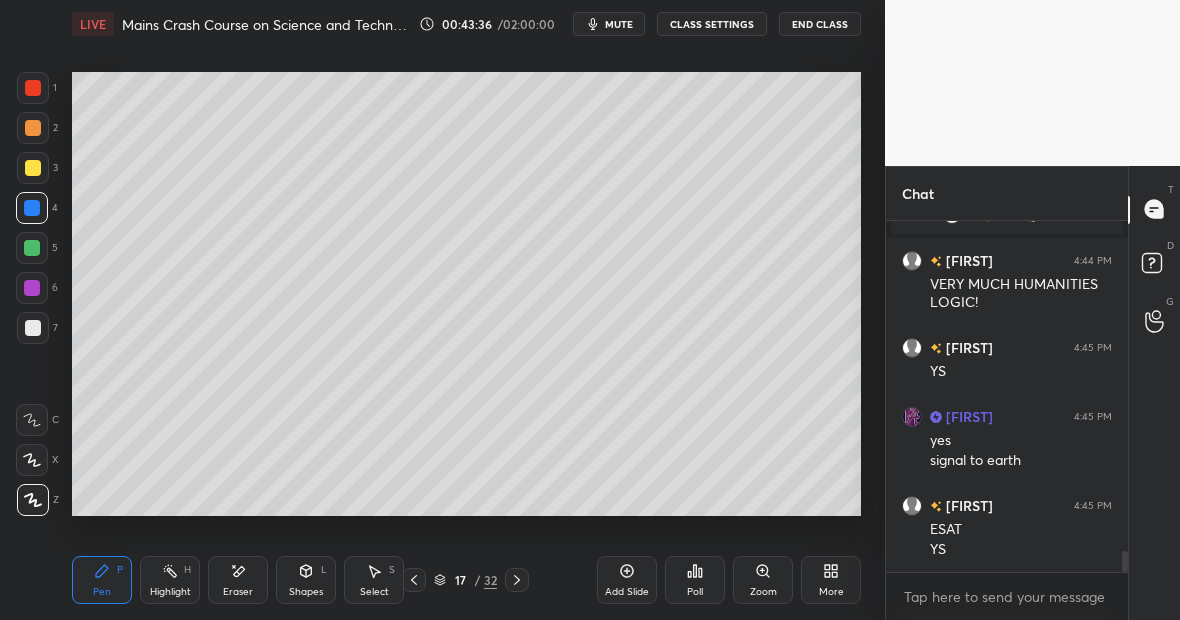 scroll, scrollTop: 5507, scrollLeft: 0, axis: vertical 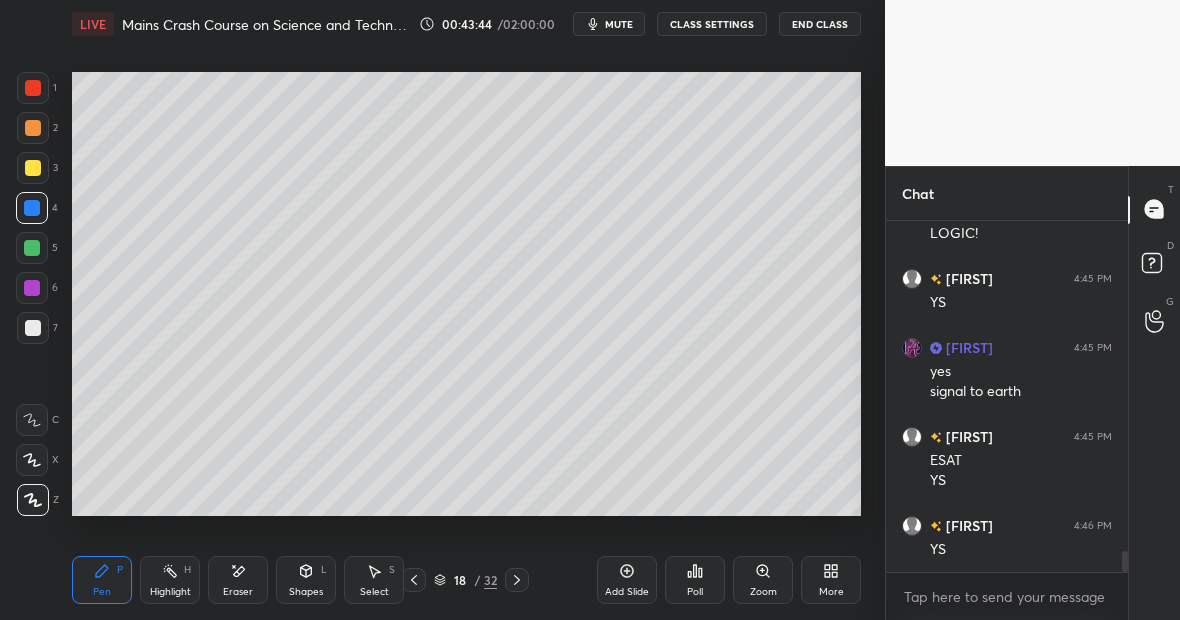 click at bounding box center (33, 168) 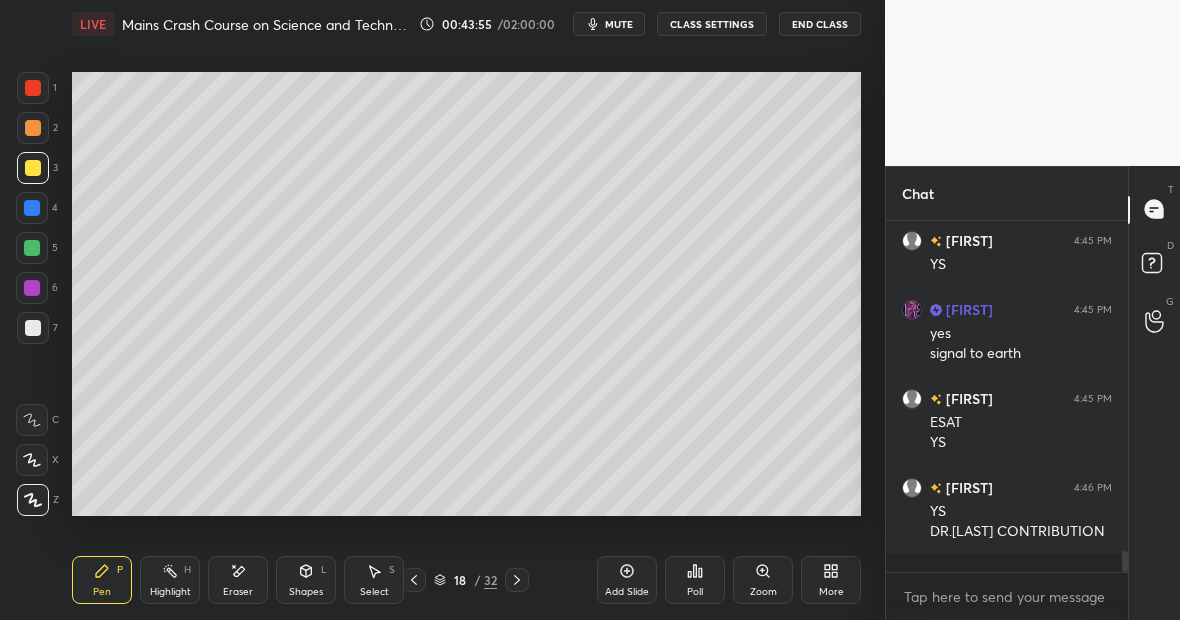 scroll, scrollTop: 5565, scrollLeft: 0, axis: vertical 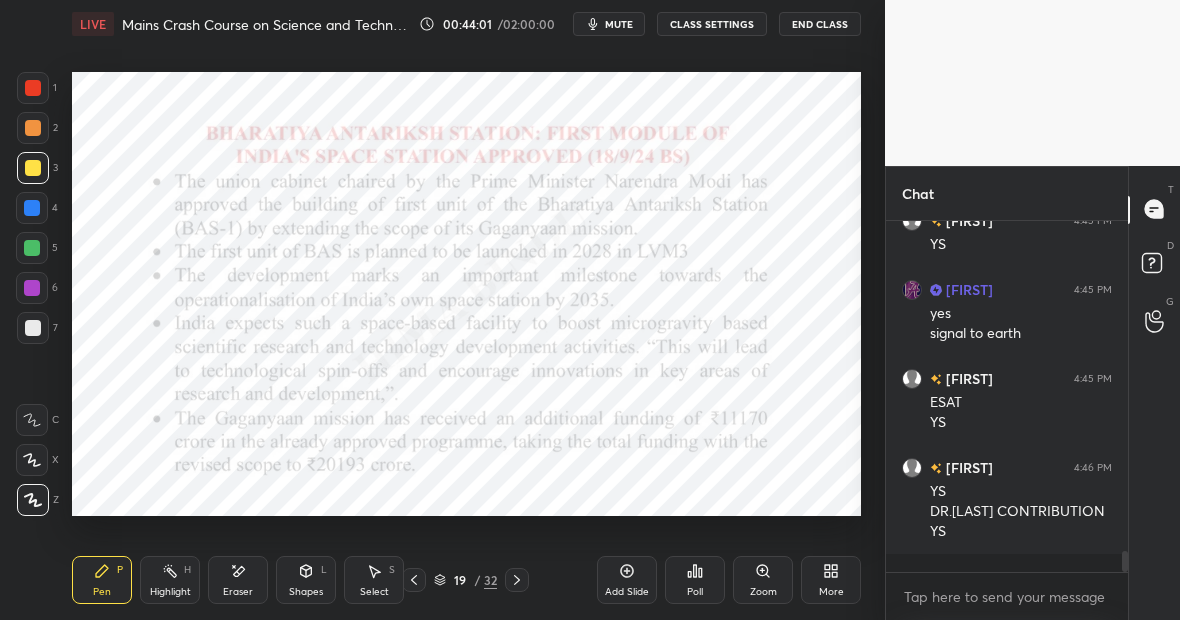 click at bounding box center [32, 208] 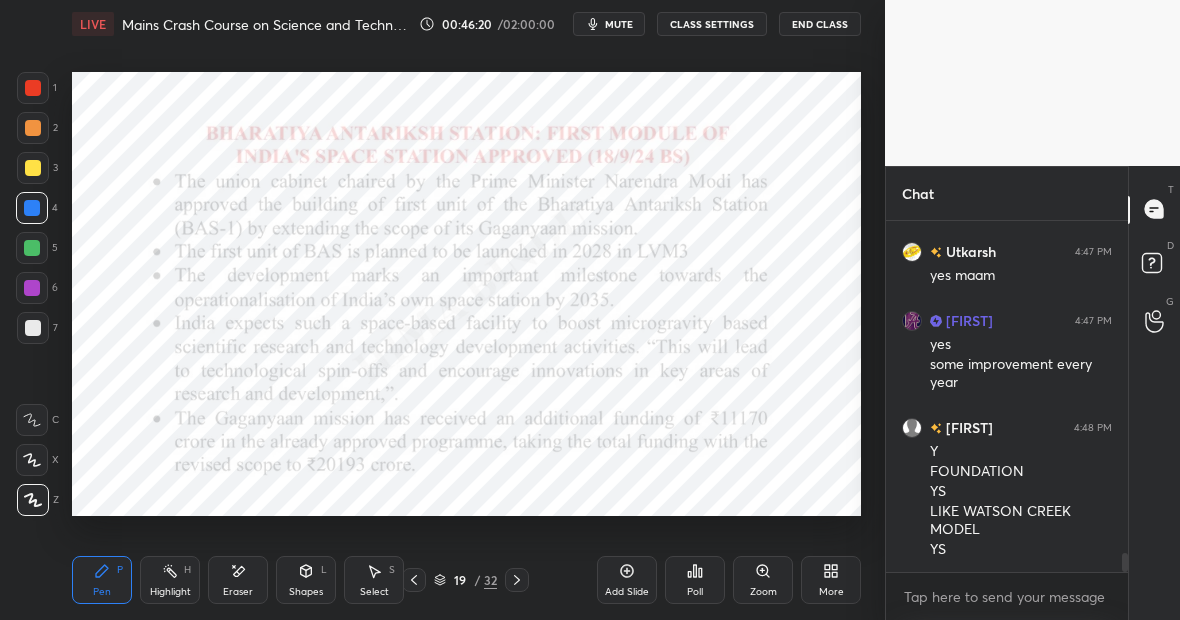scroll, scrollTop: 6106, scrollLeft: 0, axis: vertical 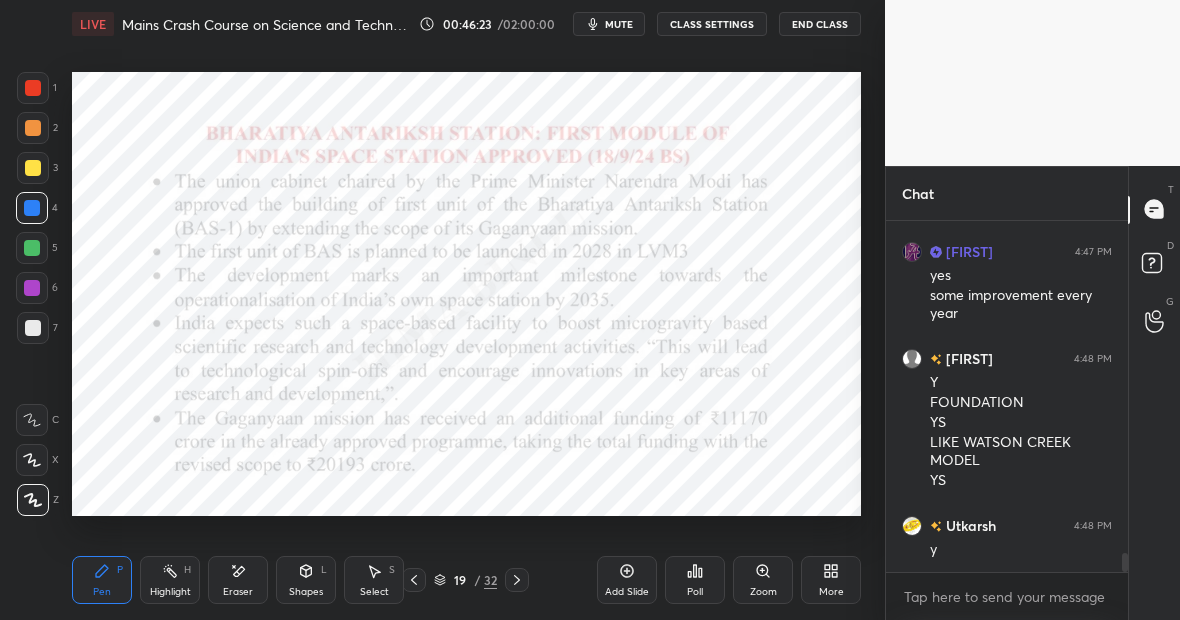 click on "P" at bounding box center (120, 570) 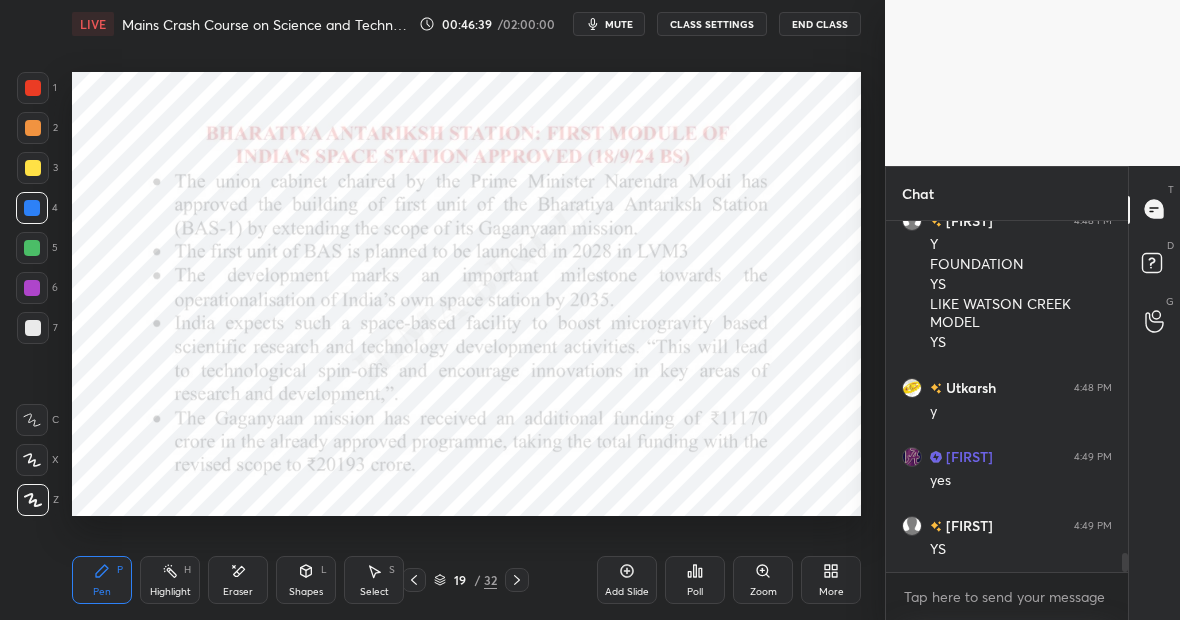 scroll, scrollTop: 6313, scrollLeft: 0, axis: vertical 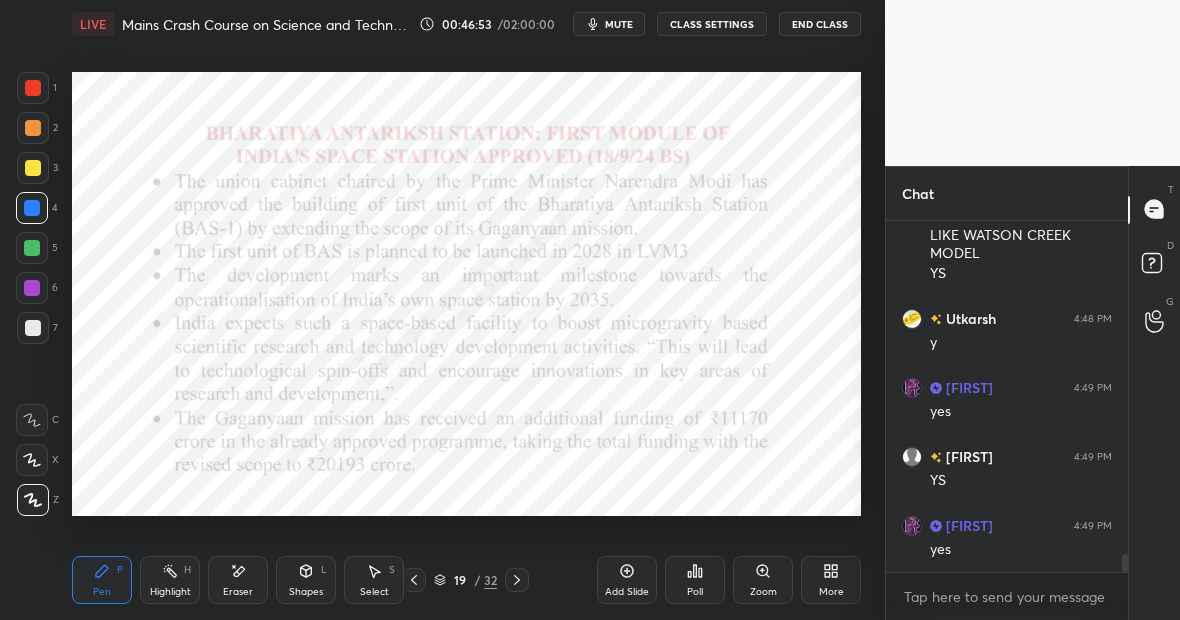 click on "Highlight H" at bounding box center [170, 580] 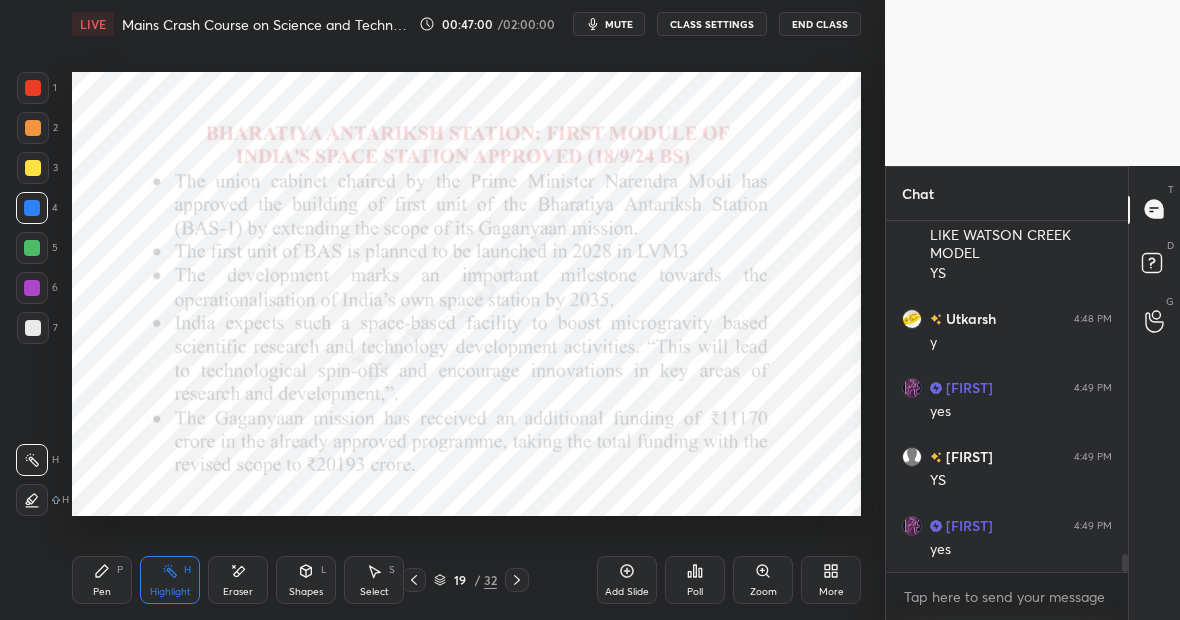 click on "Pen P" at bounding box center (102, 580) 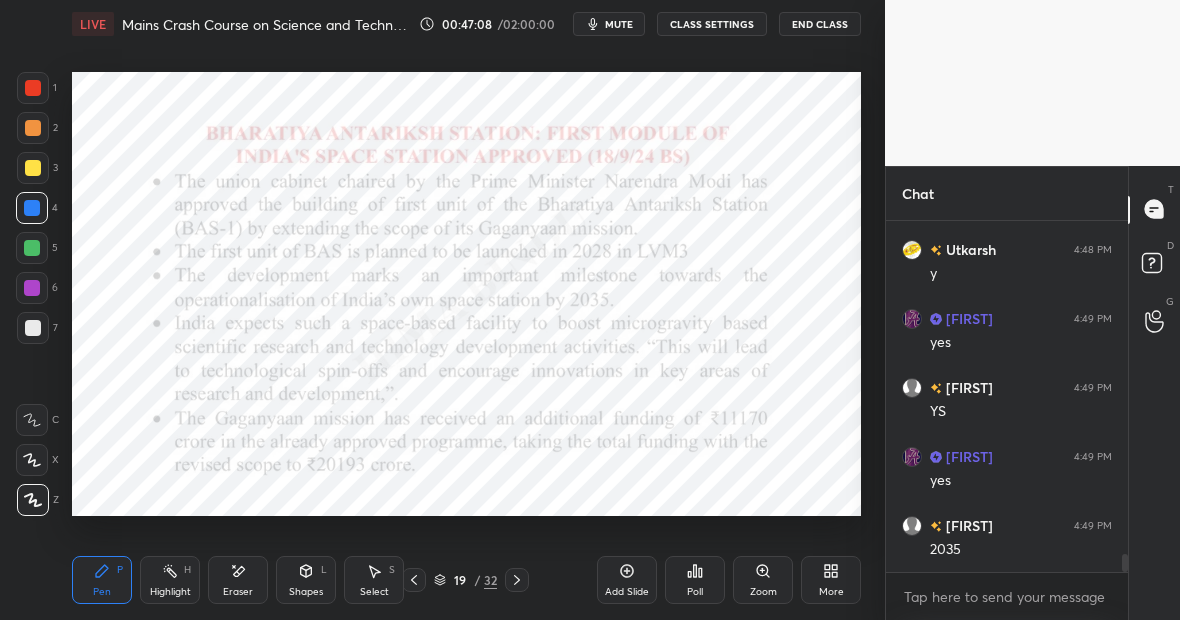 scroll, scrollTop: 6402, scrollLeft: 0, axis: vertical 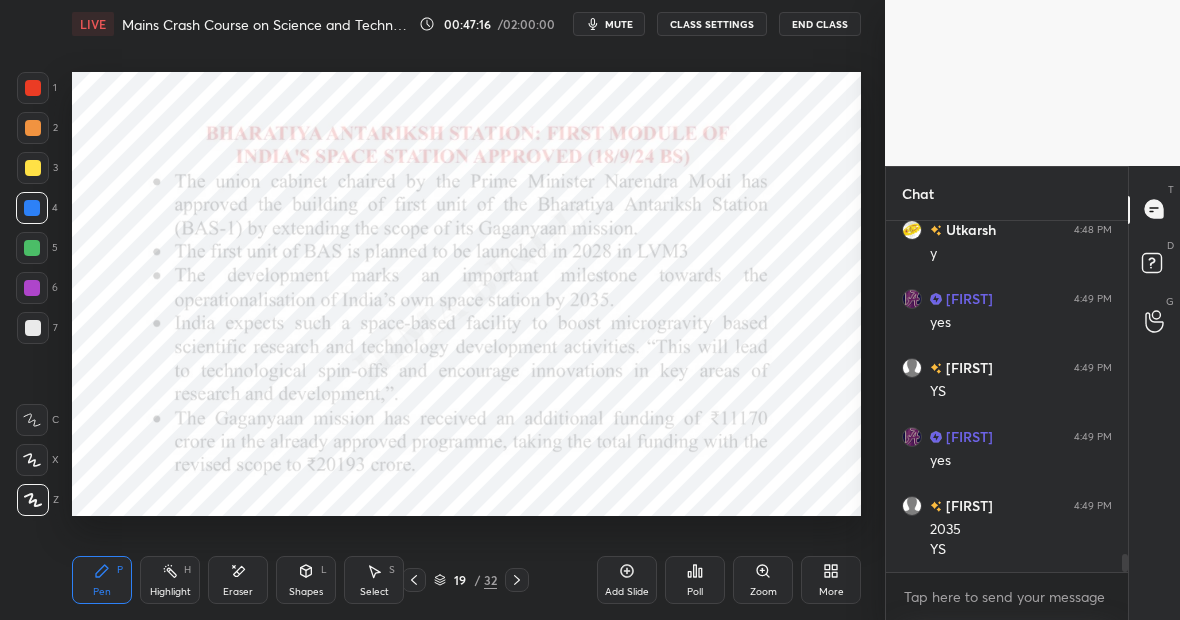click on "Pen P" at bounding box center (102, 580) 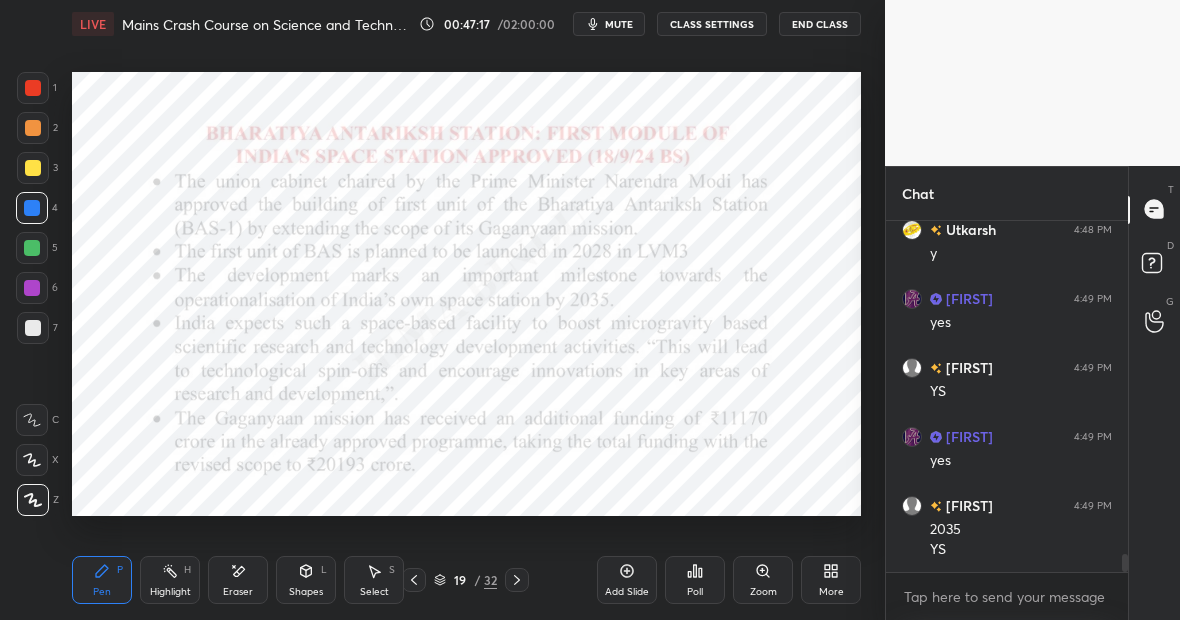 click on "Highlight H" at bounding box center [170, 580] 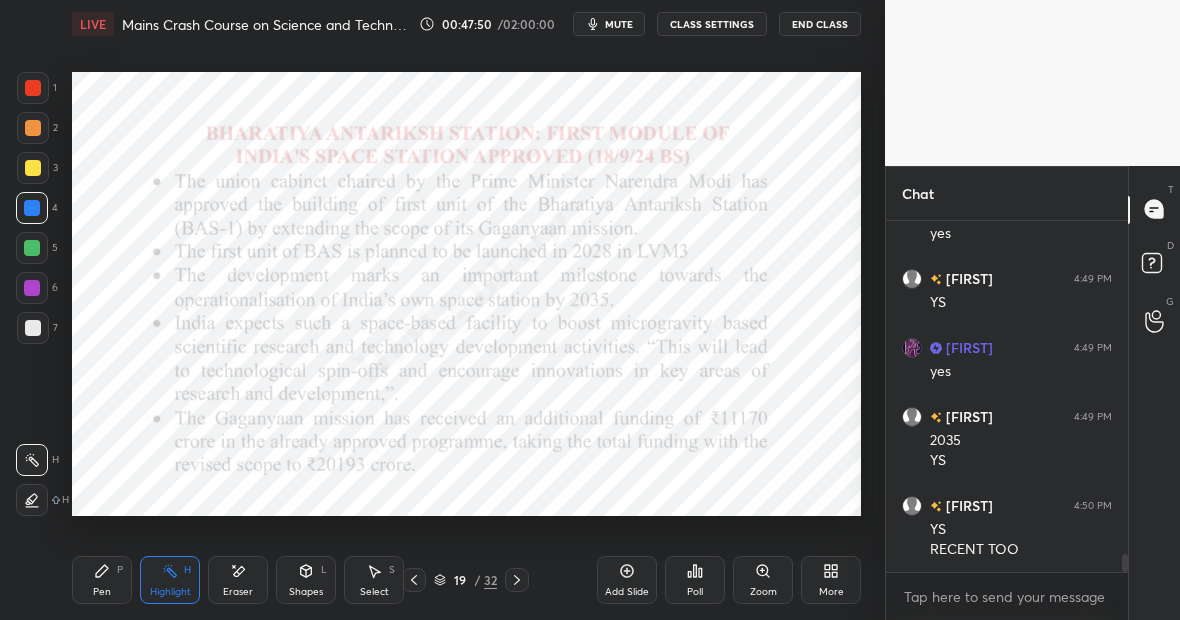 scroll, scrollTop: 6560, scrollLeft: 0, axis: vertical 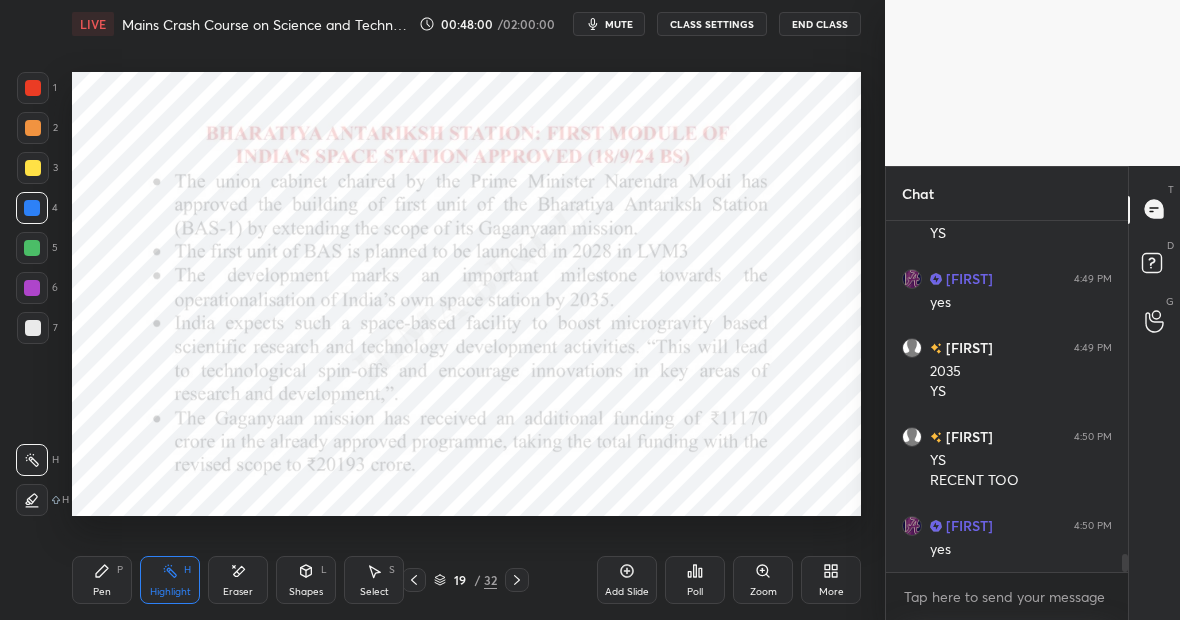 click on "Add Slide" at bounding box center (627, 580) 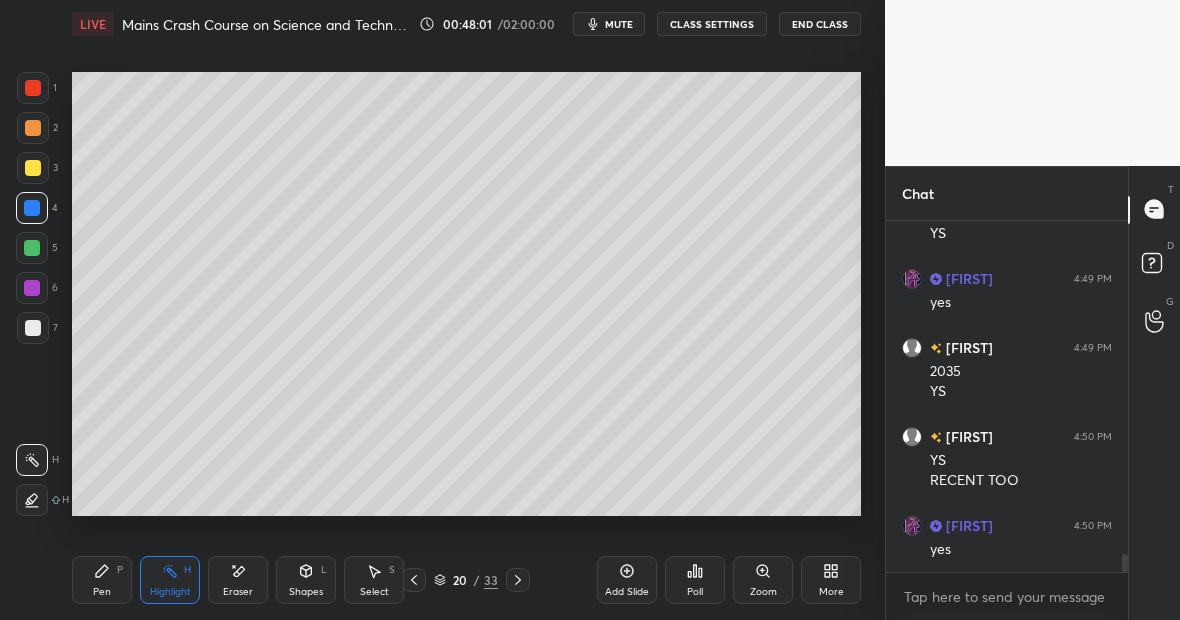 click at bounding box center [33, 168] 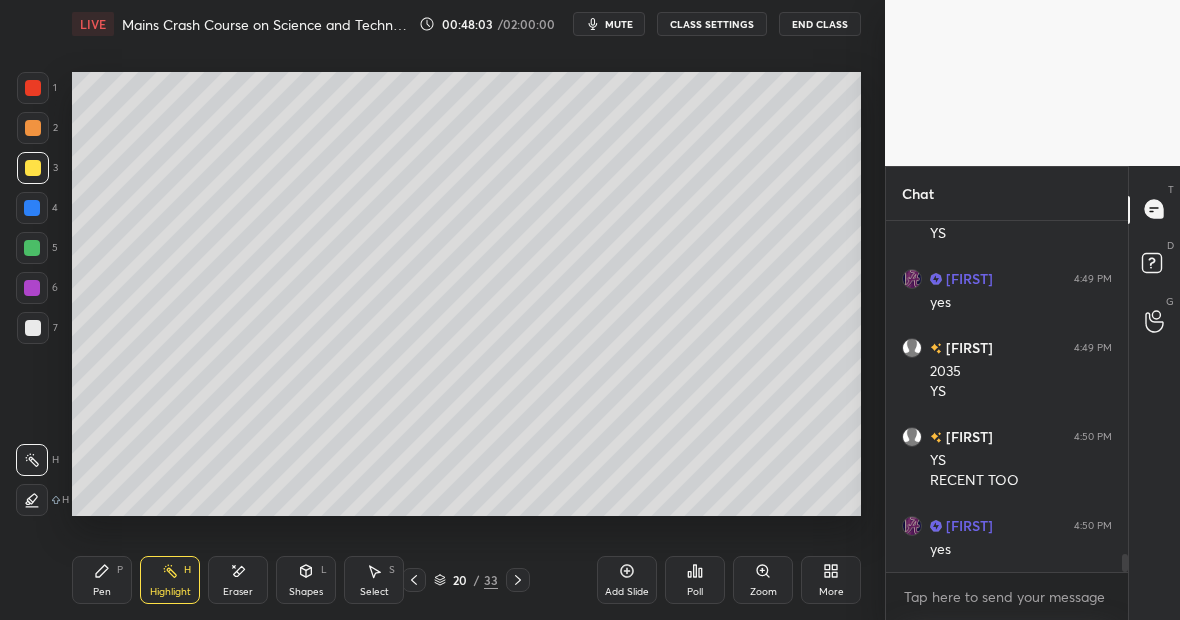 click on "Pen P" at bounding box center (102, 580) 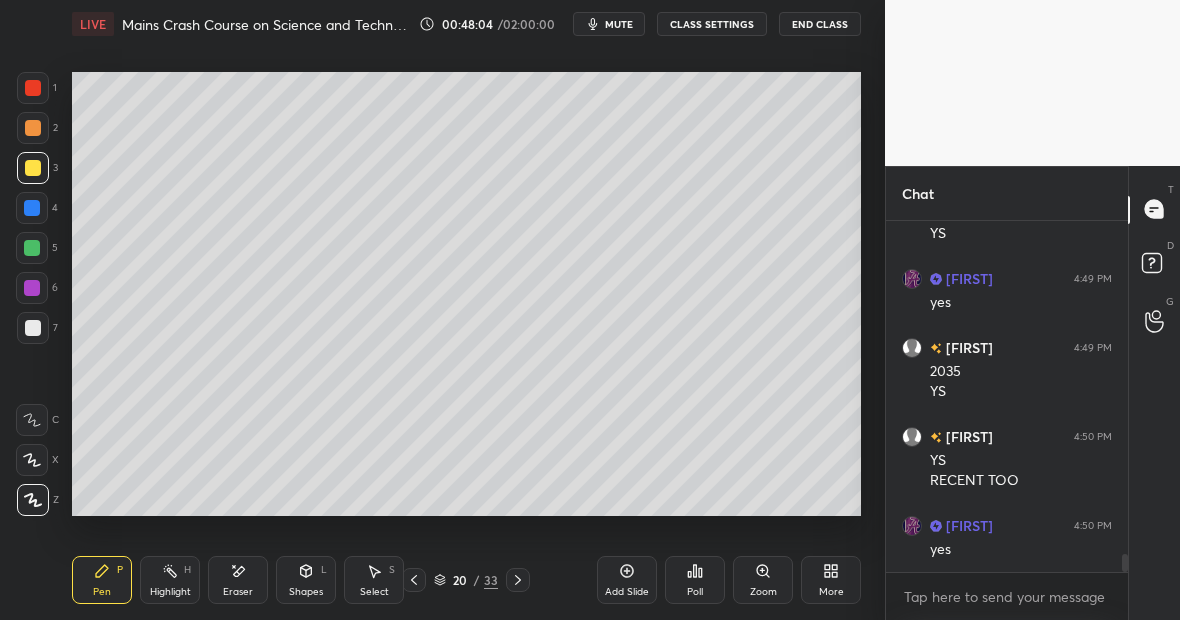 click at bounding box center [33, 328] 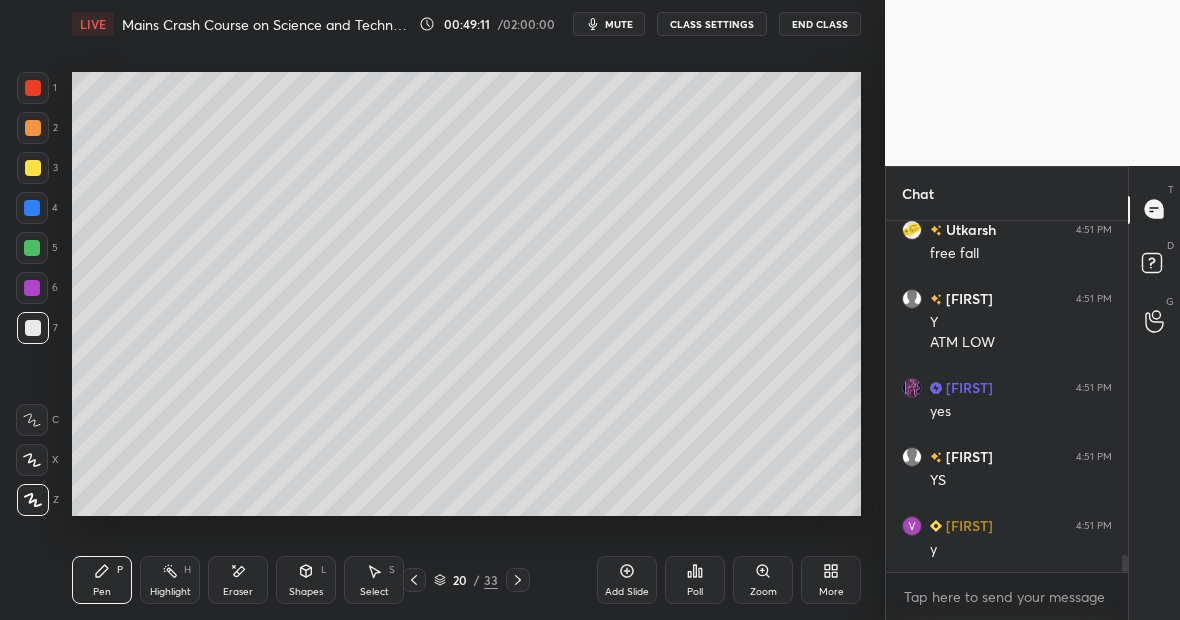 scroll, scrollTop: 7063, scrollLeft: 0, axis: vertical 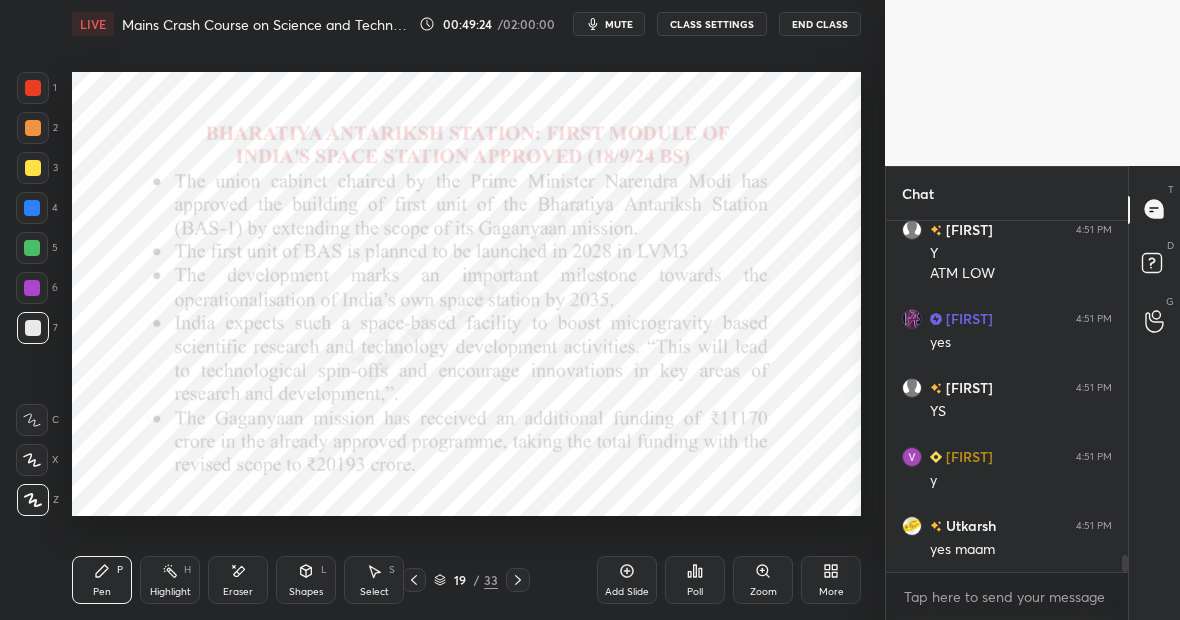 click on "Pen P" at bounding box center (102, 580) 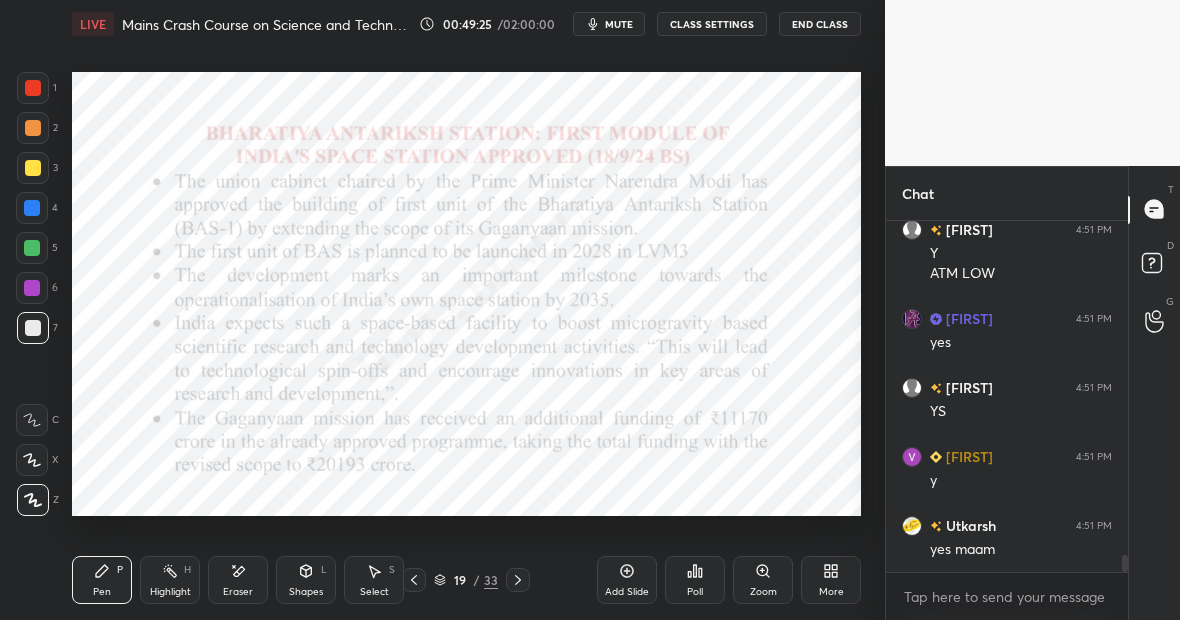 click at bounding box center [32, 248] 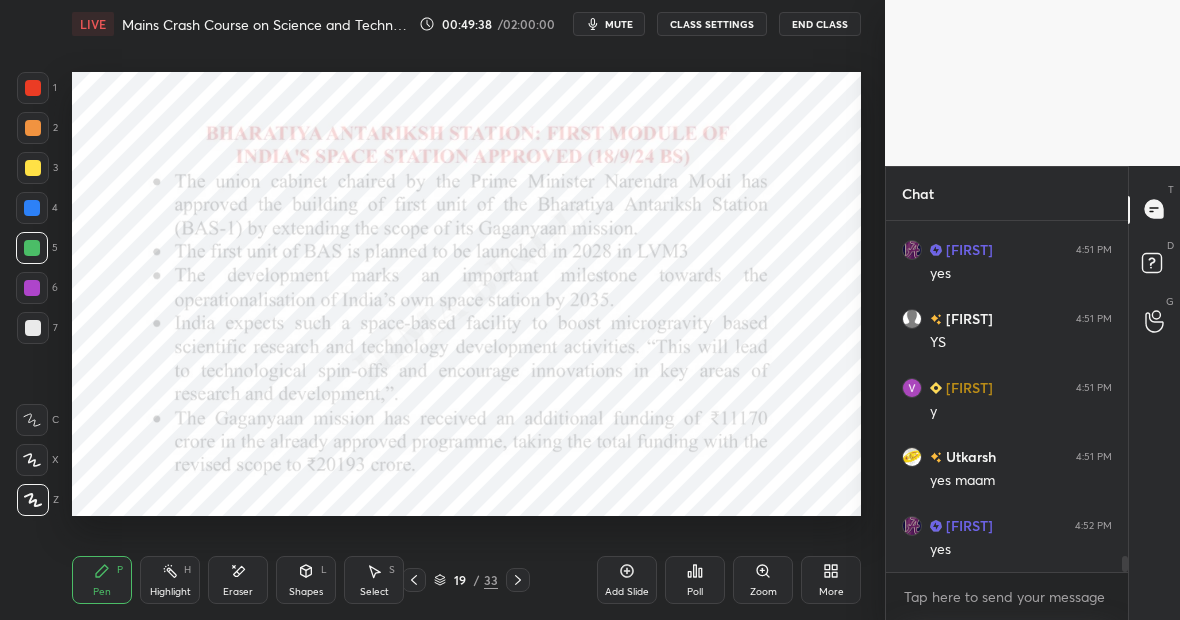 scroll, scrollTop: 7201, scrollLeft: 0, axis: vertical 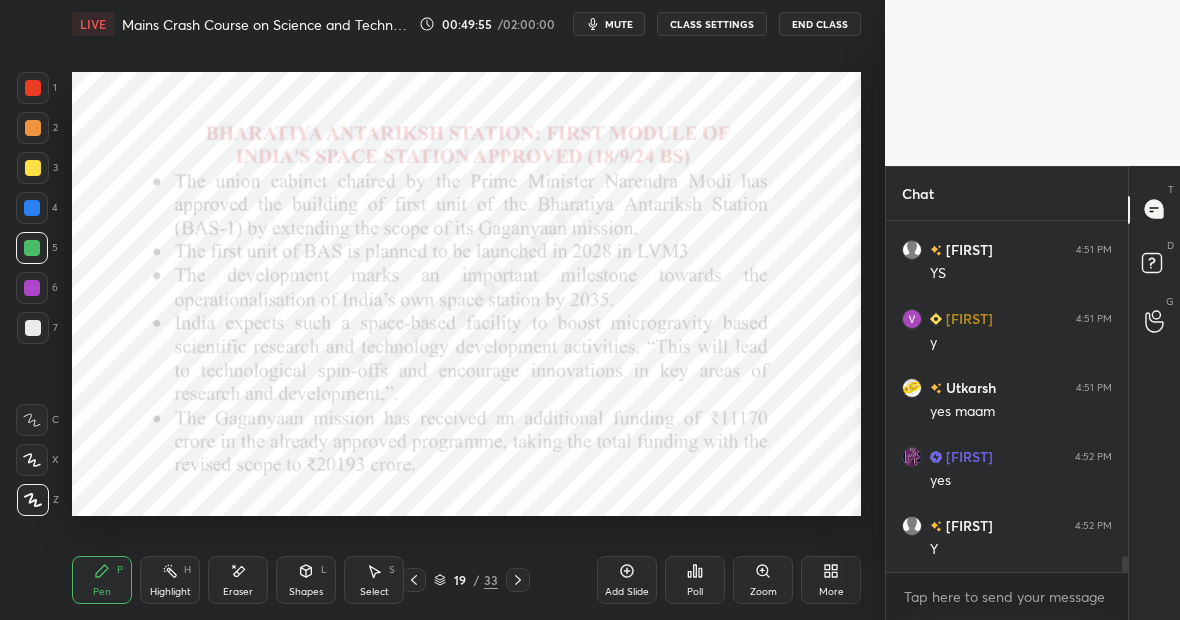 click on "Highlight H" at bounding box center [170, 580] 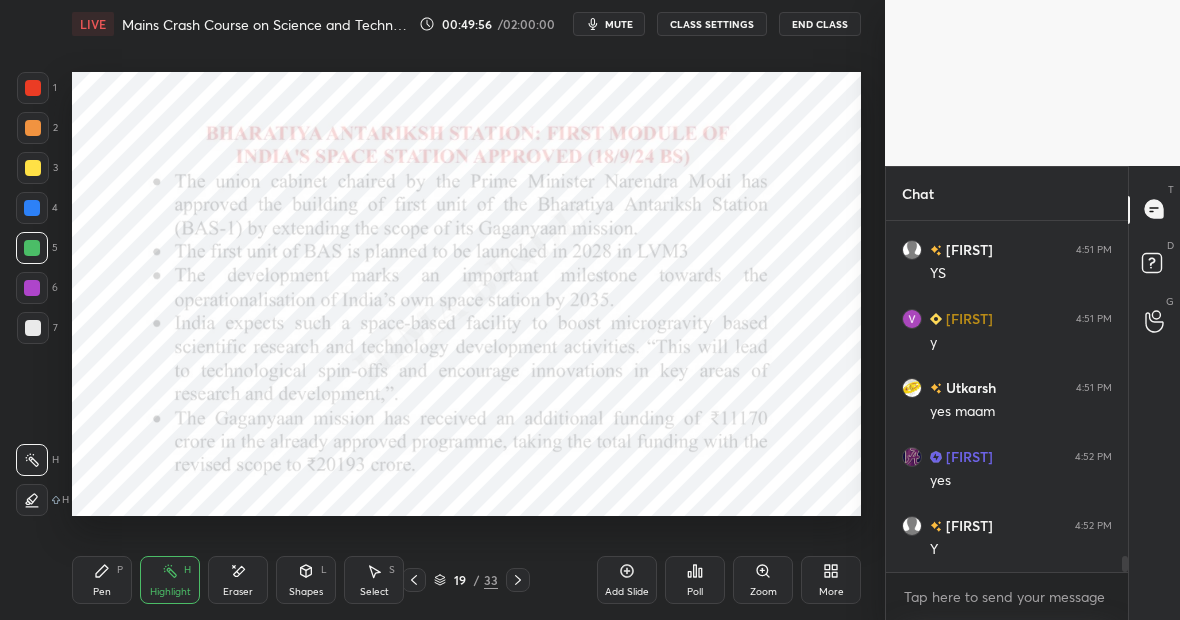 click on "P" at bounding box center (120, 570) 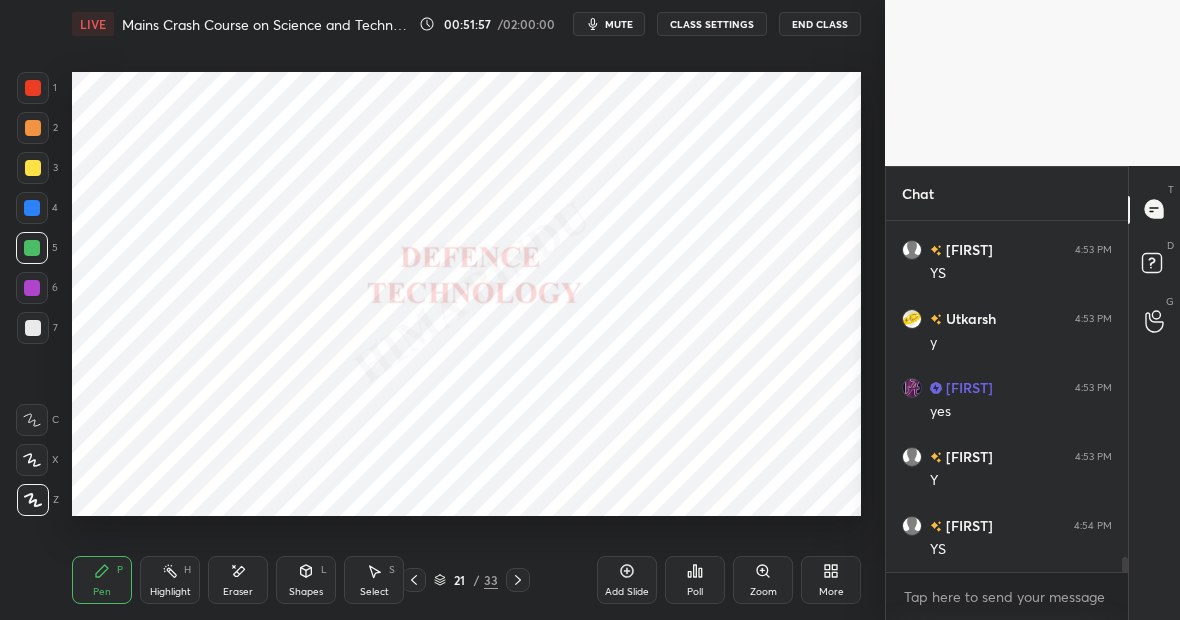 scroll, scrollTop: 7813, scrollLeft: 0, axis: vertical 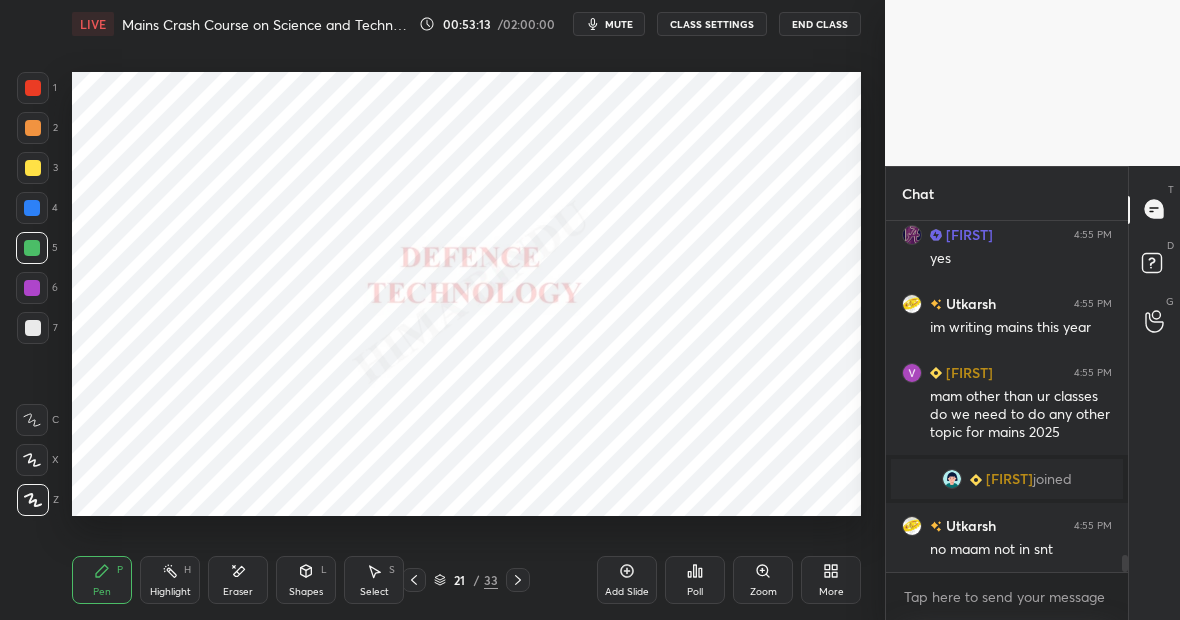 click on "Highlight H" at bounding box center (170, 580) 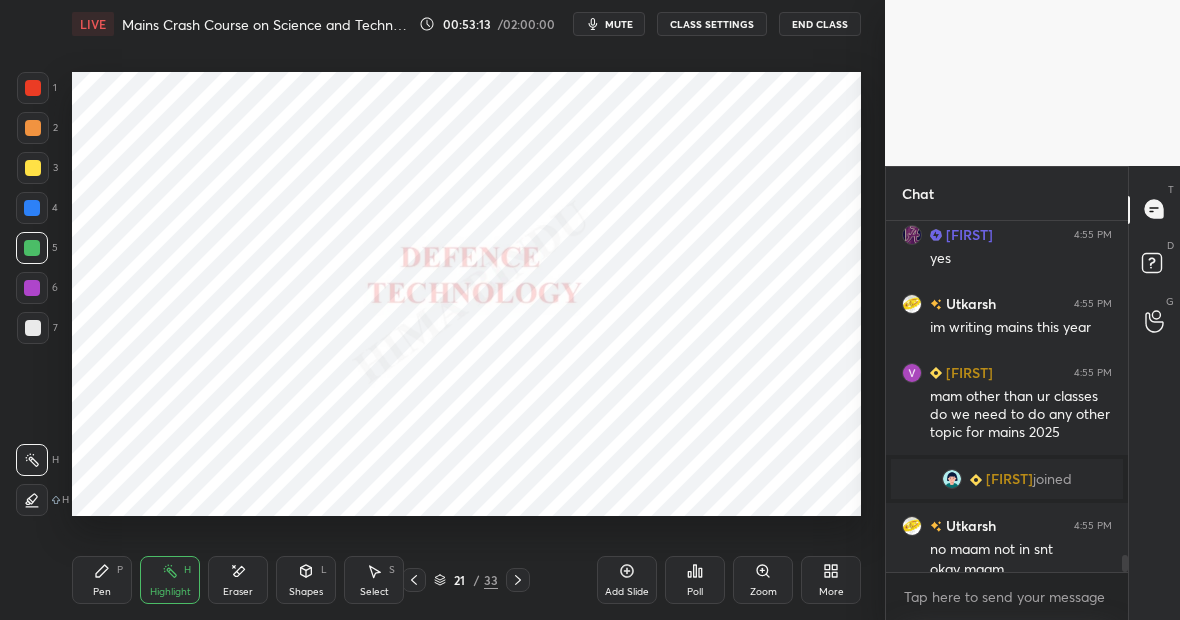 scroll, scrollTop: 7040, scrollLeft: 0, axis: vertical 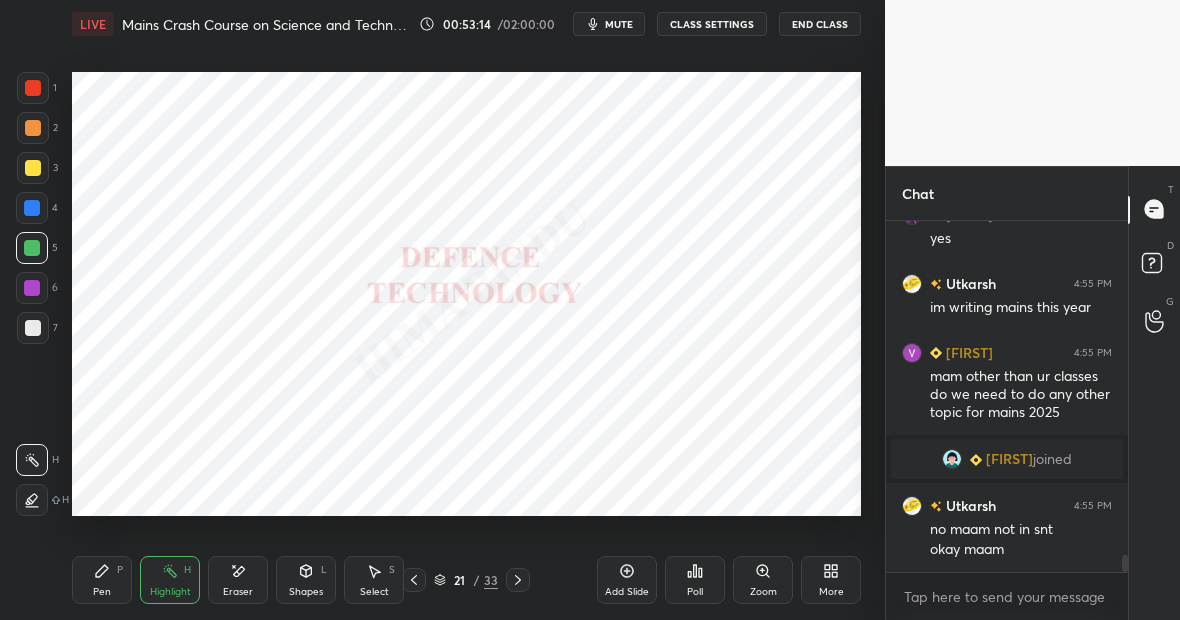 click on "Pen P" at bounding box center [102, 580] 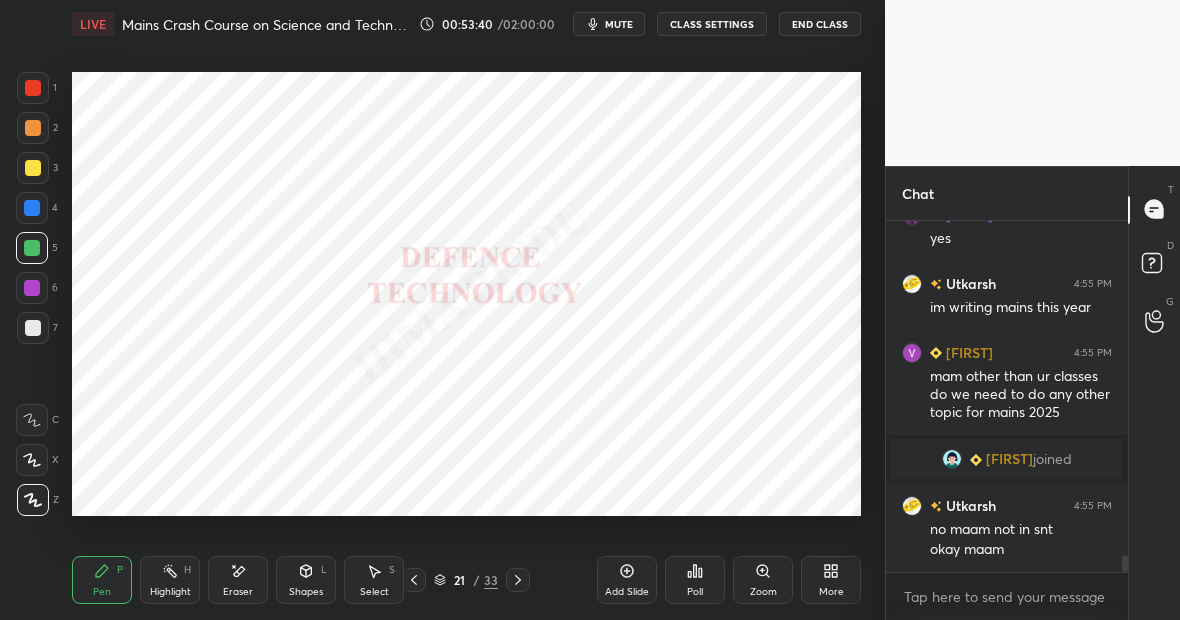 click on "Highlight H" at bounding box center [170, 580] 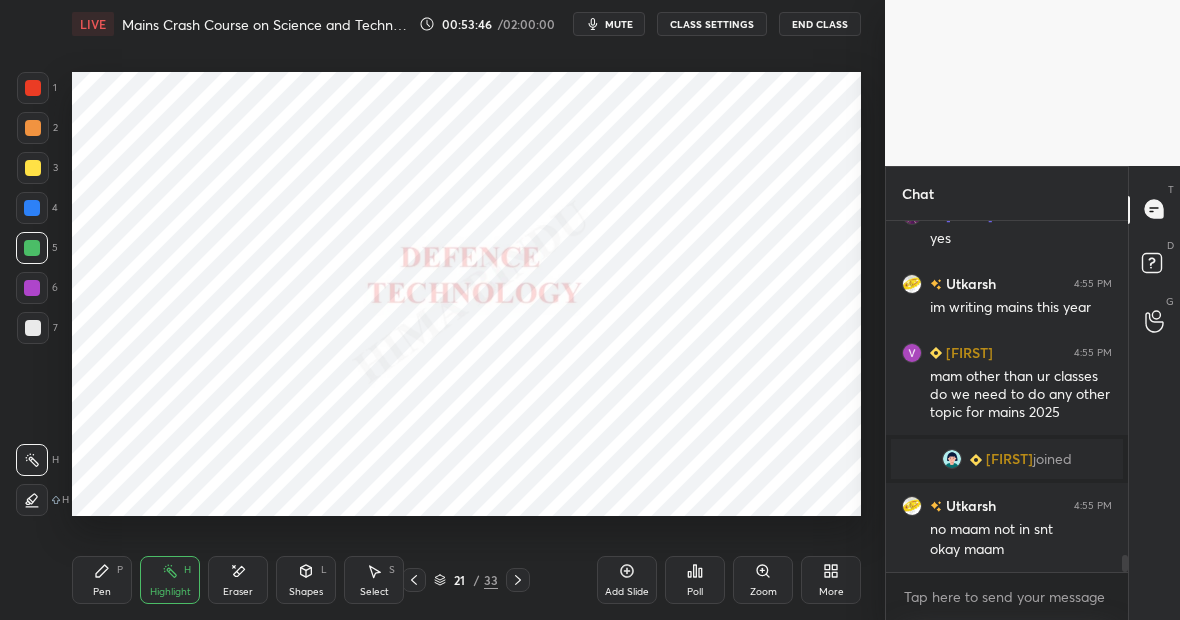 scroll, scrollTop: 7163, scrollLeft: 0, axis: vertical 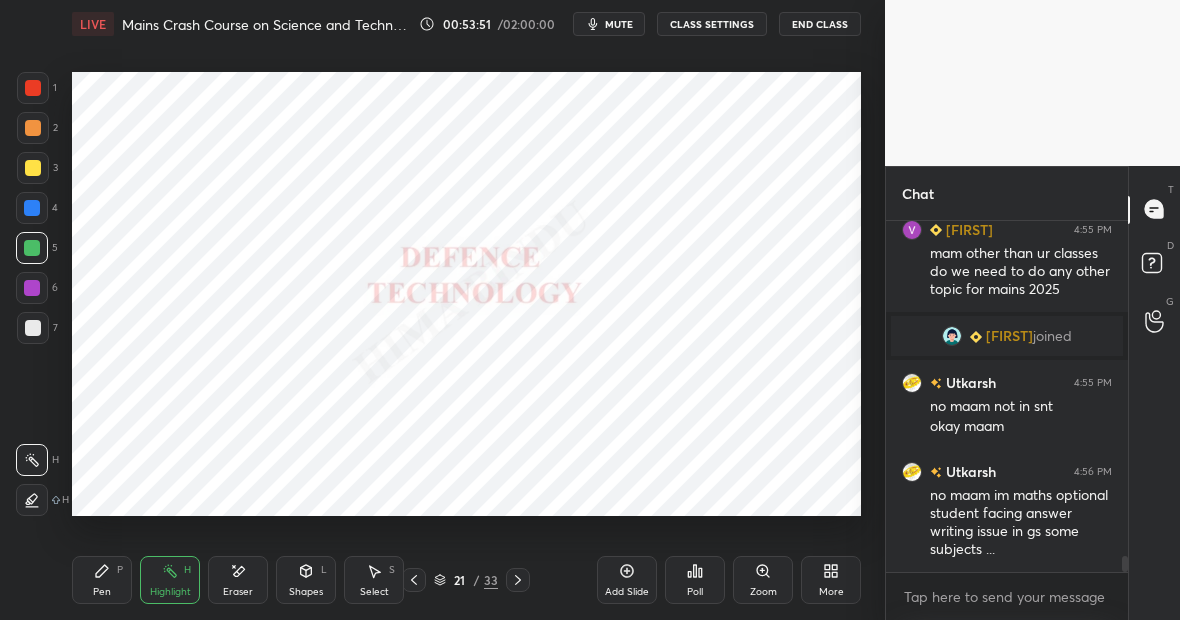 click on "Pen P" at bounding box center [102, 580] 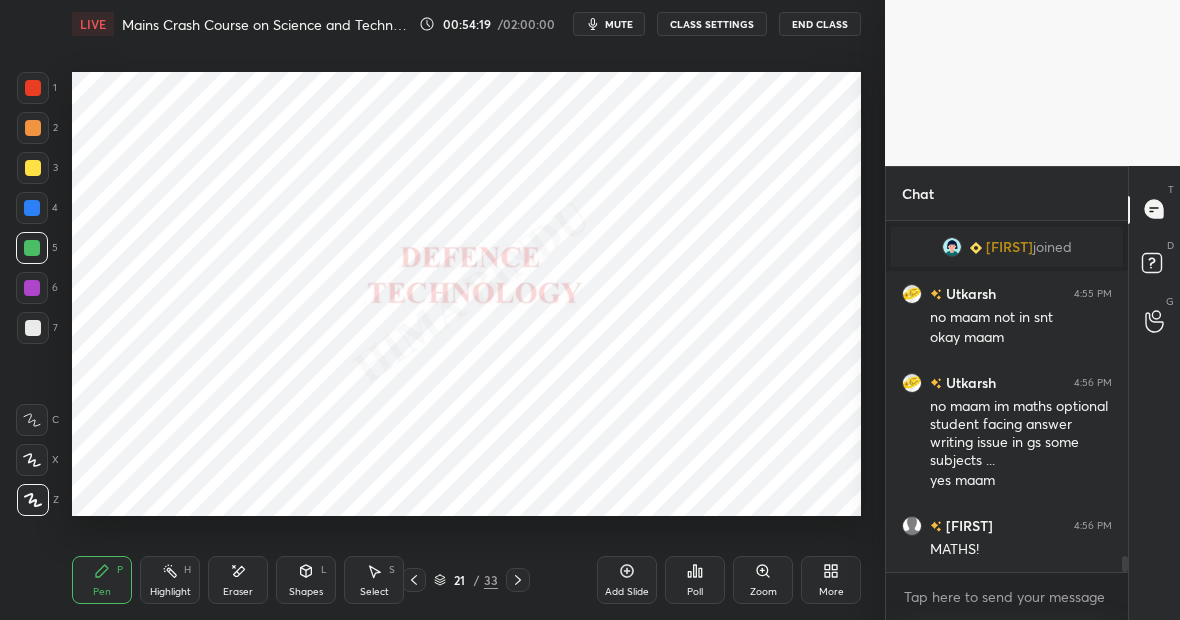 scroll, scrollTop: 7321, scrollLeft: 0, axis: vertical 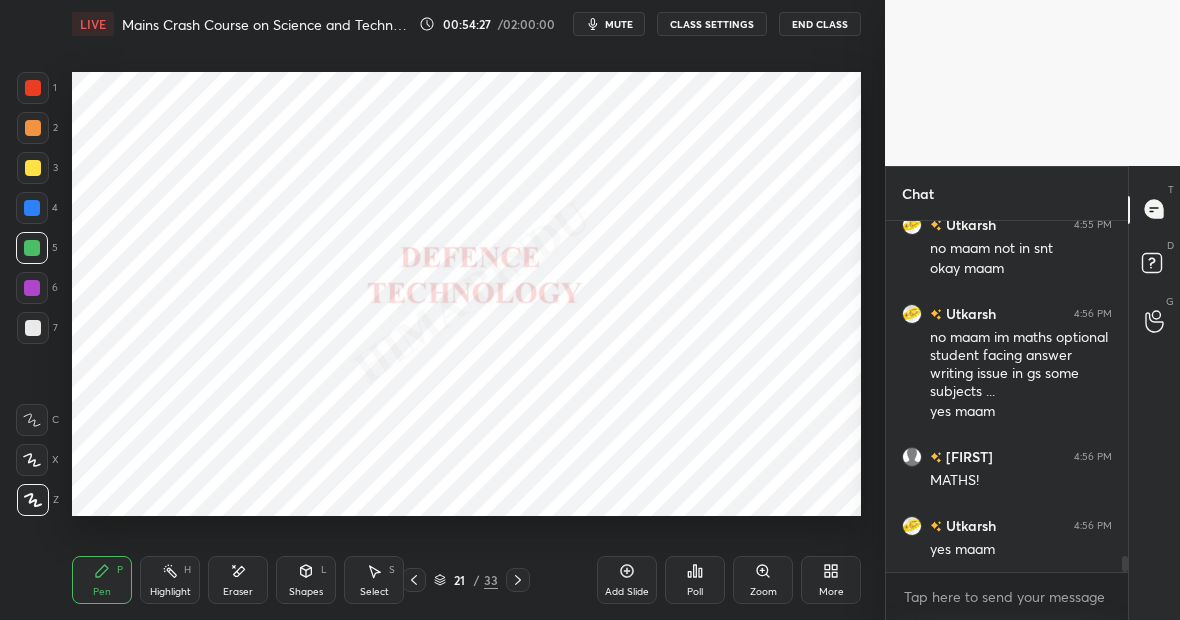 click on "Highlight H" at bounding box center (170, 580) 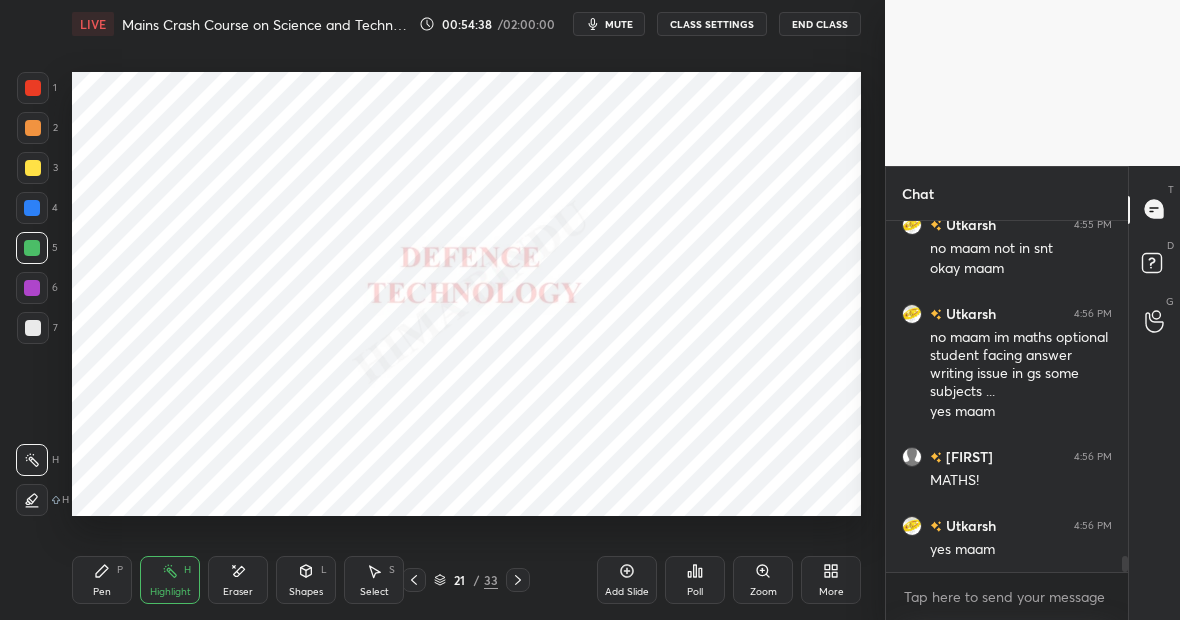 click on "Pen P" at bounding box center (102, 580) 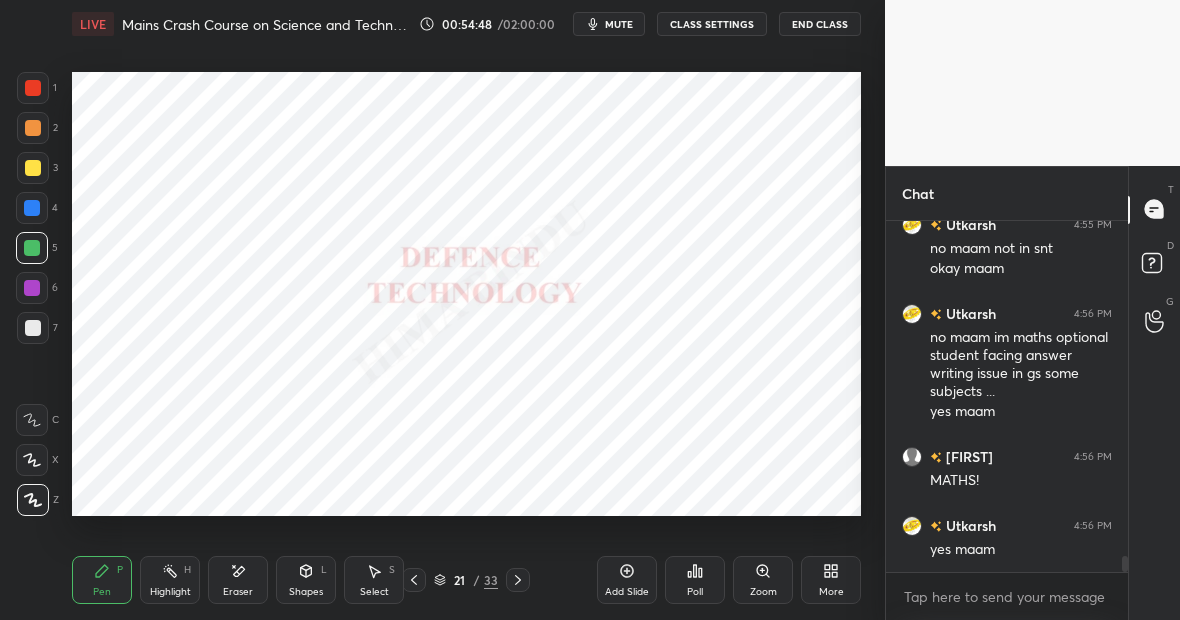 click on "Pen P" at bounding box center [102, 580] 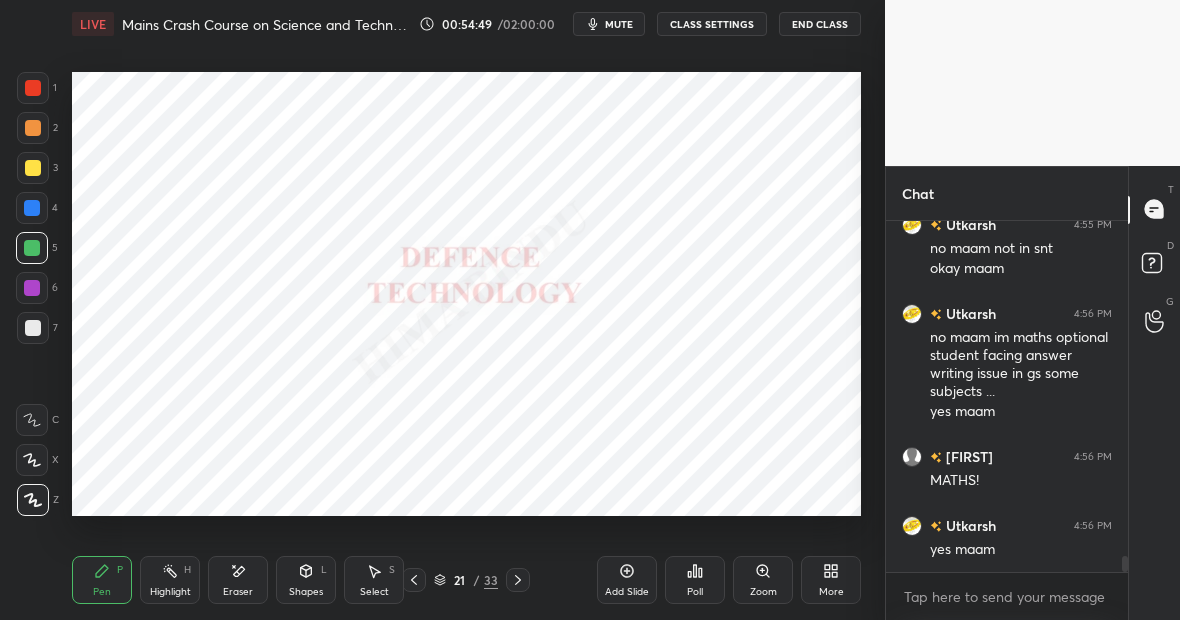 click at bounding box center (32, 208) 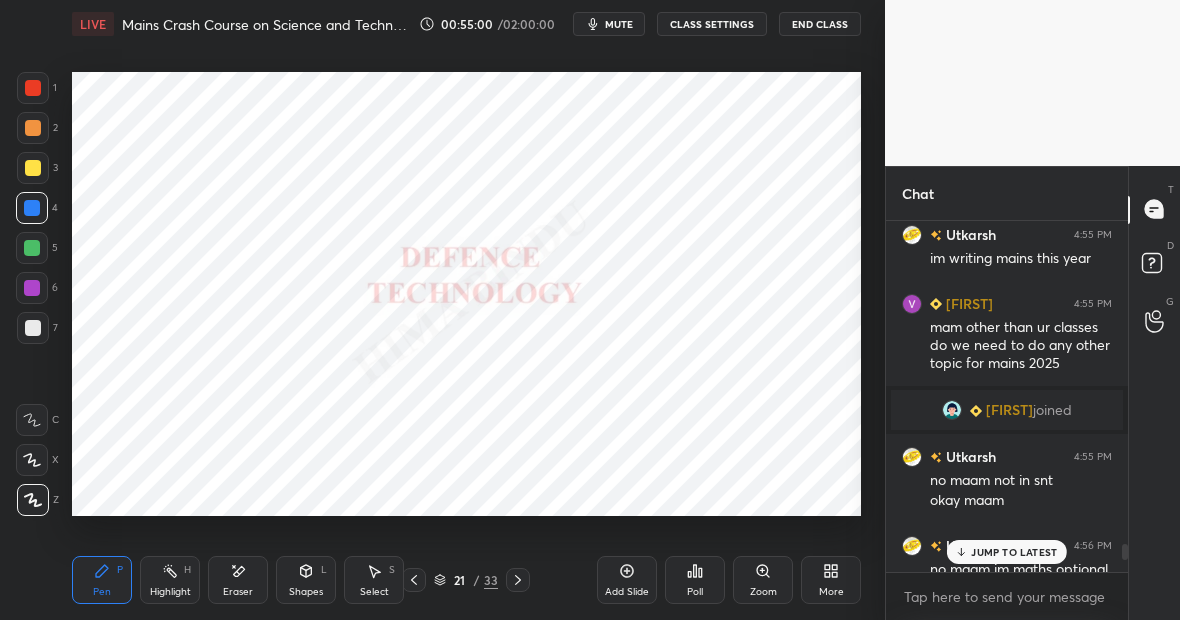 scroll, scrollTop: 7067, scrollLeft: 0, axis: vertical 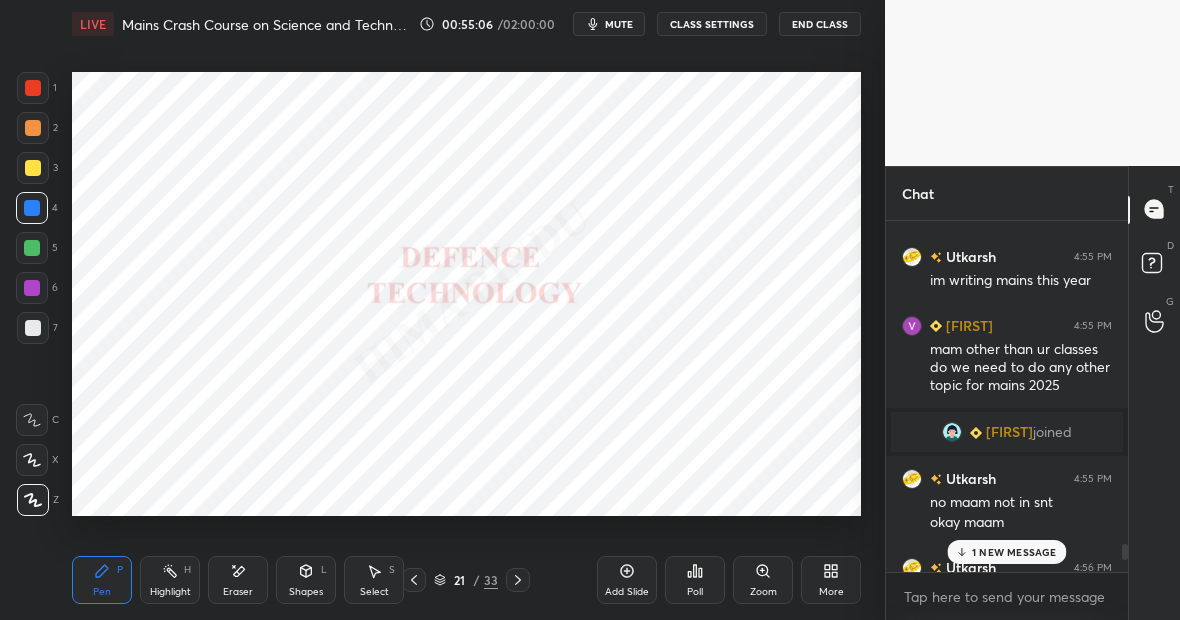 click 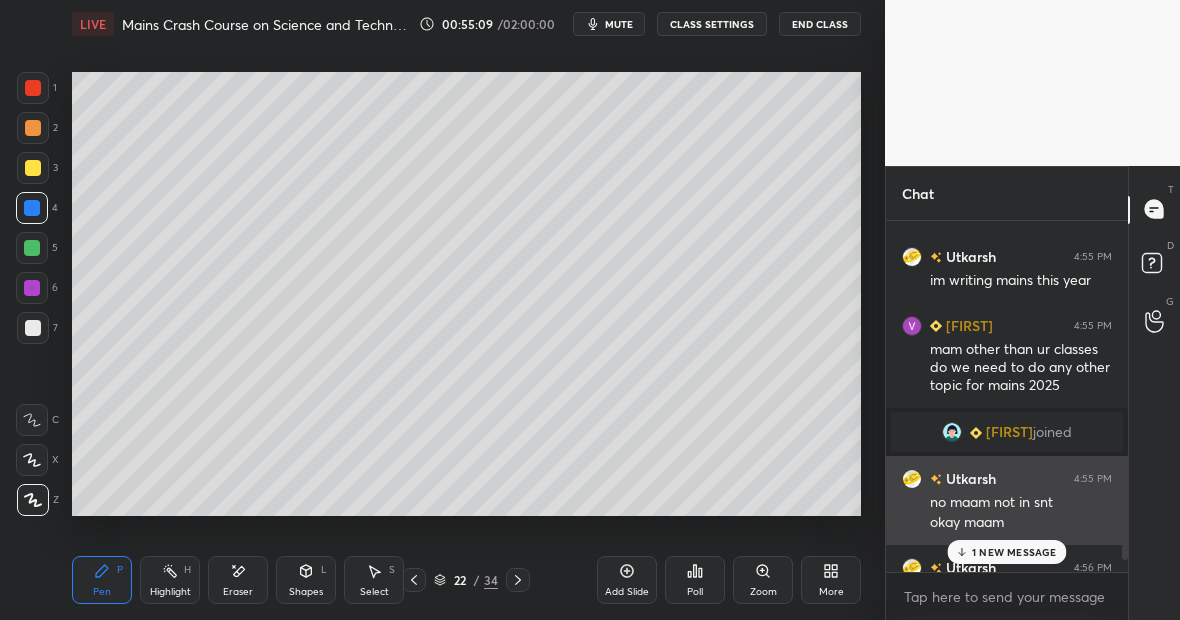 scroll, scrollTop: 7408, scrollLeft: 0, axis: vertical 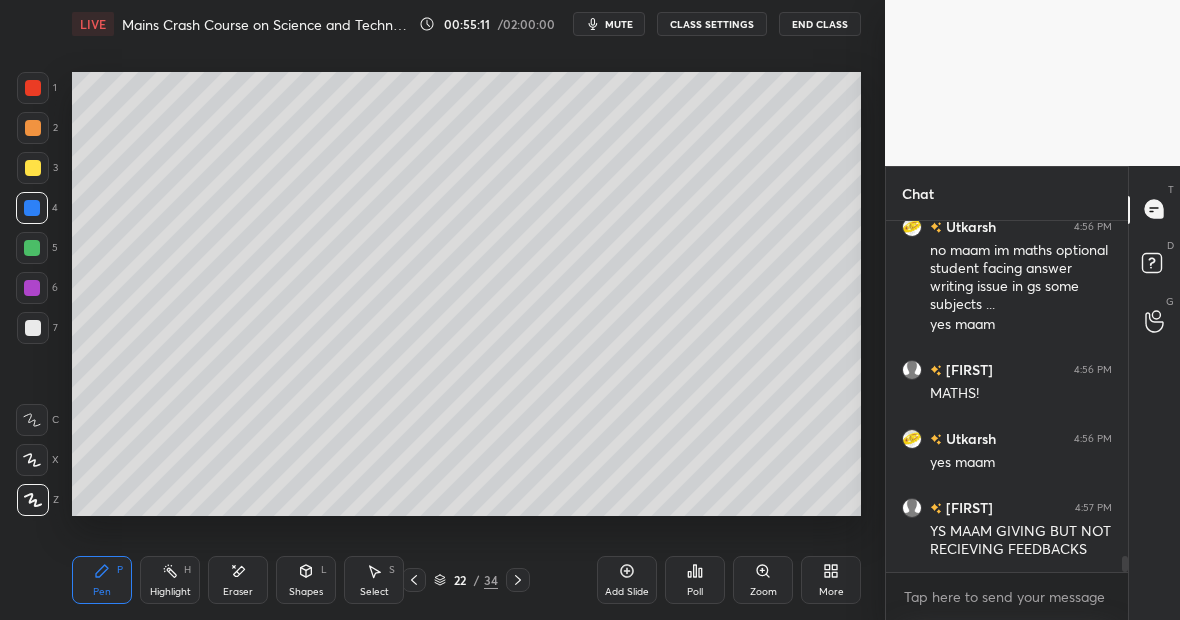 click at bounding box center (33, 168) 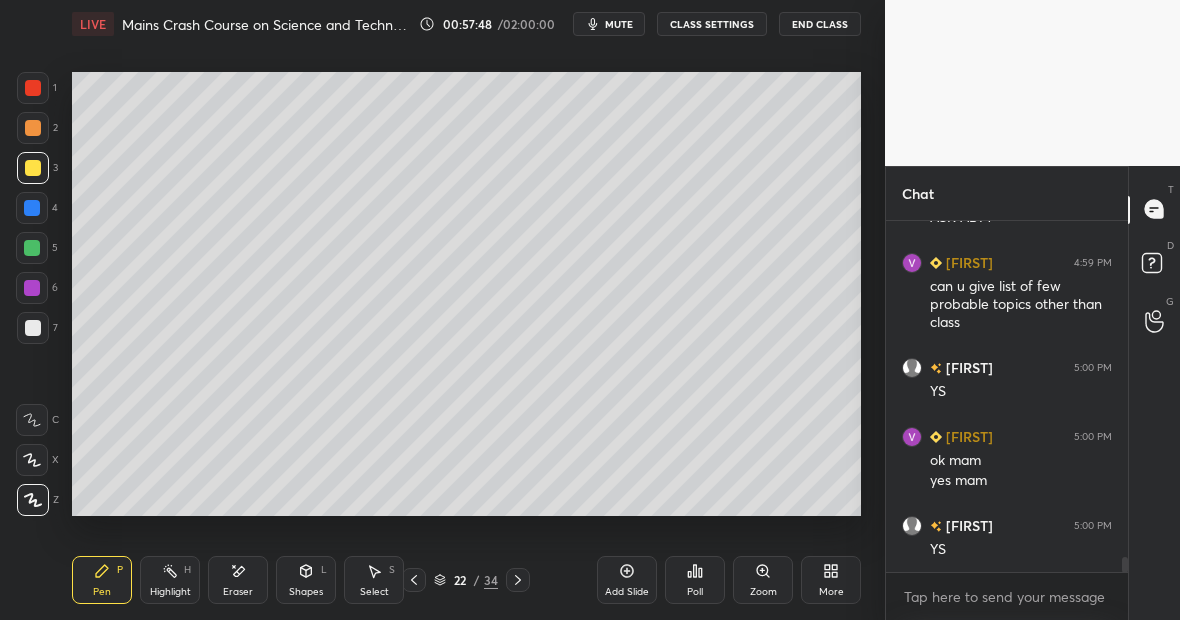 scroll, scrollTop: 8210, scrollLeft: 0, axis: vertical 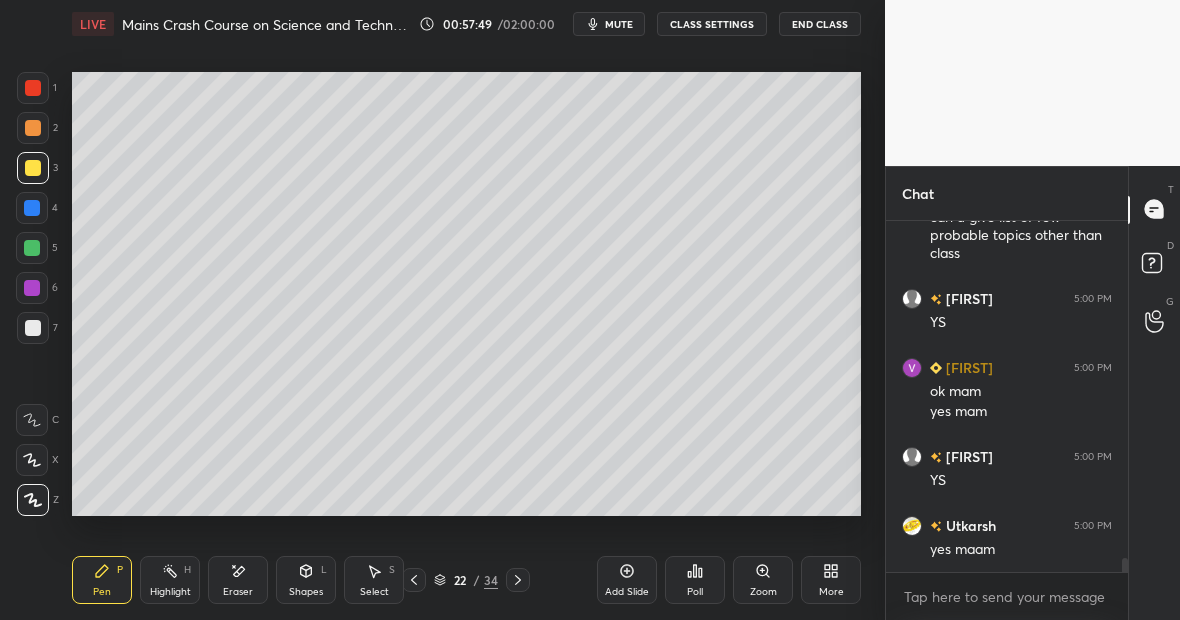 click at bounding box center [33, 328] 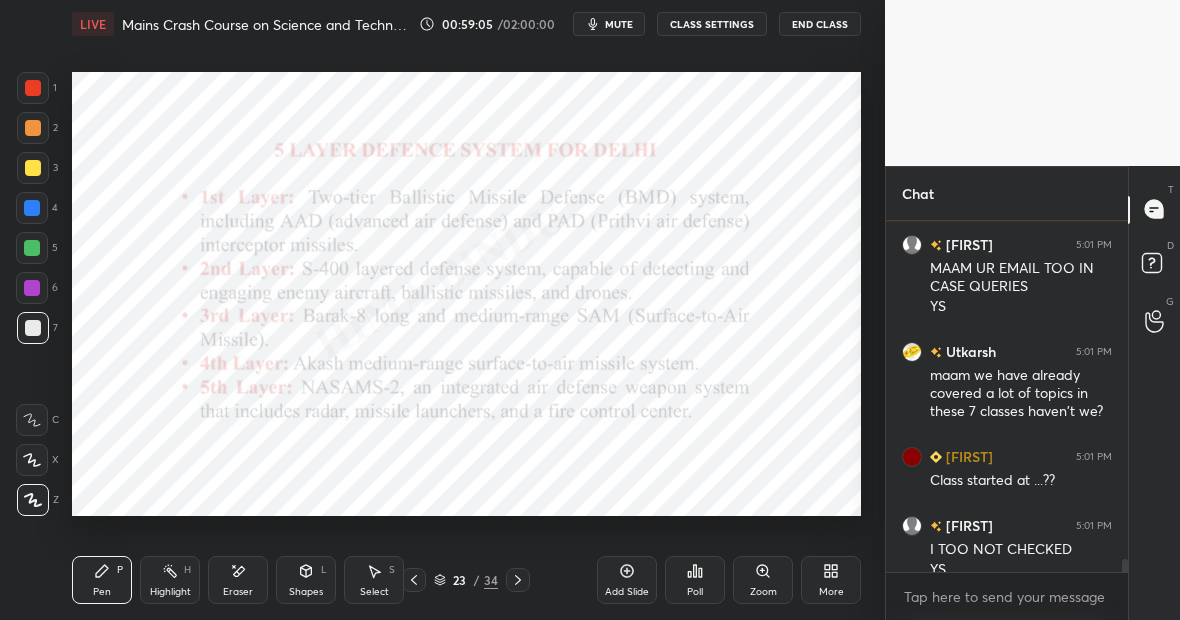 scroll, scrollTop: 8787, scrollLeft: 0, axis: vertical 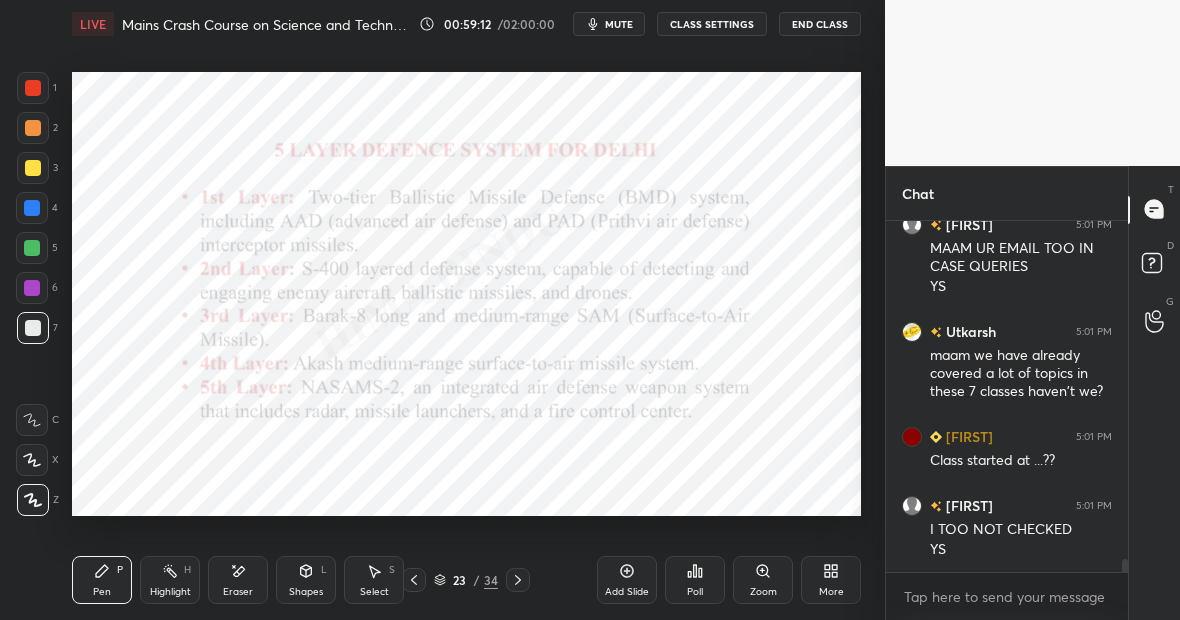click at bounding box center (32, 208) 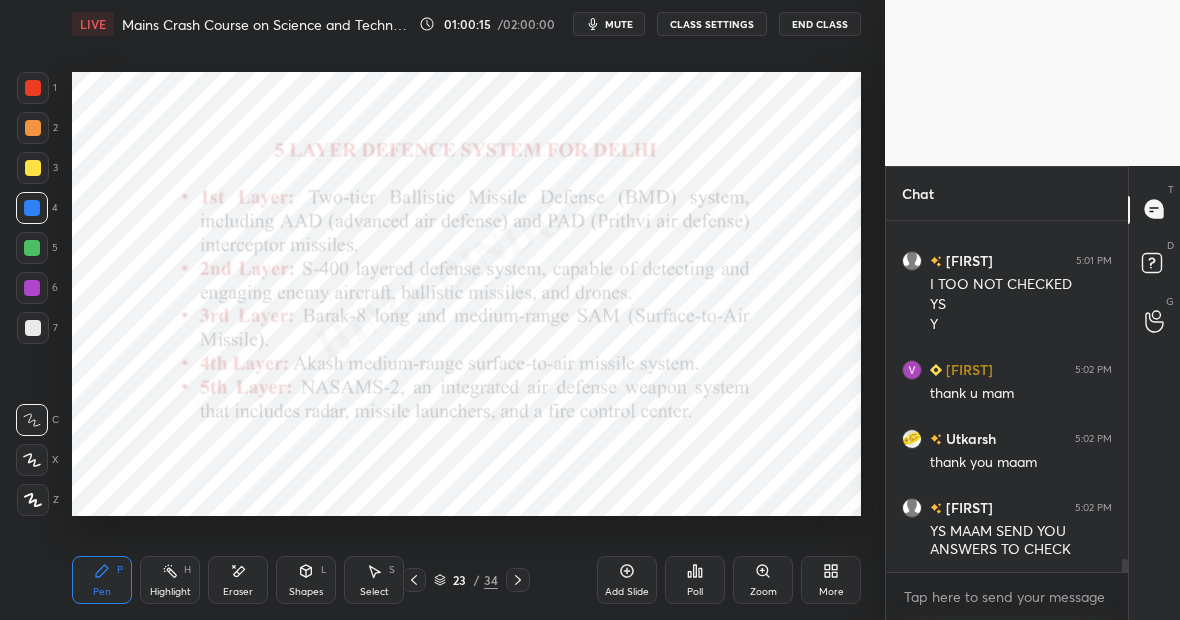 scroll, scrollTop: 9052, scrollLeft: 0, axis: vertical 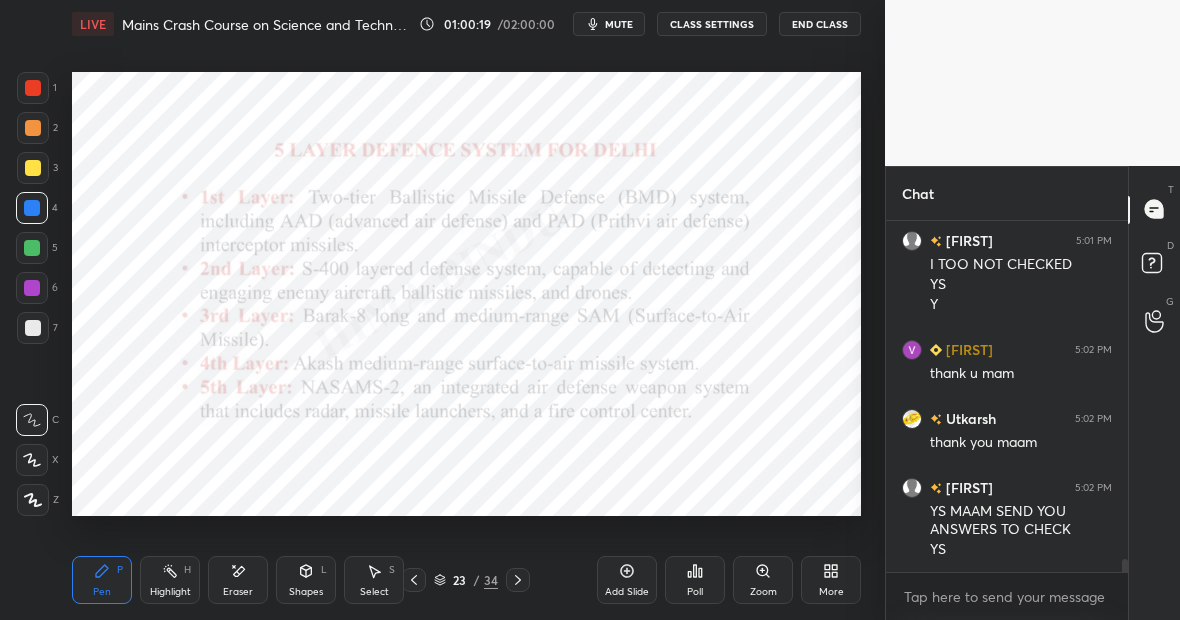 click on "Add Slide" at bounding box center (627, 580) 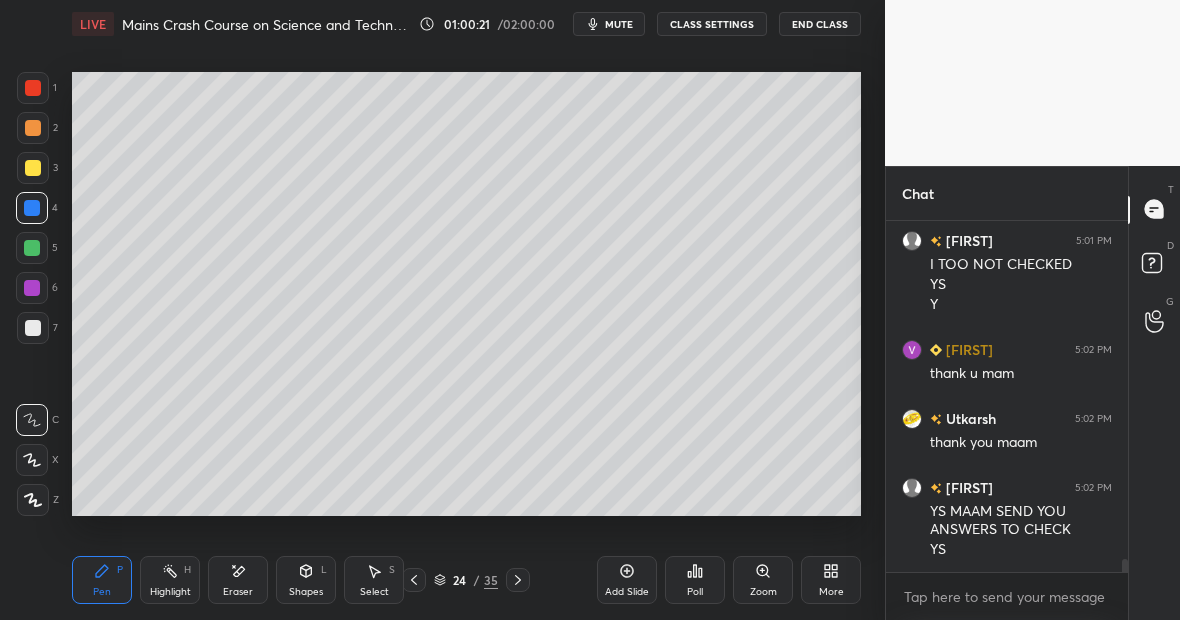click 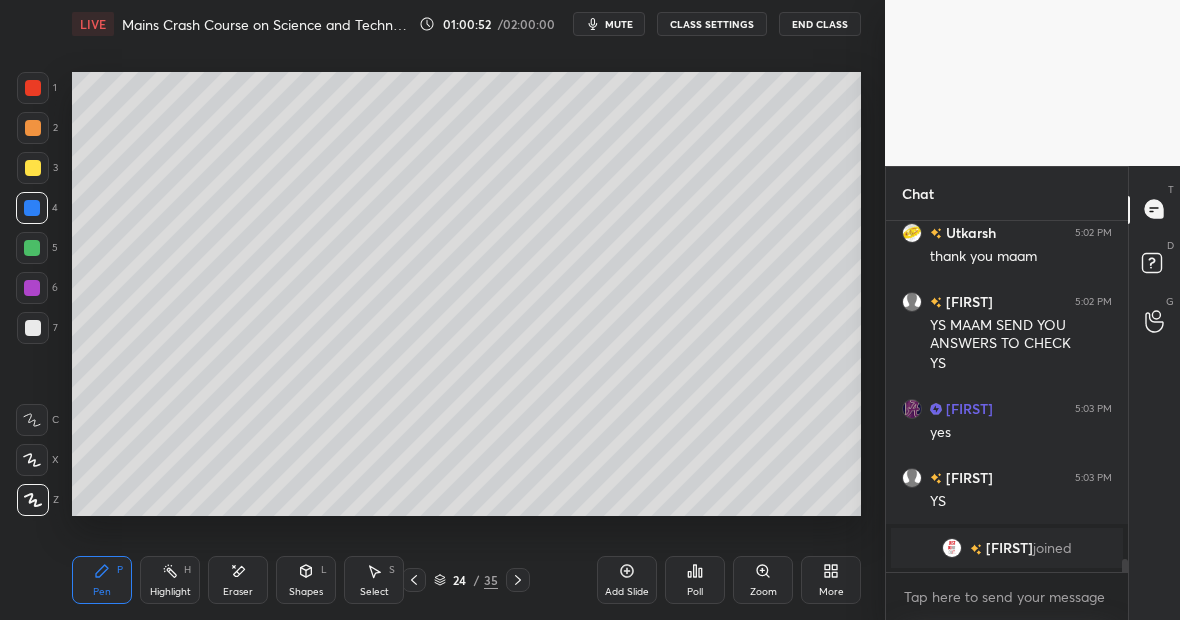 scroll, scrollTop: 8654, scrollLeft: 0, axis: vertical 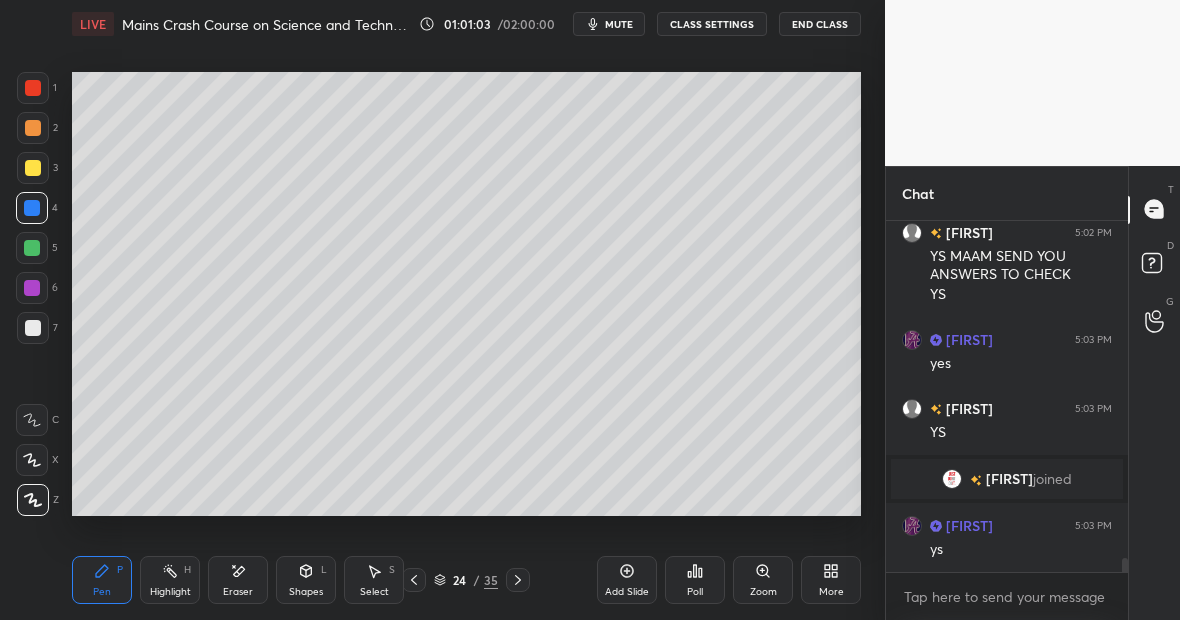 click at bounding box center [33, 328] 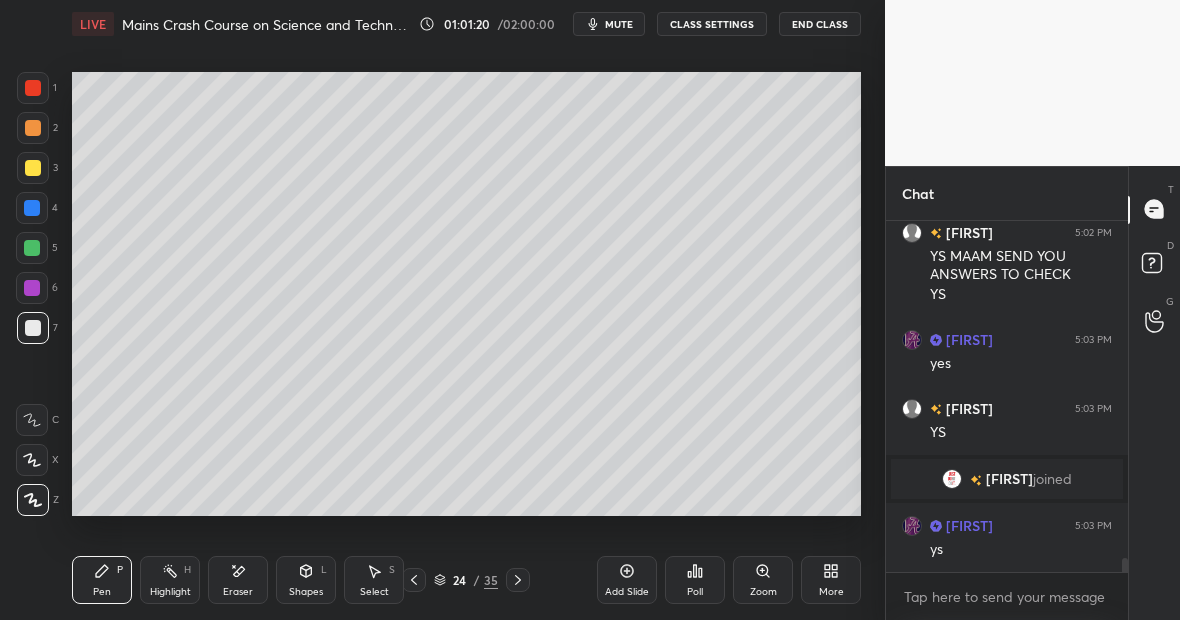 click on "Highlight H" at bounding box center (170, 580) 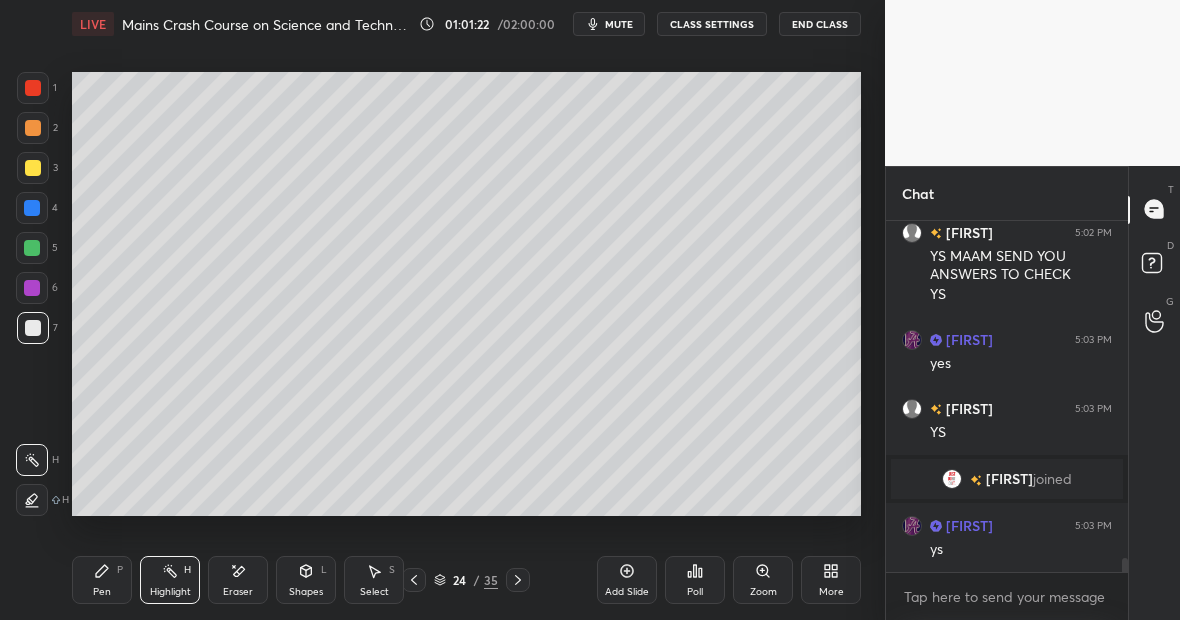 click on "Eraser" at bounding box center (238, 580) 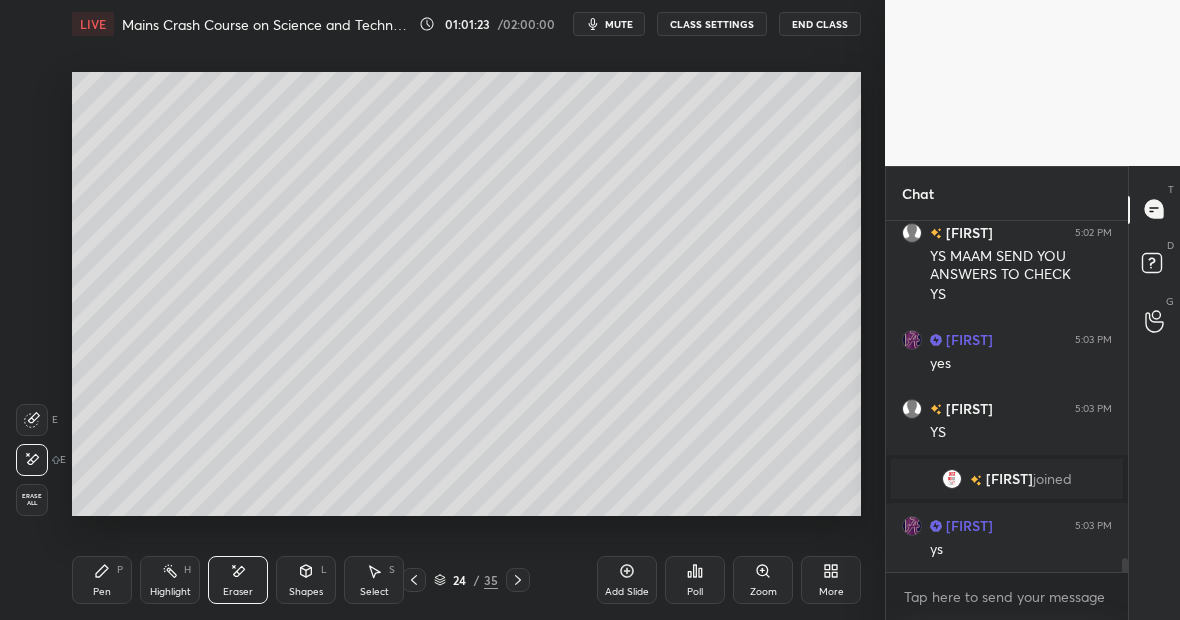 click 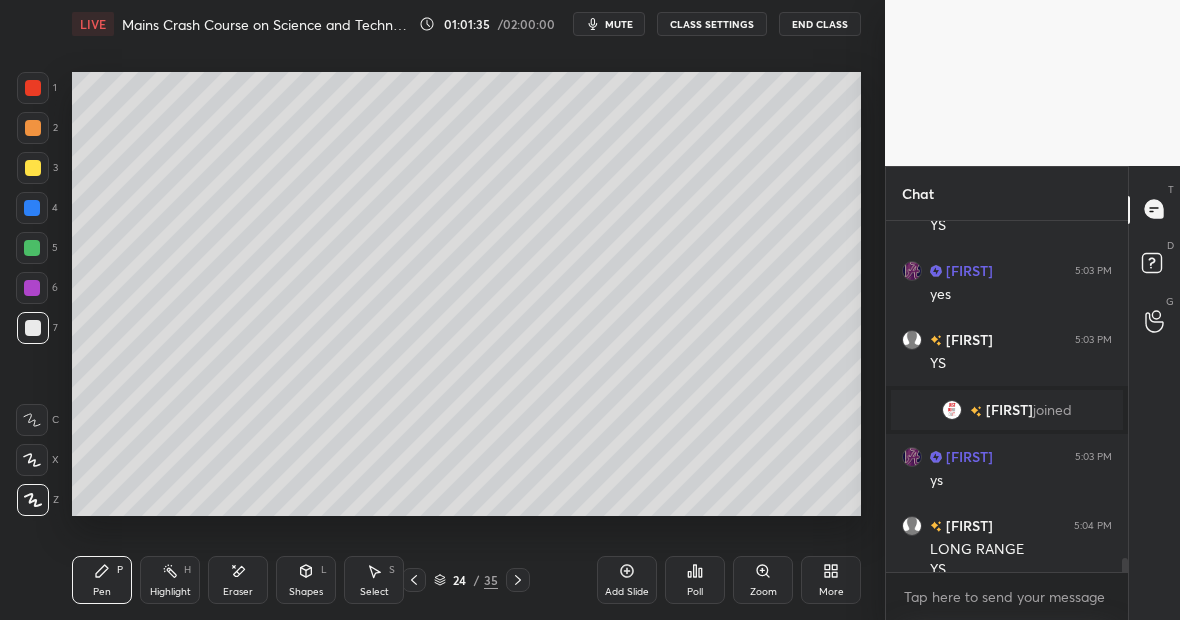 scroll, scrollTop: 8743, scrollLeft: 0, axis: vertical 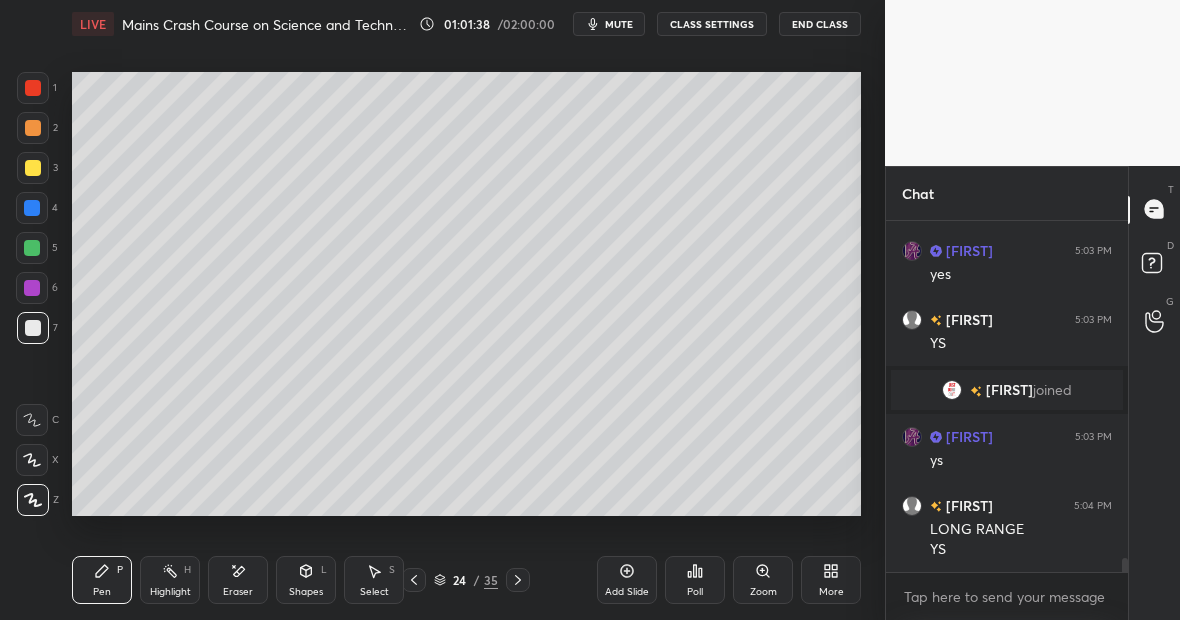 click on "Highlight H" at bounding box center [170, 580] 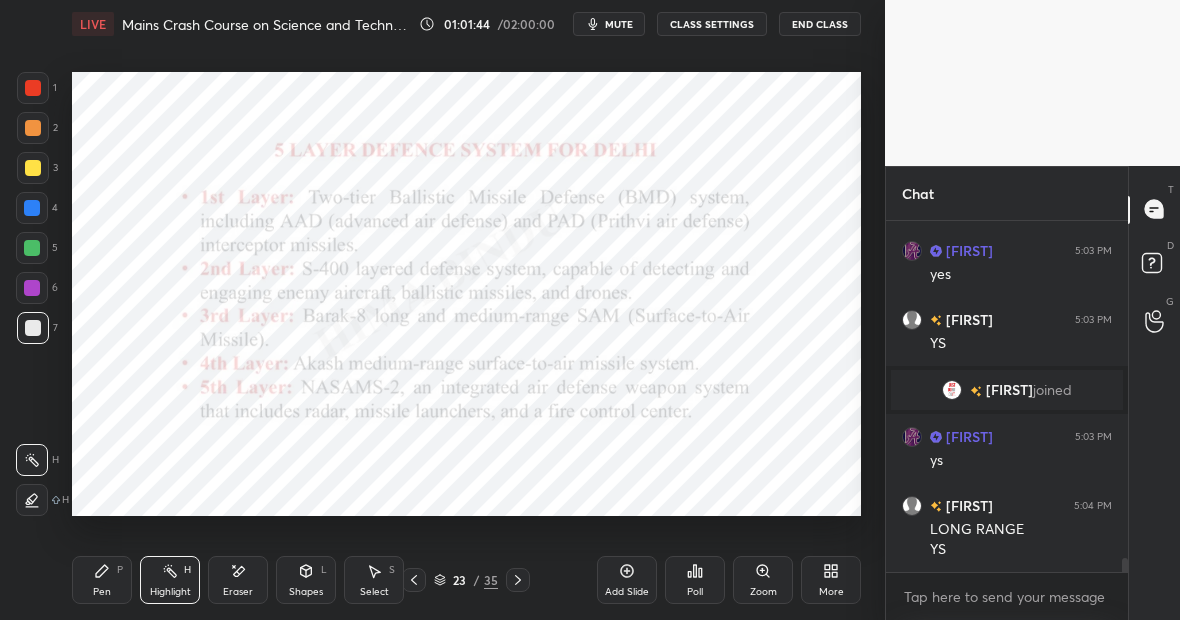 click at bounding box center (32, 208) 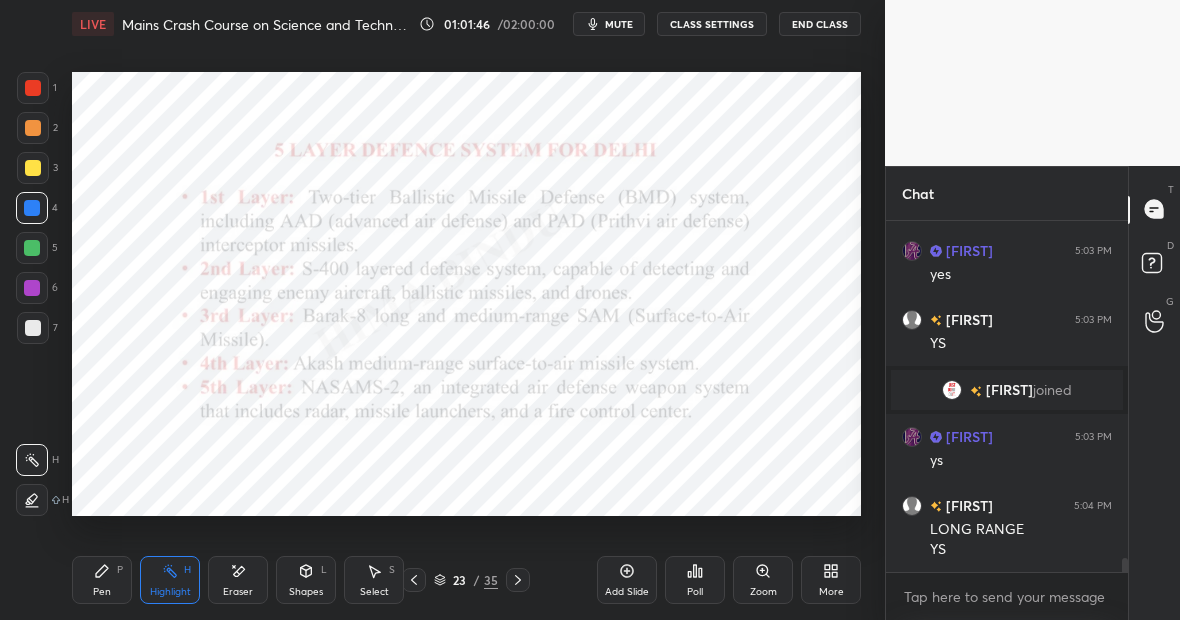 click on "Pen P" at bounding box center [102, 580] 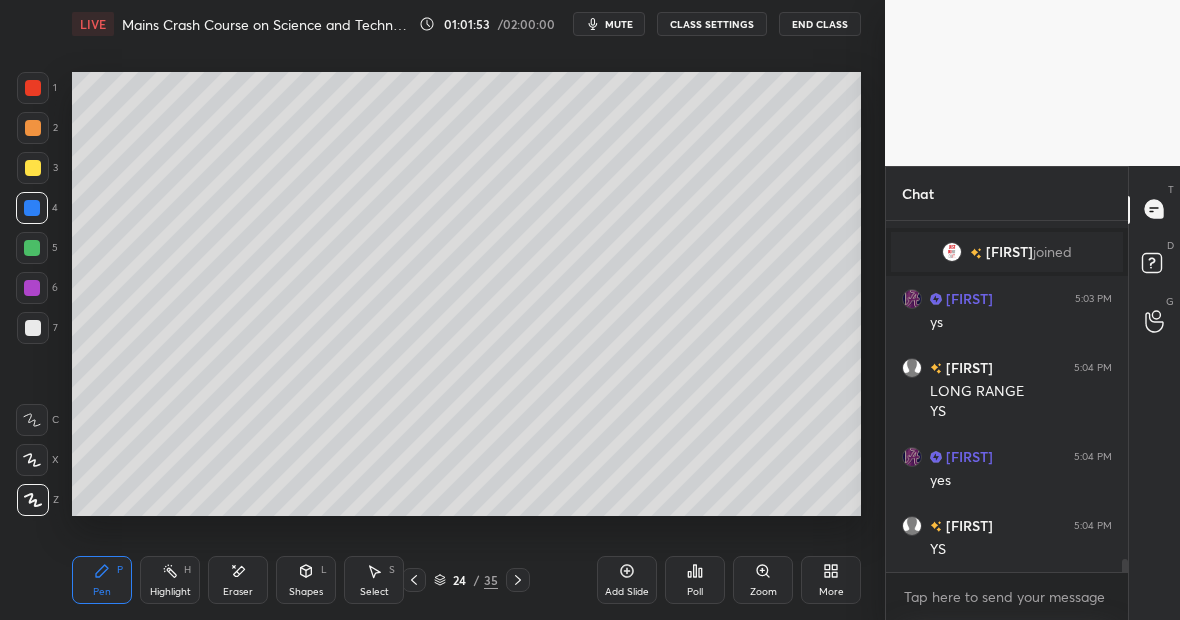 scroll, scrollTop: 8950, scrollLeft: 0, axis: vertical 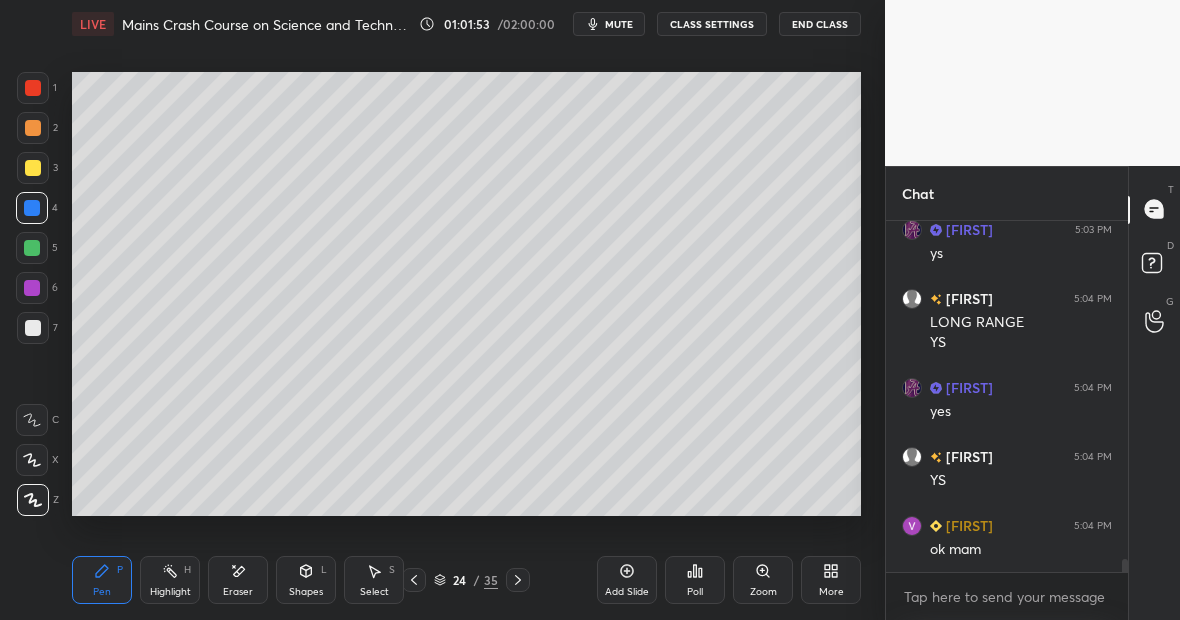 click on "Highlight H" at bounding box center [170, 580] 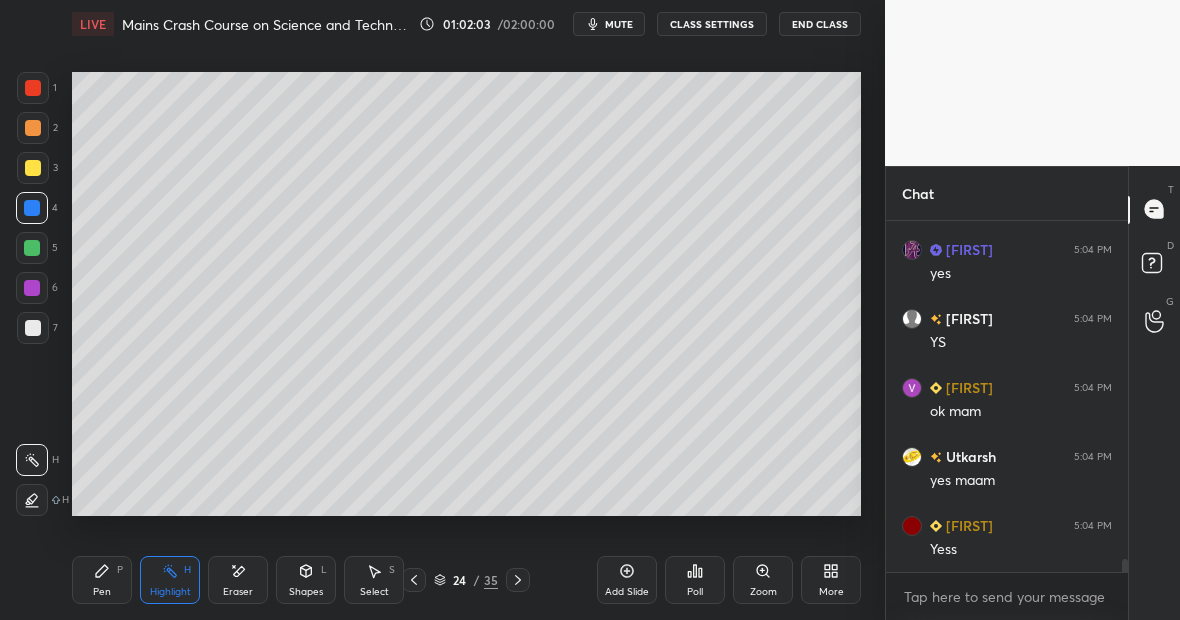 scroll, scrollTop: 9157, scrollLeft: 0, axis: vertical 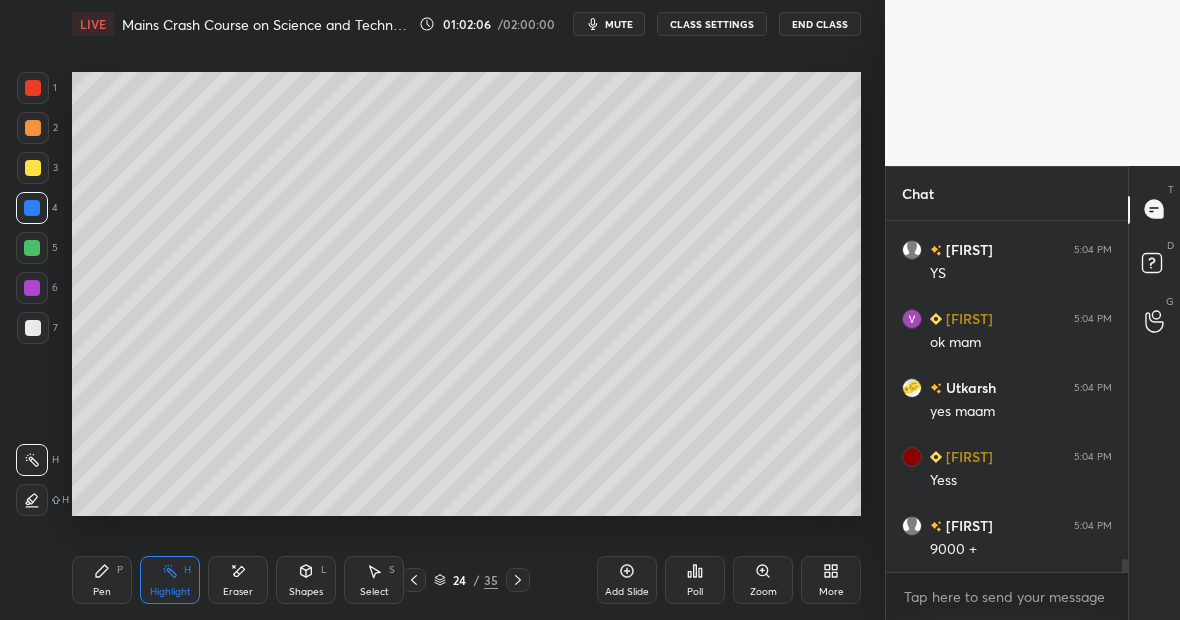 click on "3" at bounding box center [37, 172] 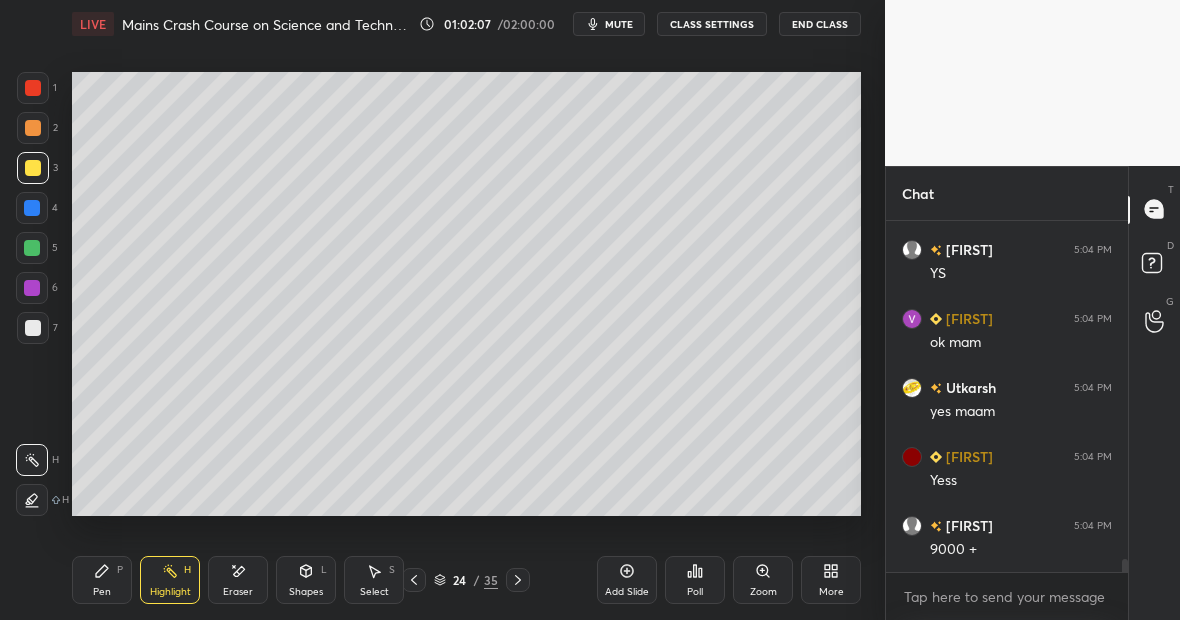 click on "Pen P Highlight H Eraser Shapes L Select S 24 / 35 Add Slide Poll Zoom More" at bounding box center (466, 580) 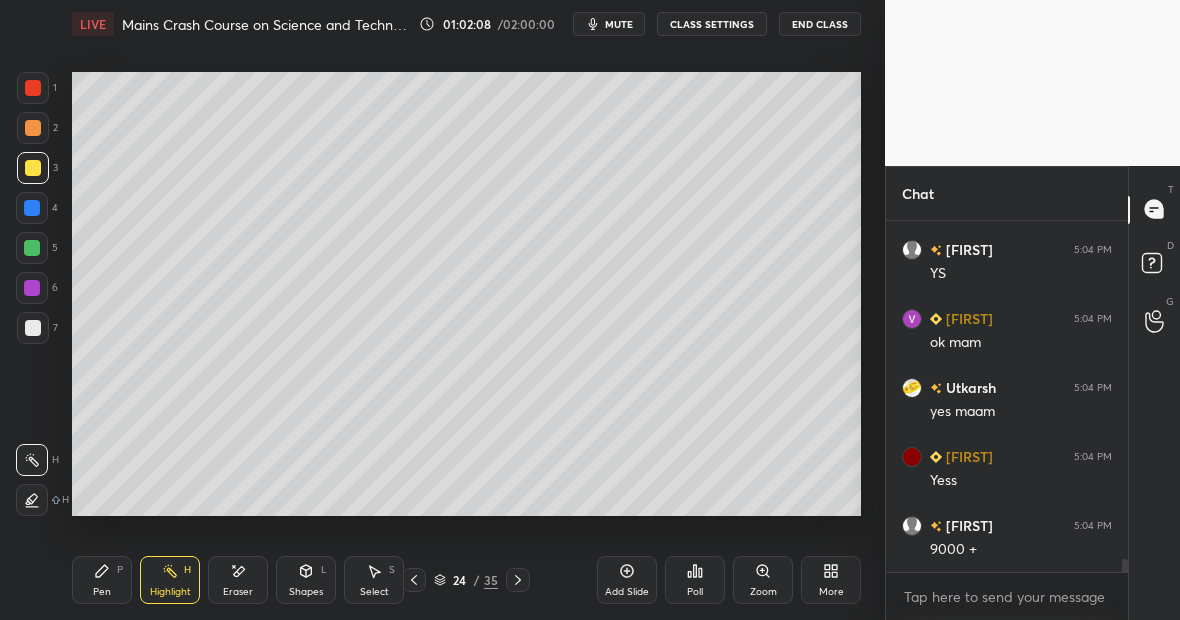 drag, startPoint x: 106, startPoint y: 576, endPoint x: 102, endPoint y: 566, distance: 10.770329 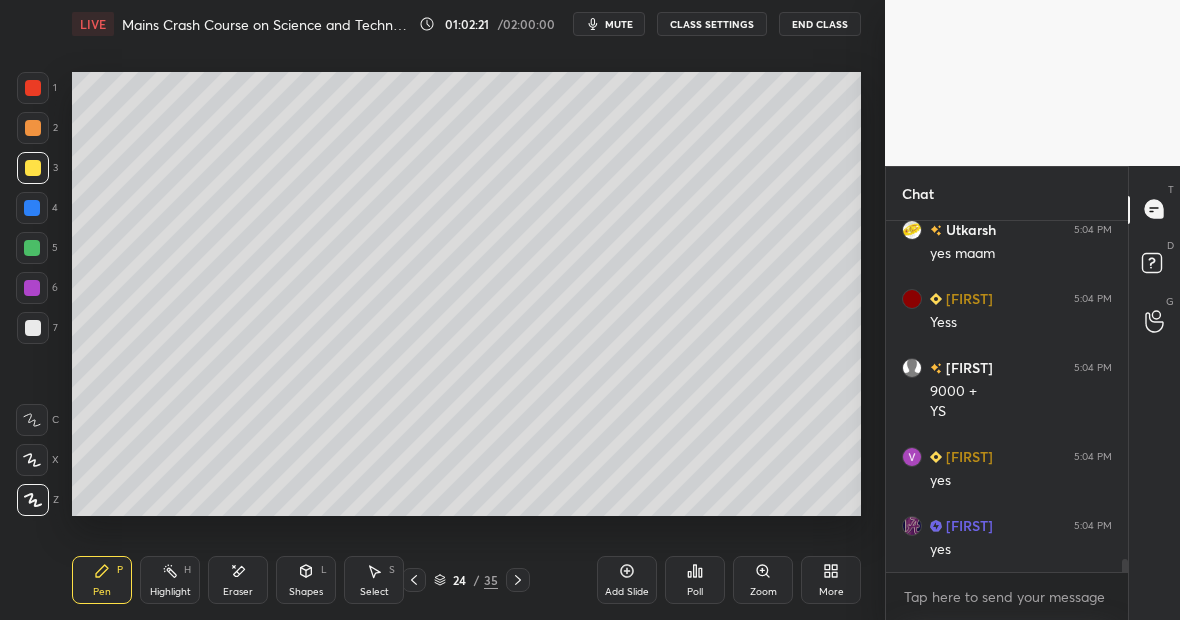 scroll, scrollTop: 9384, scrollLeft: 0, axis: vertical 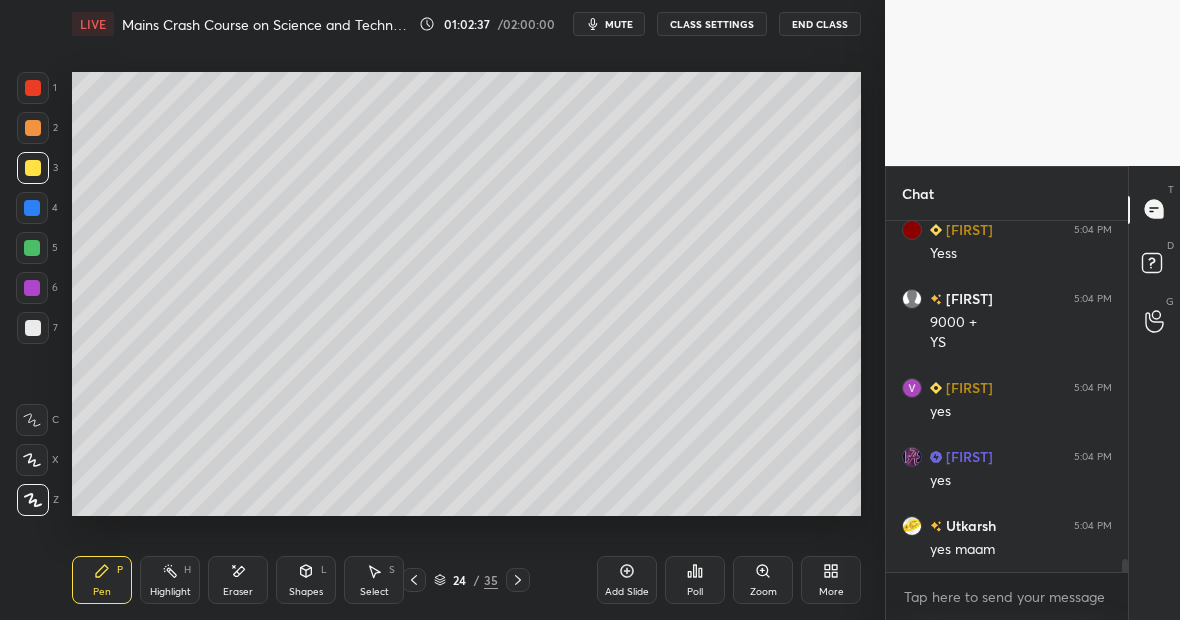 click 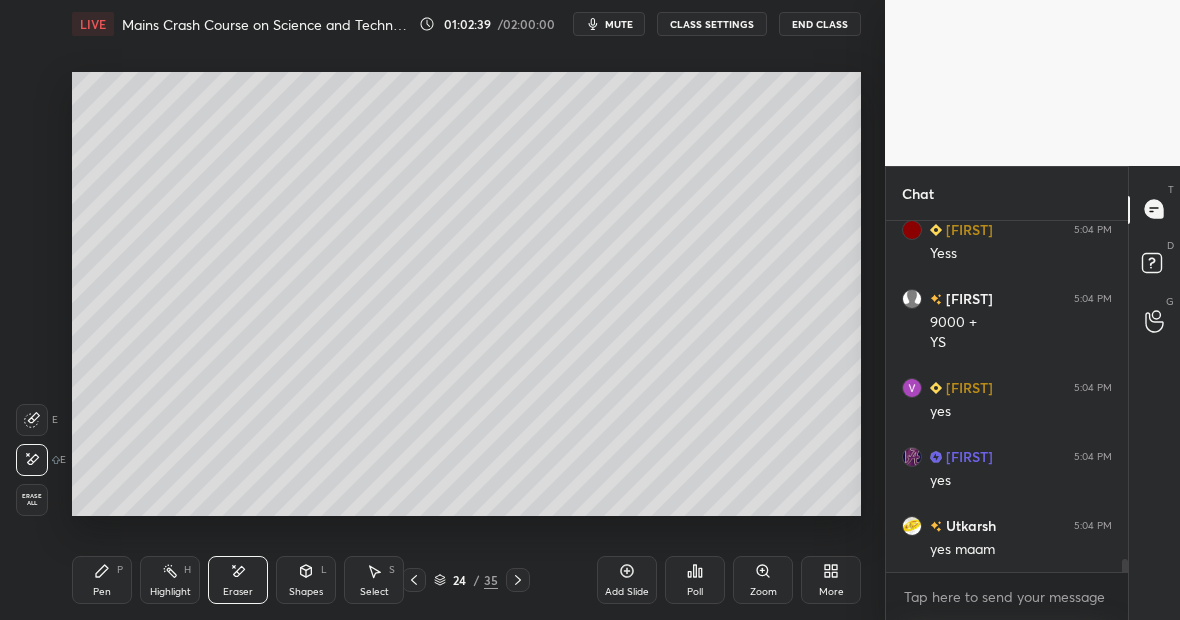 click on "Pen" at bounding box center (102, 592) 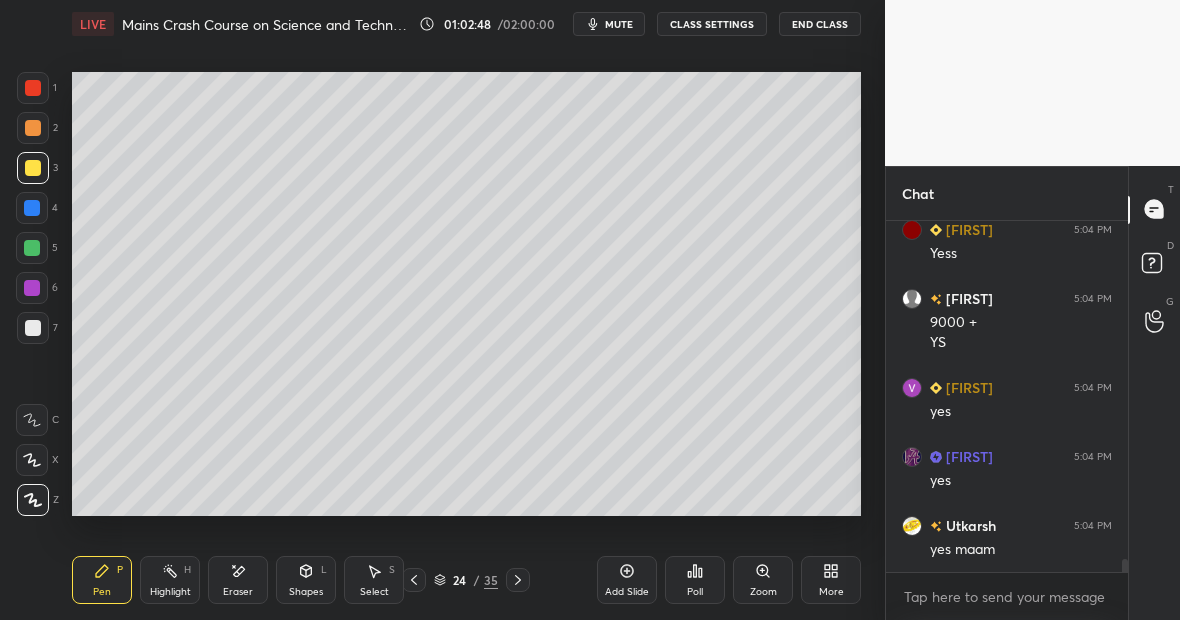 click 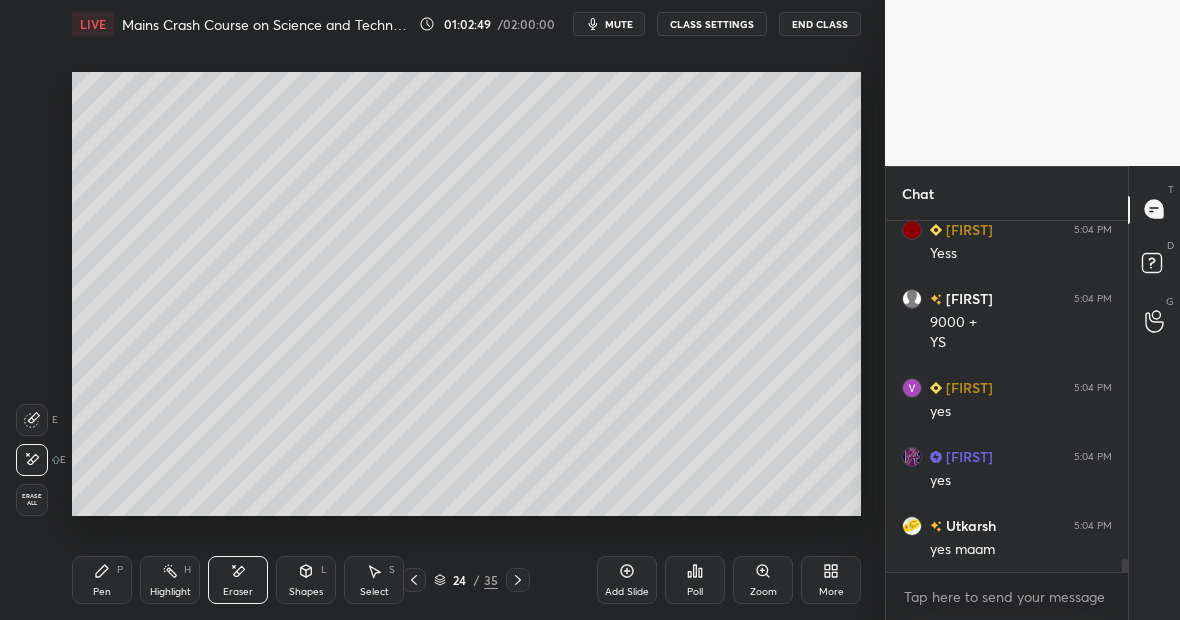 click at bounding box center (32, 420) 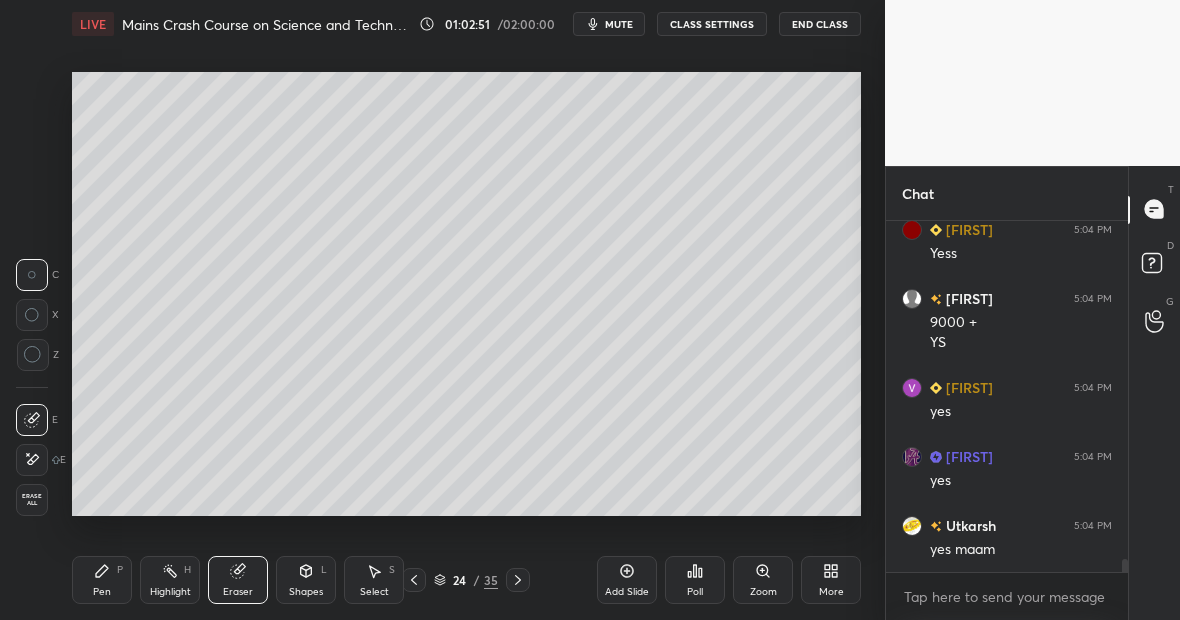 click on "Pen P" at bounding box center (102, 580) 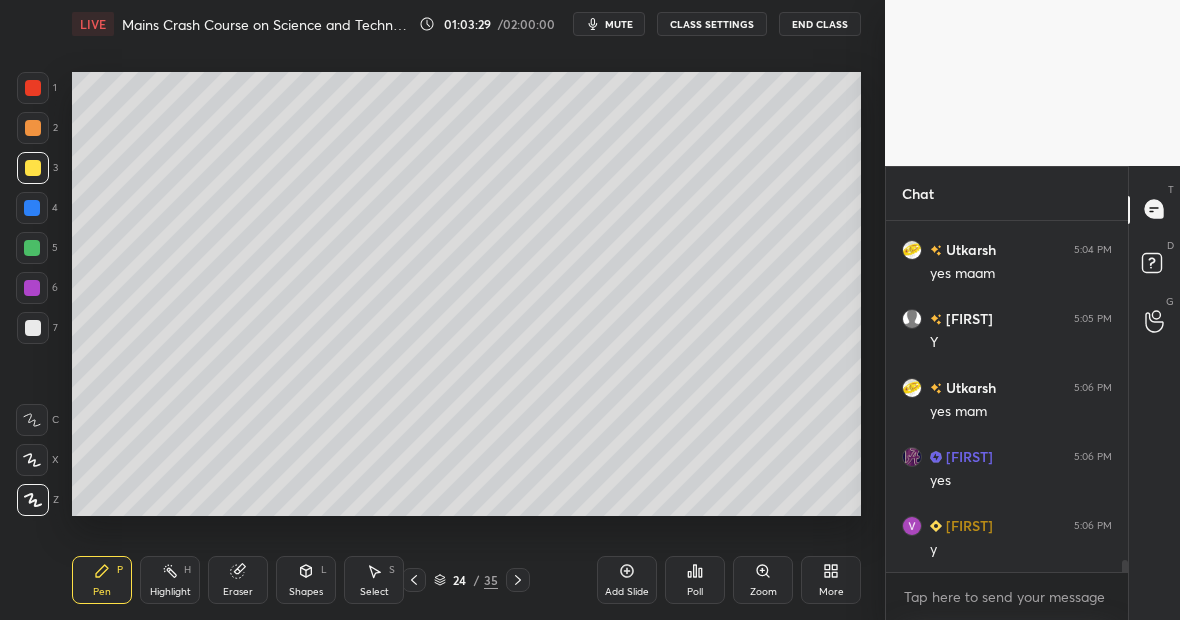 scroll, scrollTop: 9729, scrollLeft: 0, axis: vertical 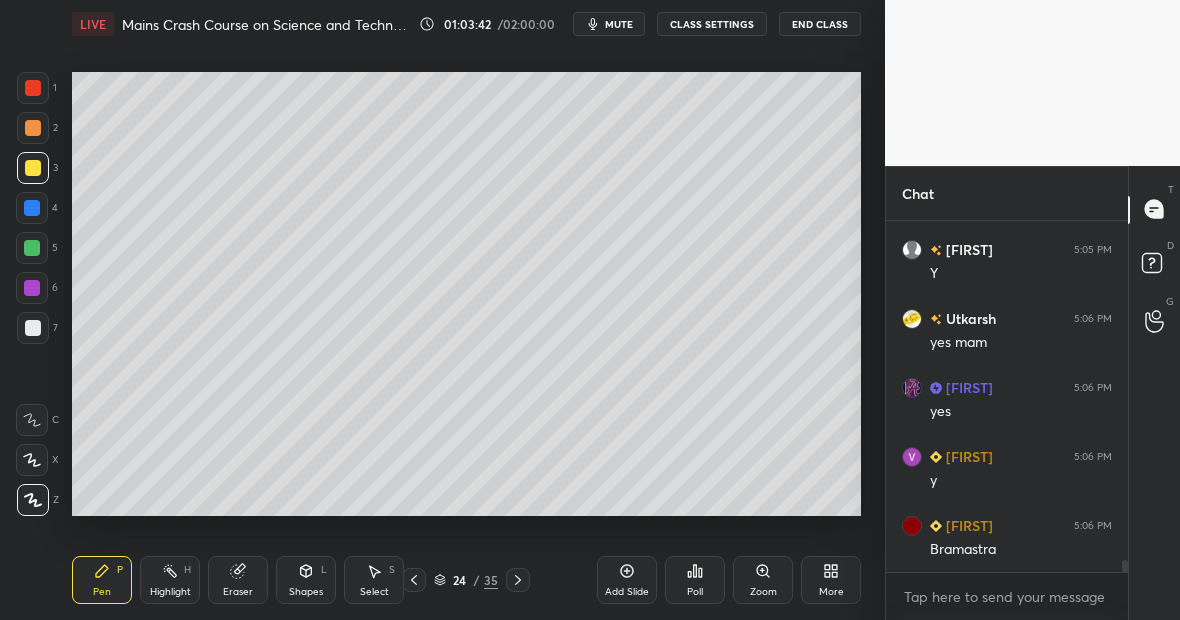 click on "Eraser" at bounding box center [238, 580] 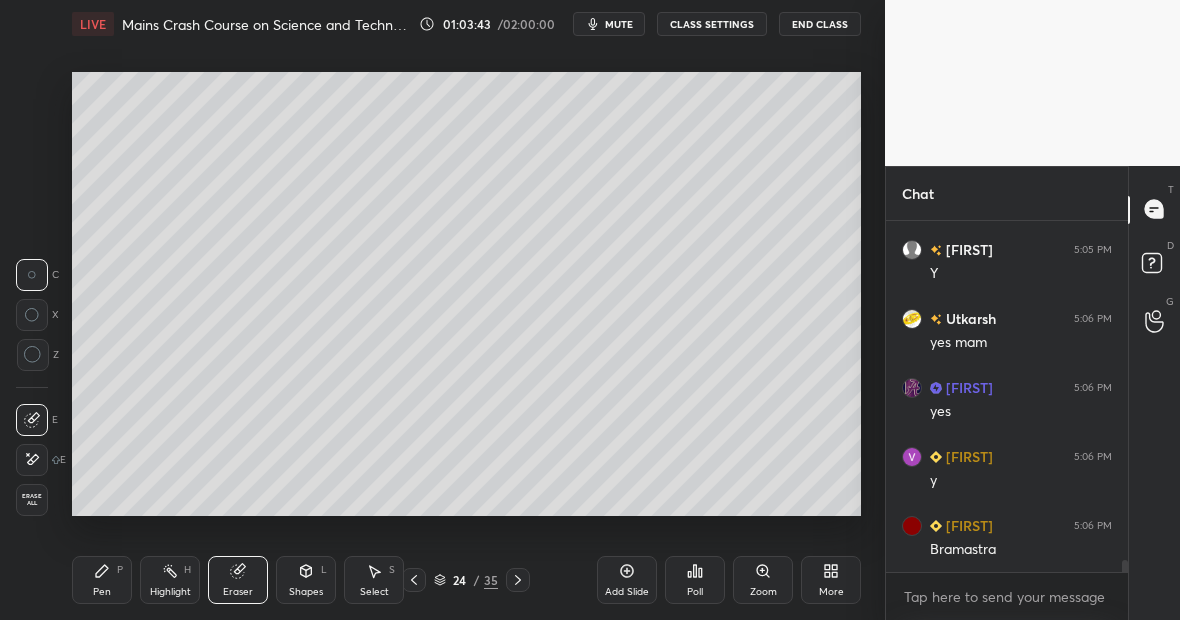 click 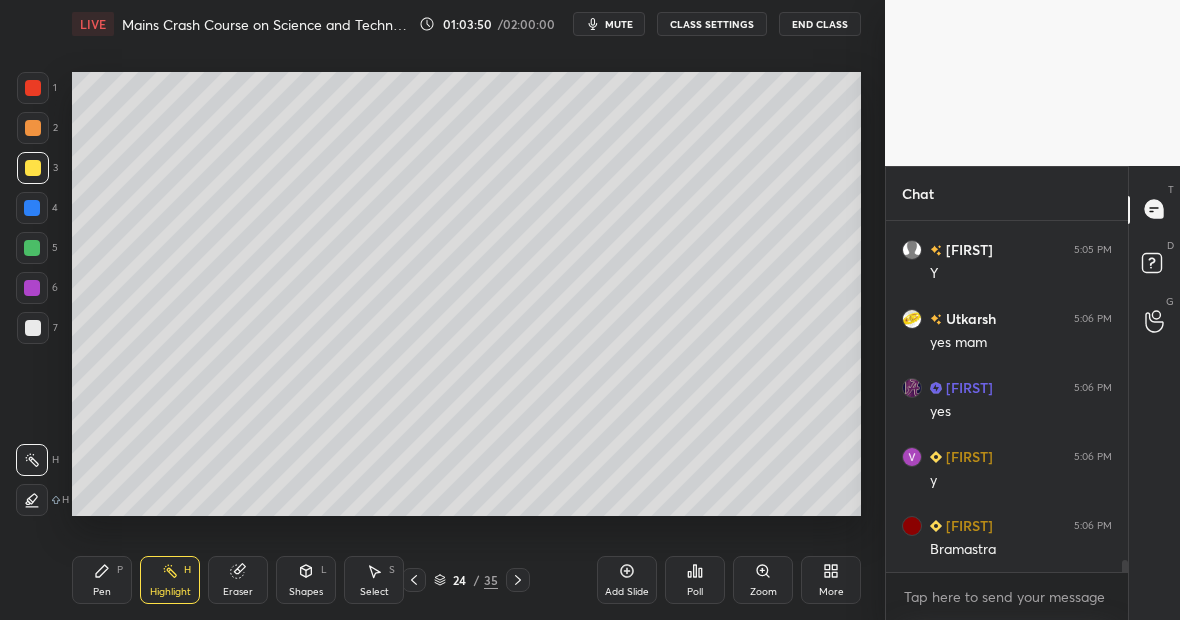 click on "Pen P" at bounding box center (102, 580) 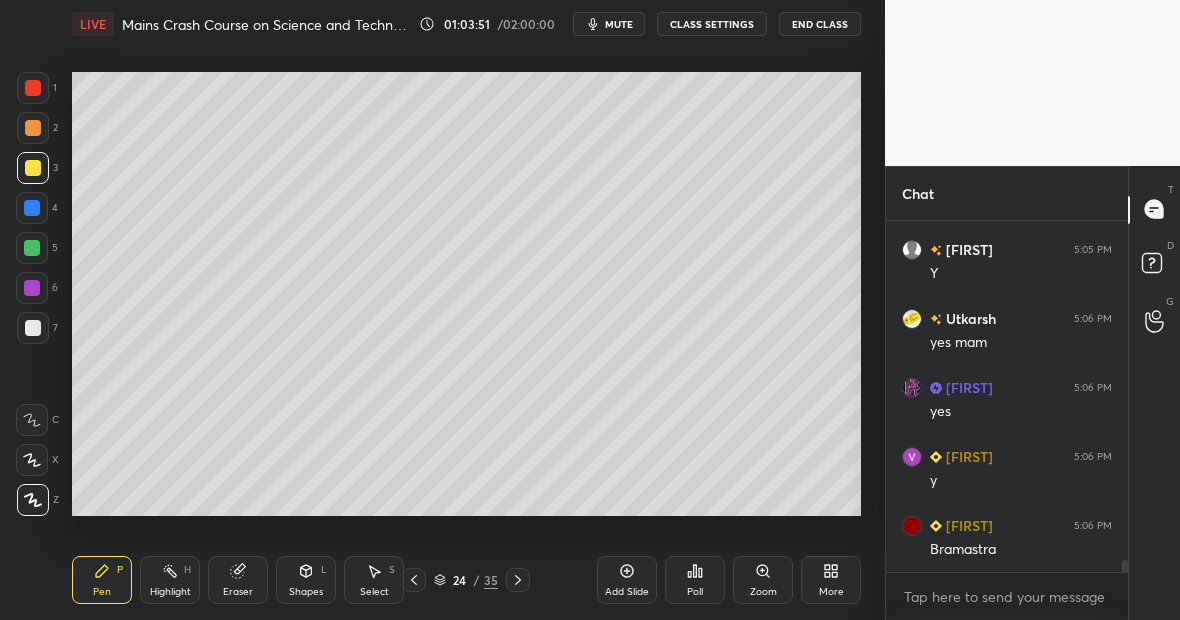 click on "Highlight H" at bounding box center [170, 580] 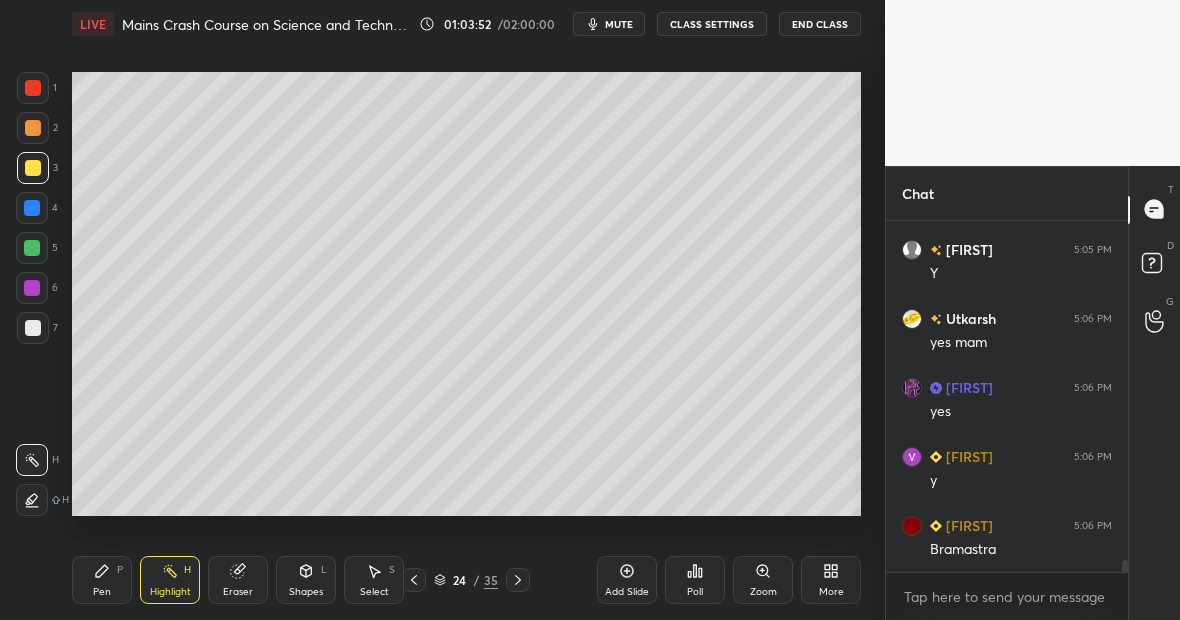 click on "Pen P" at bounding box center (102, 580) 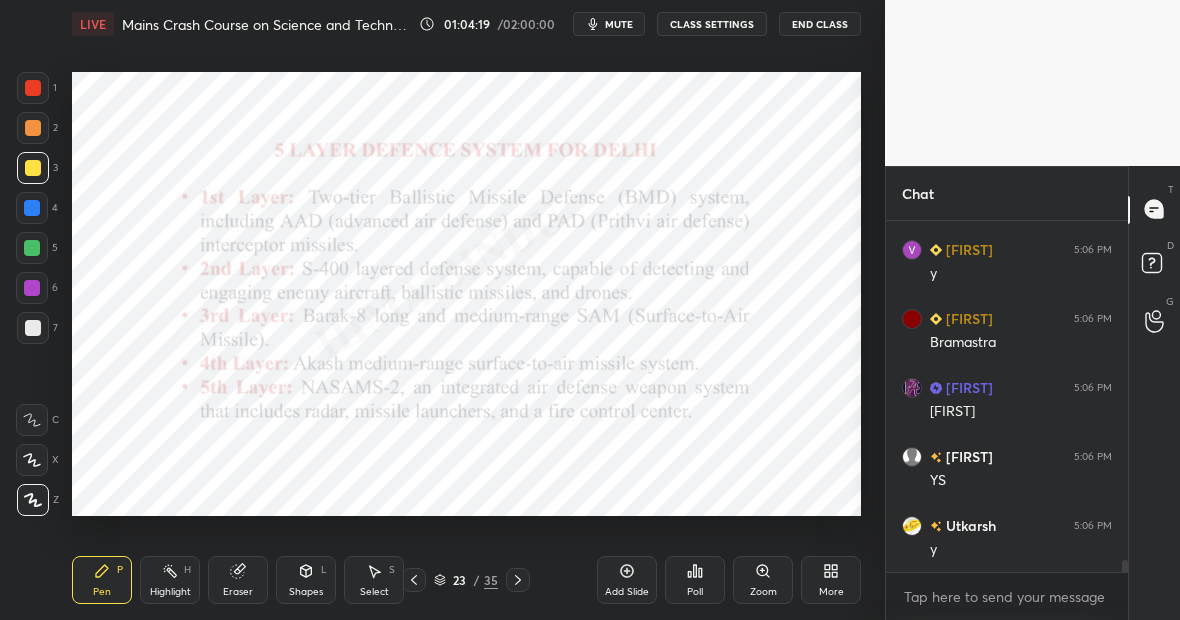 scroll, scrollTop: 10005, scrollLeft: 0, axis: vertical 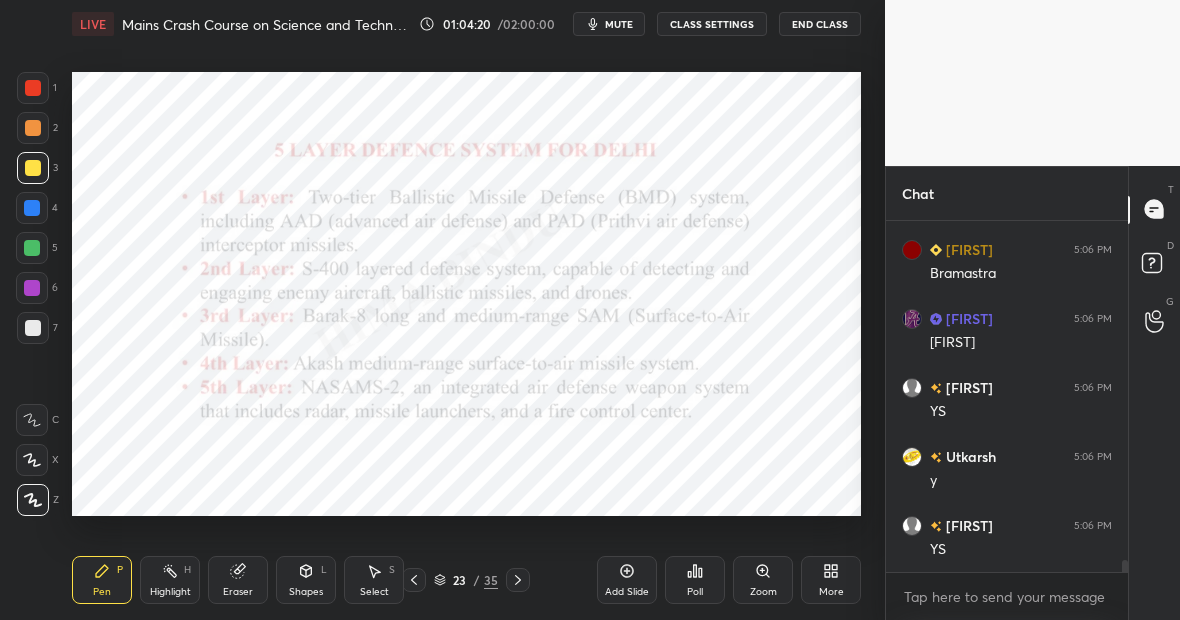 click at bounding box center (32, 248) 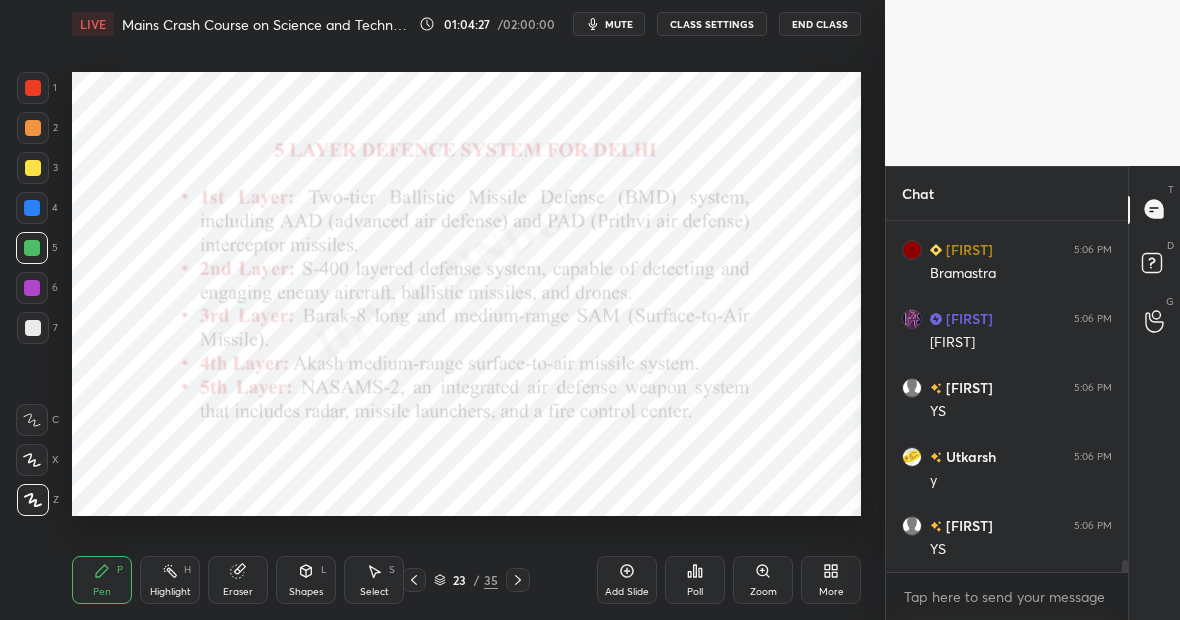 scroll, scrollTop: 10074, scrollLeft: 0, axis: vertical 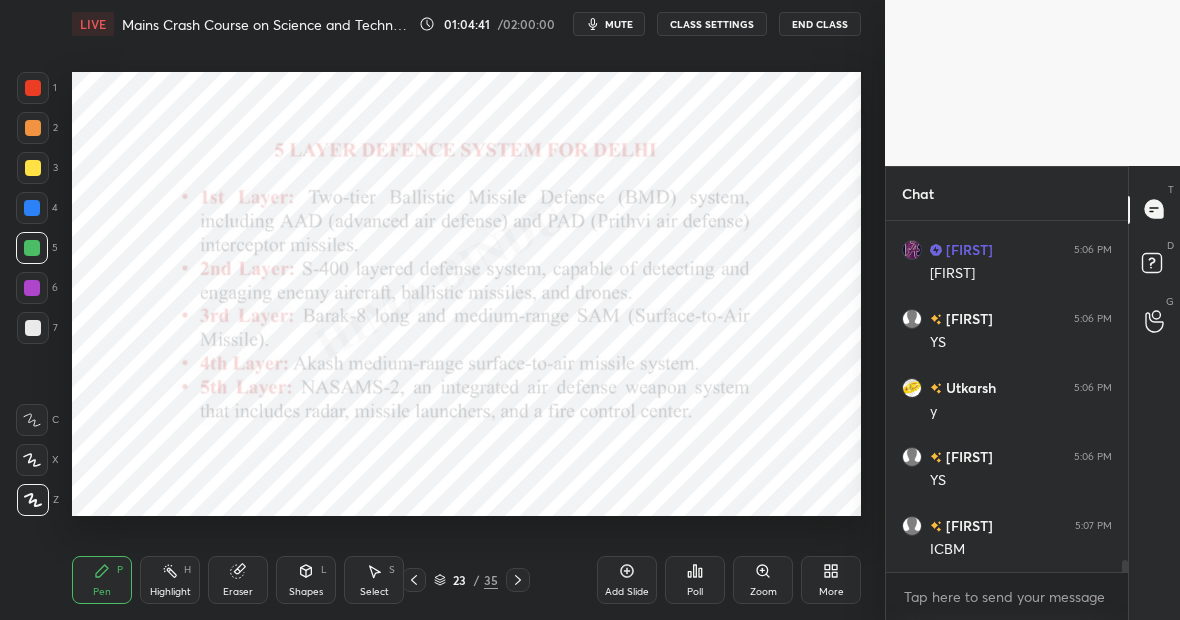 click on "Eraser" at bounding box center (238, 580) 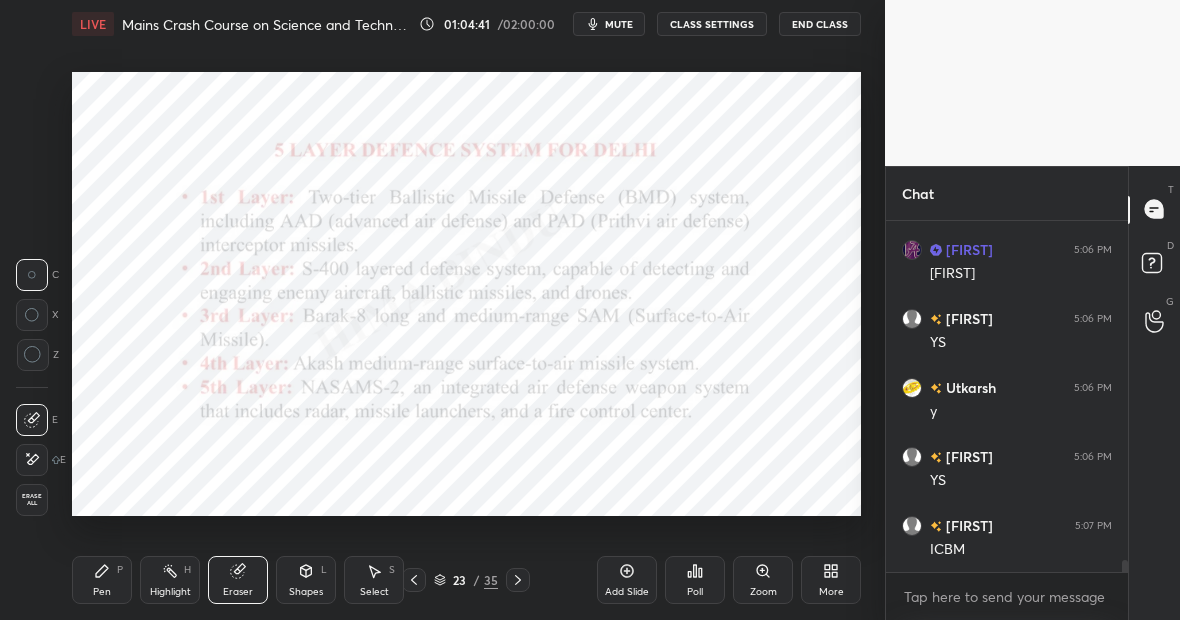 click at bounding box center [32, 460] 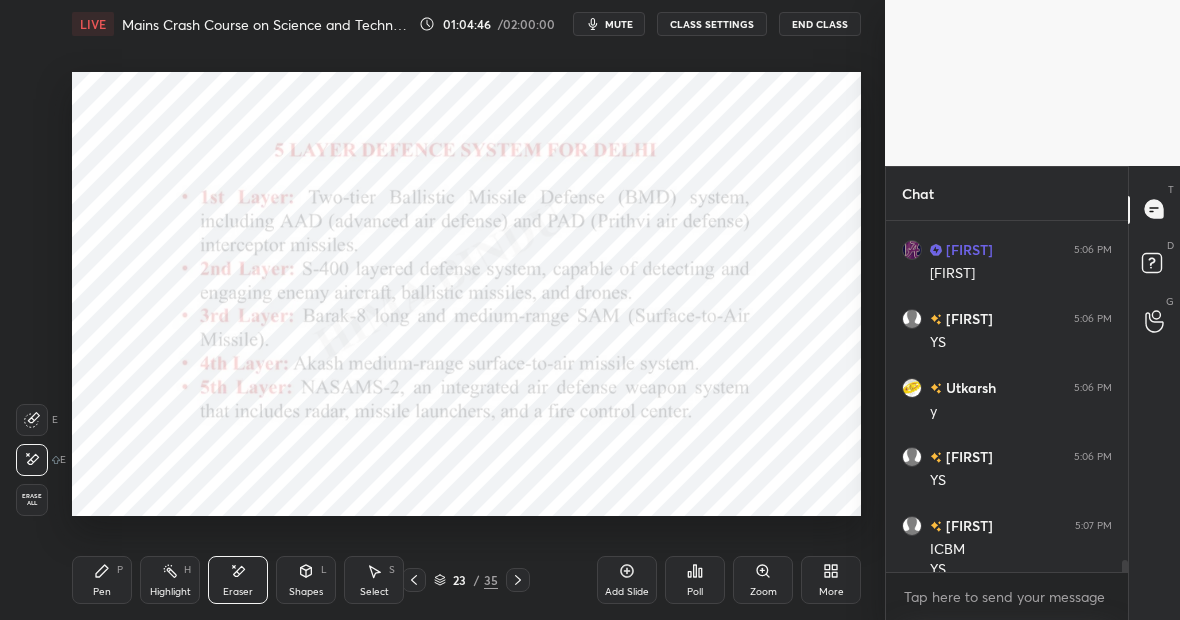 scroll, scrollTop: 10094, scrollLeft: 0, axis: vertical 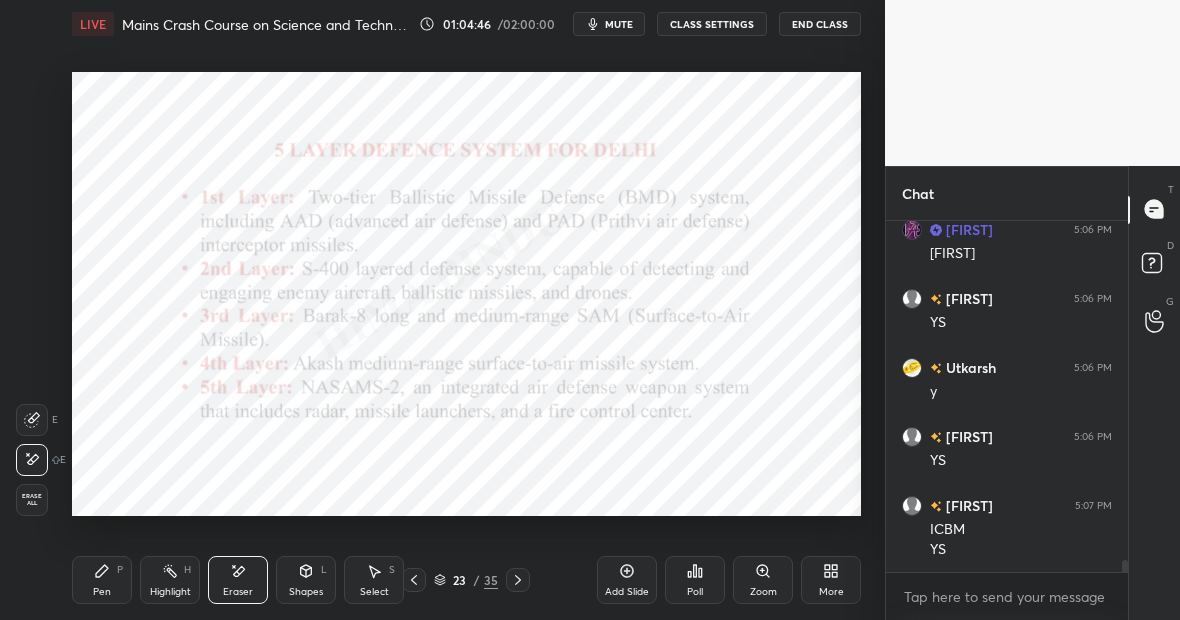 click on "Pen P" at bounding box center (102, 580) 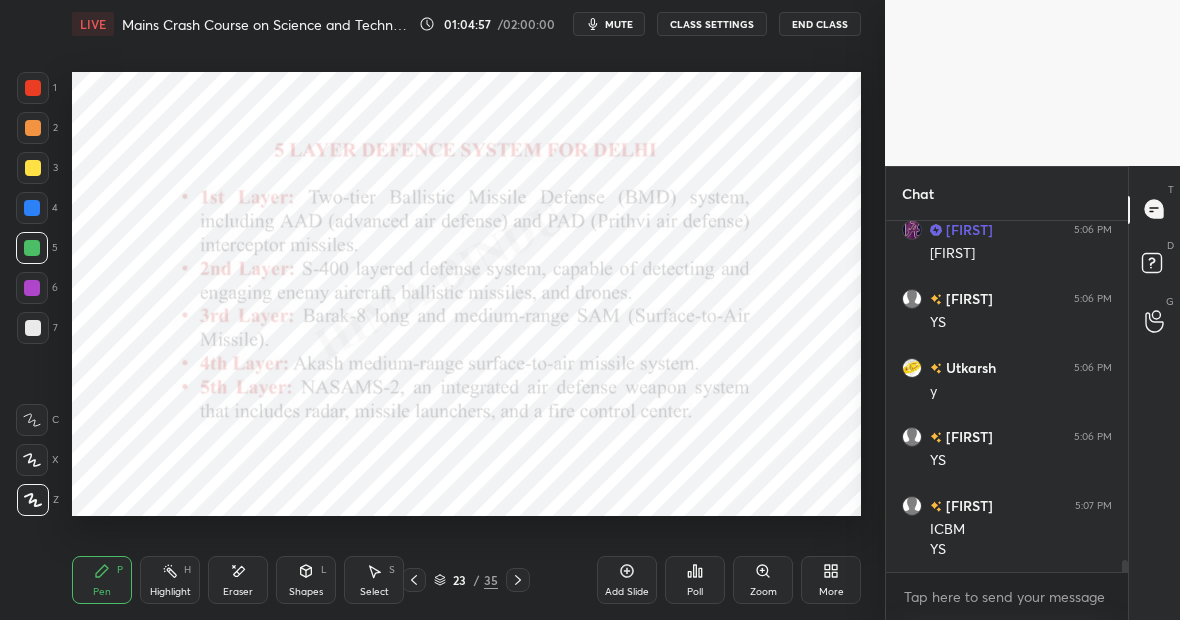 click at bounding box center (32, 208) 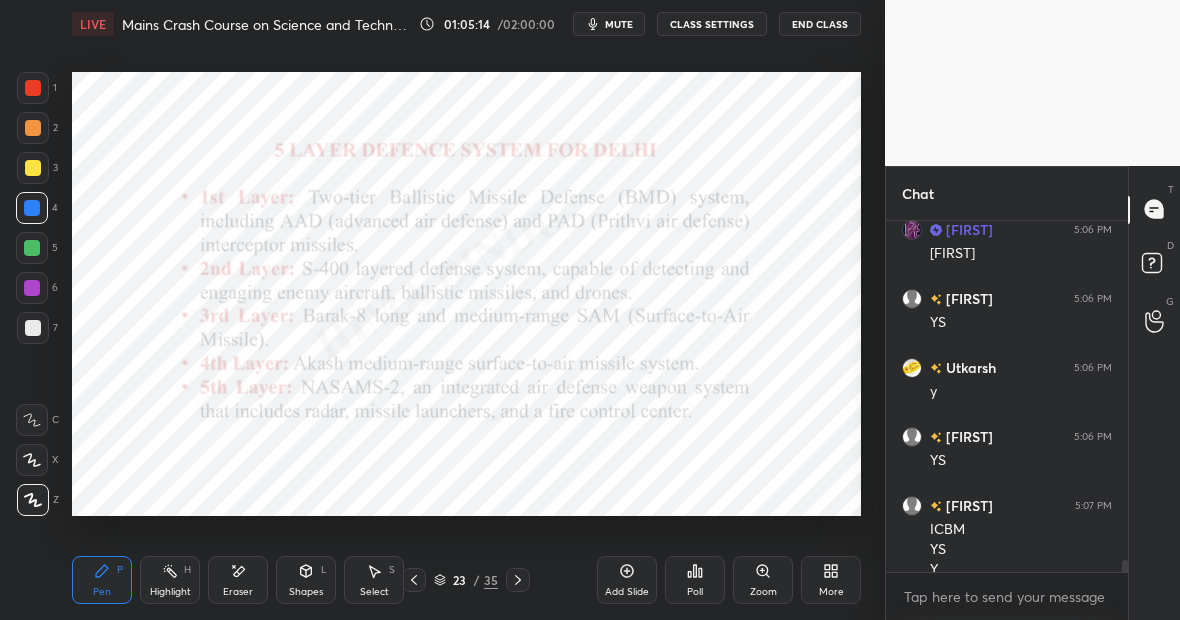 scroll, scrollTop: 10114, scrollLeft: 0, axis: vertical 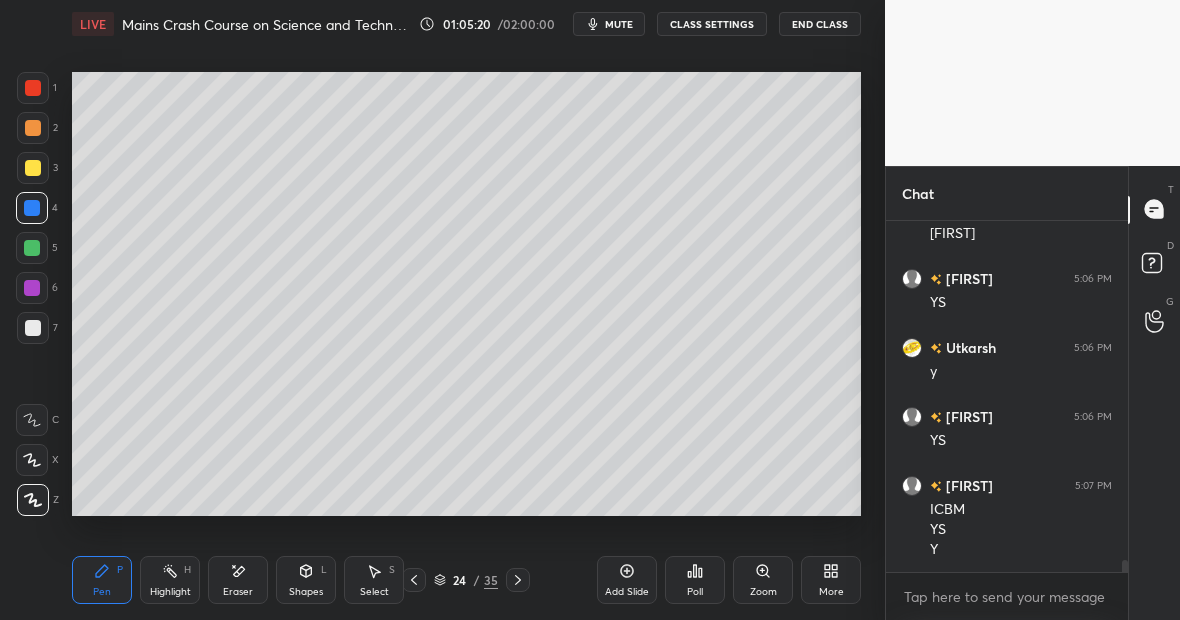 click on "Highlight H" at bounding box center (170, 580) 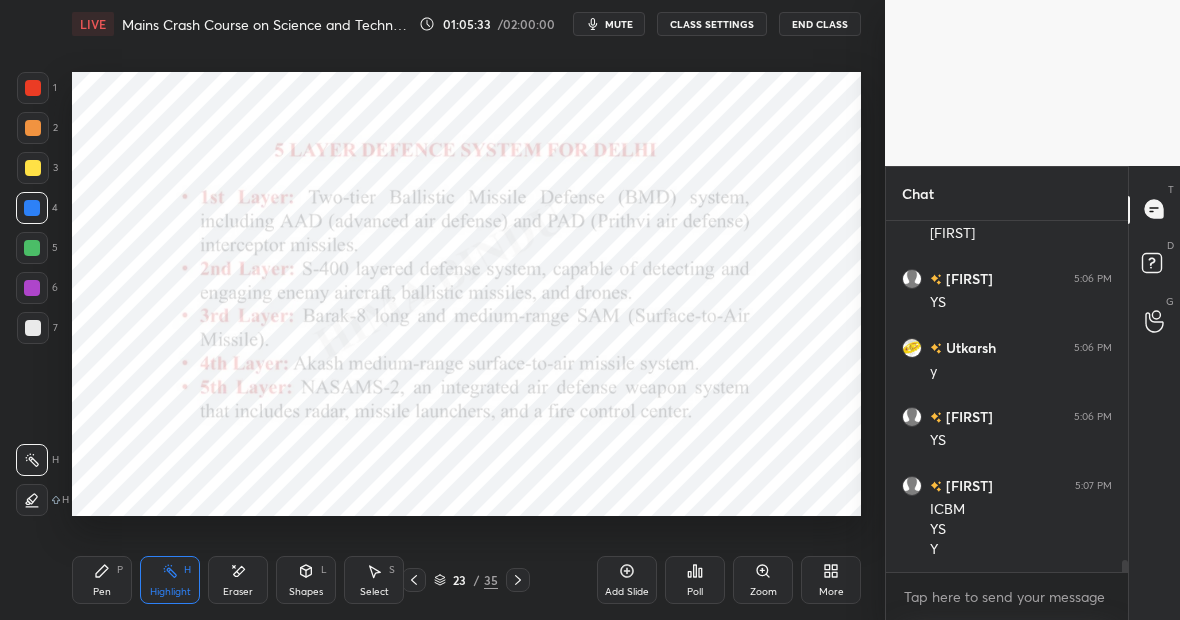 scroll, scrollTop: 10183, scrollLeft: 0, axis: vertical 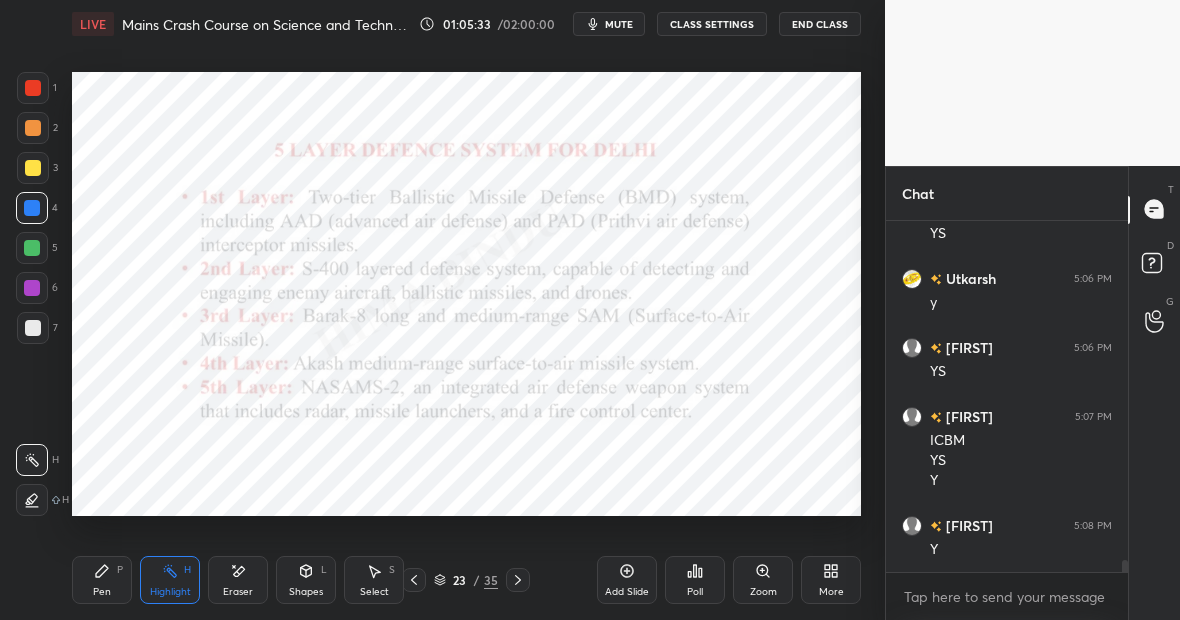 click 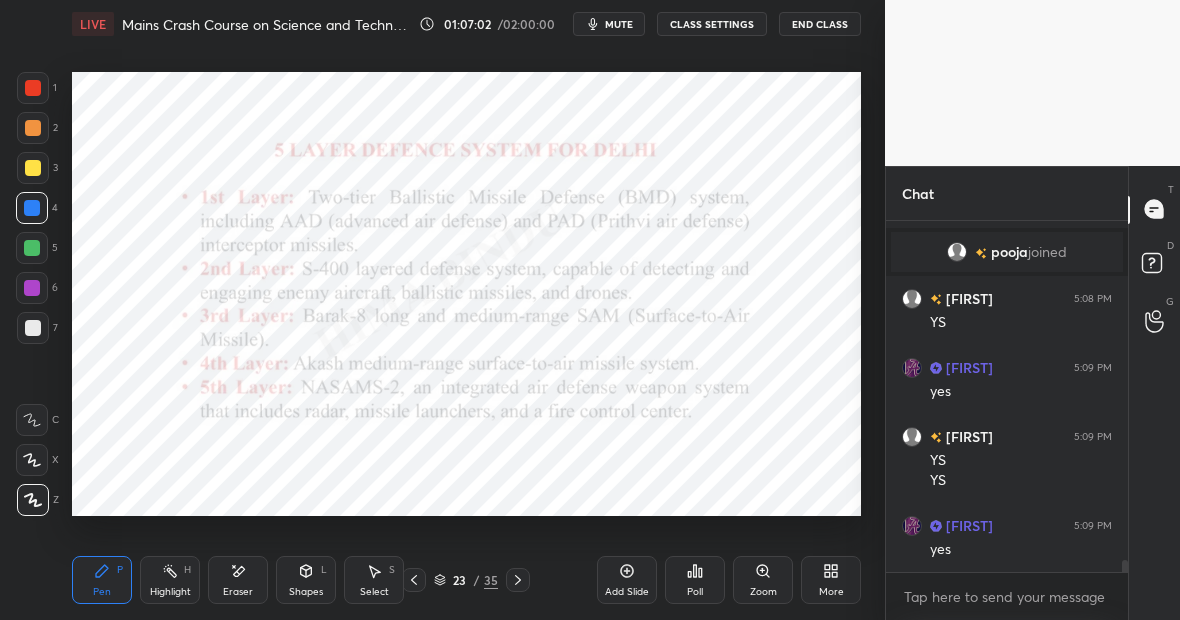 scroll, scrollTop: 9926, scrollLeft: 0, axis: vertical 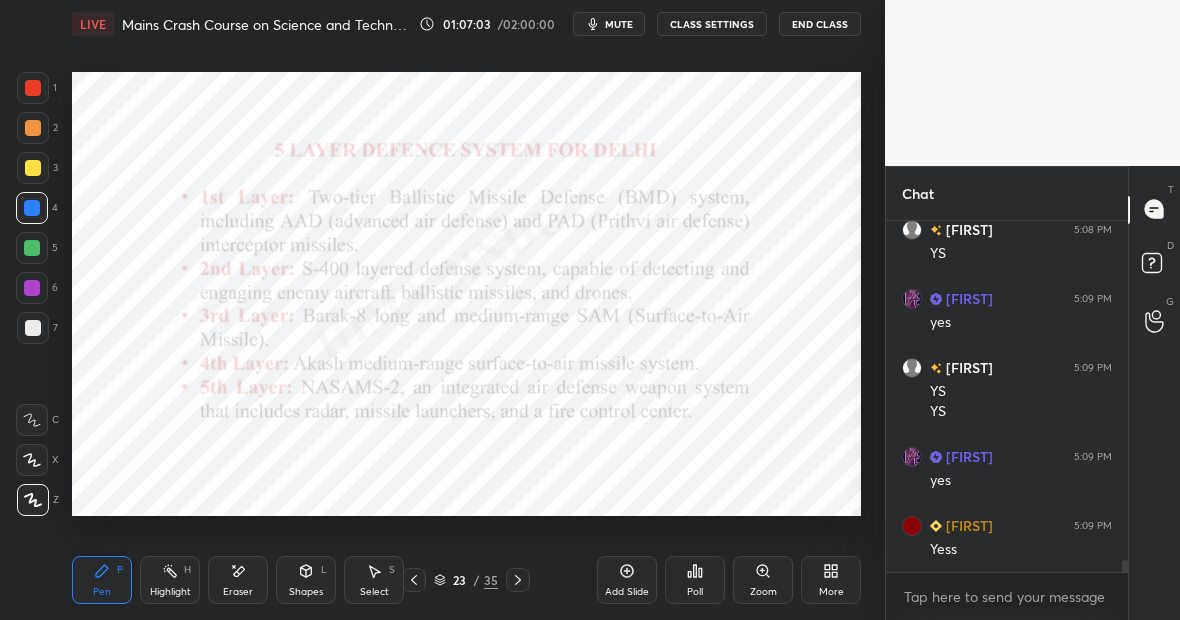 click on "Highlight H" at bounding box center [170, 580] 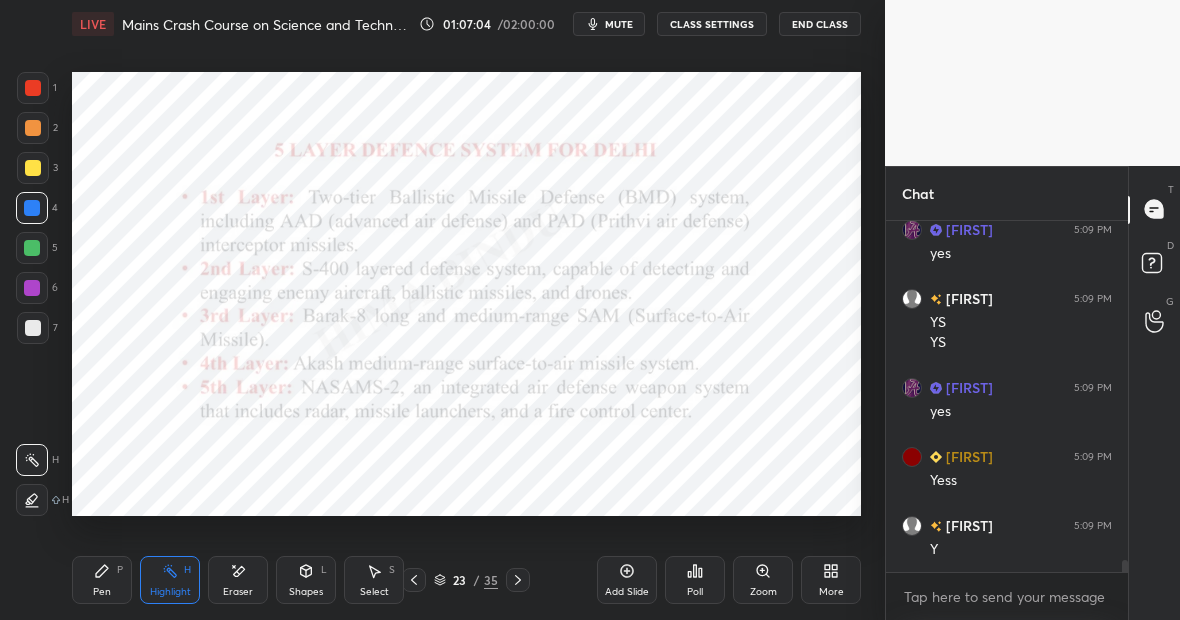 scroll, scrollTop: 10064, scrollLeft: 0, axis: vertical 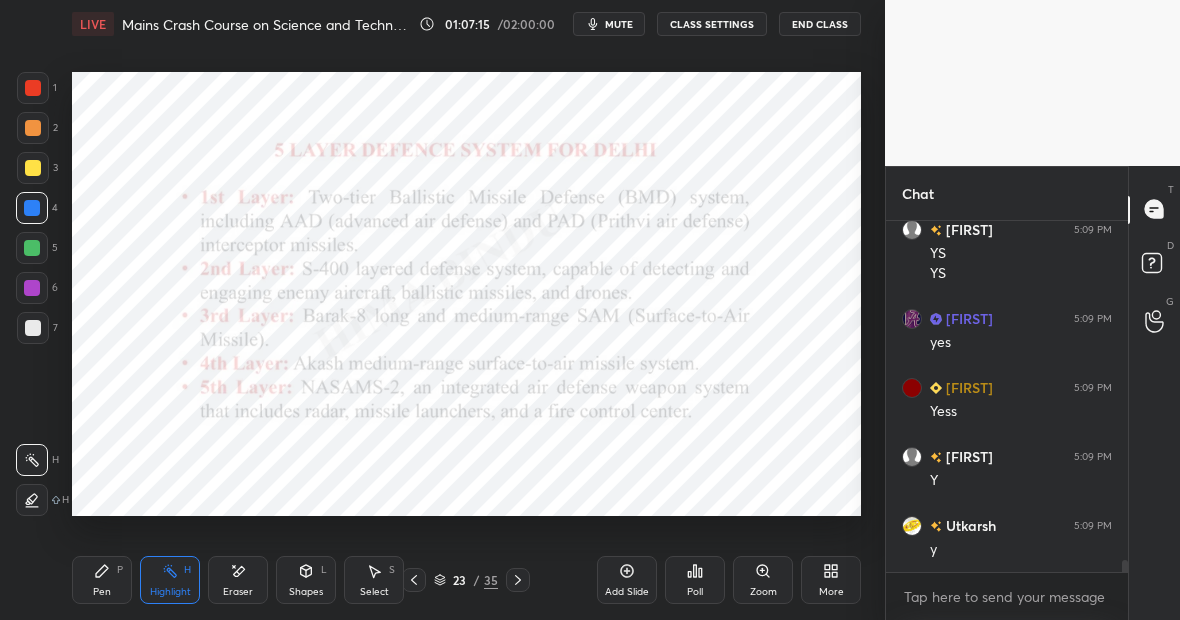 click on "Pen P" at bounding box center (102, 580) 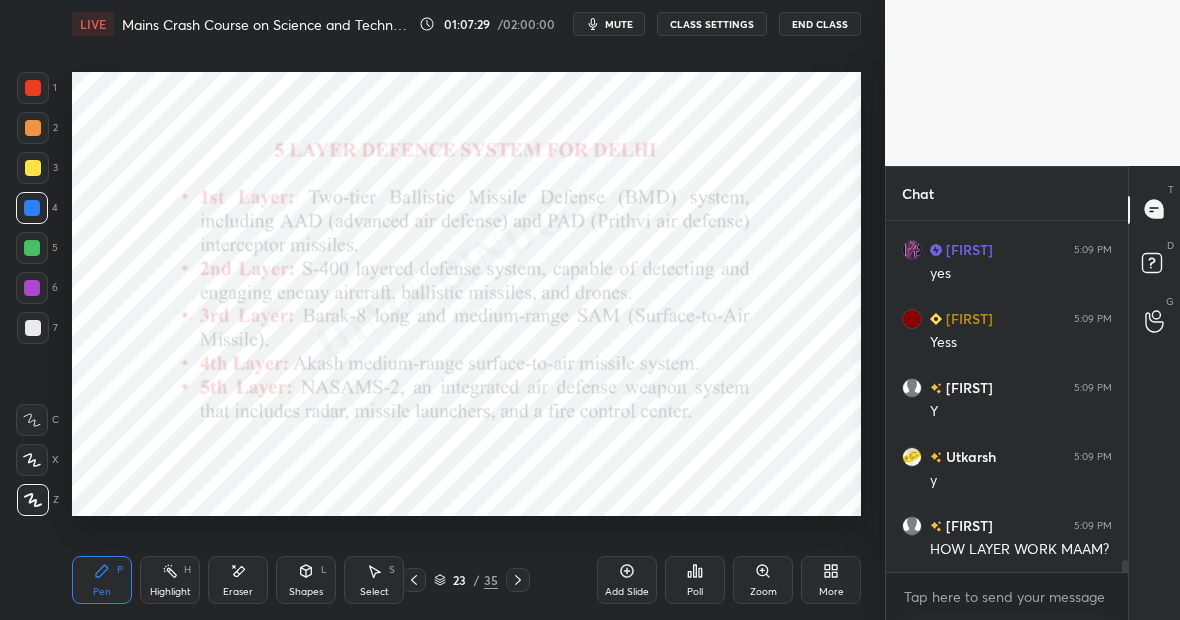 scroll, scrollTop: 10202, scrollLeft: 0, axis: vertical 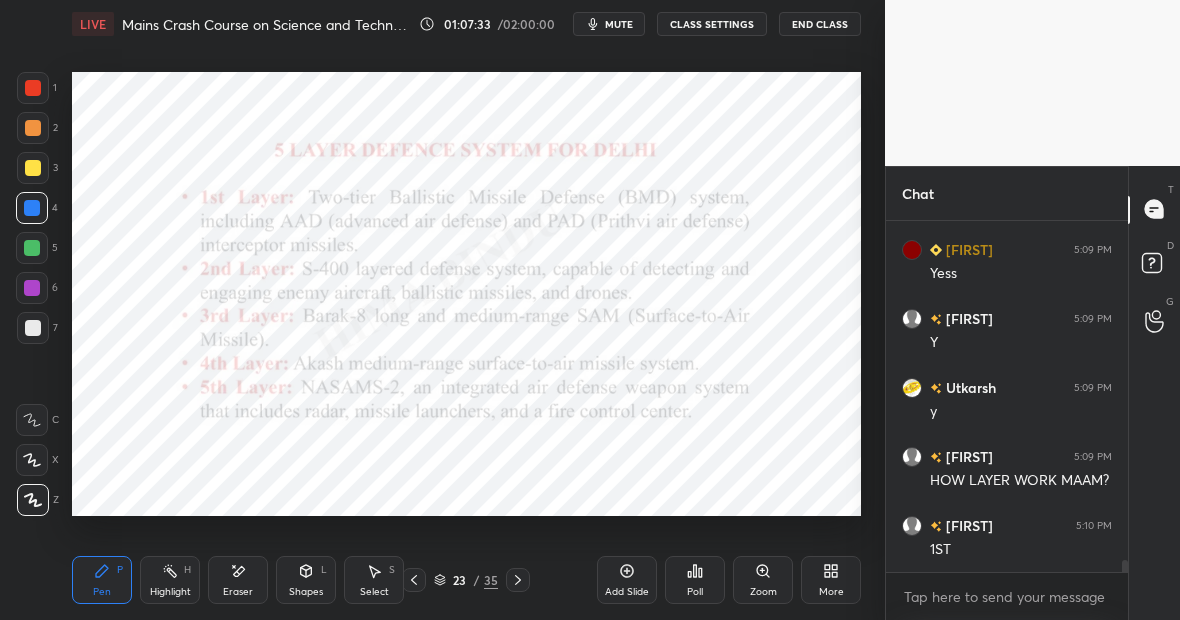click 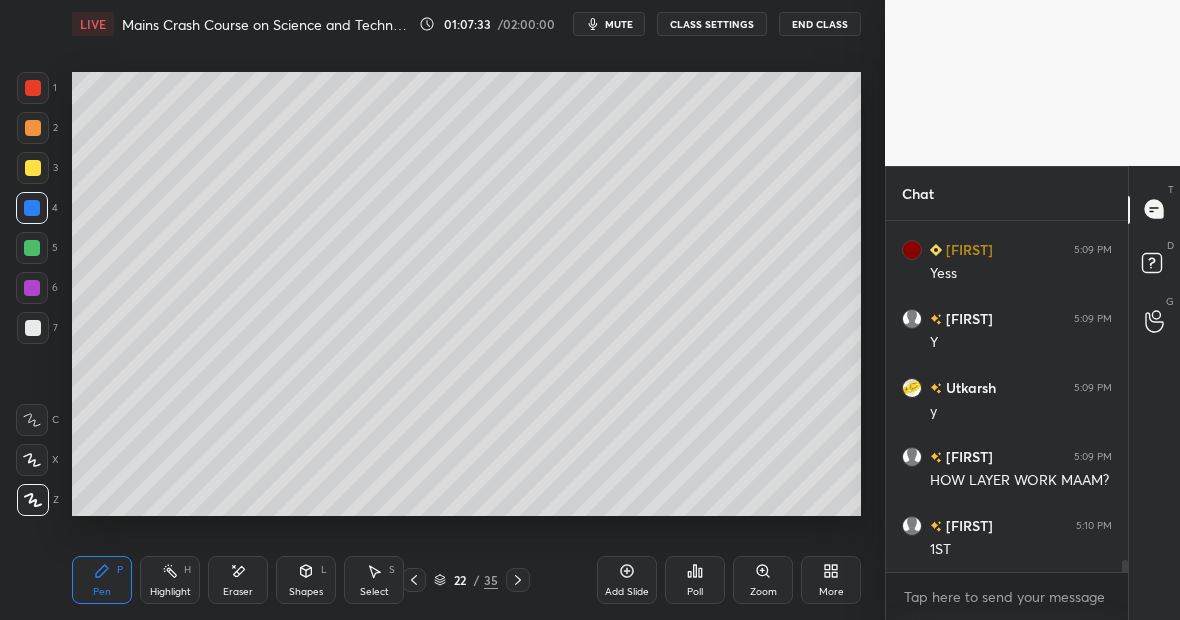 click 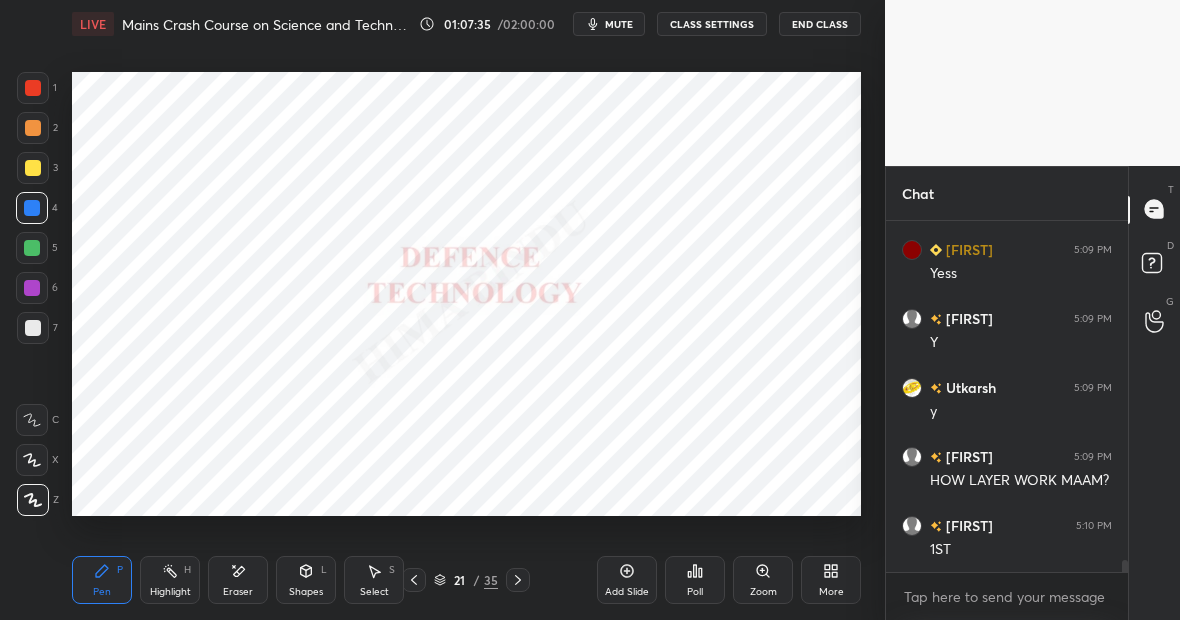 click 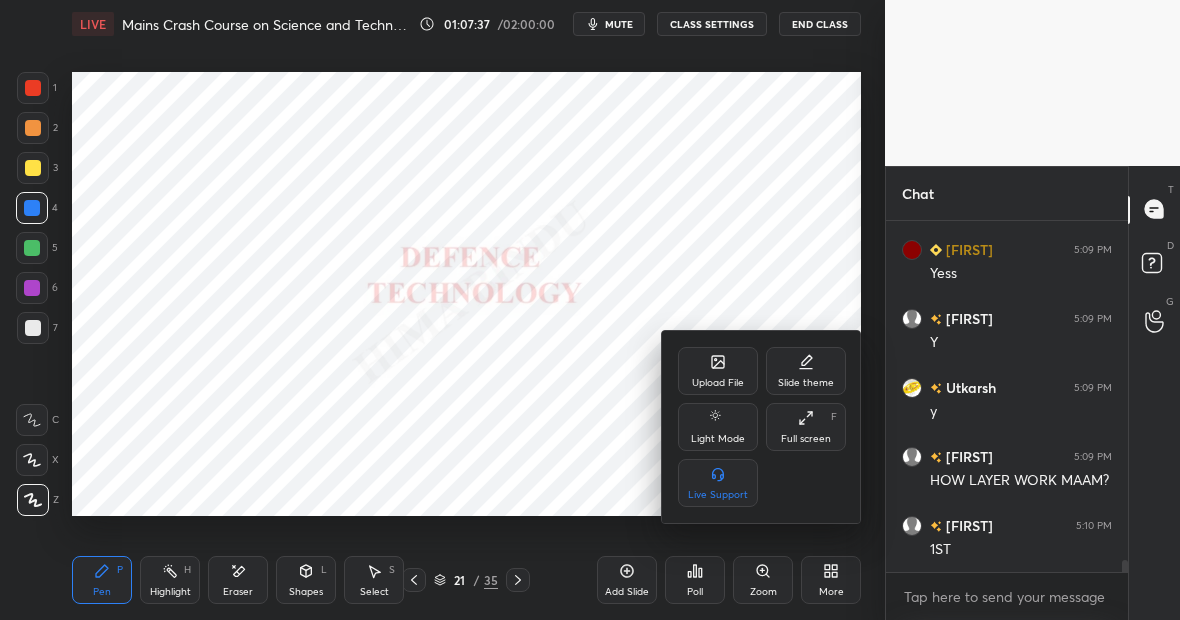 click on "Upload File" at bounding box center [718, 371] 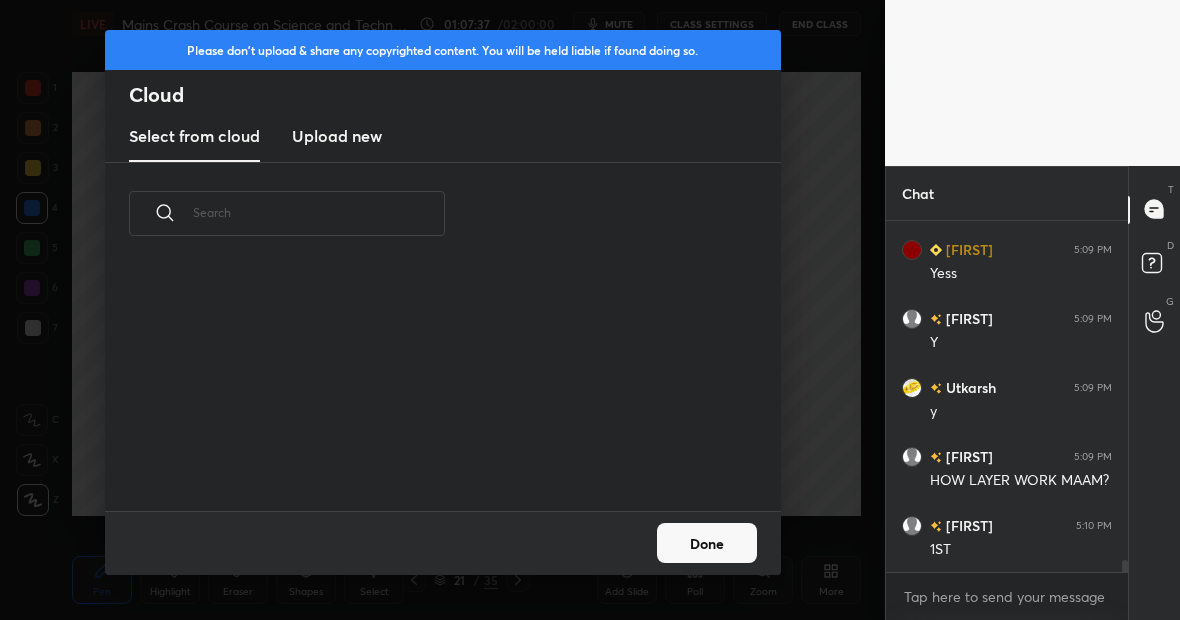 scroll, scrollTop: 7, scrollLeft: 11, axis: both 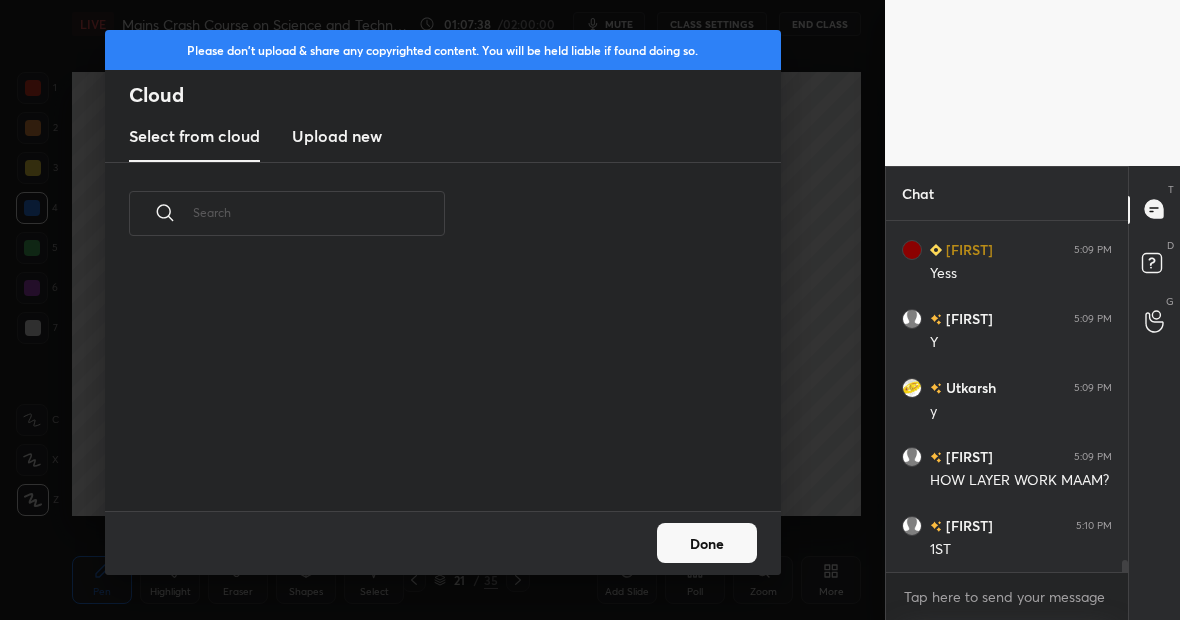 click on "Upload new" at bounding box center [337, 136] 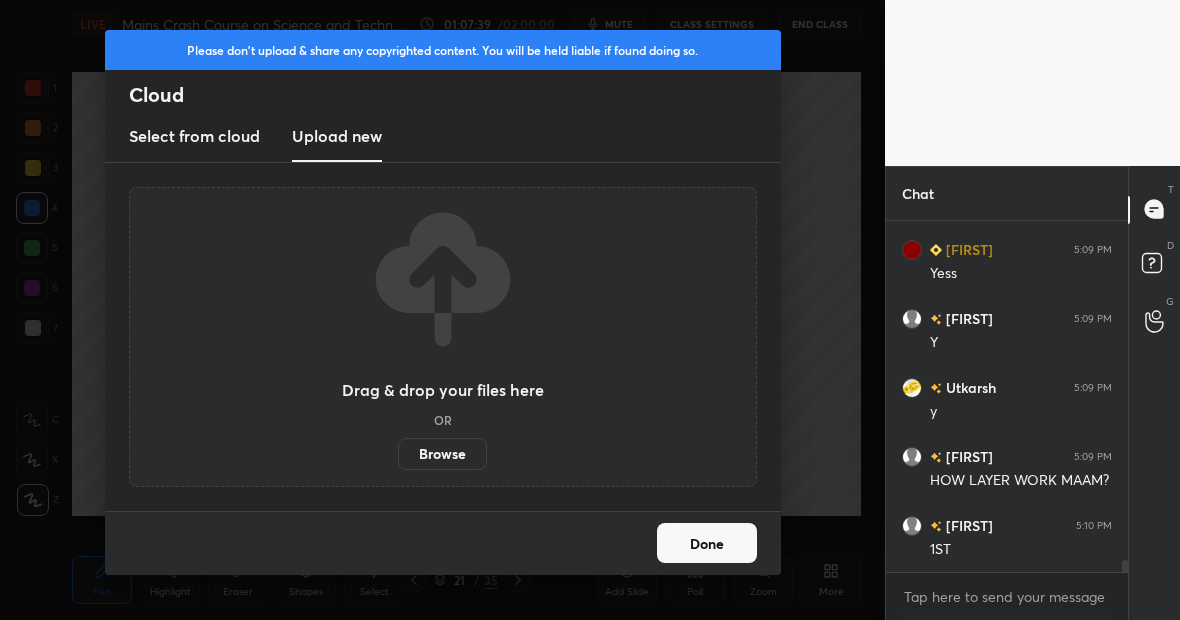 click on "Browse" at bounding box center (442, 454) 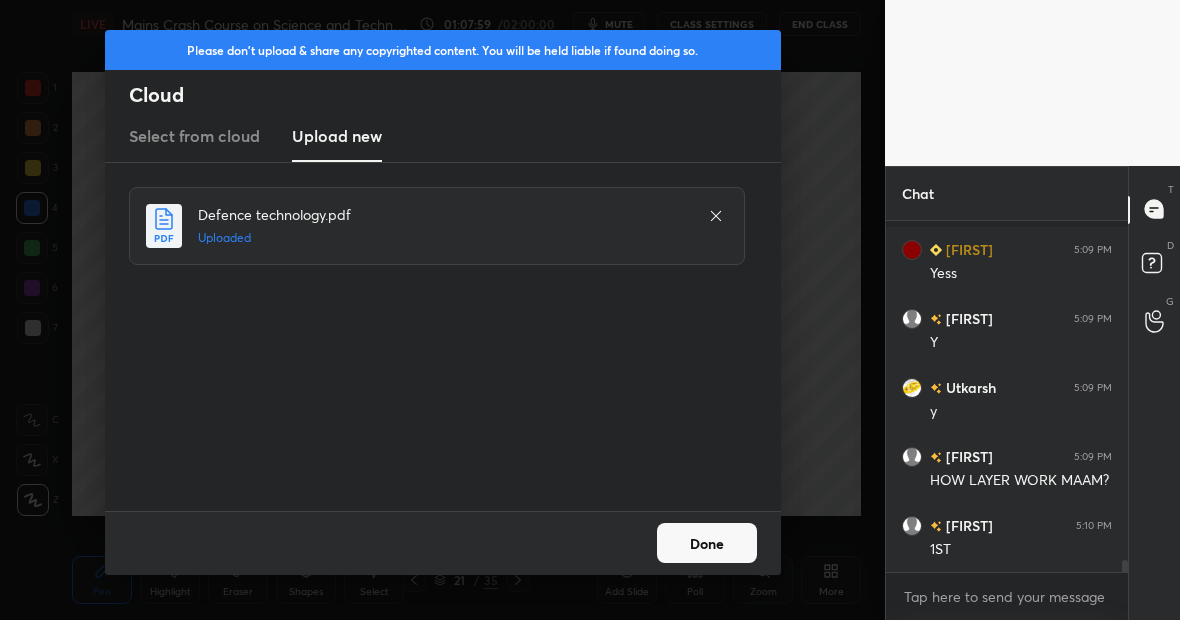 scroll, scrollTop: 10307, scrollLeft: 0, axis: vertical 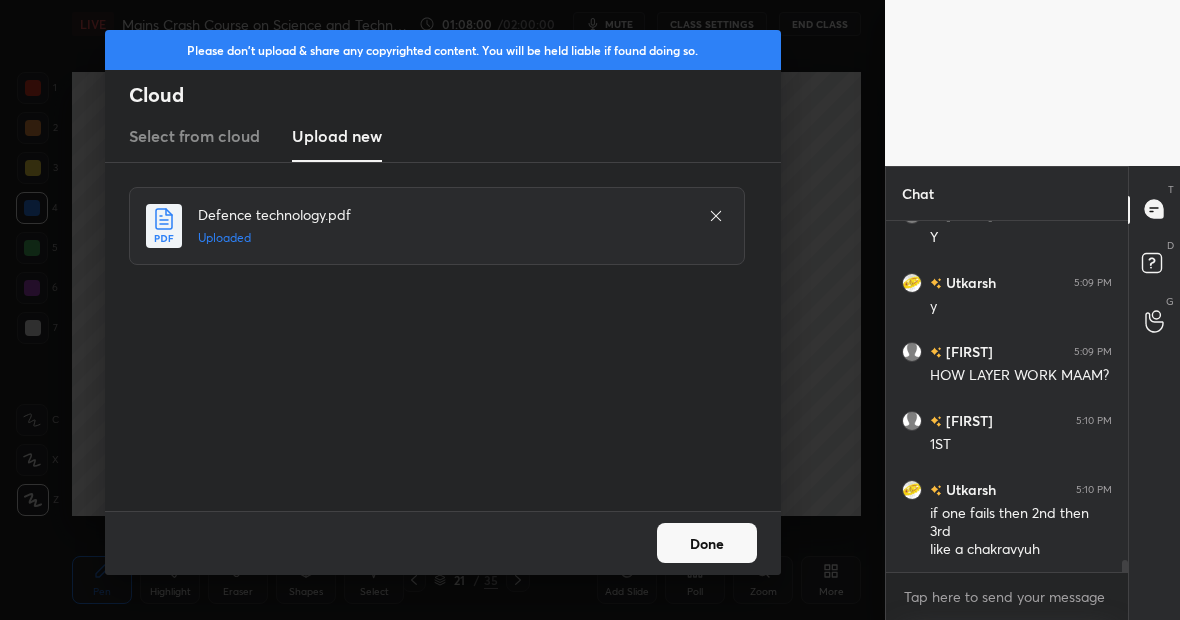 click on "Done" at bounding box center (707, 543) 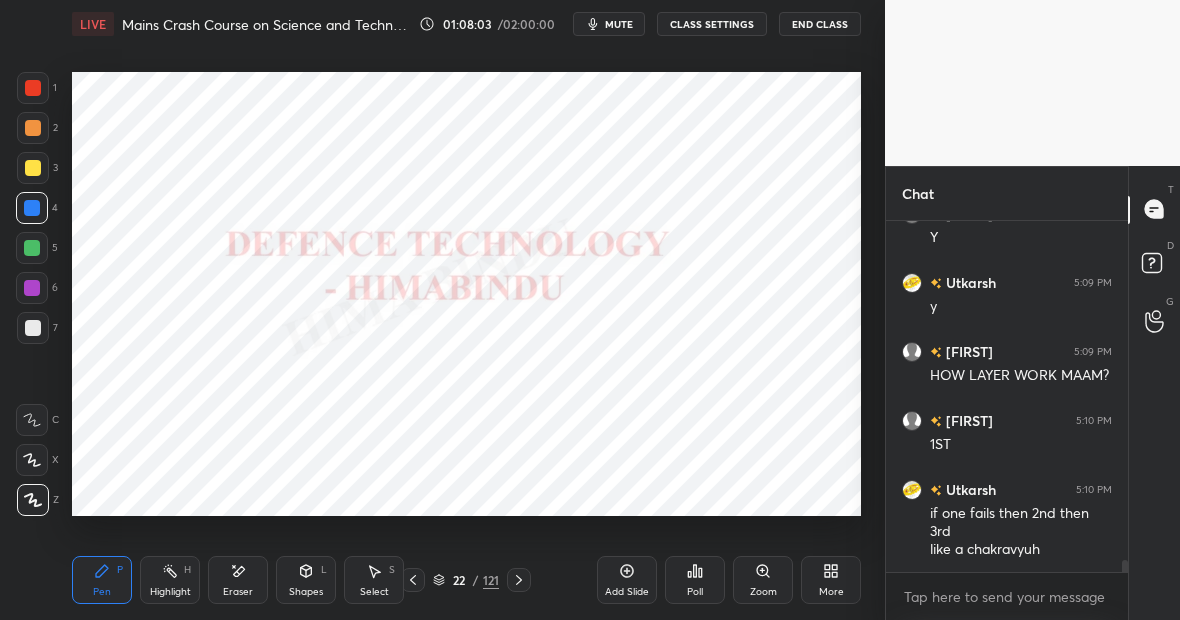 click on "121" at bounding box center [491, 580] 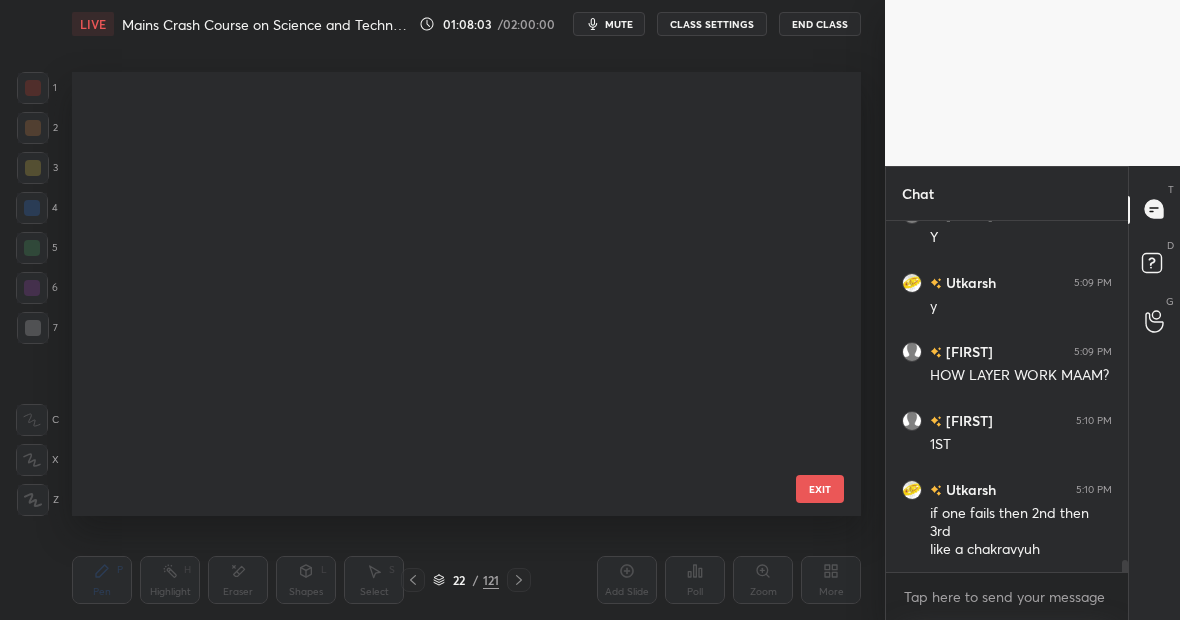 scroll, scrollTop: 437, scrollLeft: 779, axis: both 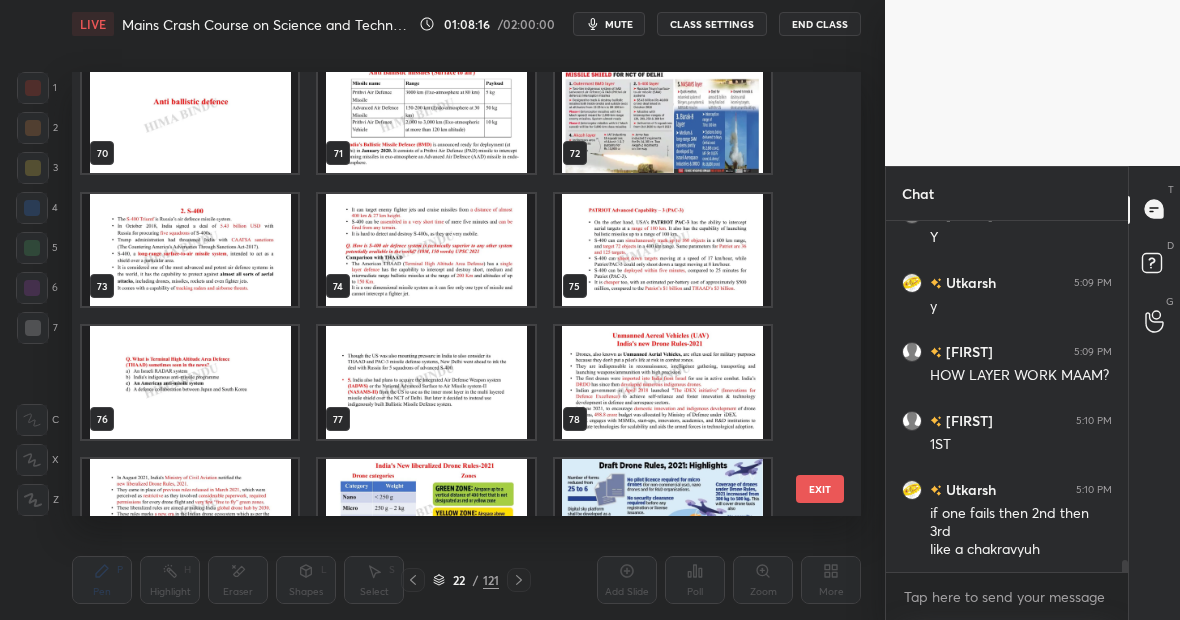 click at bounding box center [663, 117] 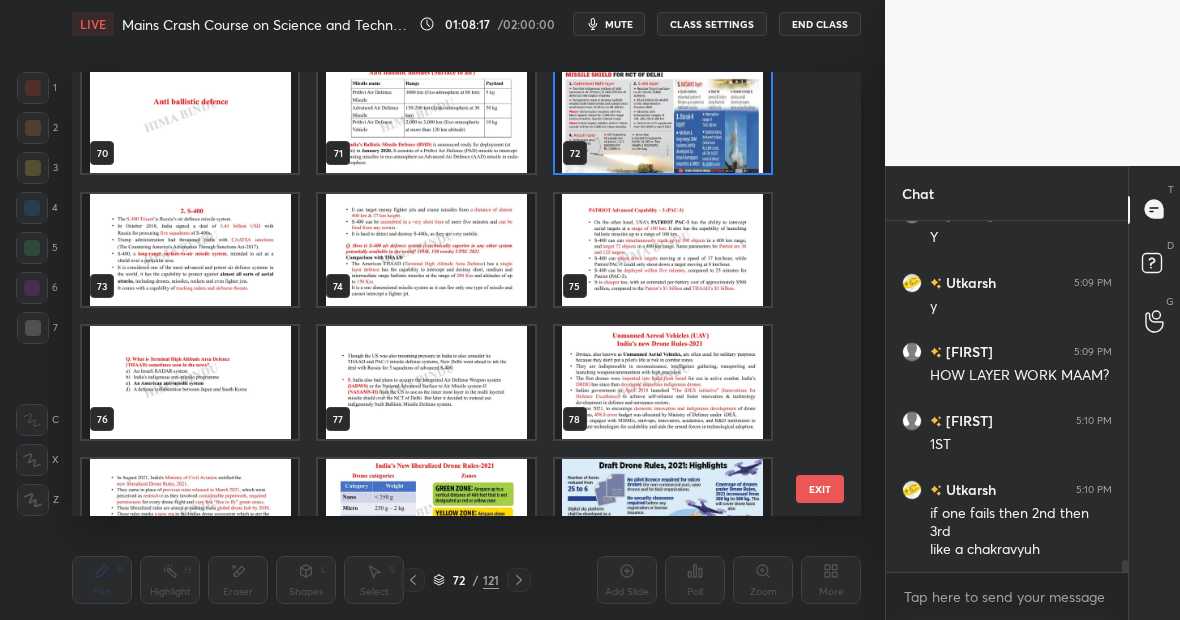 scroll, scrollTop: 3057, scrollLeft: 0, axis: vertical 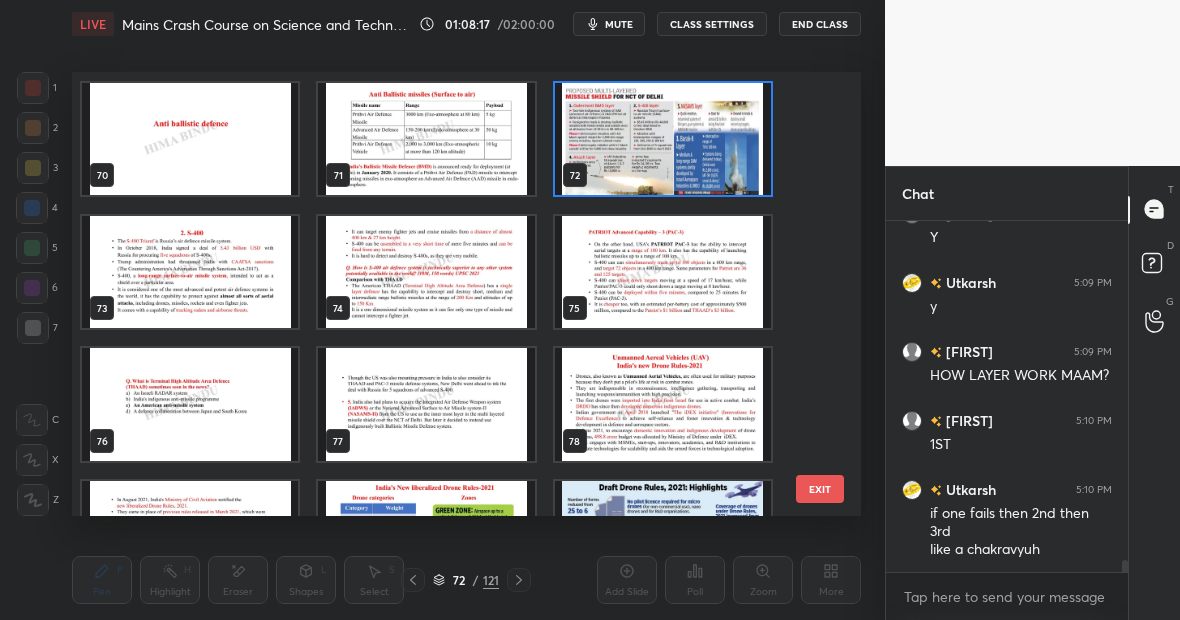 click at bounding box center (663, 139) 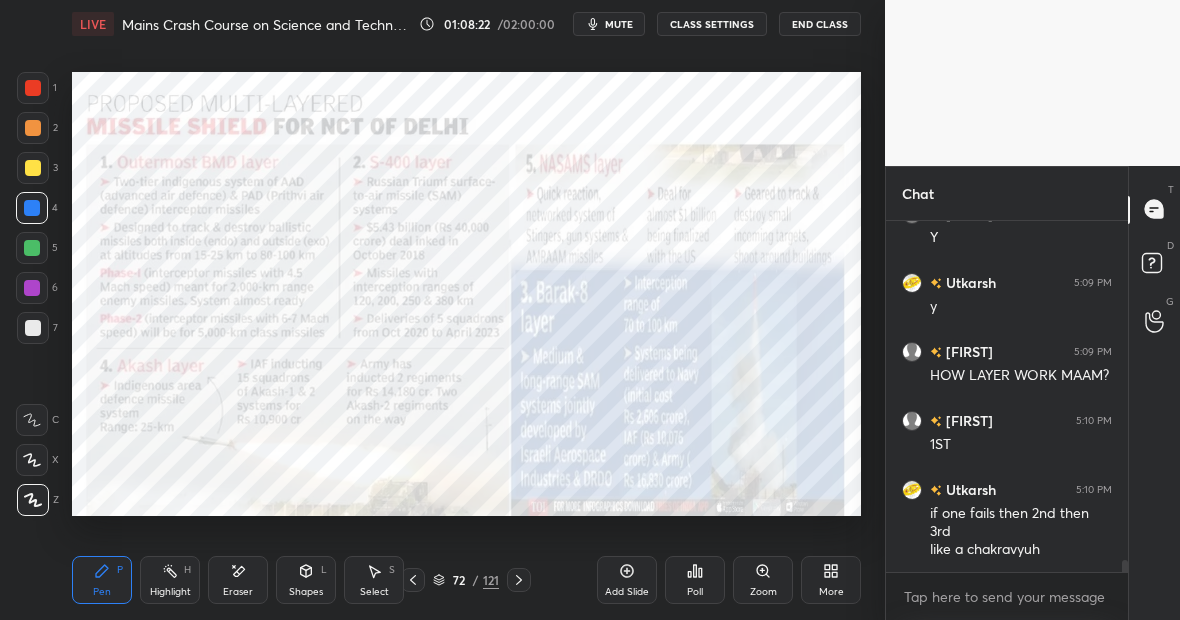 click at bounding box center (33, 88) 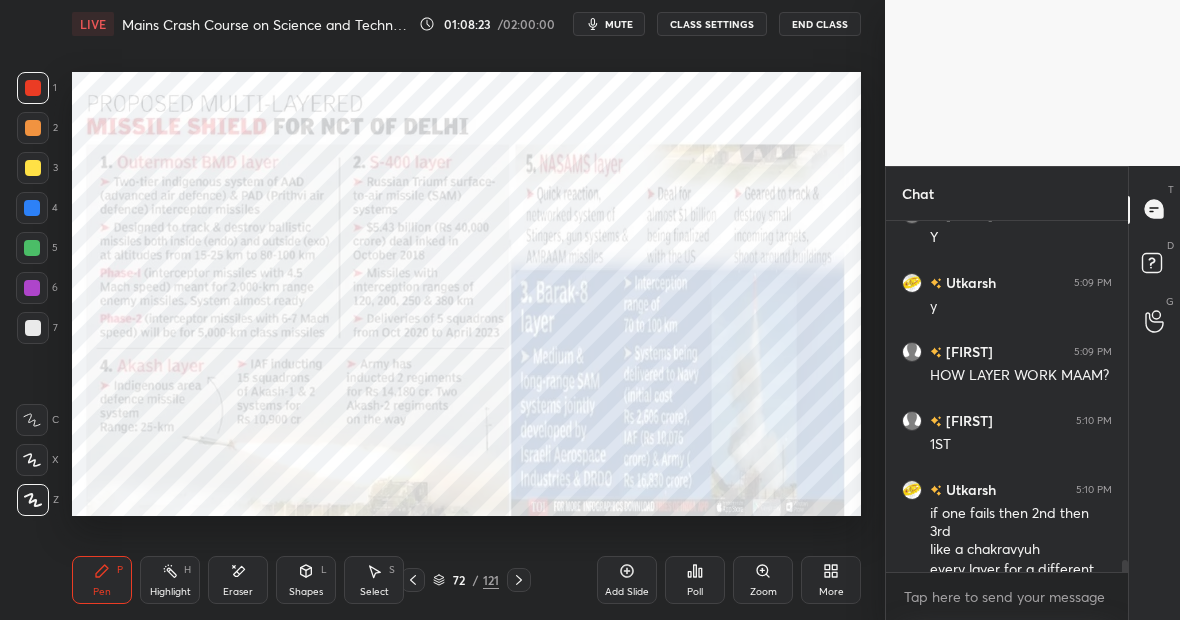 scroll, scrollTop: 10345, scrollLeft: 0, axis: vertical 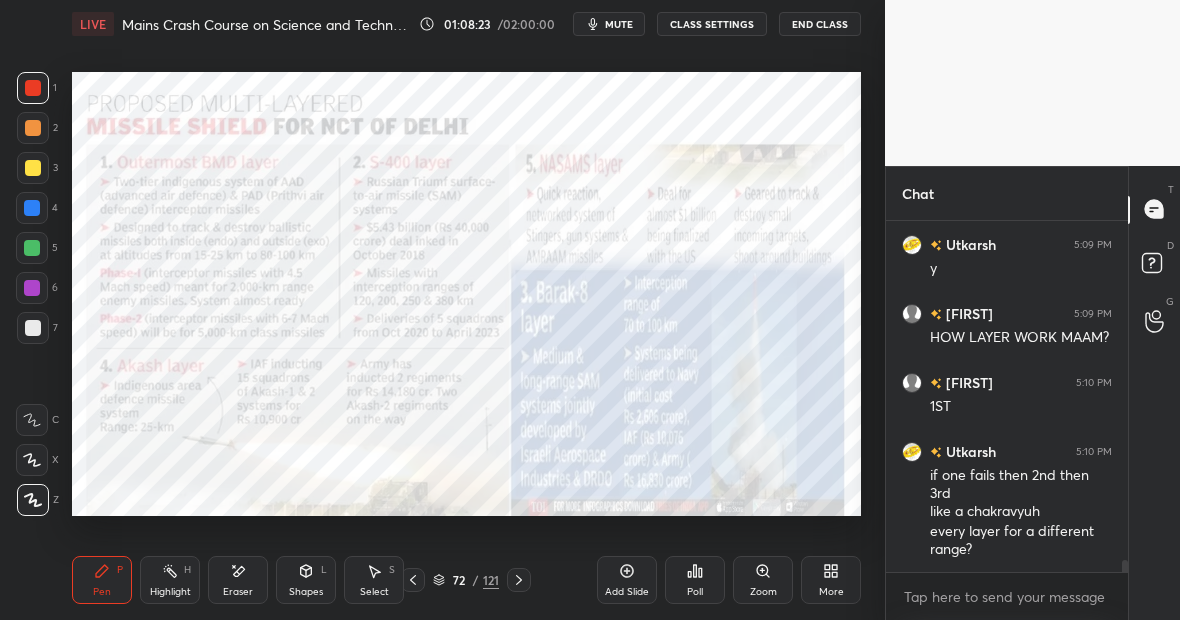 click at bounding box center (32, 208) 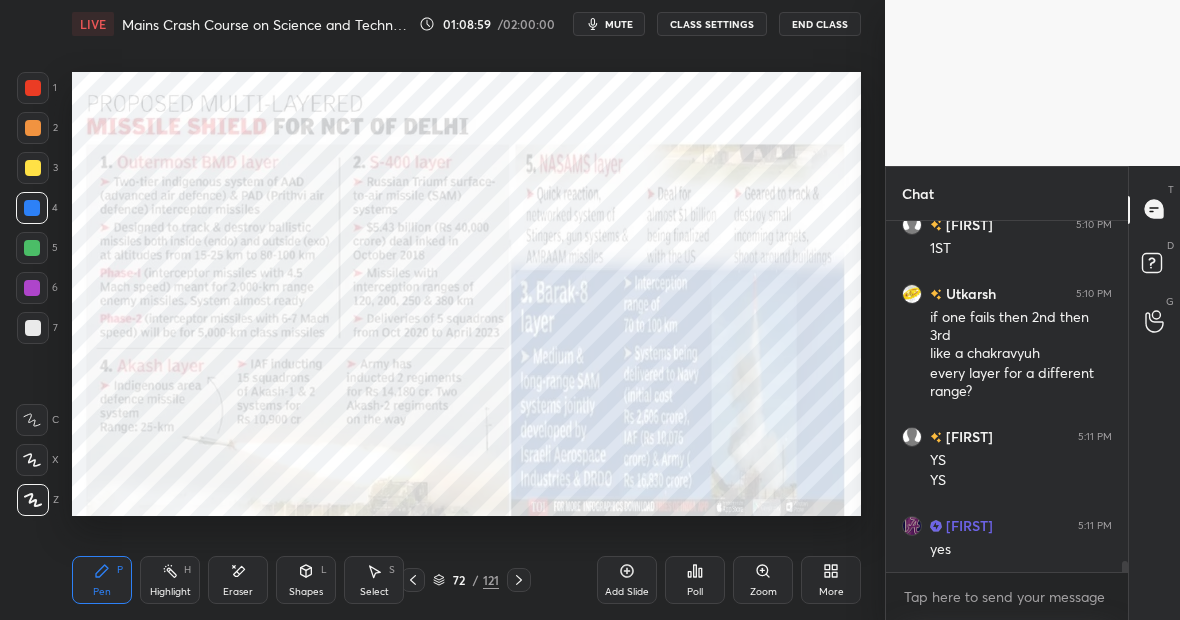 scroll, scrollTop: 10572, scrollLeft: 0, axis: vertical 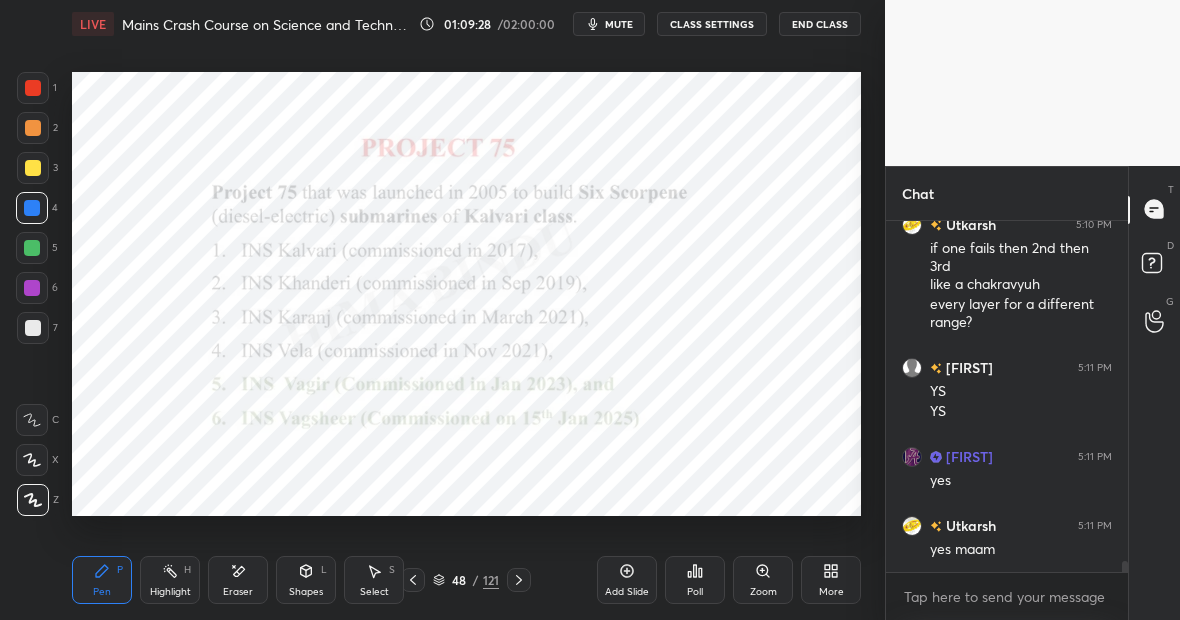 click on "121" at bounding box center (491, 580) 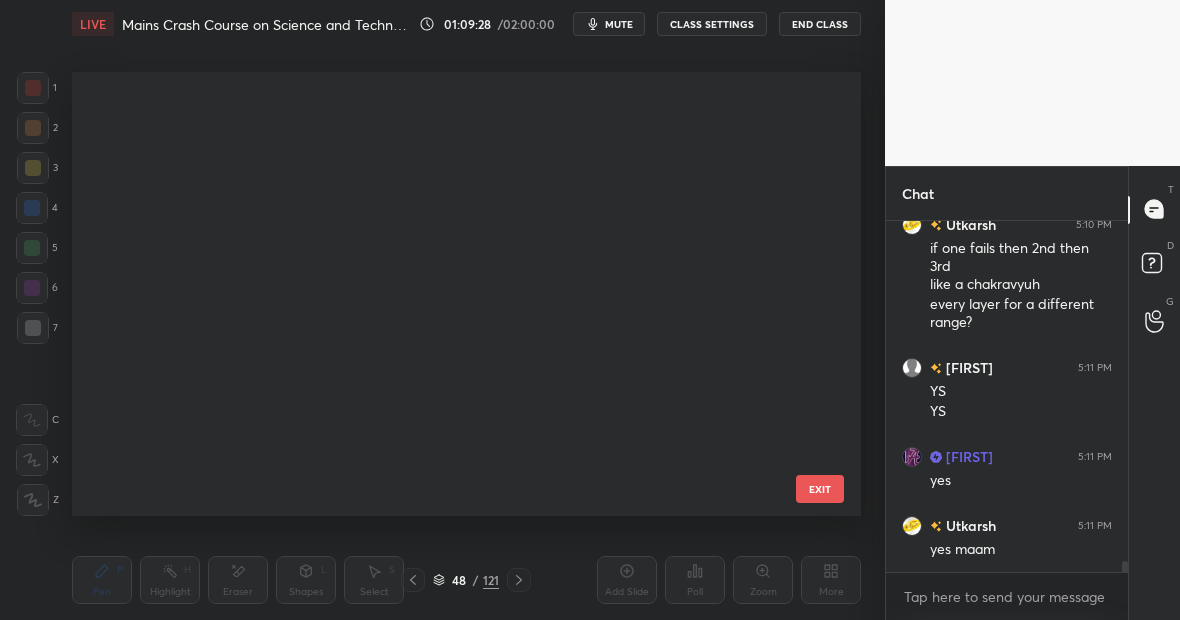 scroll, scrollTop: 1683, scrollLeft: 0, axis: vertical 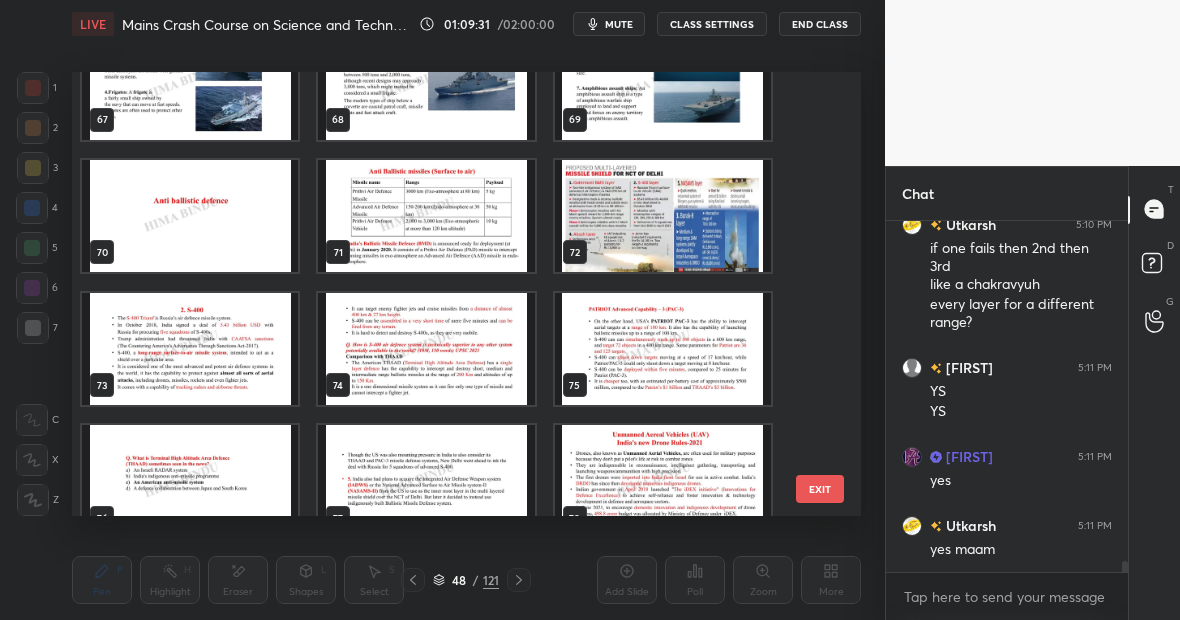 click at bounding box center [663, 216] 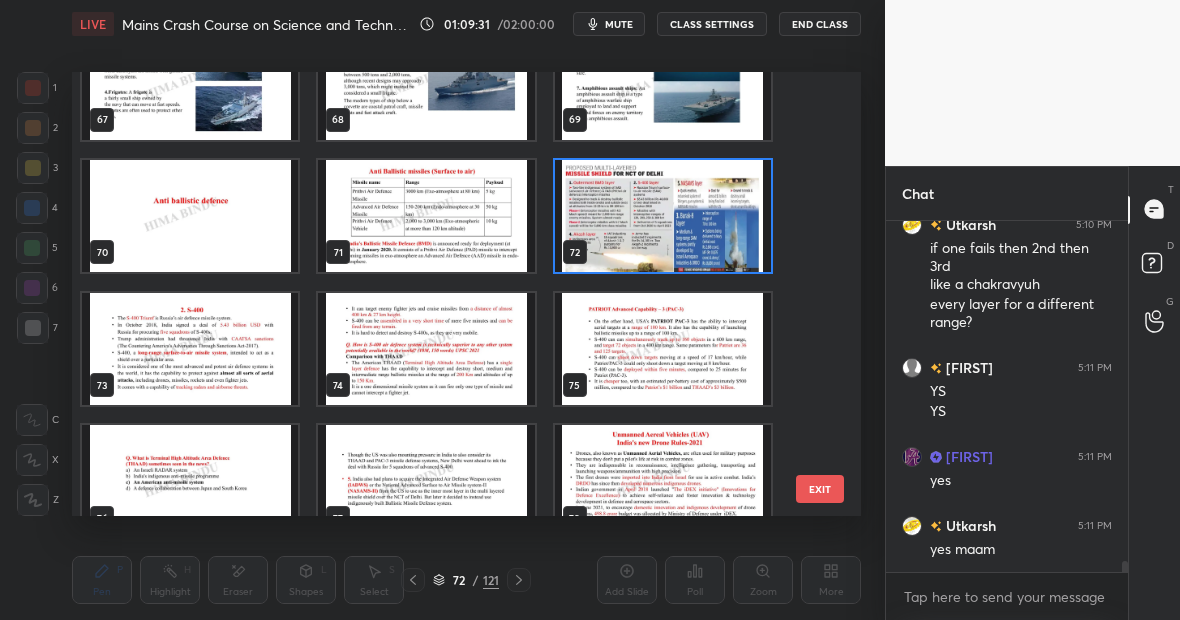 click at bounding box center [663, 216] 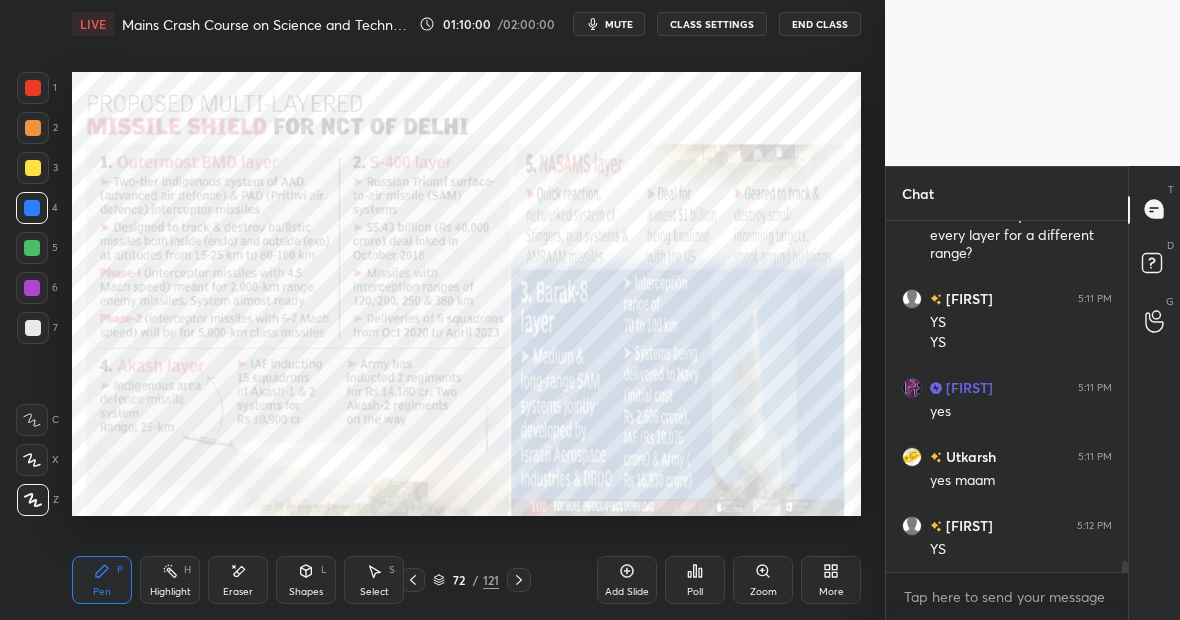 scroll, scrollTop: 10661, scrollLeft: 0, axis: vertical 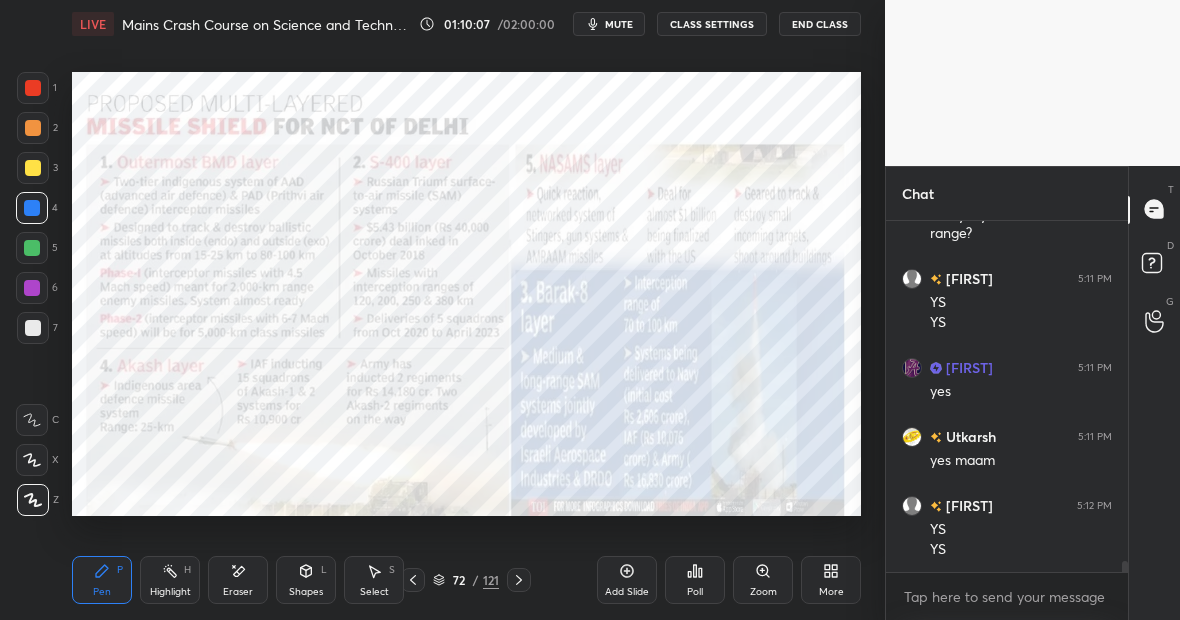 click on "121" at bounding box center [491, 580] 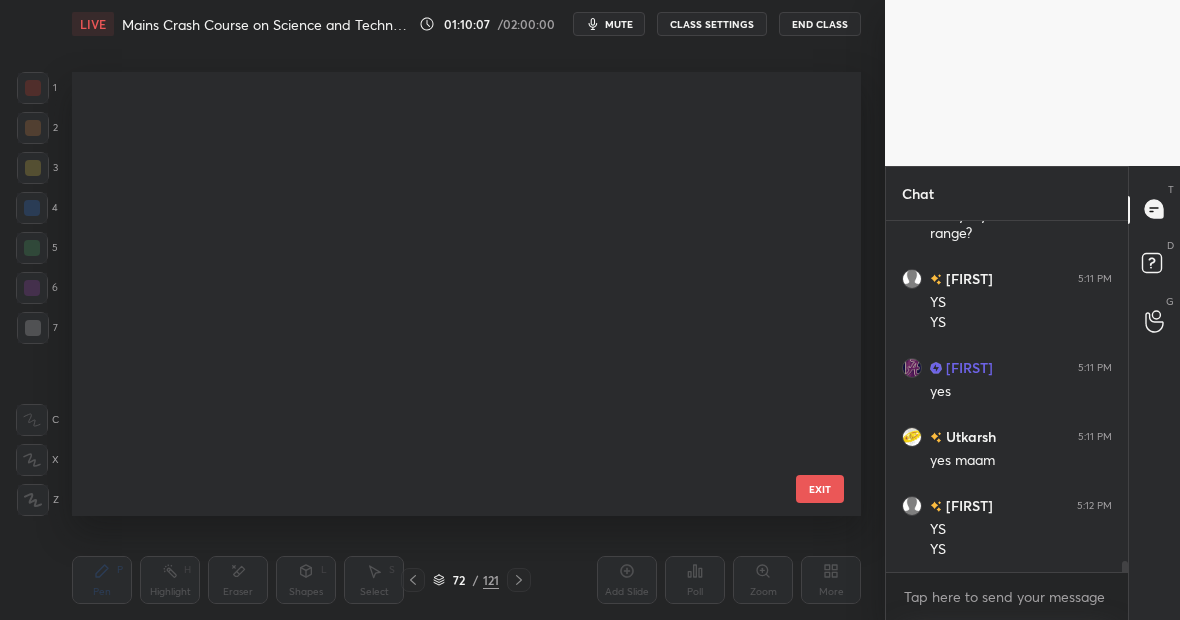 scroll, scrollTop: 2746, scrollLeft: 0, axis: vertical 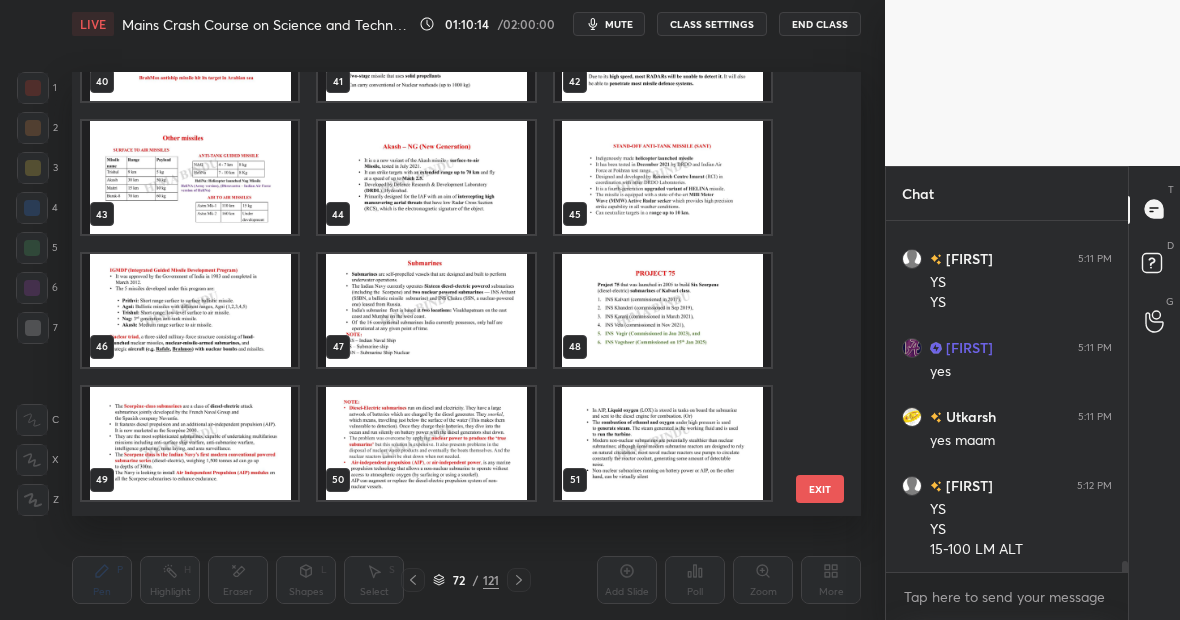 click at bounding box center [190, 177] 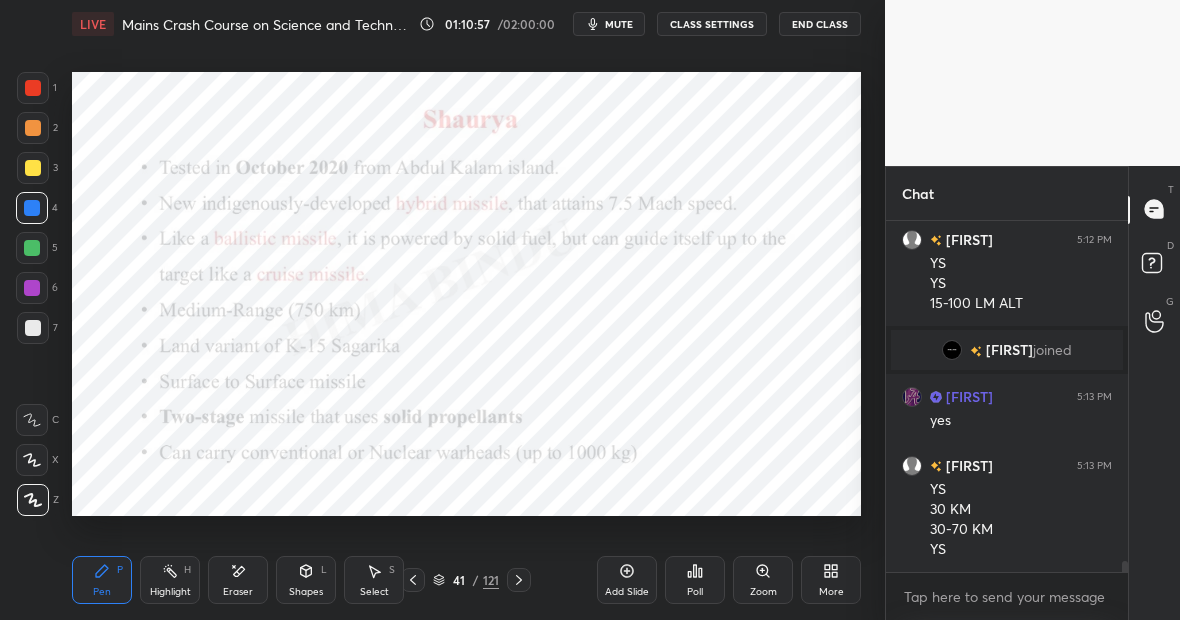 scroll, scrollTop: 10632, scrollLeft: 0, axis: vertical 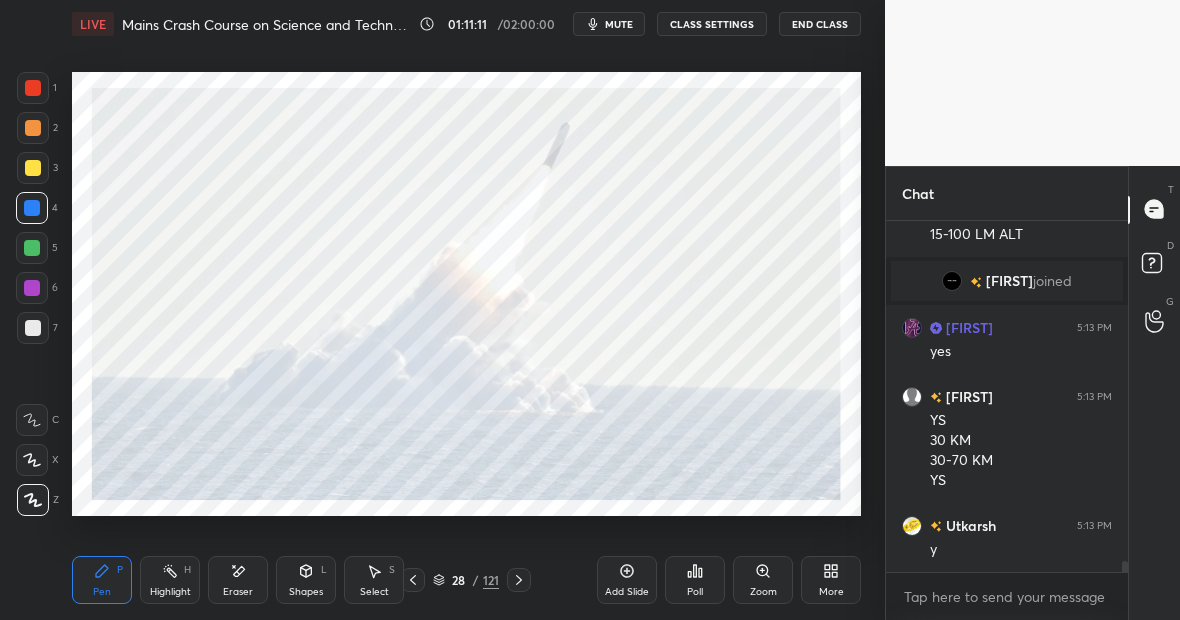 click on "121" at bounding box center (491, 580) 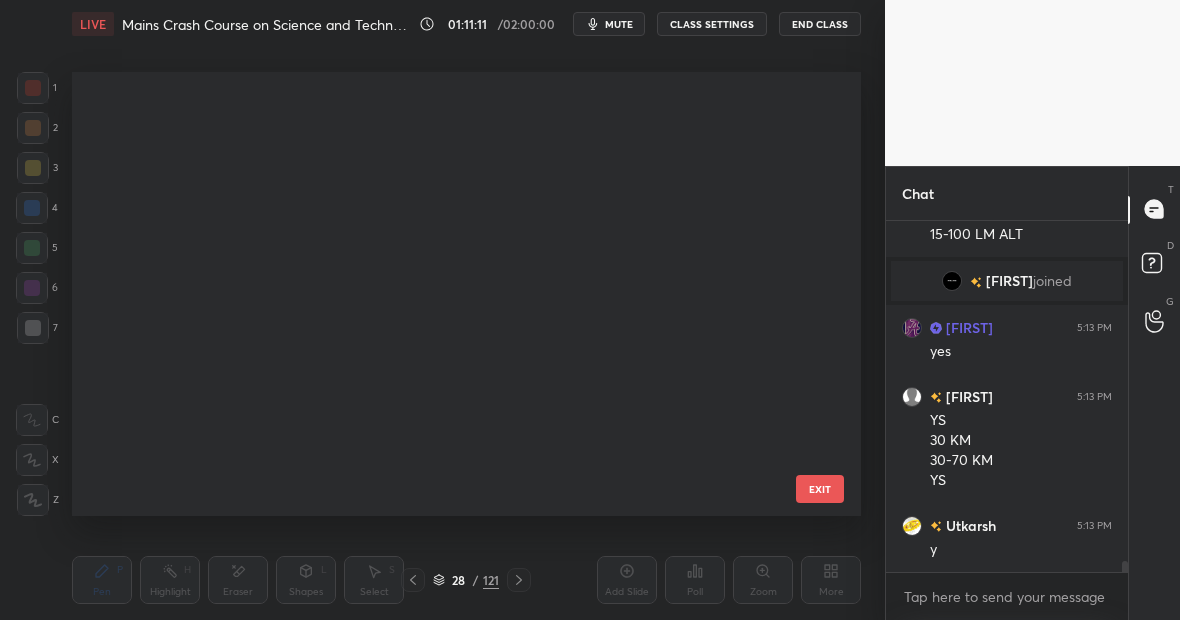 scroll, scrollTop: 885, scrollLeft: 0, axis: vertical 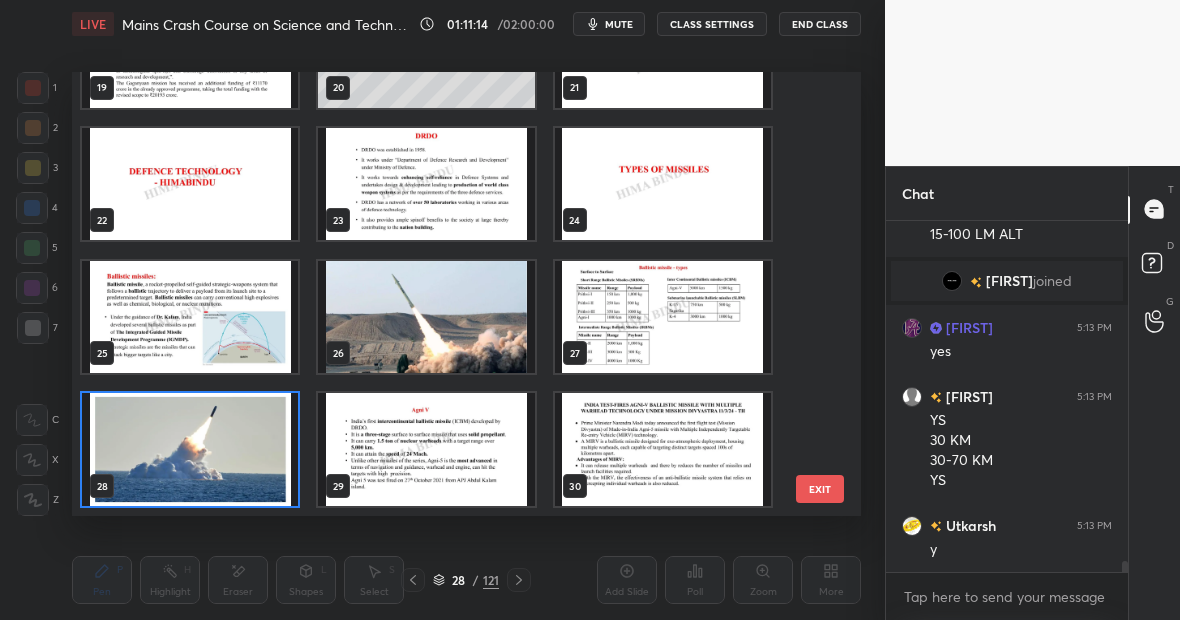 click at bounding box center (663, 317) 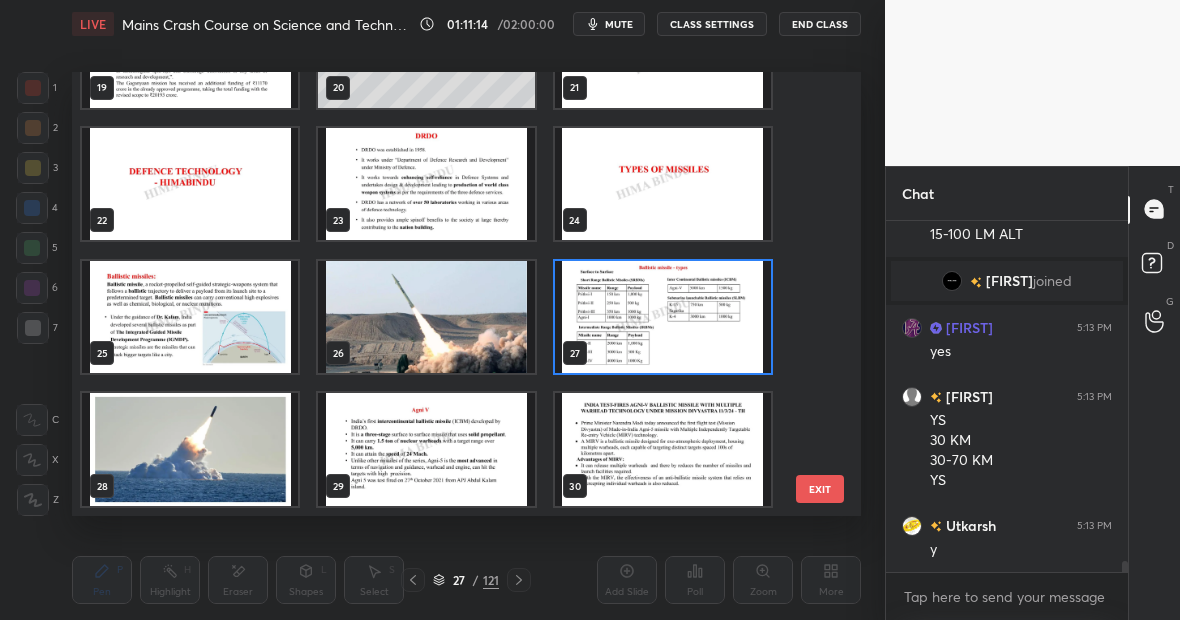 click at bounding box center [663, 317] 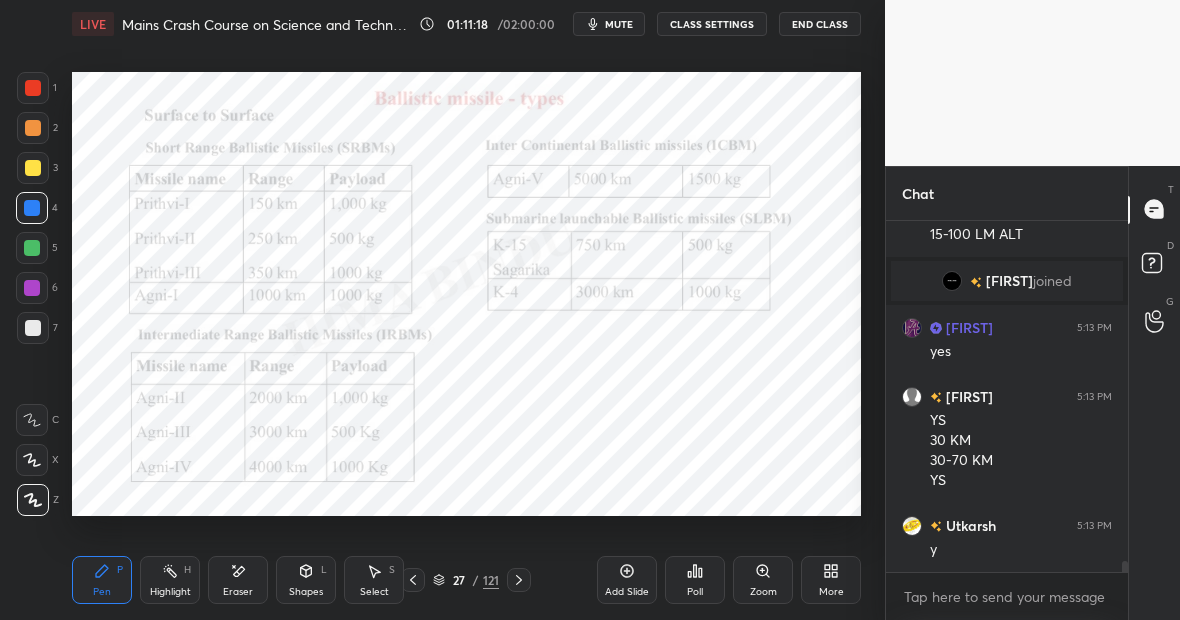 click 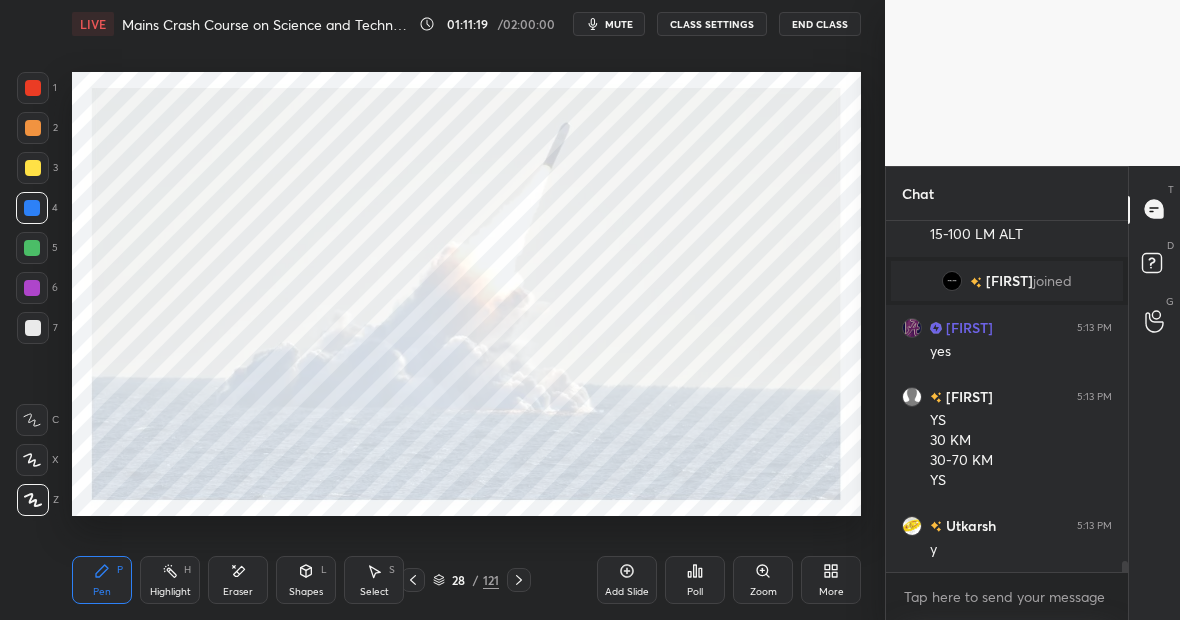 click 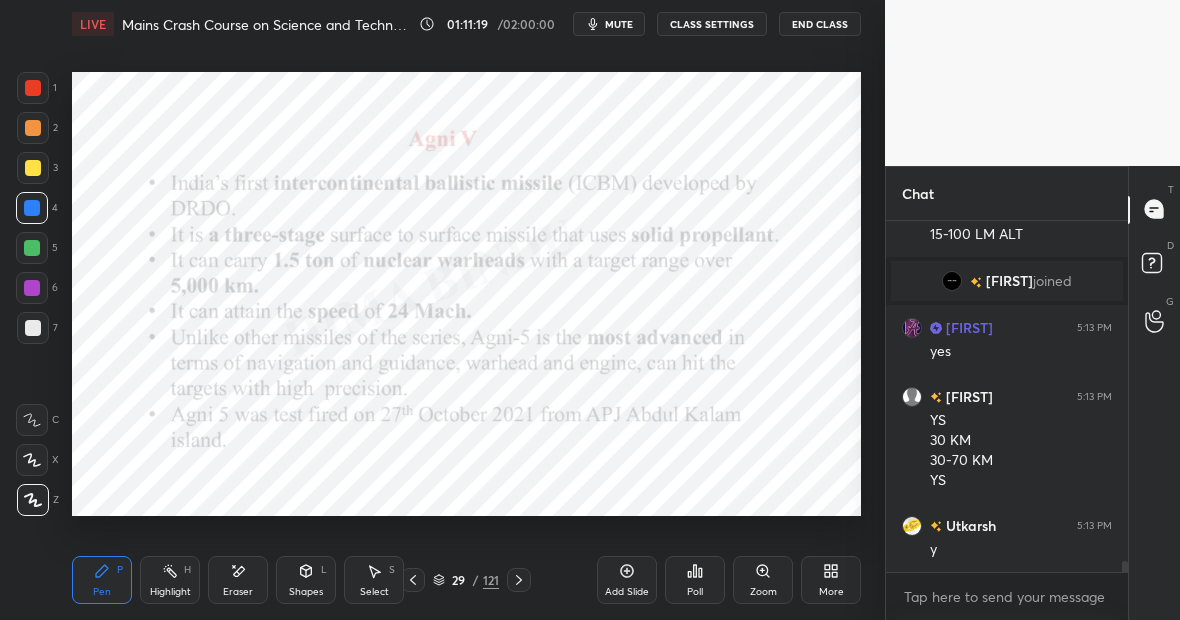 click 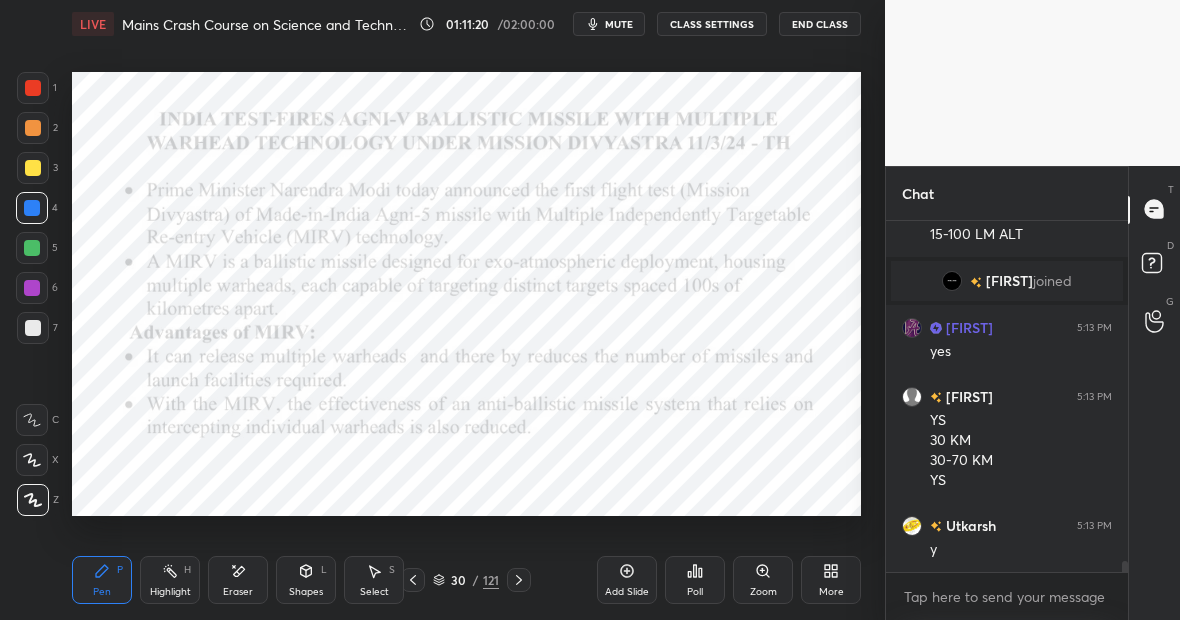 click 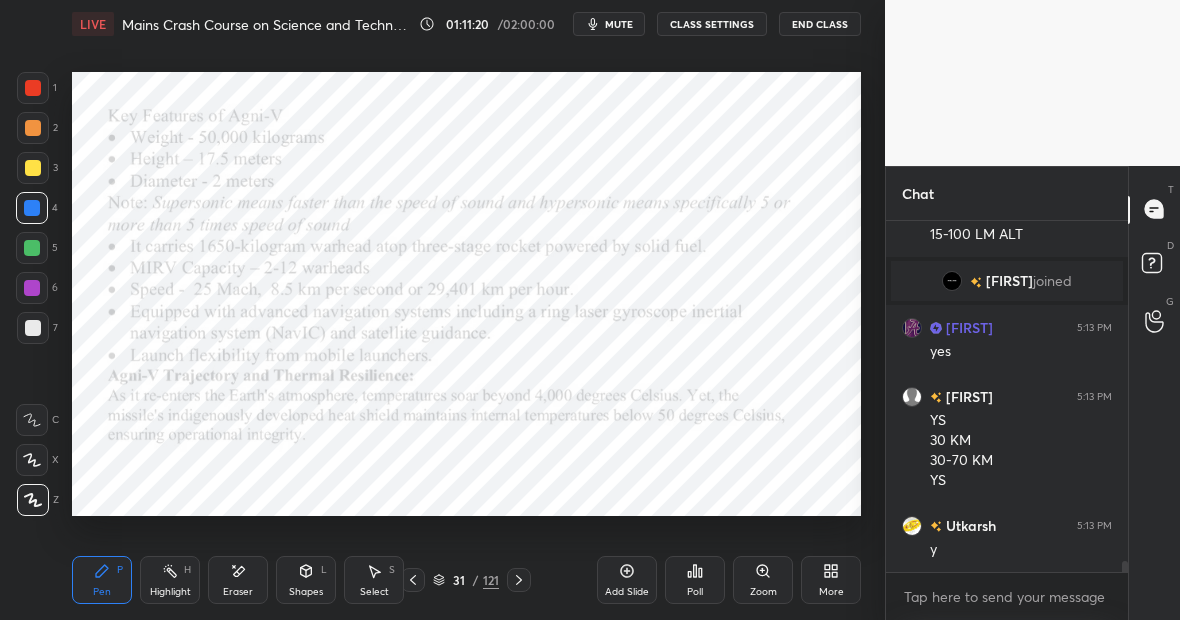 click 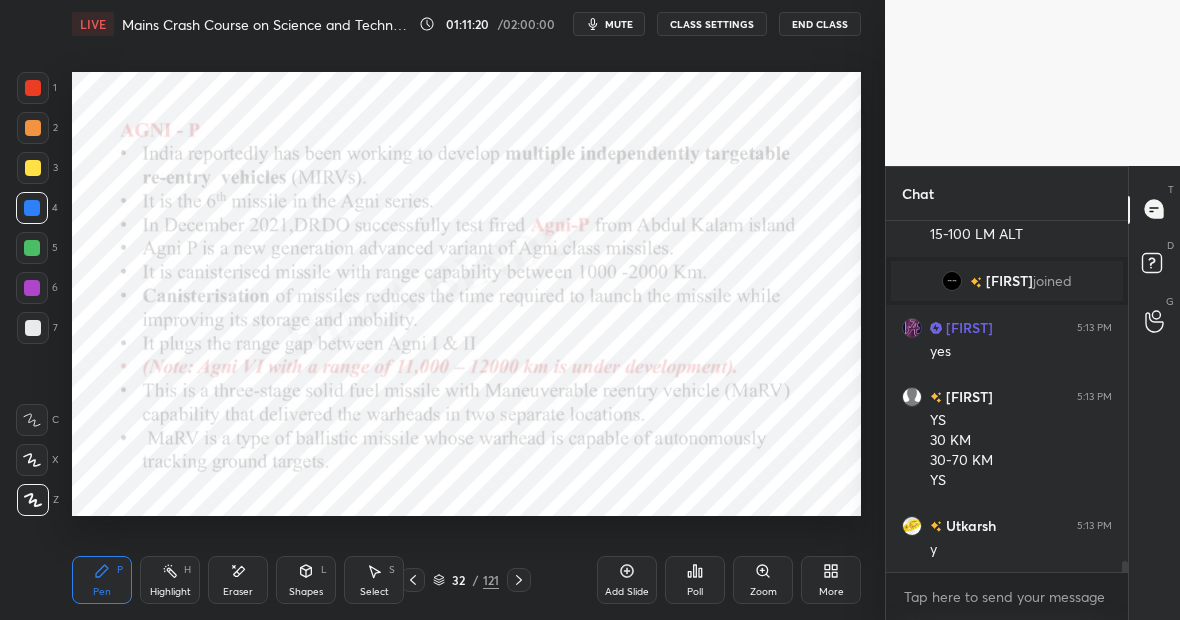 click 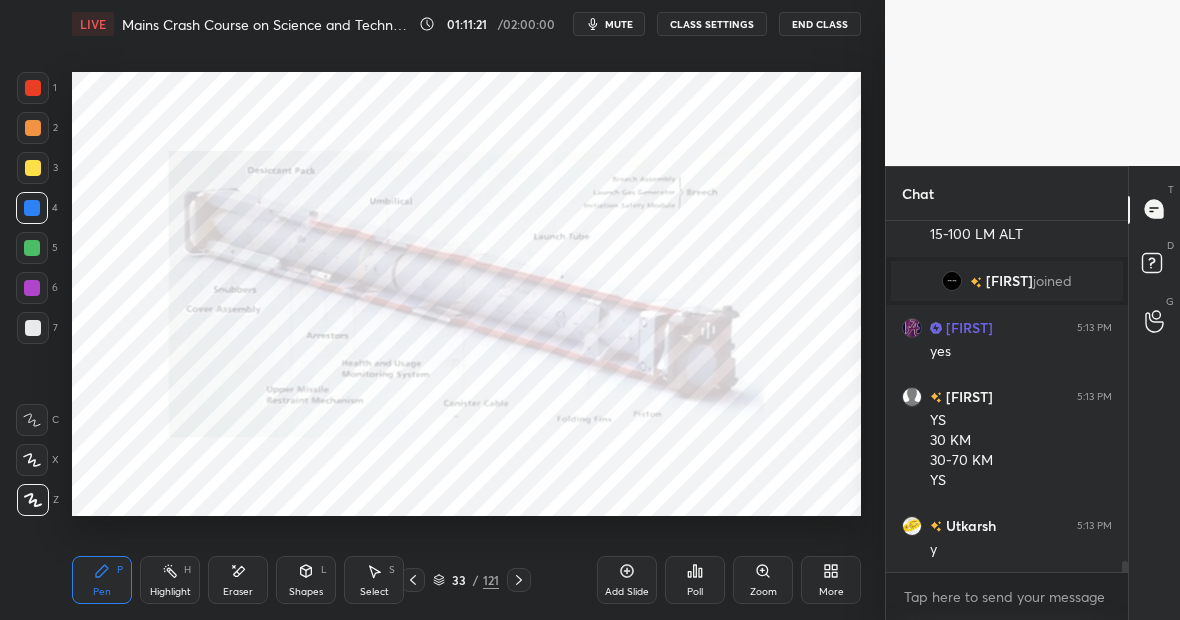 click 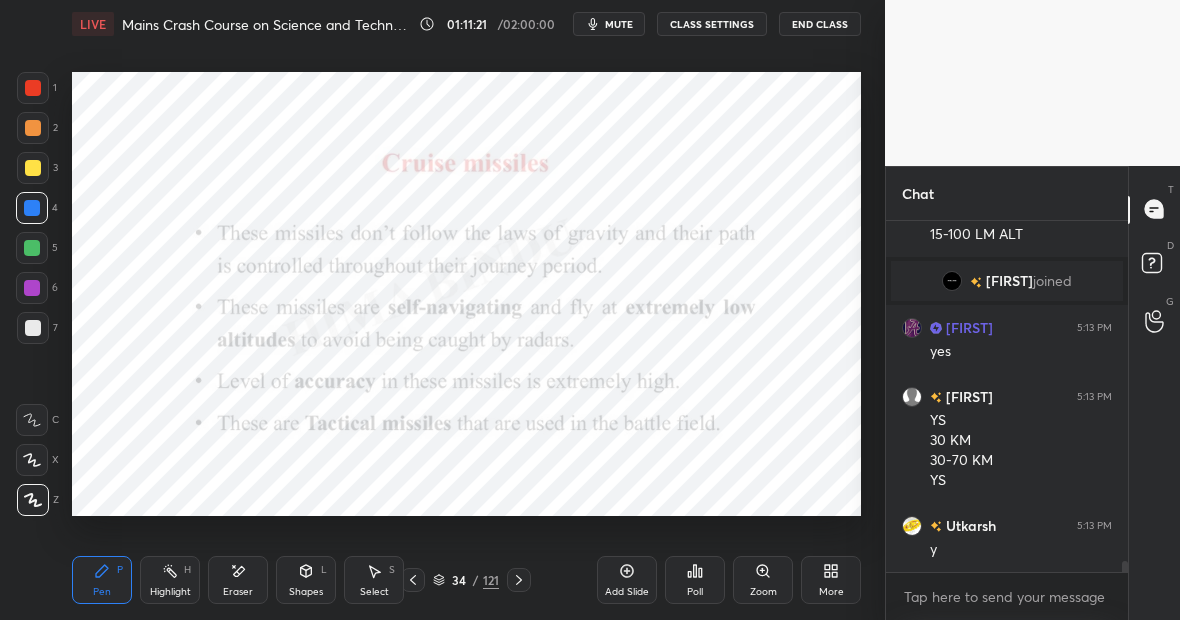 click 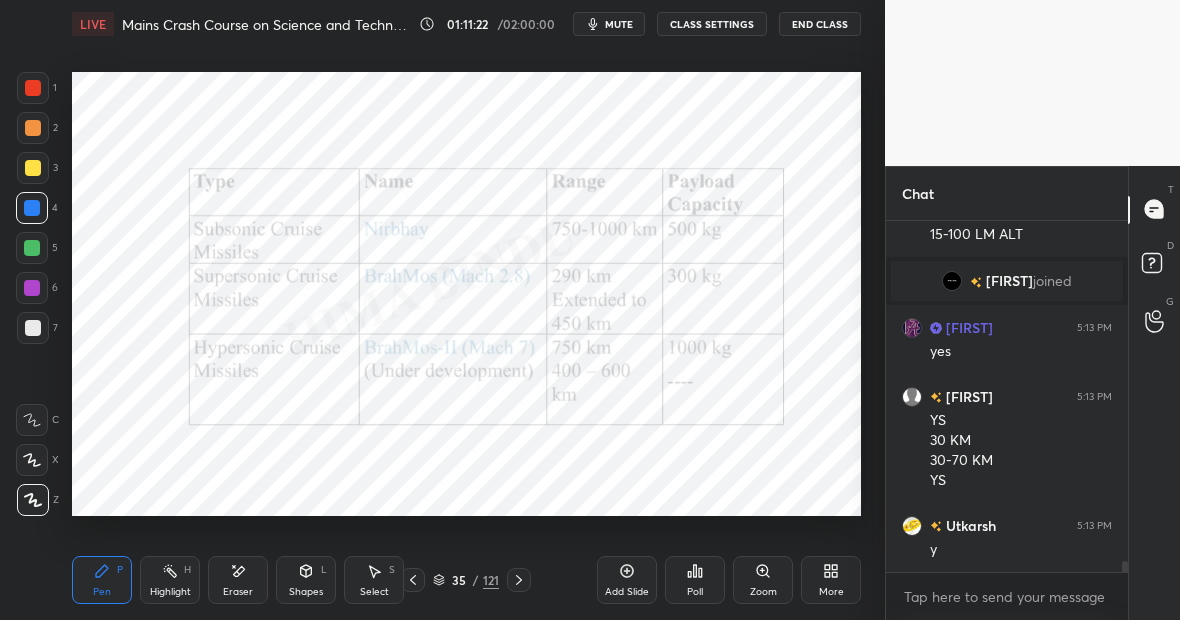 click 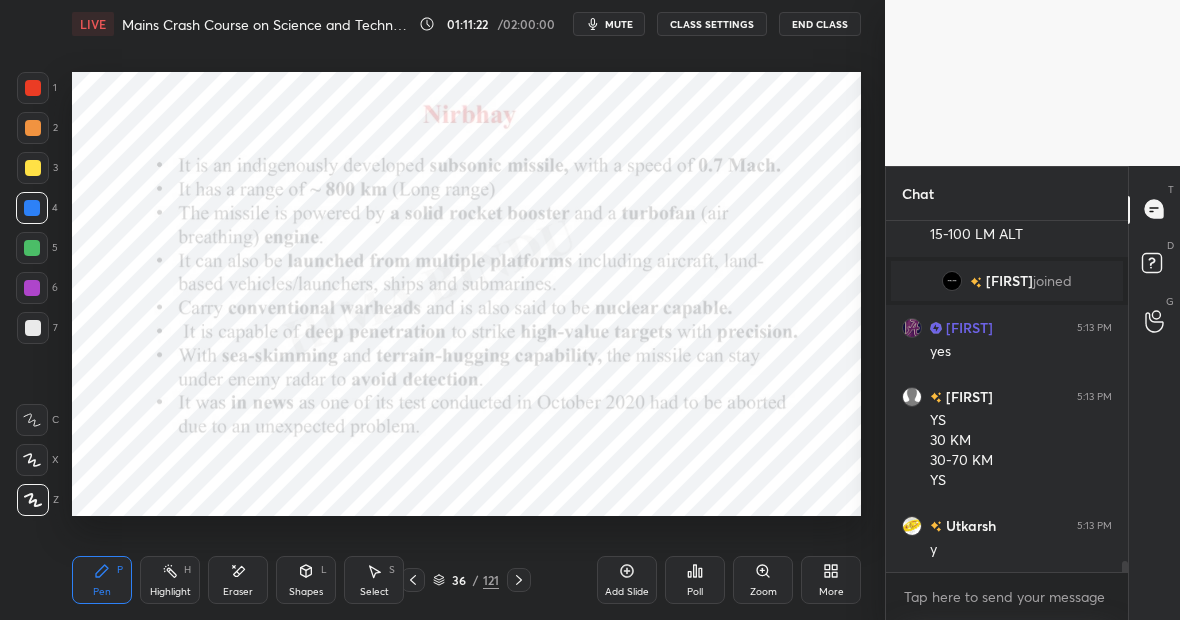 click 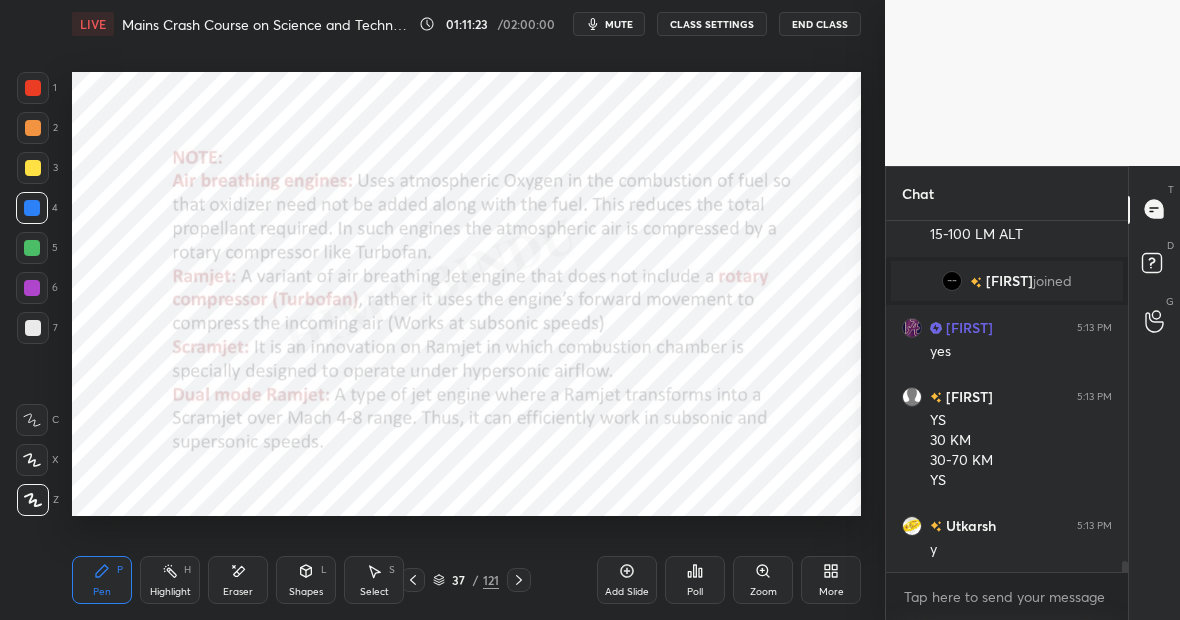 click 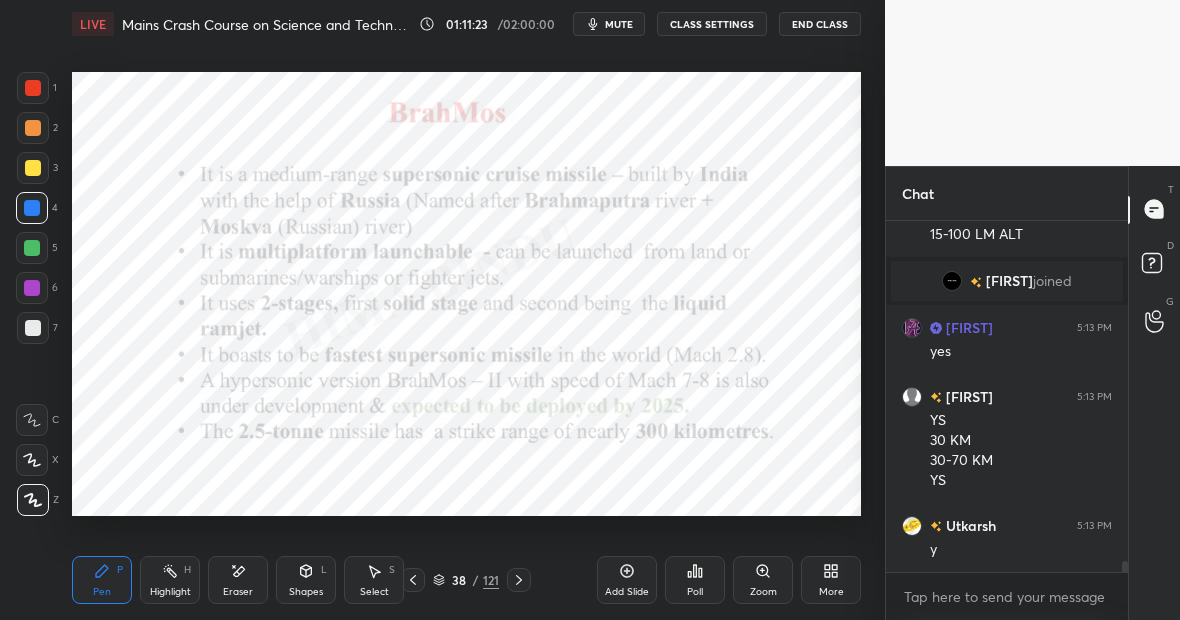 click 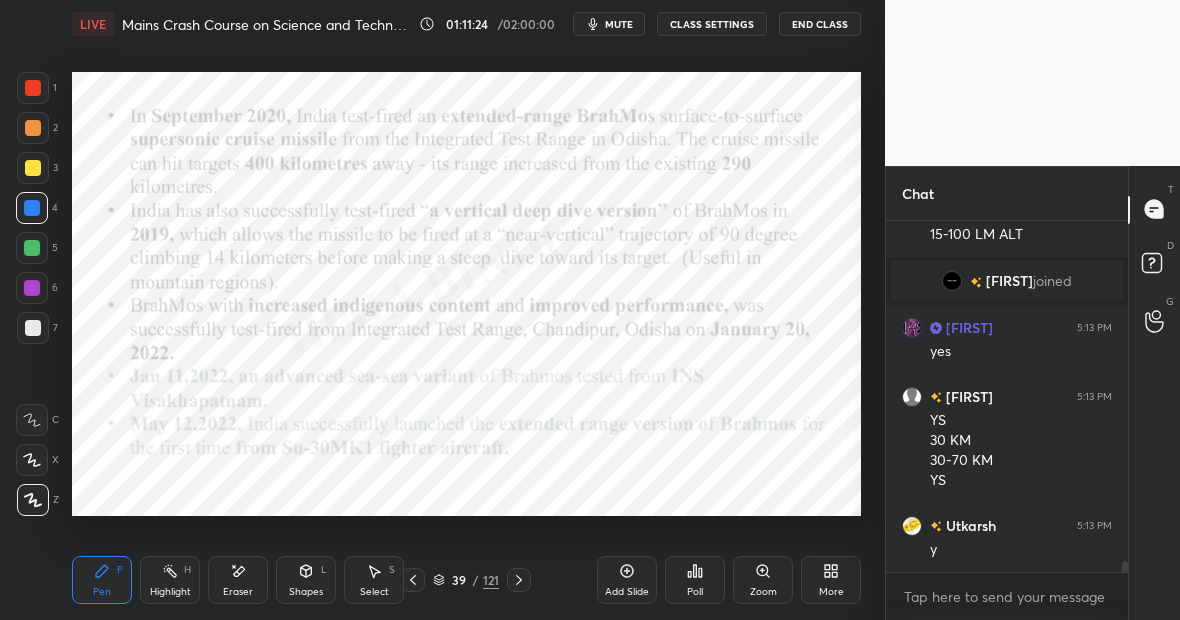 click 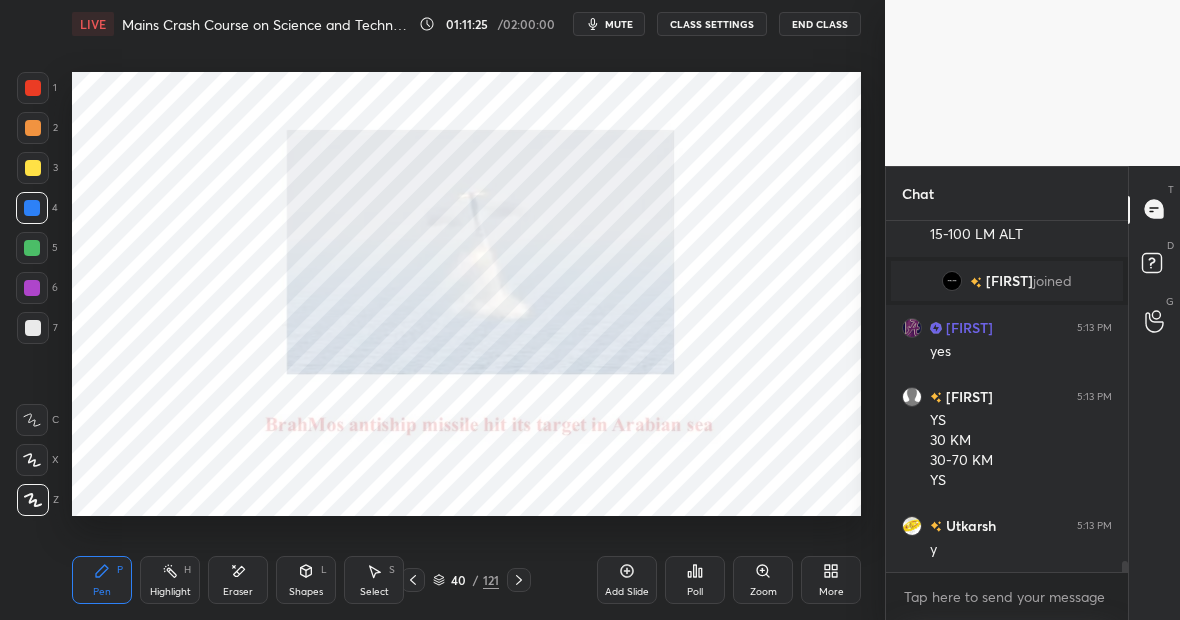 click 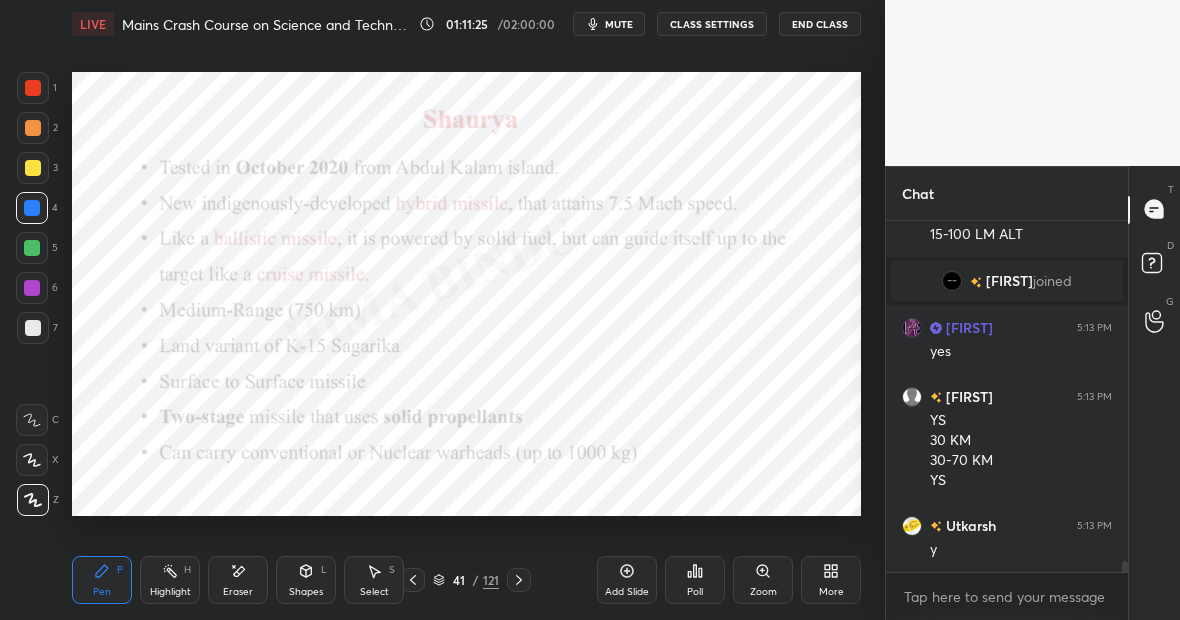 click 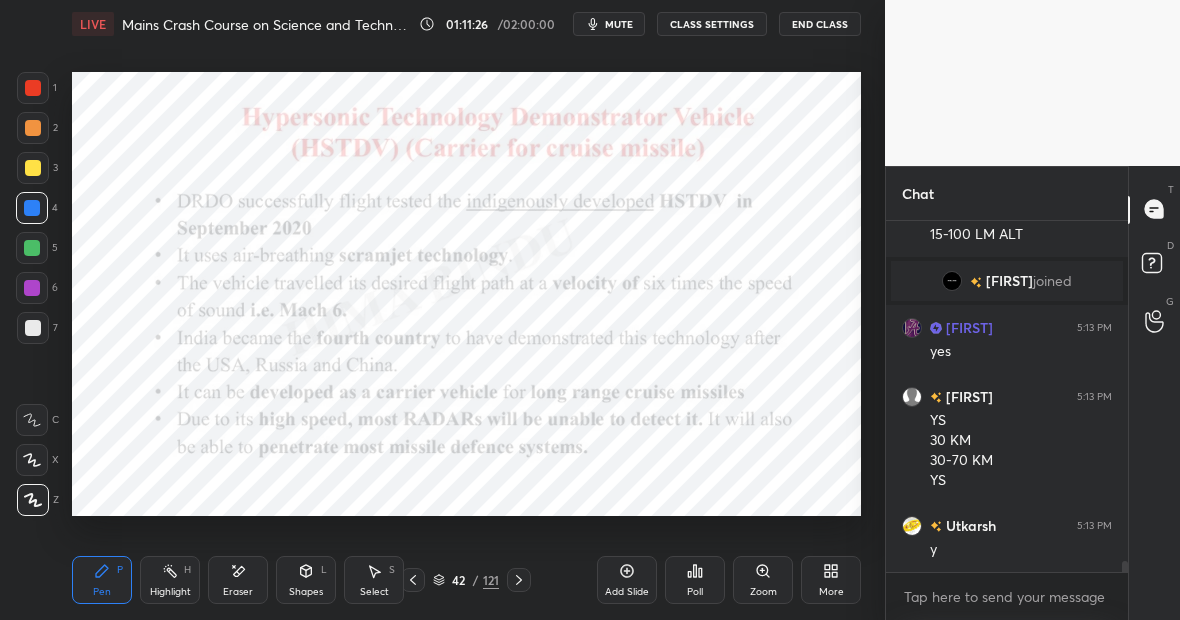 click 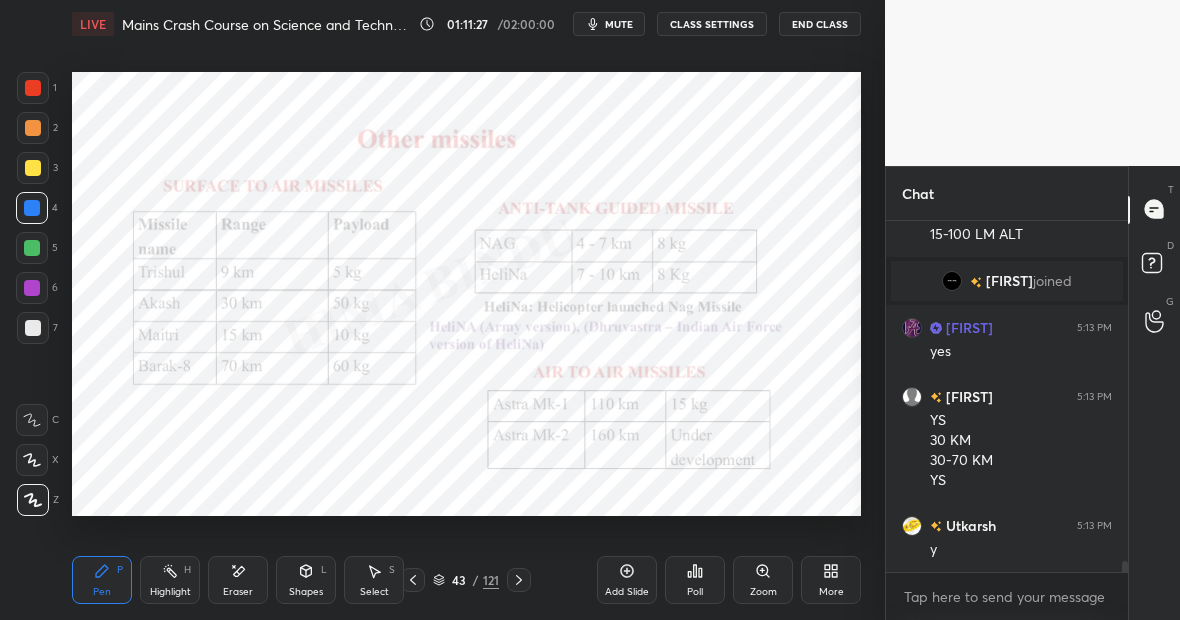 click 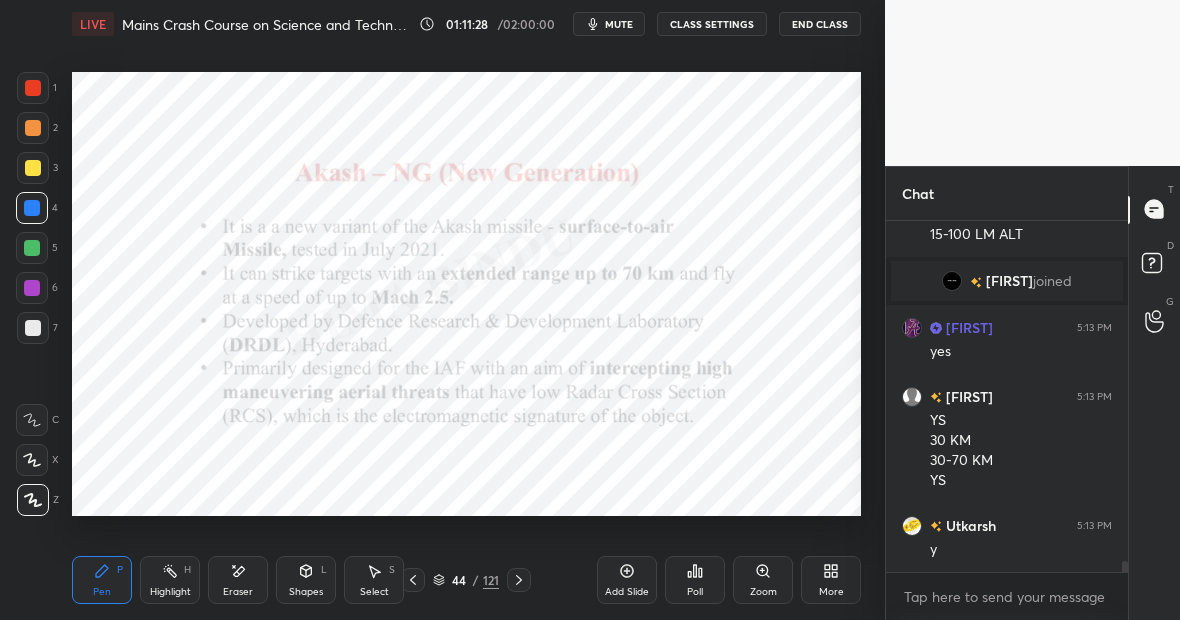 click 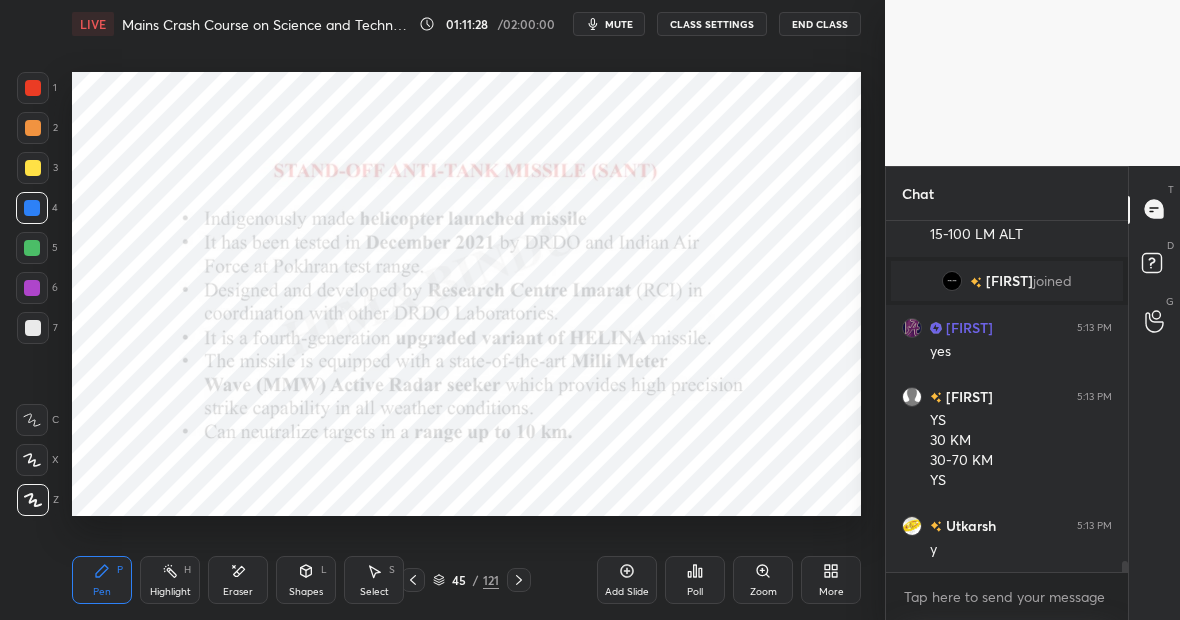 click 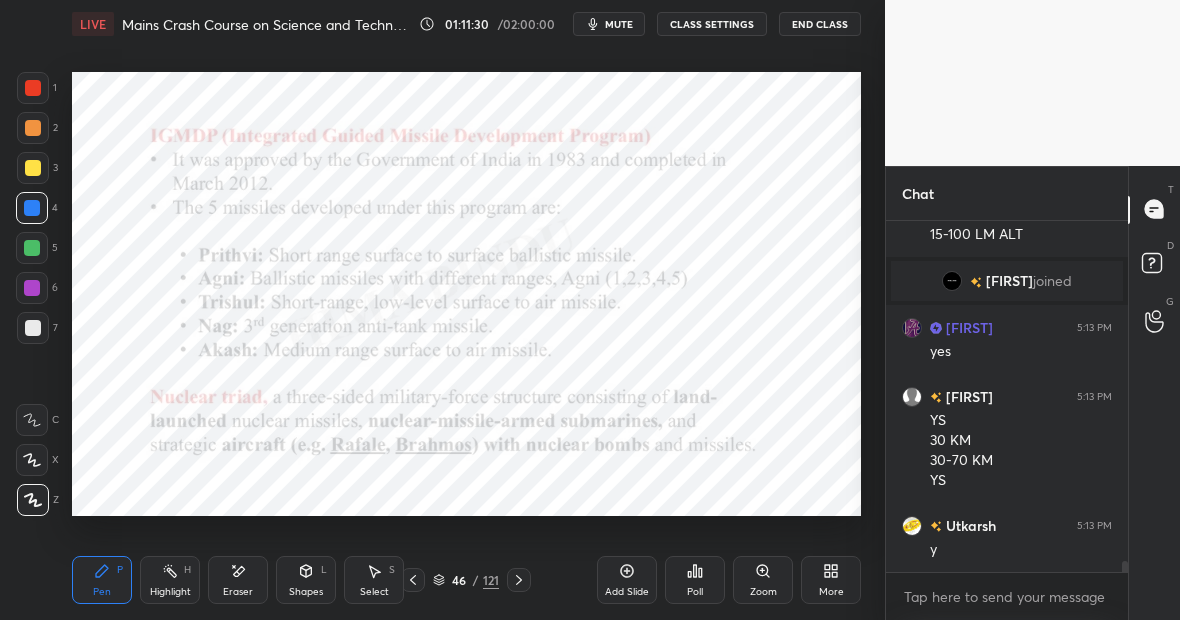 click on "121" at bounding box center [491, 580] 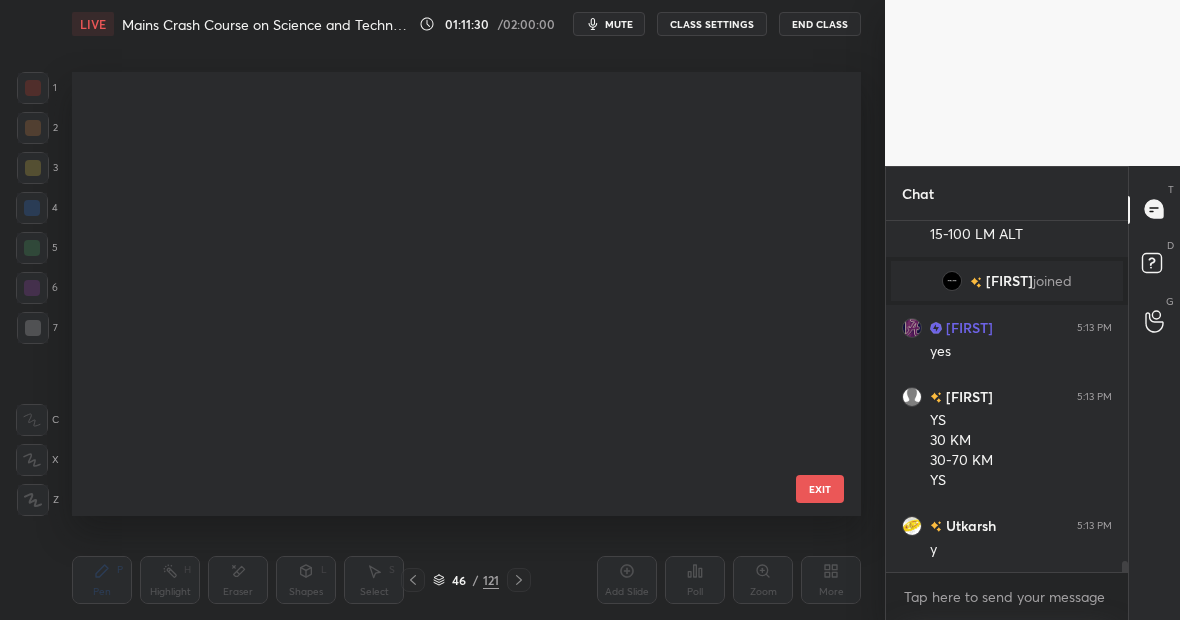 scroll, scrollTop: 1683, scrollLeft: 0, axis: vertical 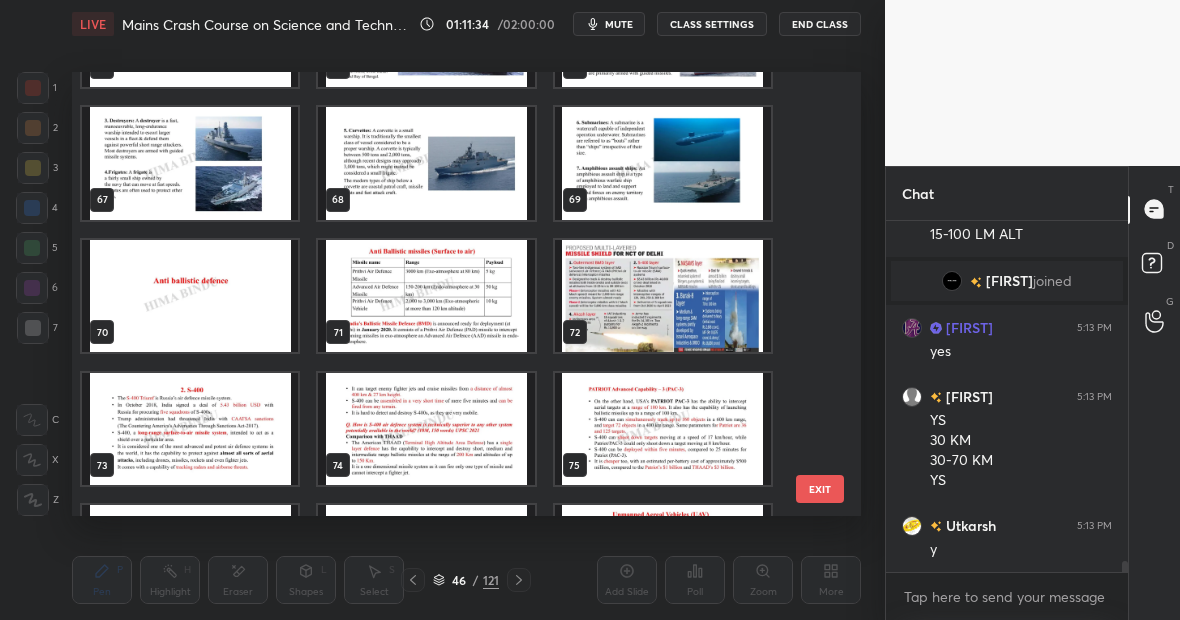 click at bounding box center [663, 296] 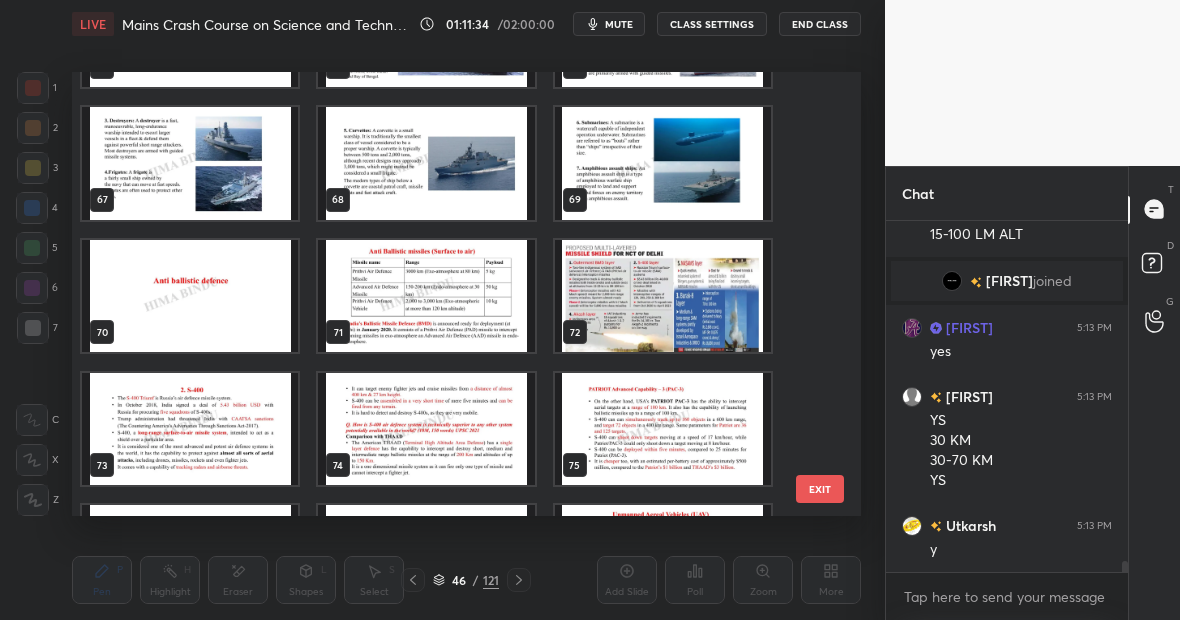 click at bounding box center (663, 296) 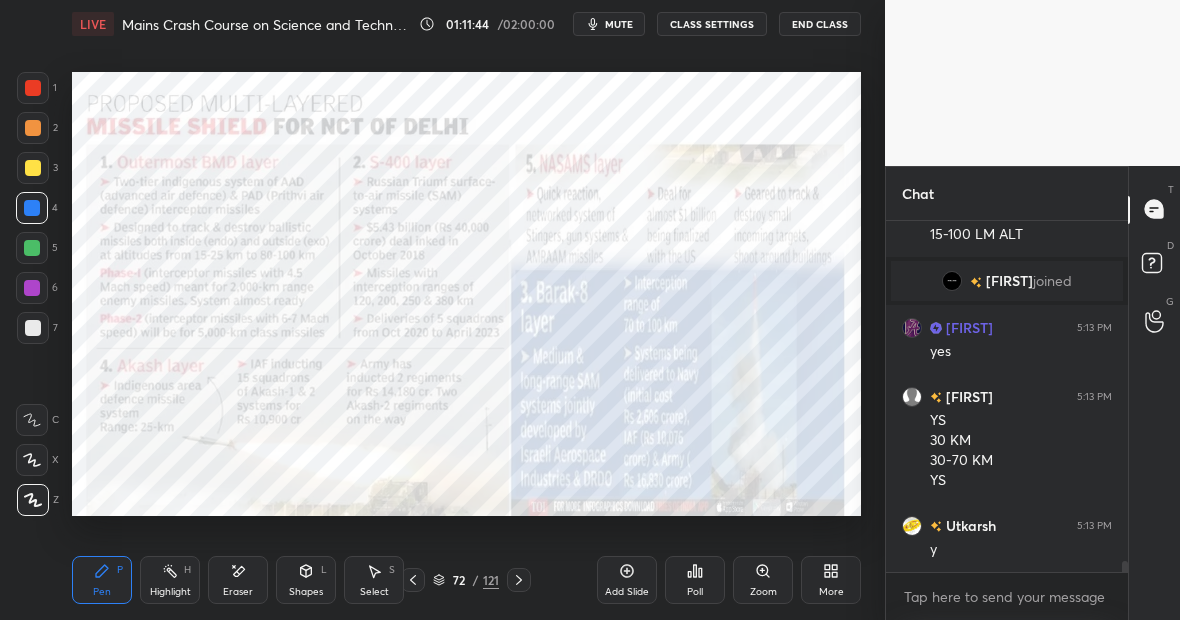 scroll, scrollTop: 10701, scrollLeft: 0, axis: vertical 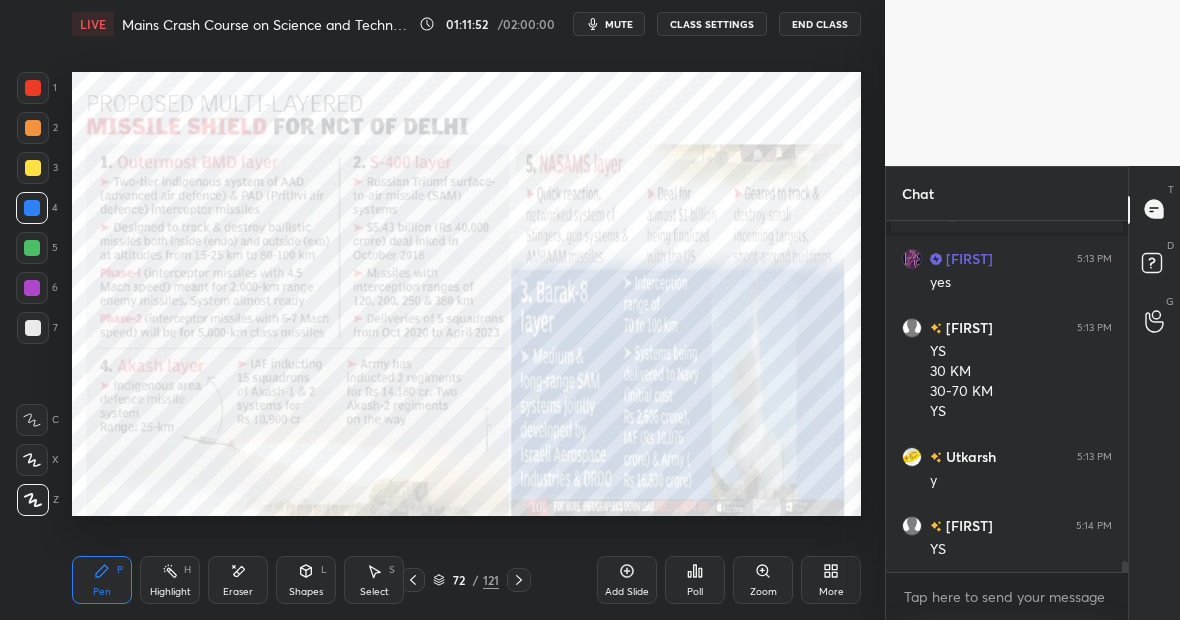 click 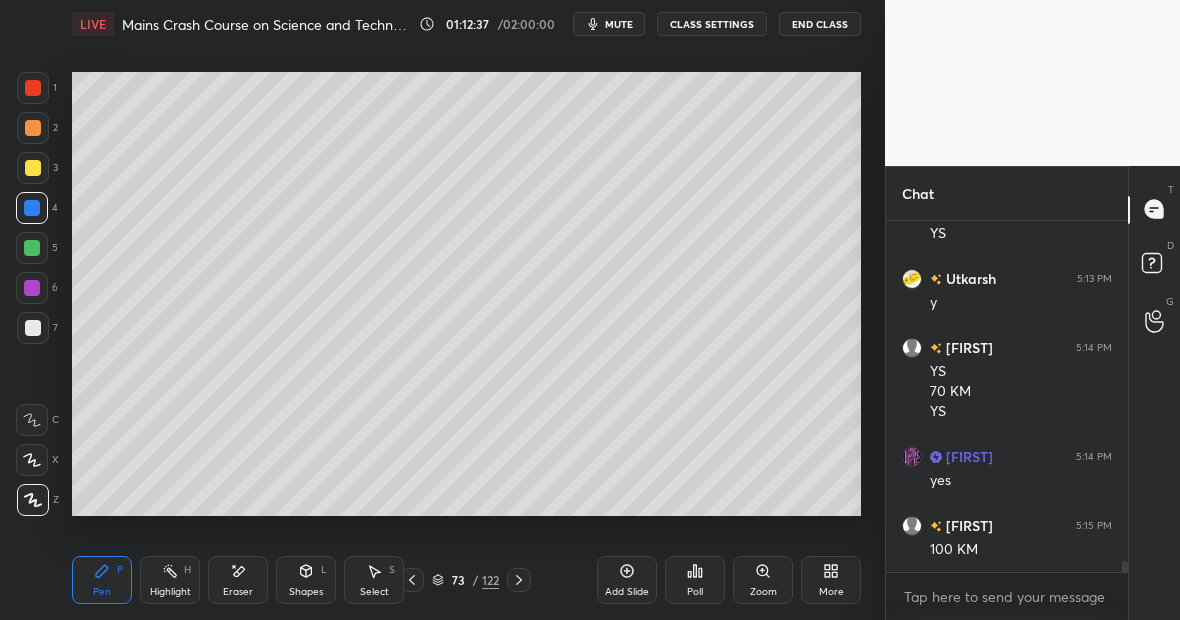 scroll, scrollTop: 10899, scrollLeft: 0, axis: vertical 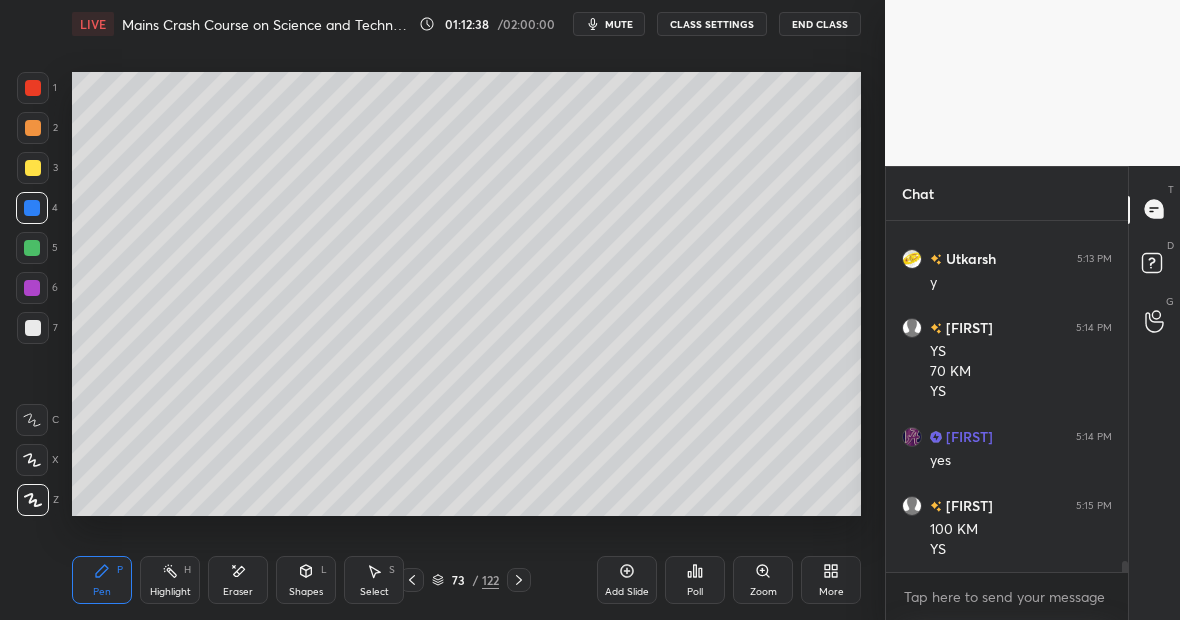 drag, startPoint x: 248, startPoint y: 576, endPoint x: 257, endPoint y: 569, distance: 11.401754 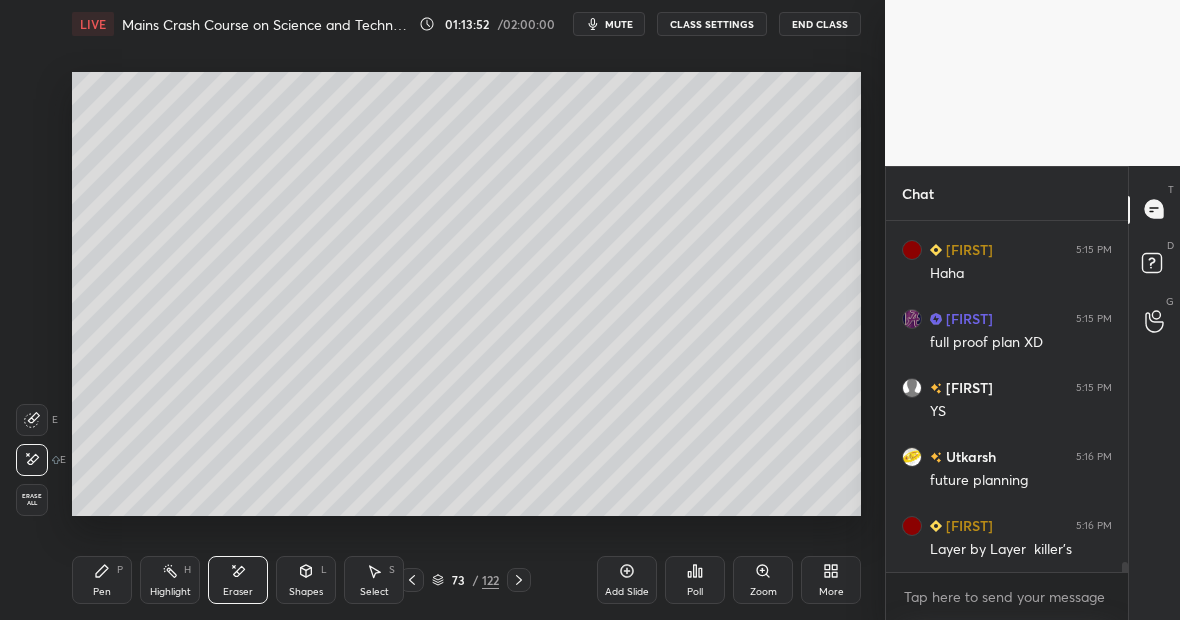 scroll, scrollTop: 11393, scrollLeft: 0, axis: vertical 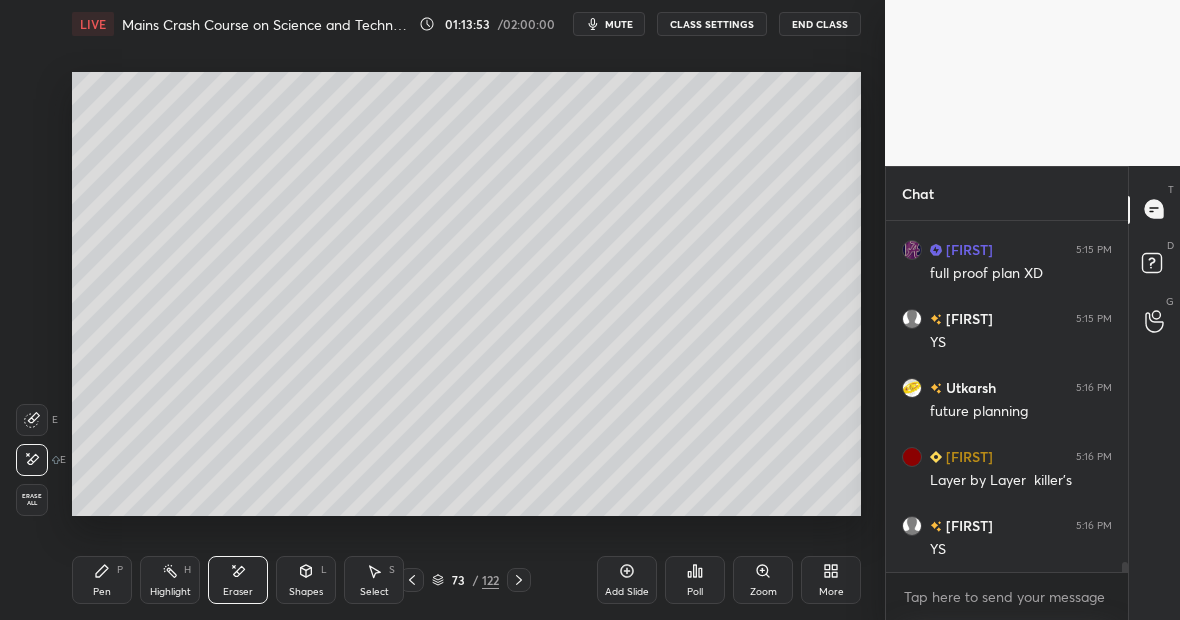 click on "Pen P" at bounding box center [102, 580] 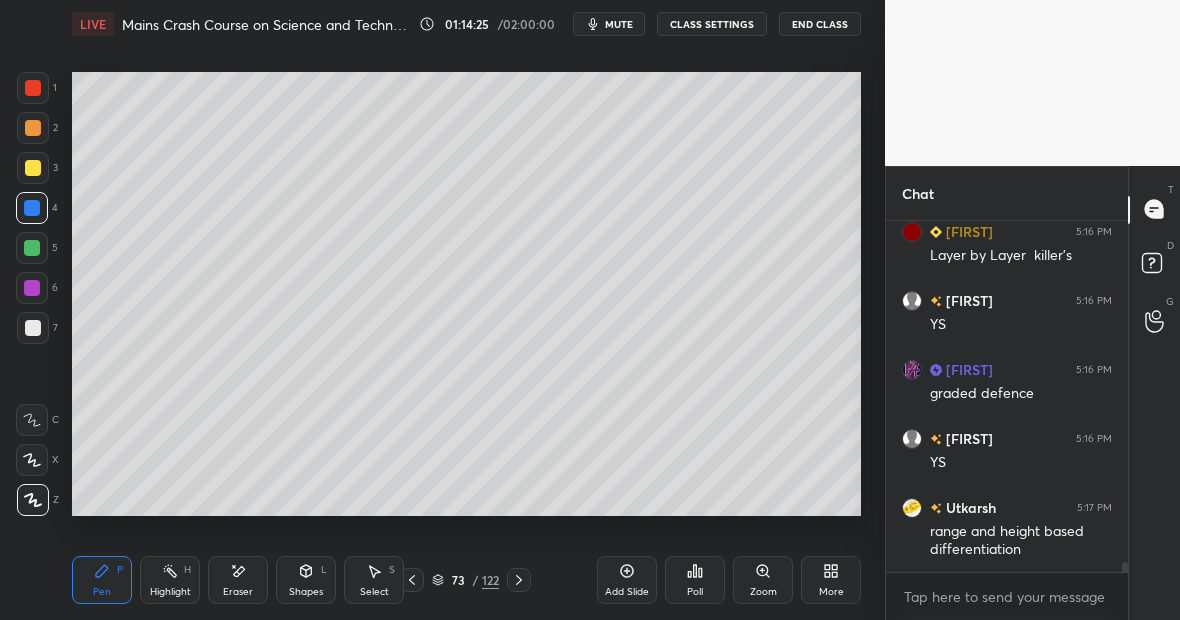 scroll, scrollTop: 11687, scrollLeft: 0, axis: vertical 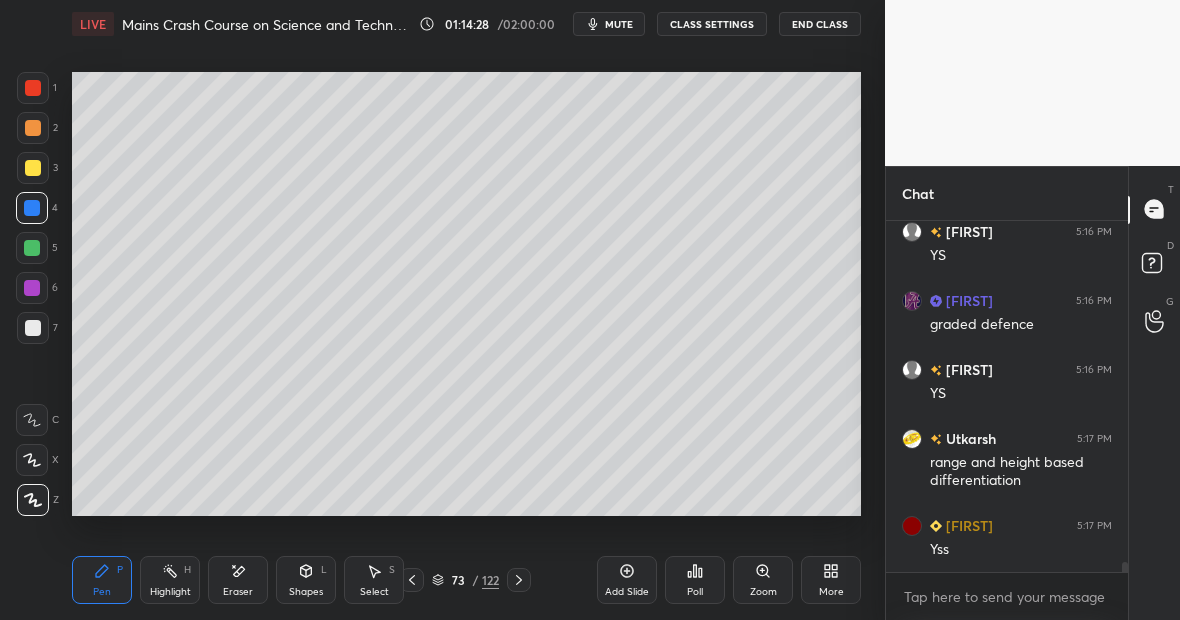 click on "Pen P" at bounding box center (102, 580) 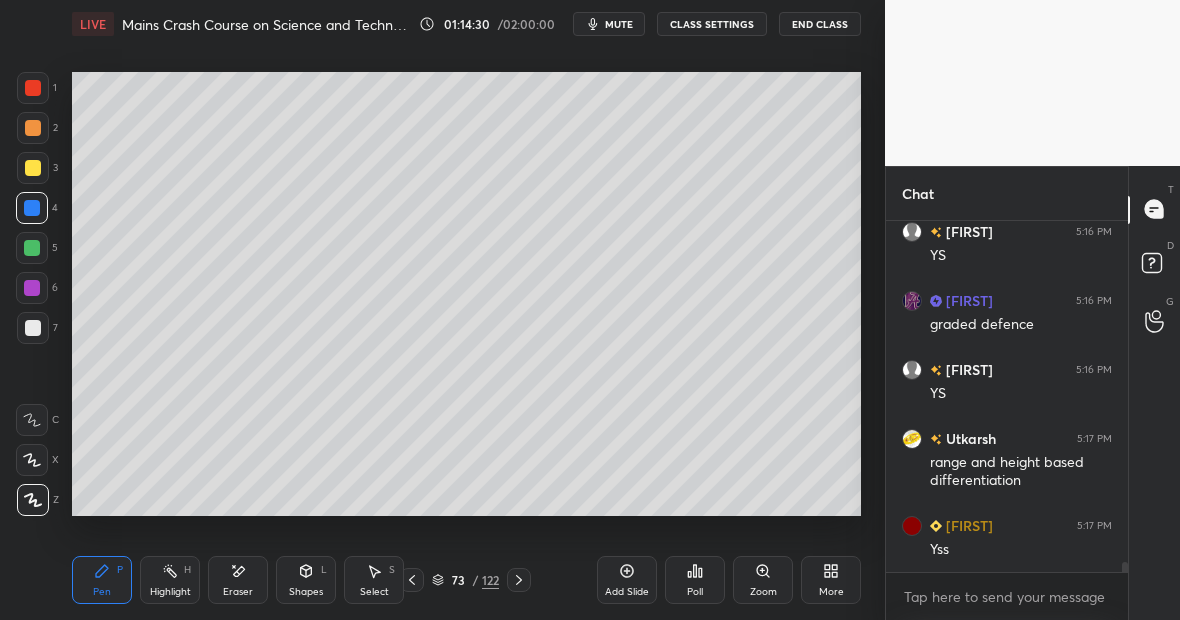 click on "H" at bounding box center (187, 570) 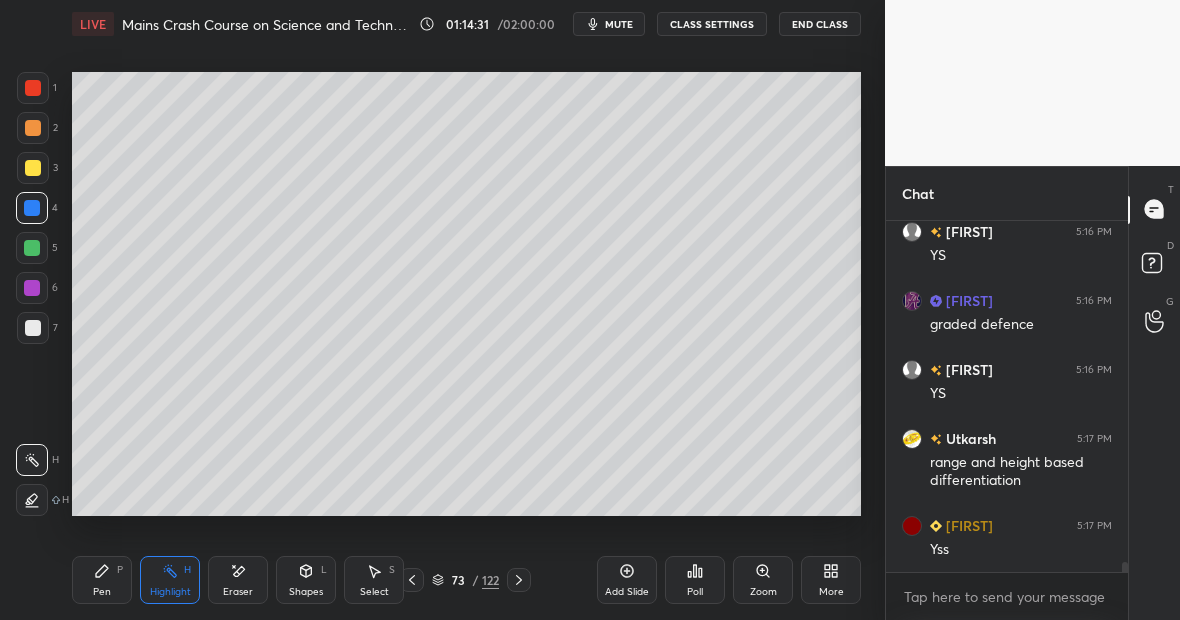 click on "Highlight H" at bounding box center [170, 580] 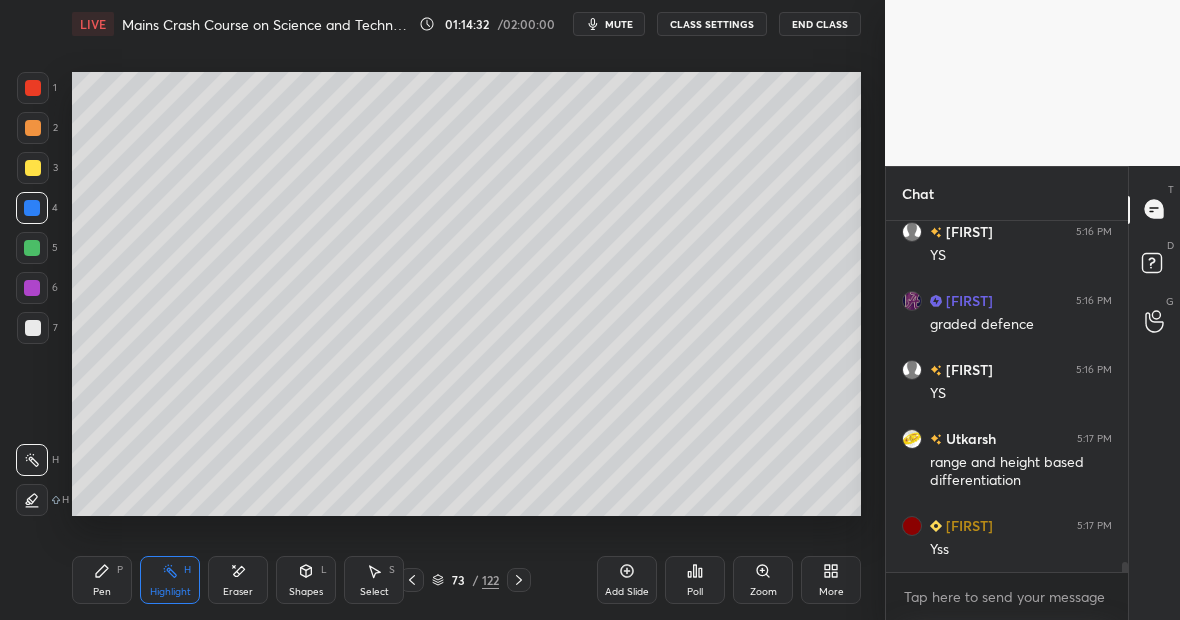 scroll, scrollTop: 11756, scrollLeft: 0, axis: vertical 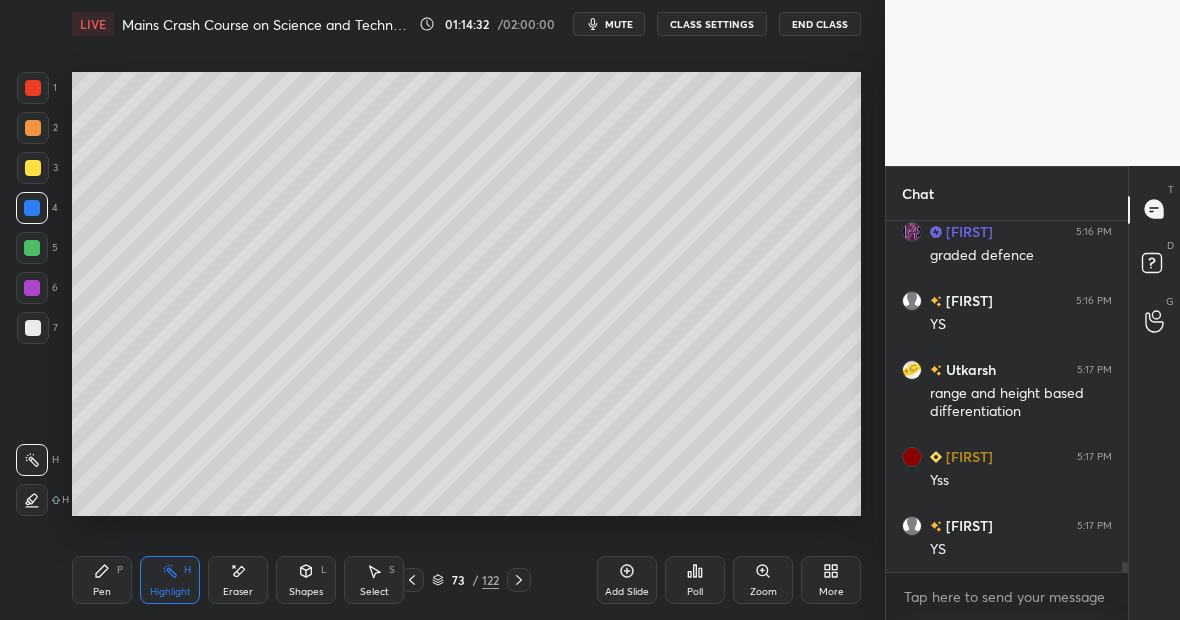 click on "Pen P" at bounding box center (102, 580) 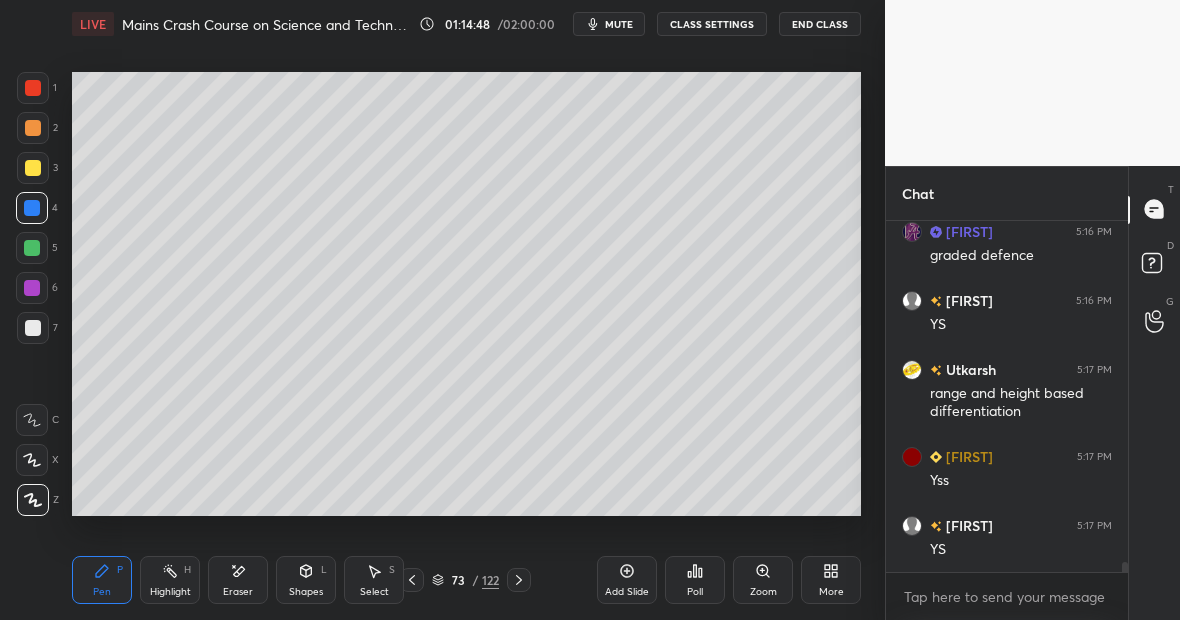 click on "Highlight H" at bounding box center (170, 580) 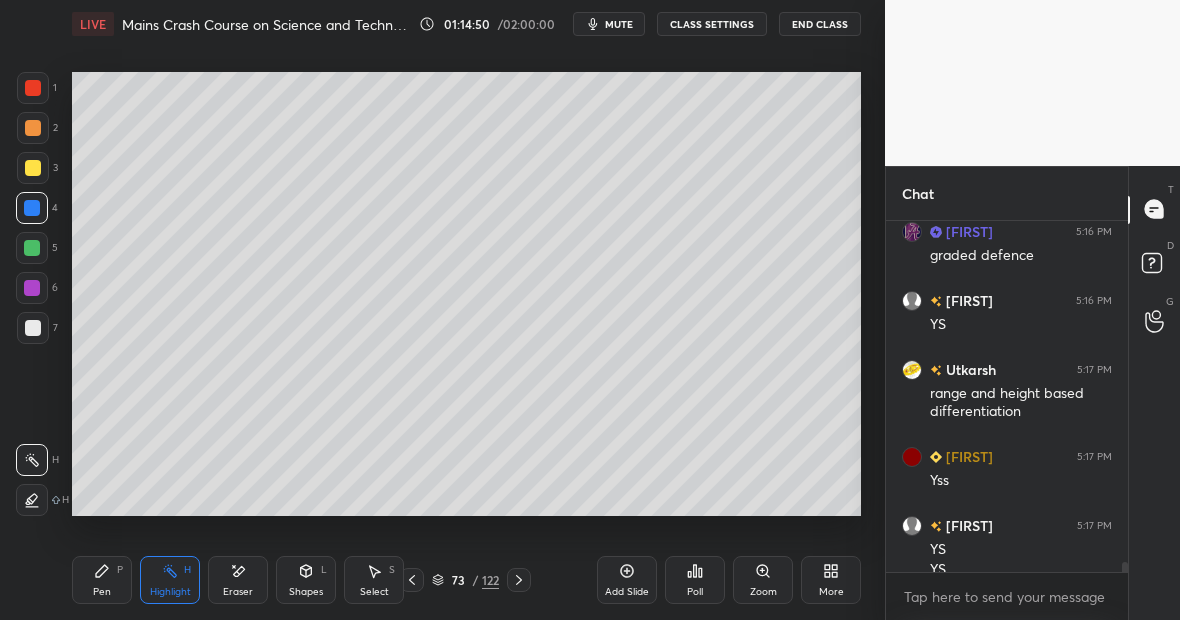 scroll, scrollTop: 11776, scrollLeft: 0, axis: vertical 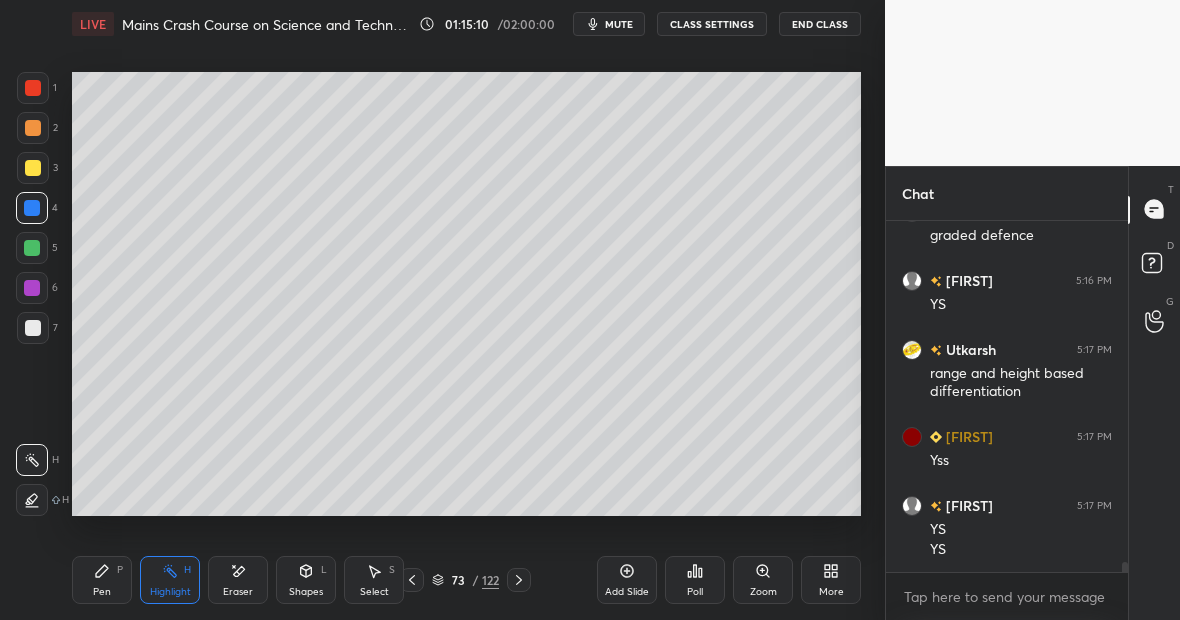 click on "Pen P" at bounding box center (102, 580) 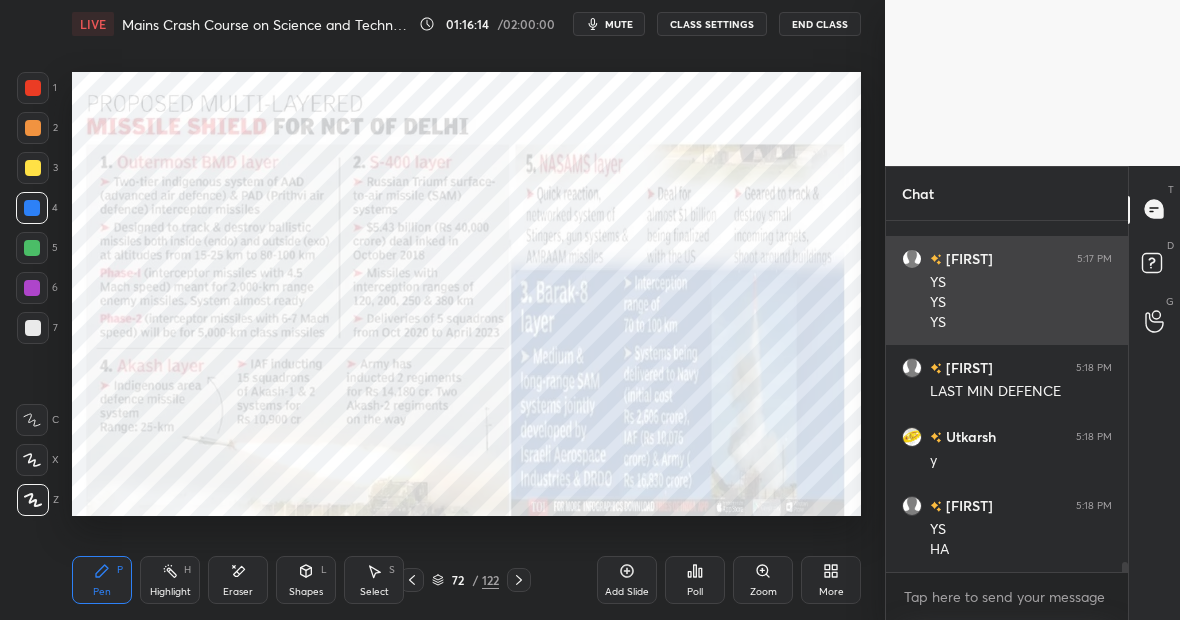 scroll, scrollTop: 12043, scrollLeft: 0, axis: vertical 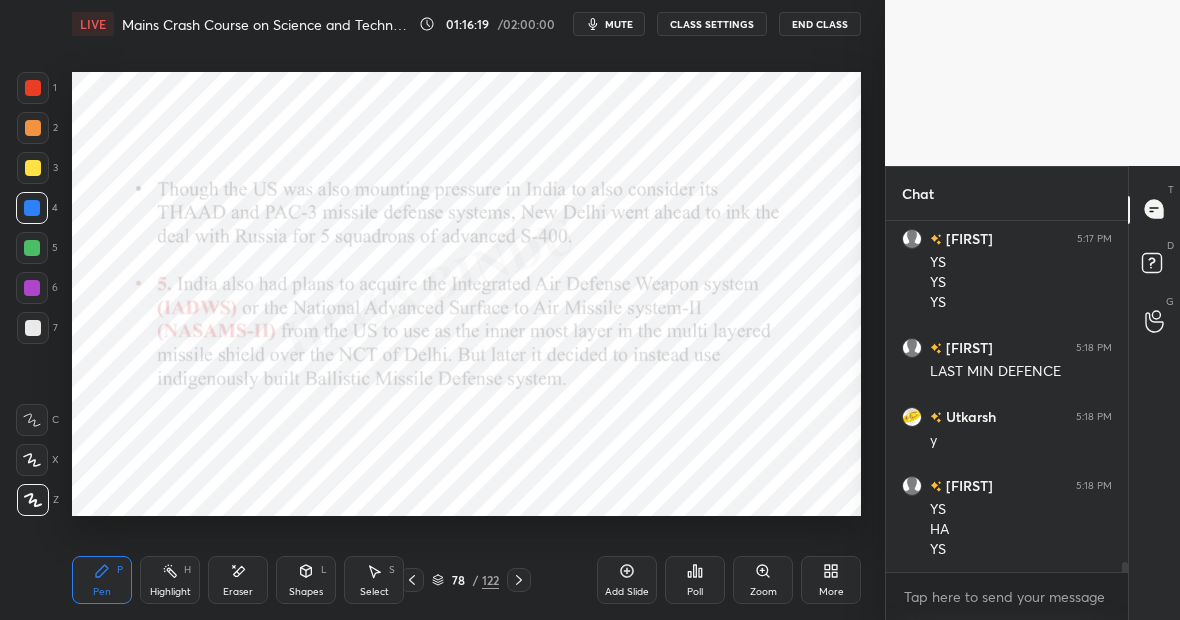 click on "122" at bounding box center (490, 580) 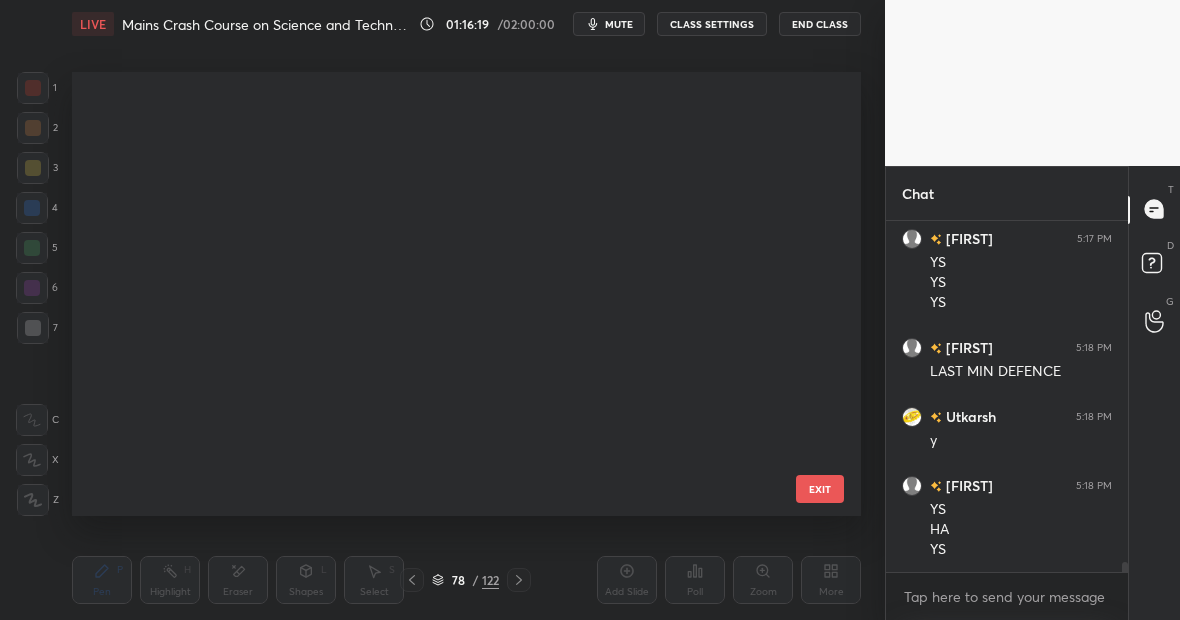 scroll, scrollTop: 3012, scrollLeft: 0, axis: vertical 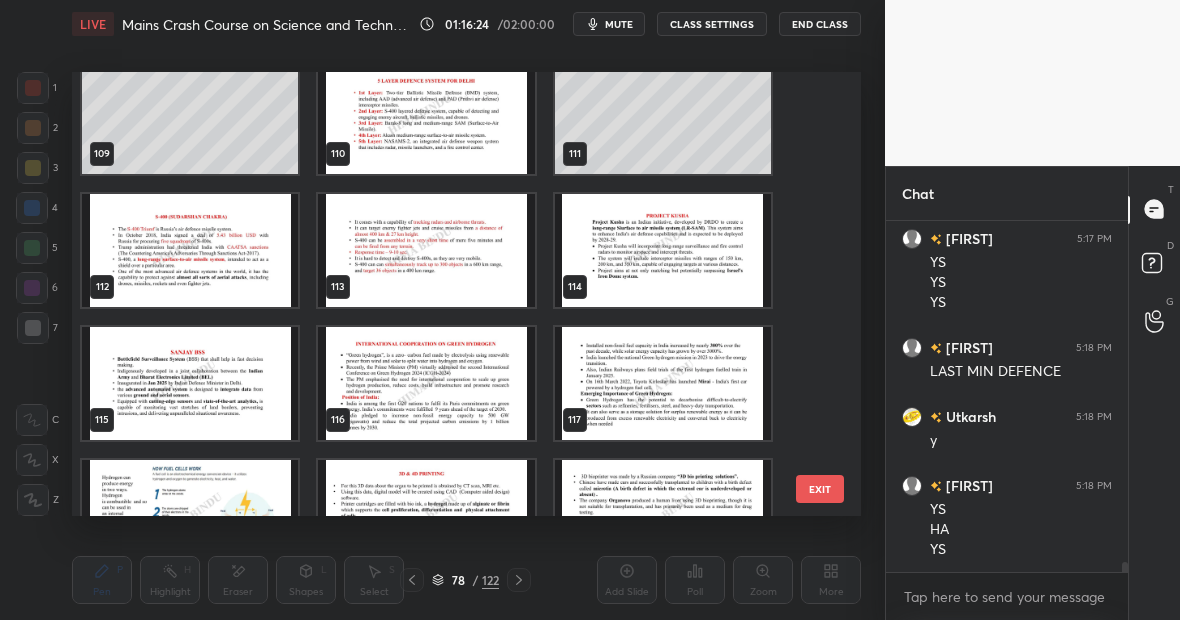 click at bounding box center (426, 117) 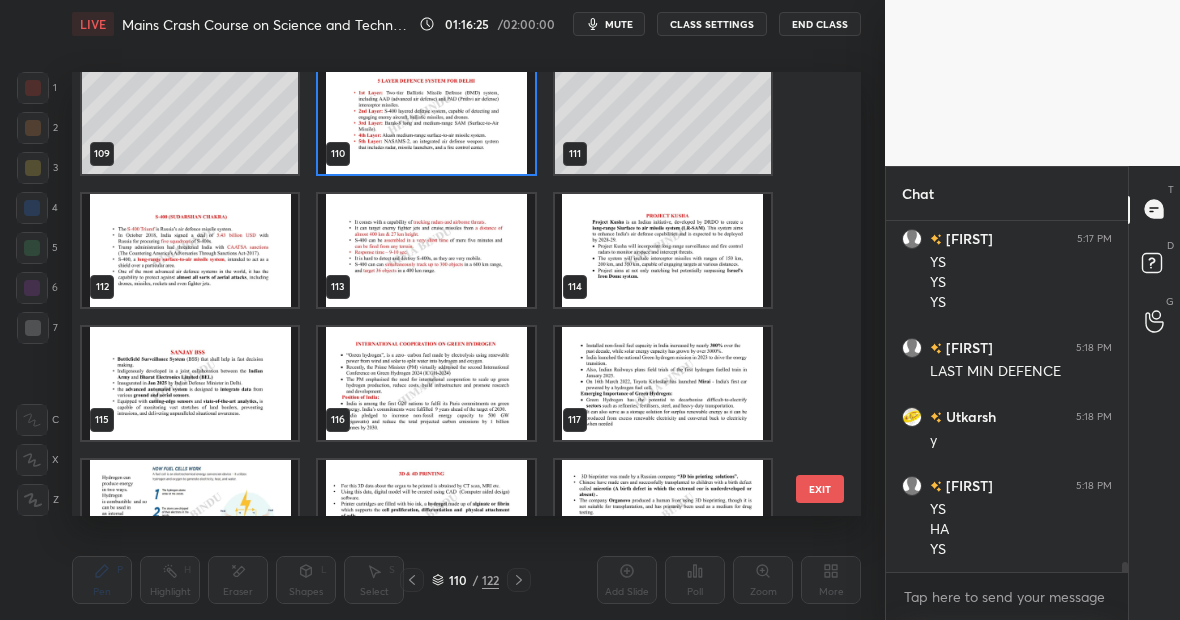 scroll, scrollTop: 4786, scrollLeft: 0, axis: vertical 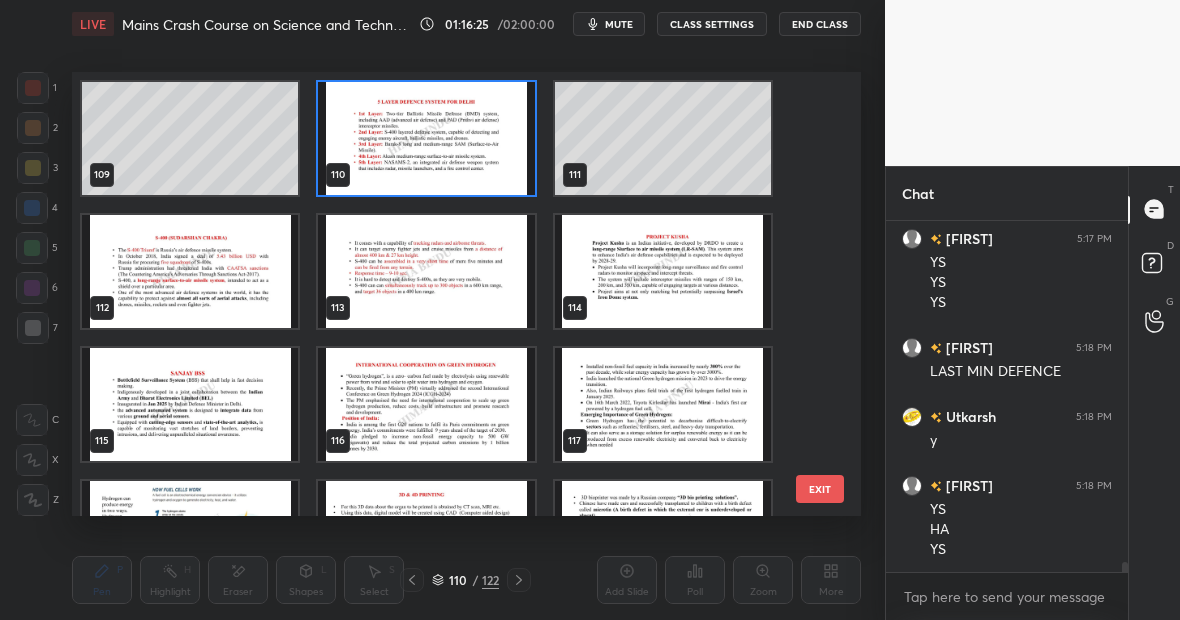 click on "109 110 111 112 113 114 115 116 117 118 119 120 121 122" at bounding box center [449, 294] 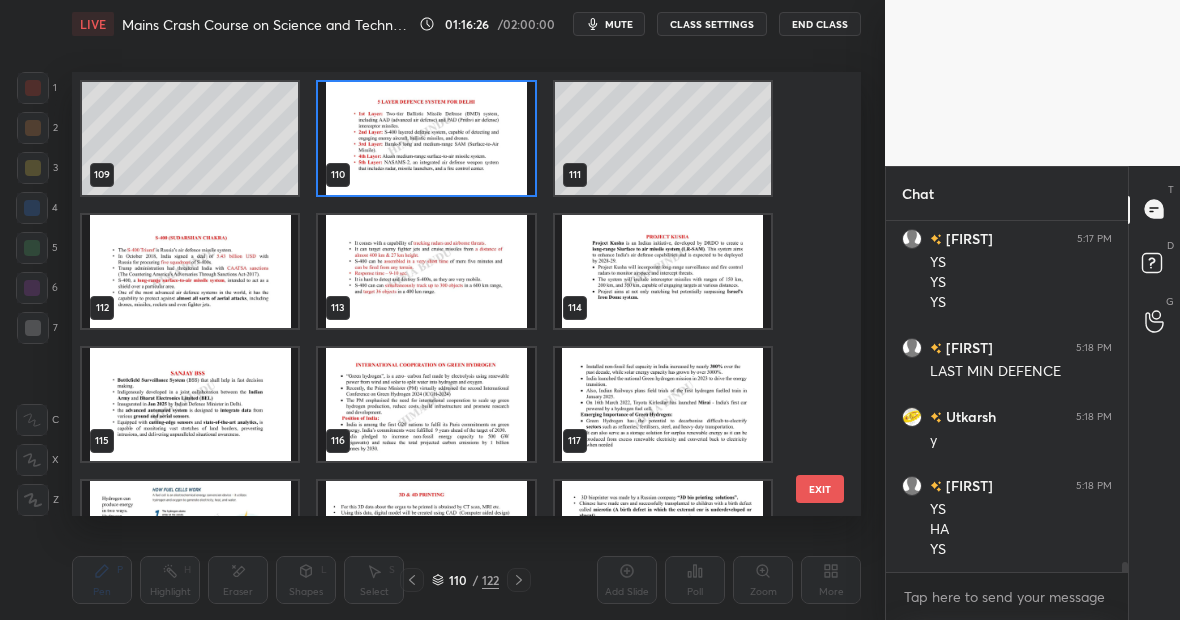 click at bounding box center [426, 138] 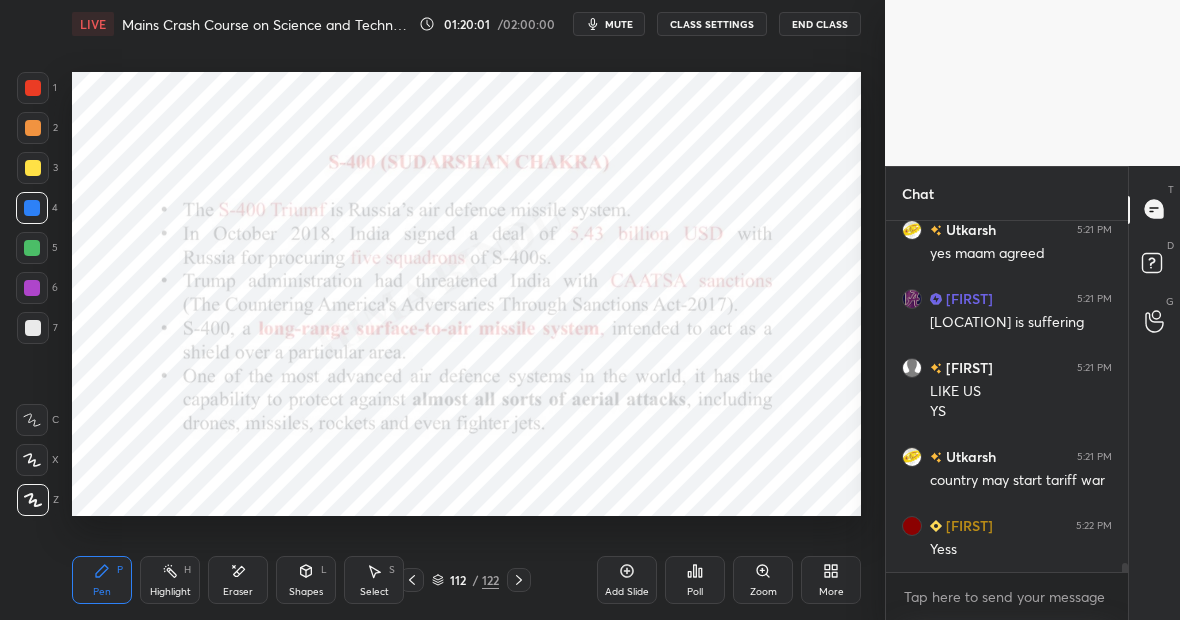 scroll, scrollTop: 12891, scrollLeft: 0, axis: vertical 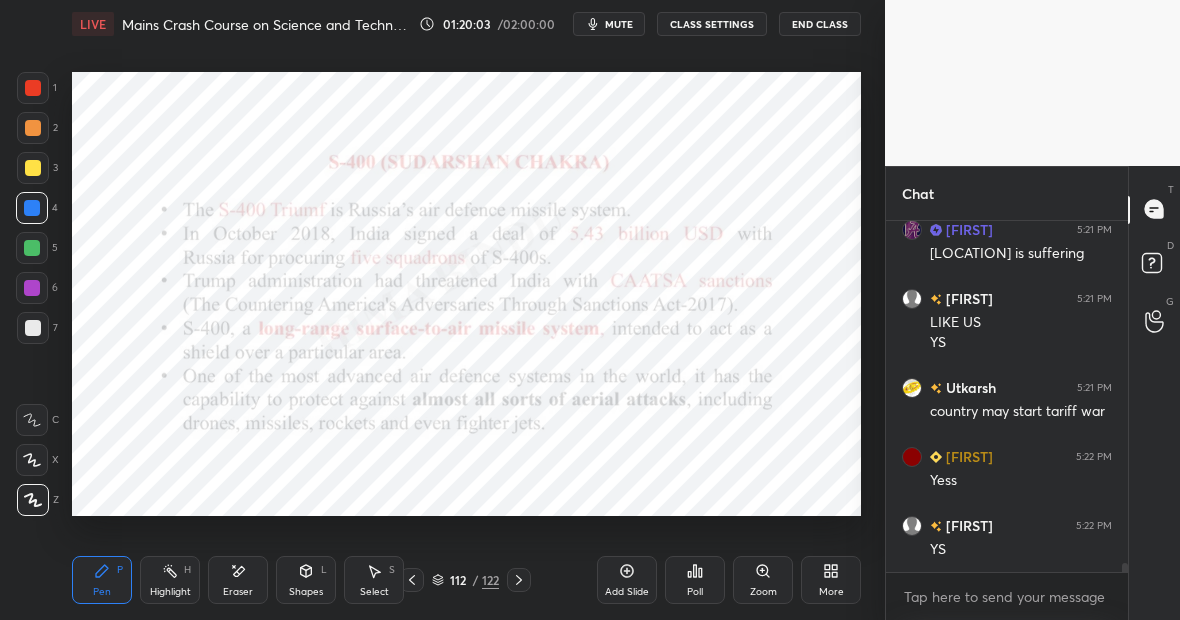 click on "Pen P" at bounding box center [102, 580] 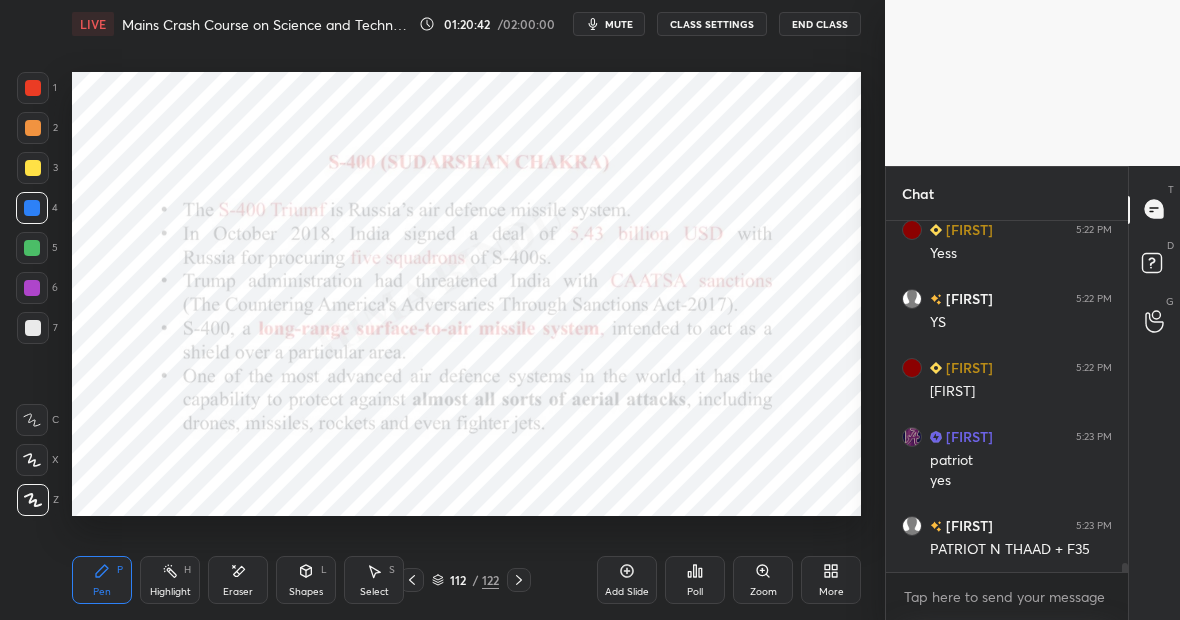 scroll, scrollTop: 13138, scrollLeft: 0, axis: vertical 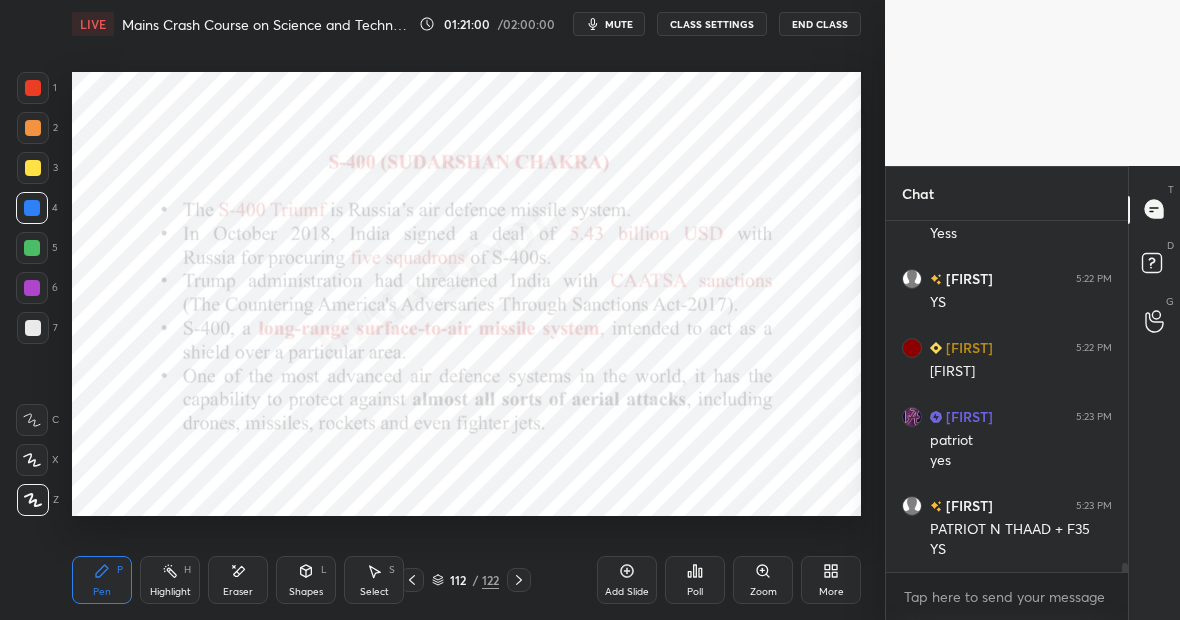 click on "Highlight H" at bounding box center [170, 580] 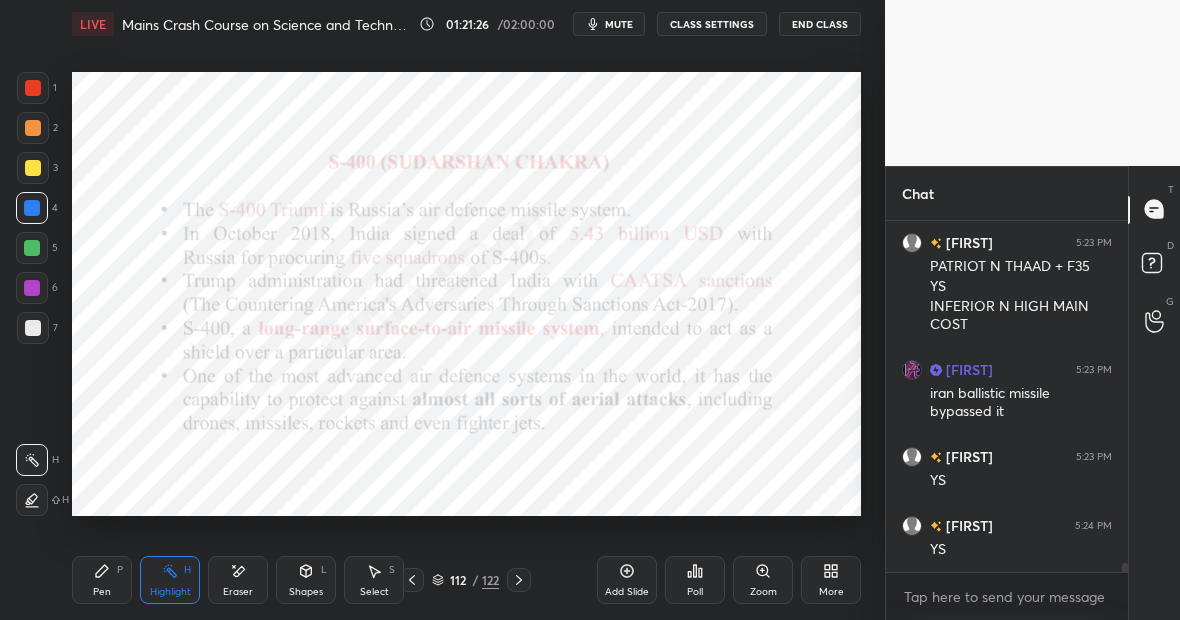 scroll, scrollTop: 13470, scrollLeft: 0, axis: vertical 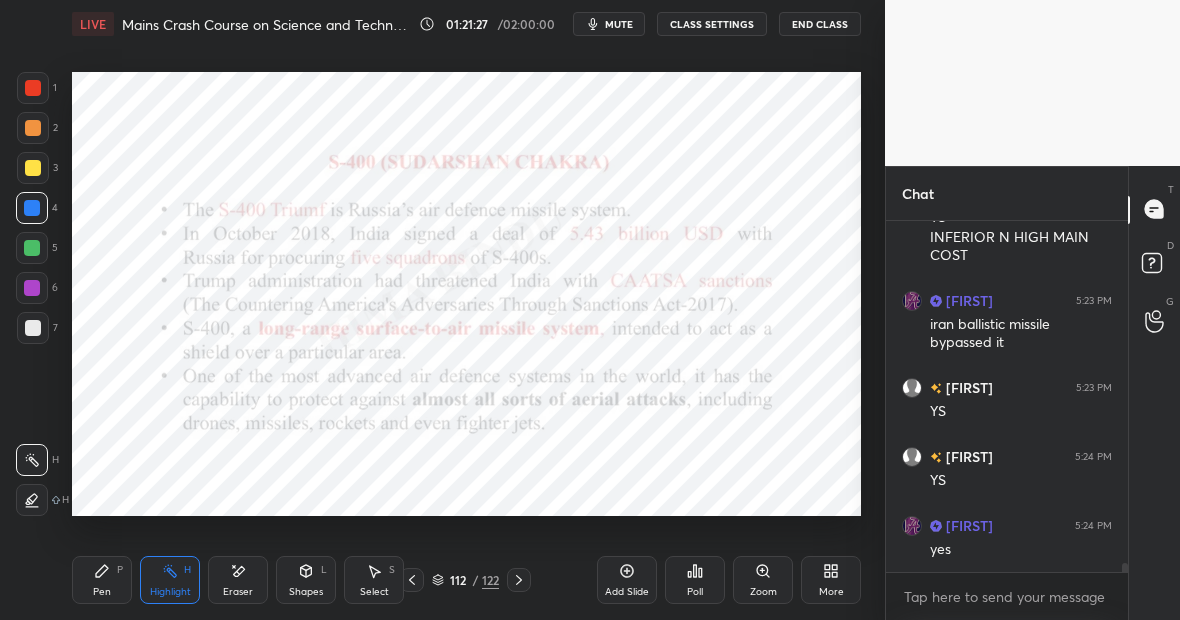 click on "Pen P" at bounding box center [102, 580] 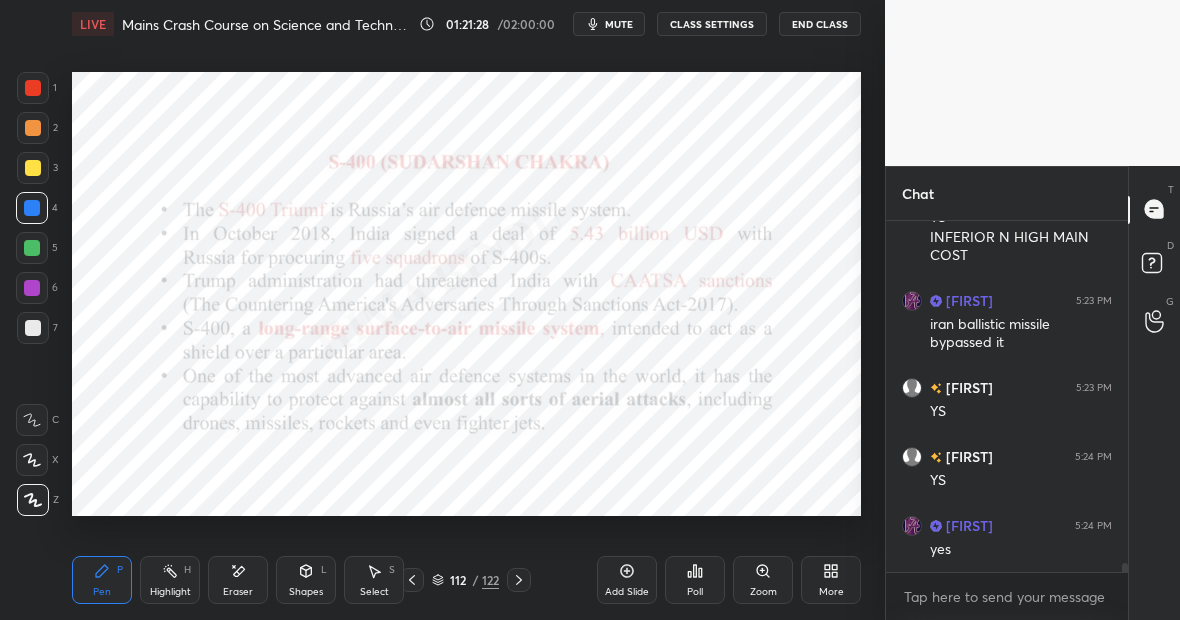 click 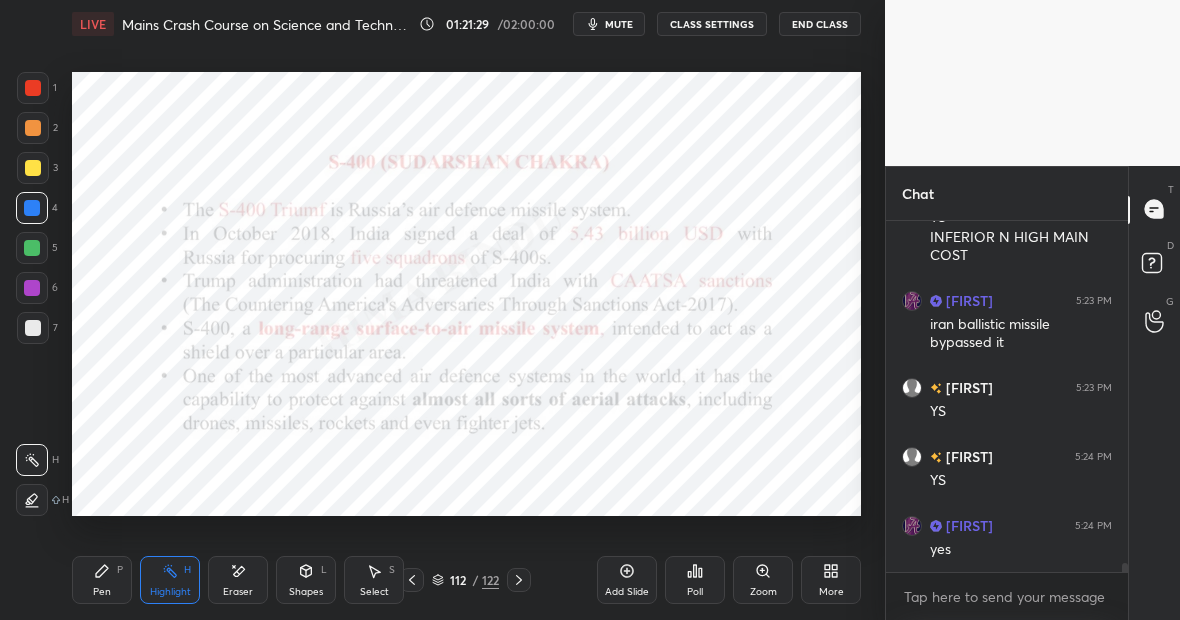 scroll, scrollTop: 13557, scrollLeft: 0, axis: vertical 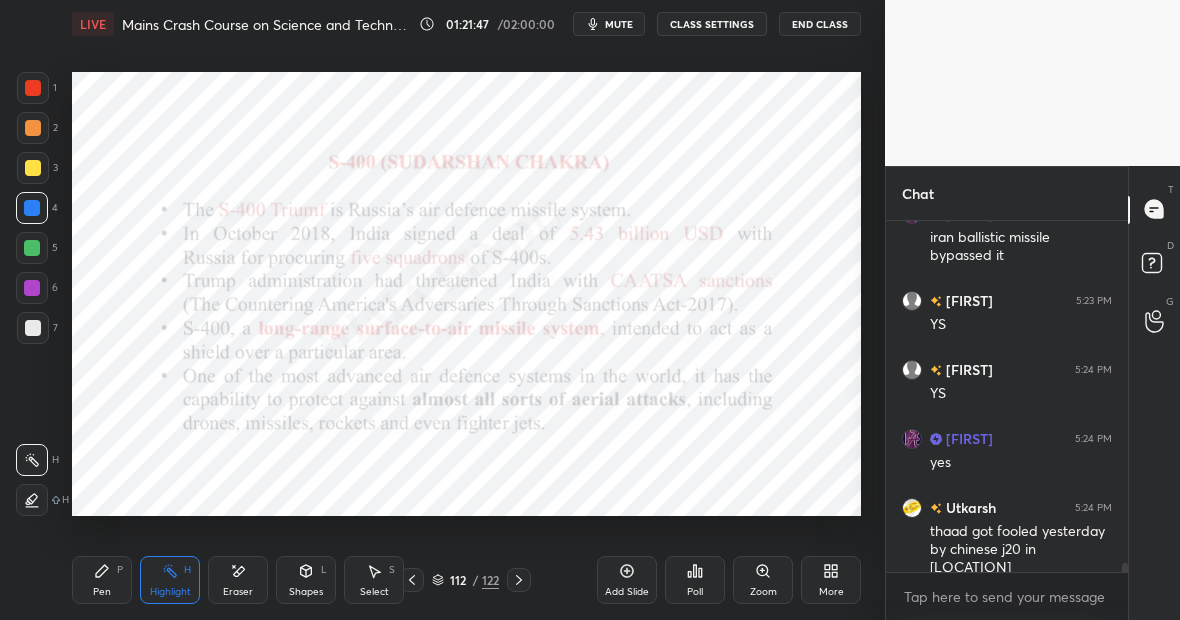 click on "Pen P" at bounding box center (102, 580) 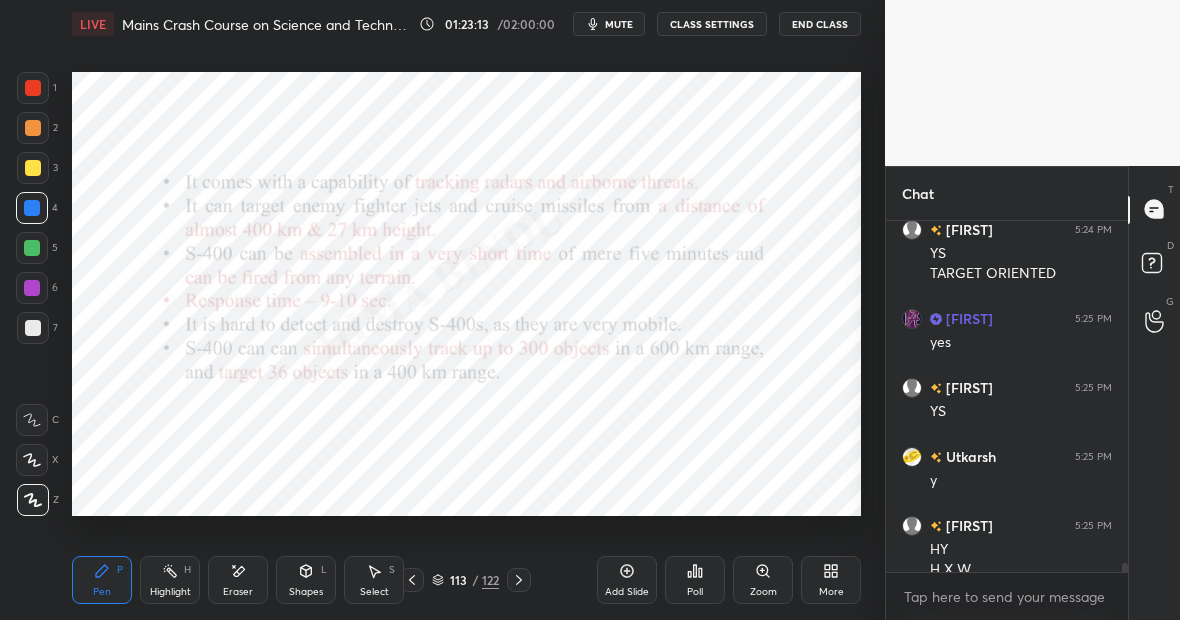 scroll, scrollTop: 14029, scrollLeft: 0, axis: vertical 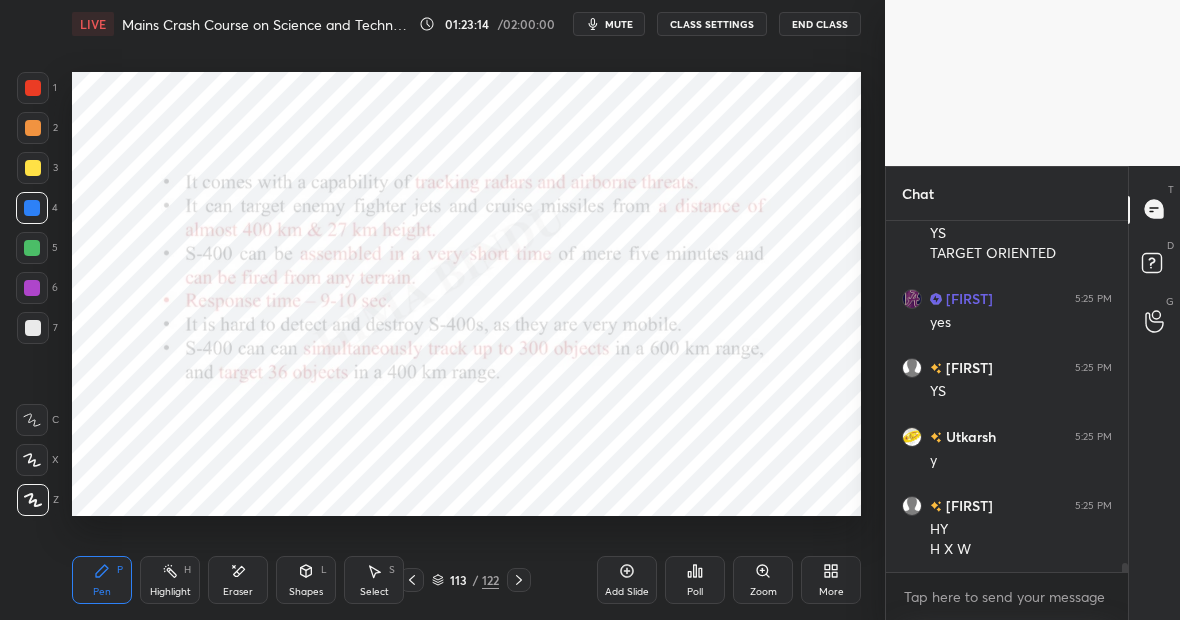 click on "Highlight H" at bounding box center [170, 580] 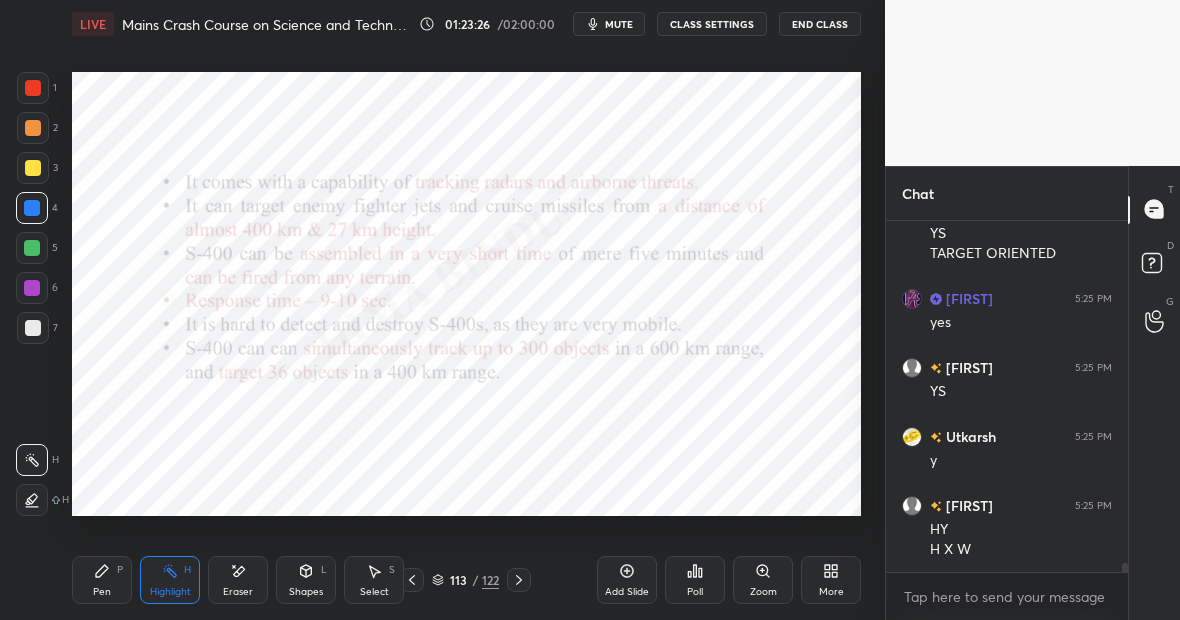scroll, scrollTop: 14098, scrollLeft: 0, axis: vertical 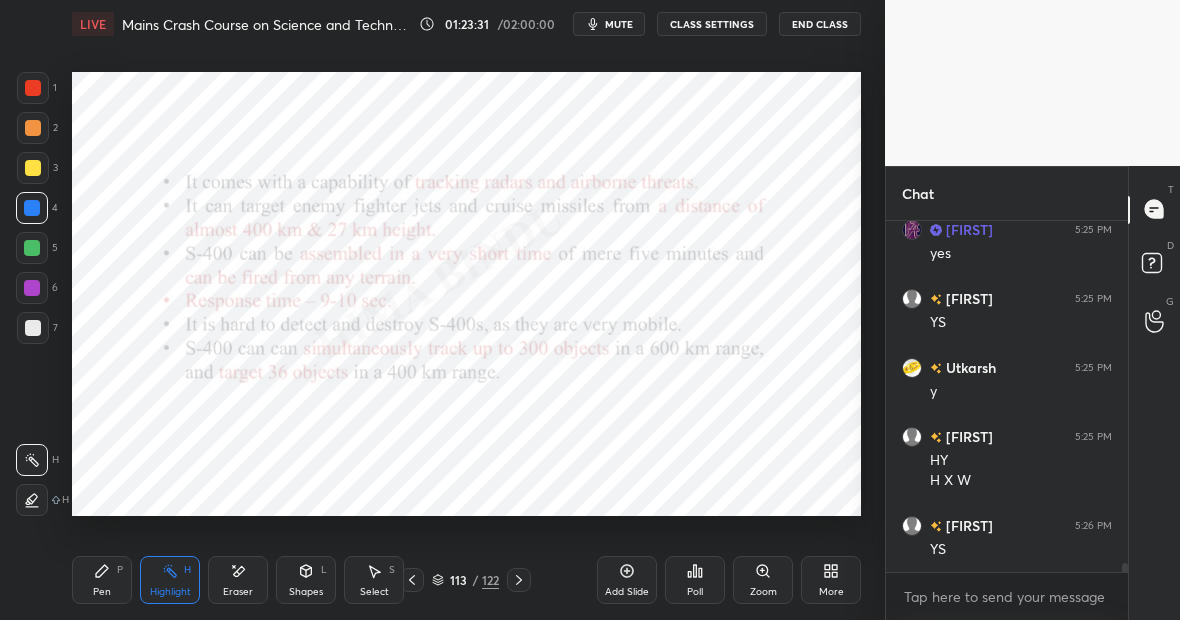 click on "Pen P" at bounding box center [102, 580] 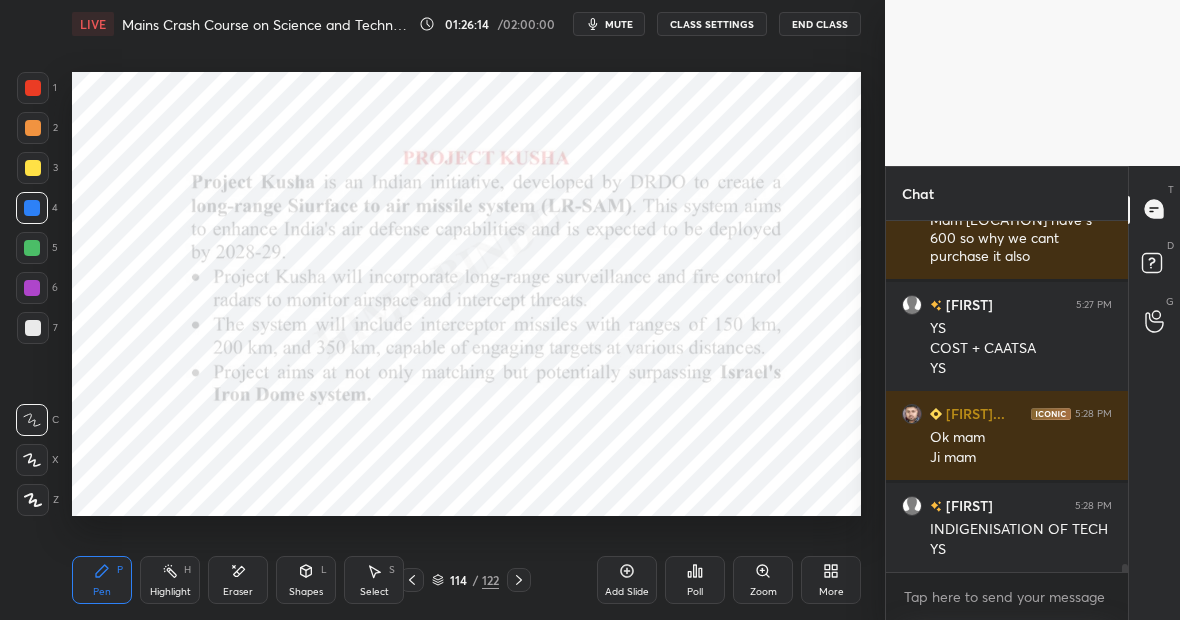 scroll, scrollTop: 14971, scrollLeft: 0, axis: vertical 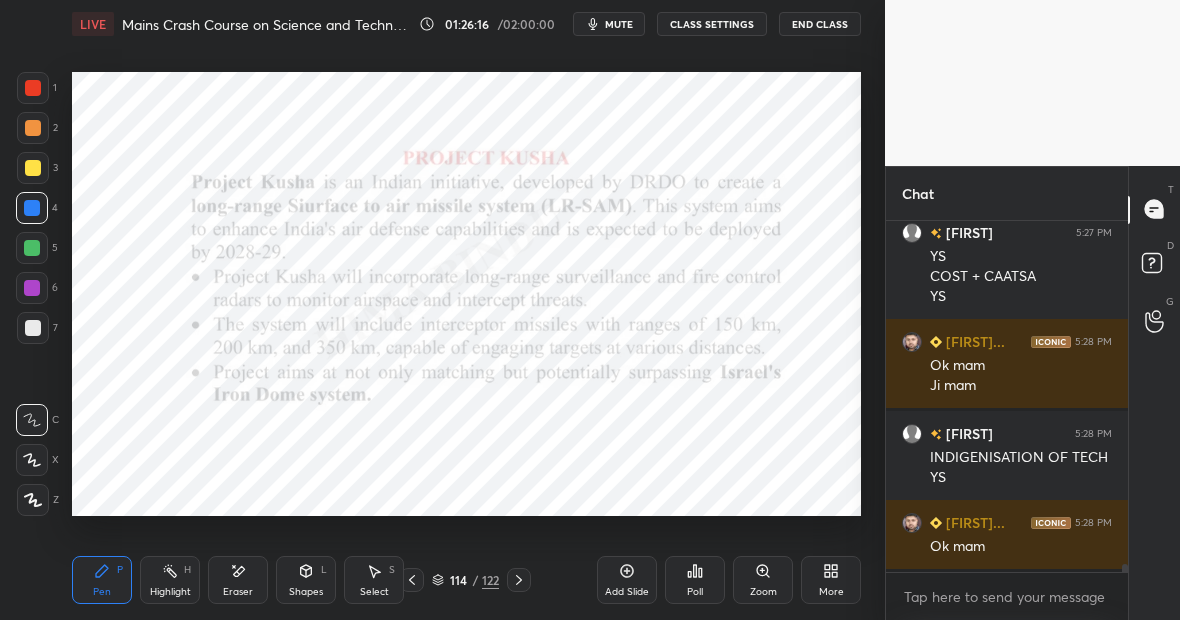 click on "Z" at bounding box center (38, 496) 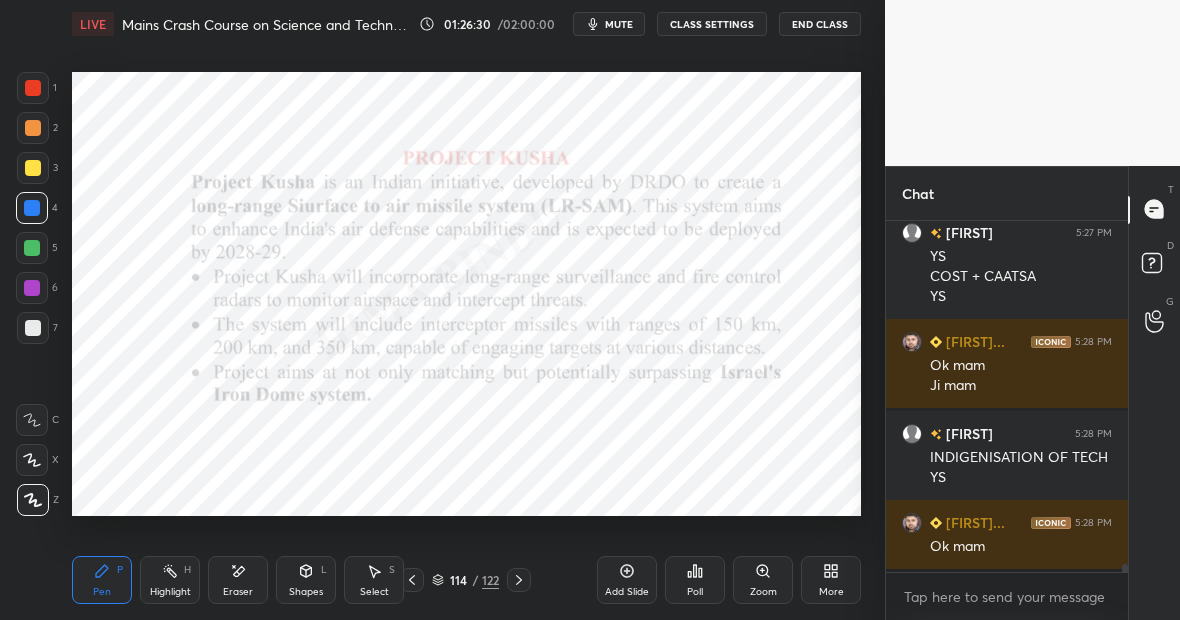 scroll, scrollTop: 15040, scrollLeft: 0, axis: vertical 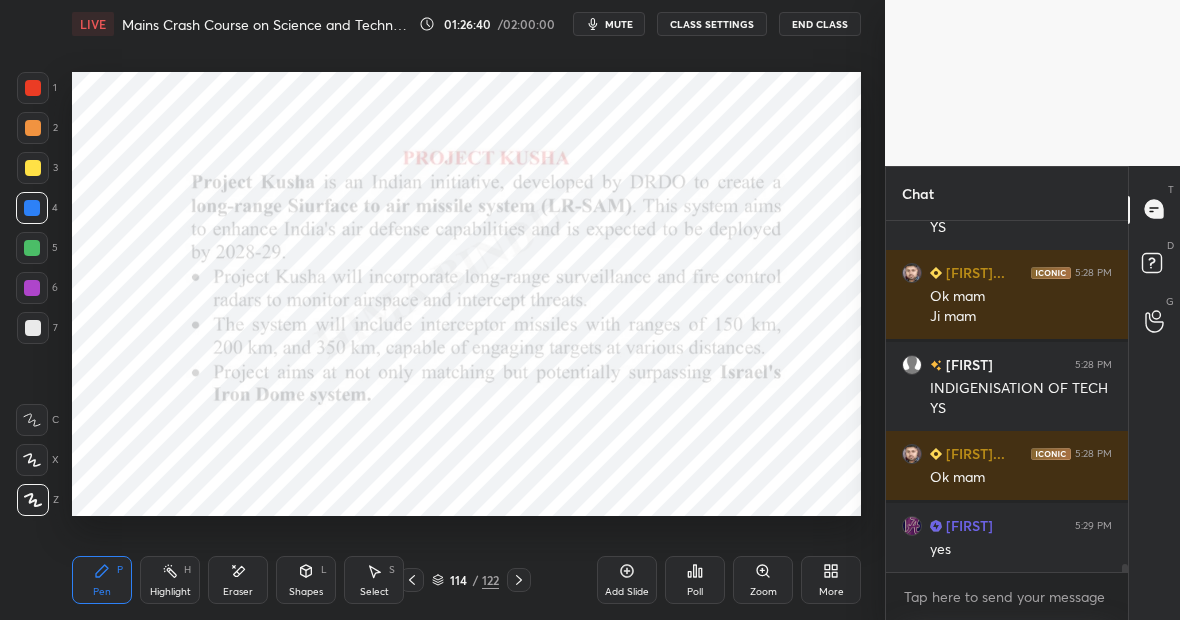 click 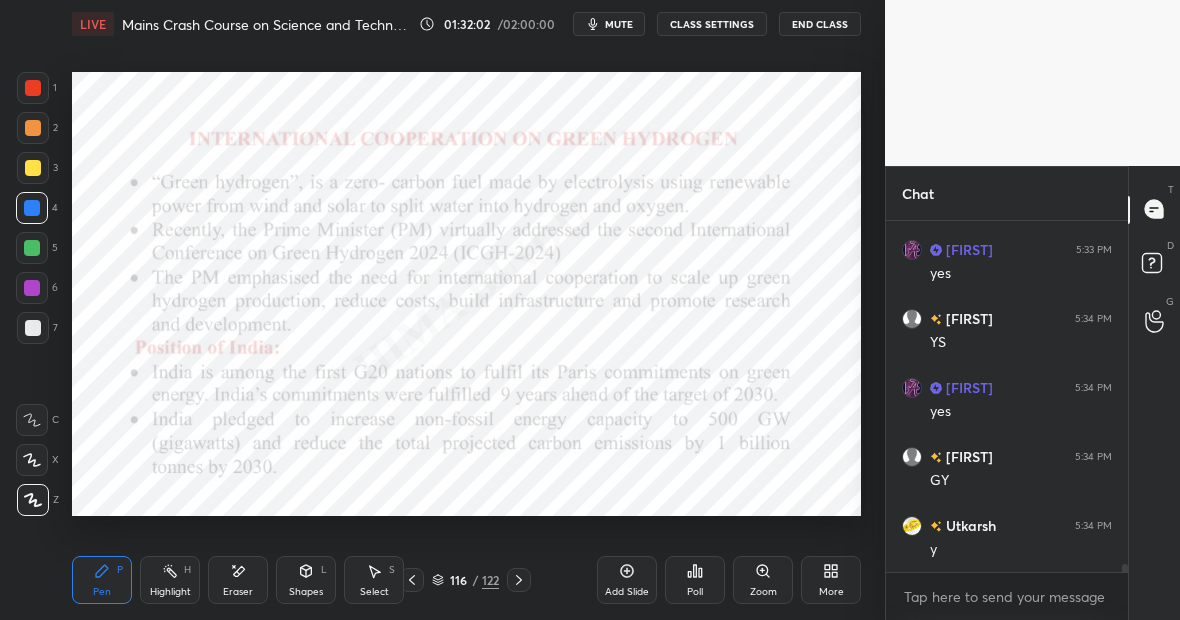 scroll, scrollTop: 14721, scrollLeft: 0, axis: vertical 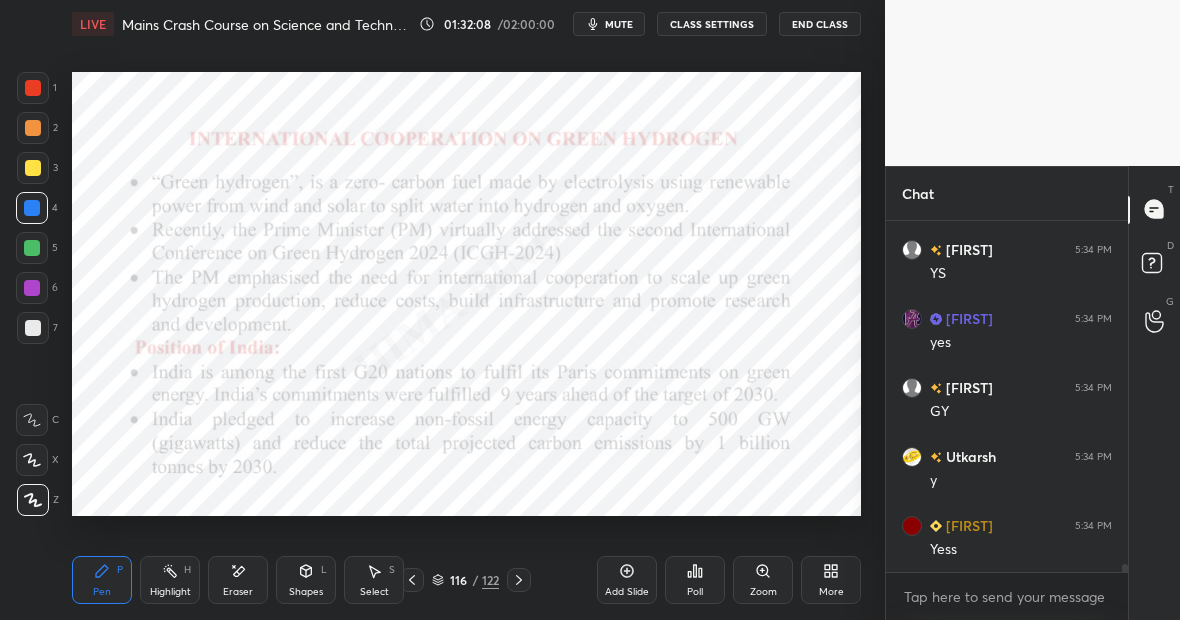 click 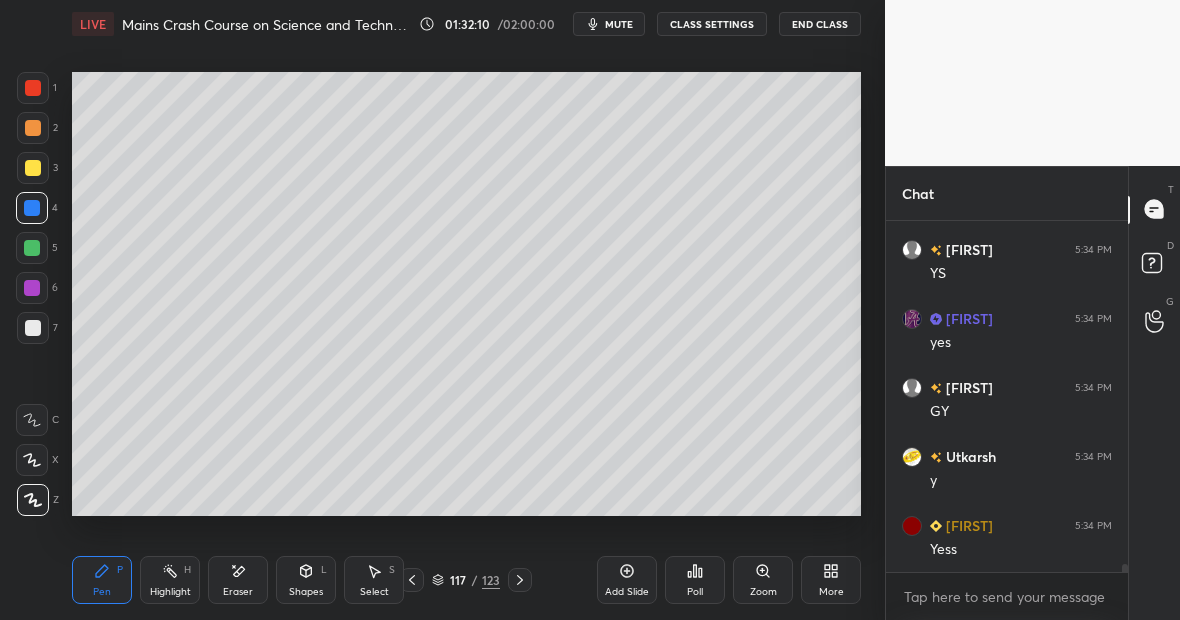 click at bounding box center [33, 168] 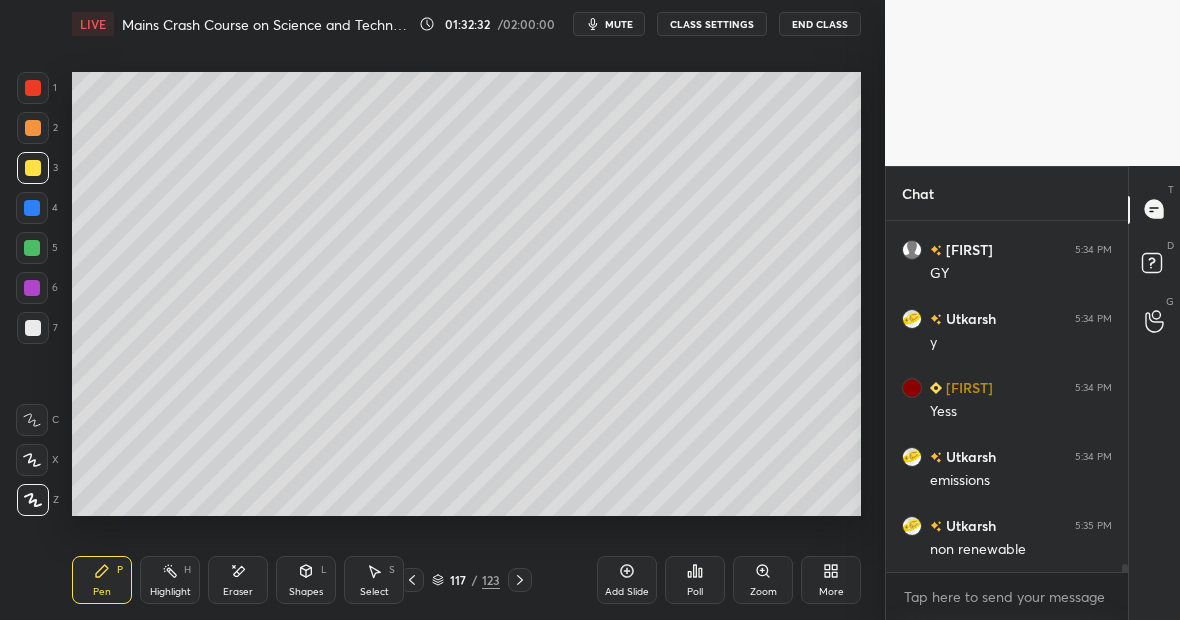 scroll, scrollTop: 14946, scrollLeft: 0, axis: vertical 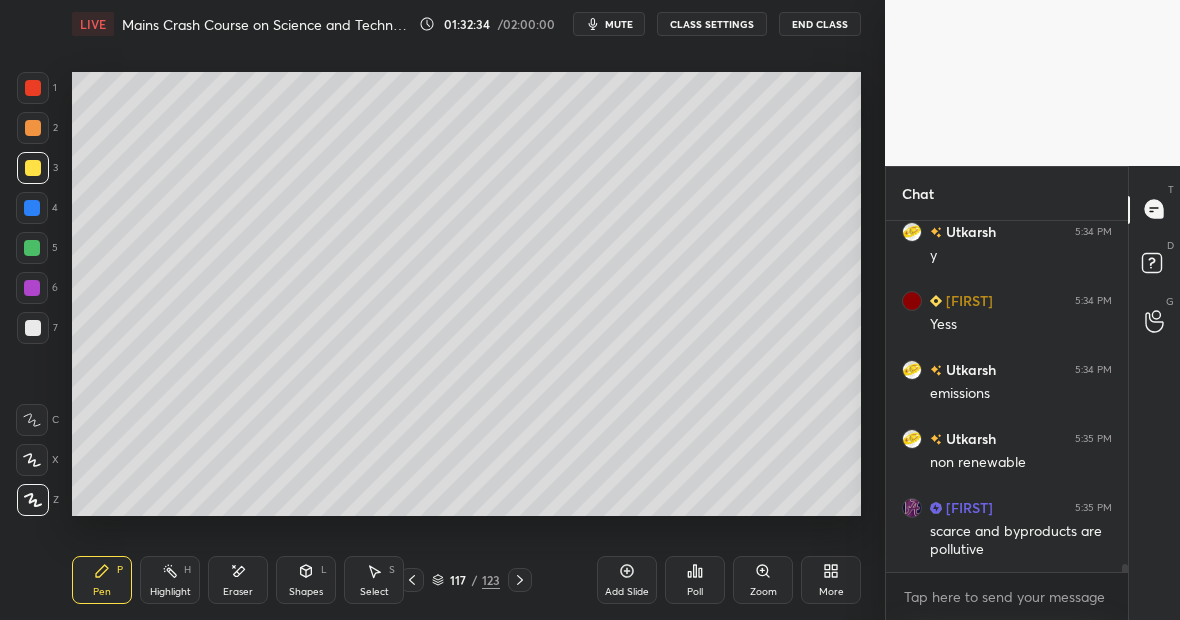 click on "Eraser" at bounding box center (238, 580) 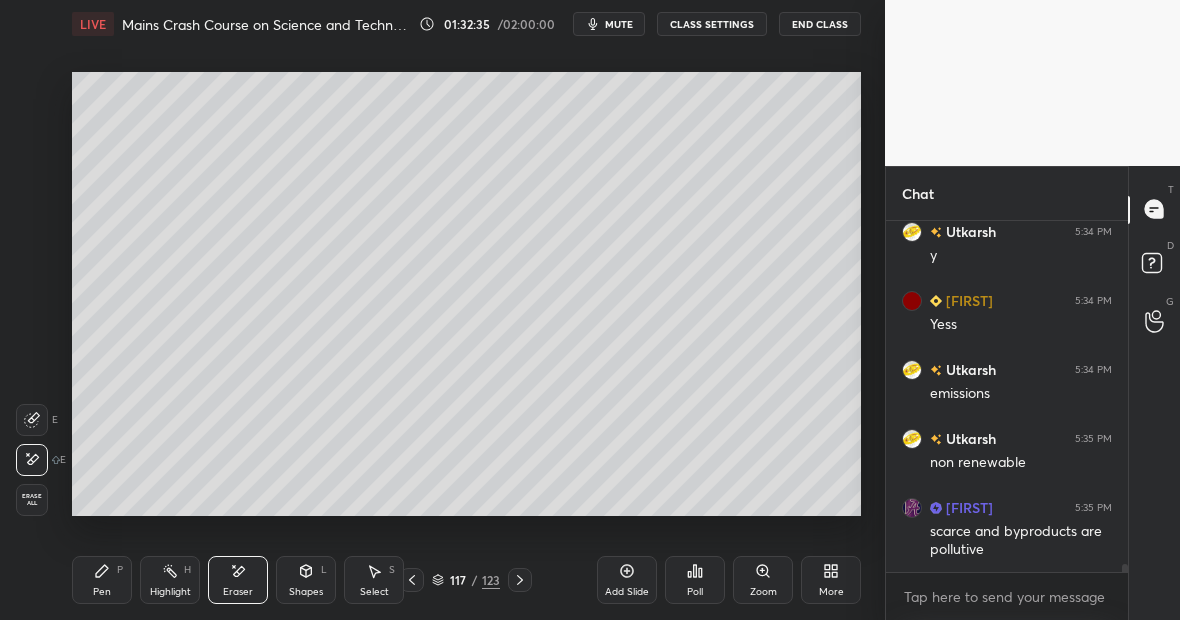 click on "Pen P" at bounding box center [102, 580] 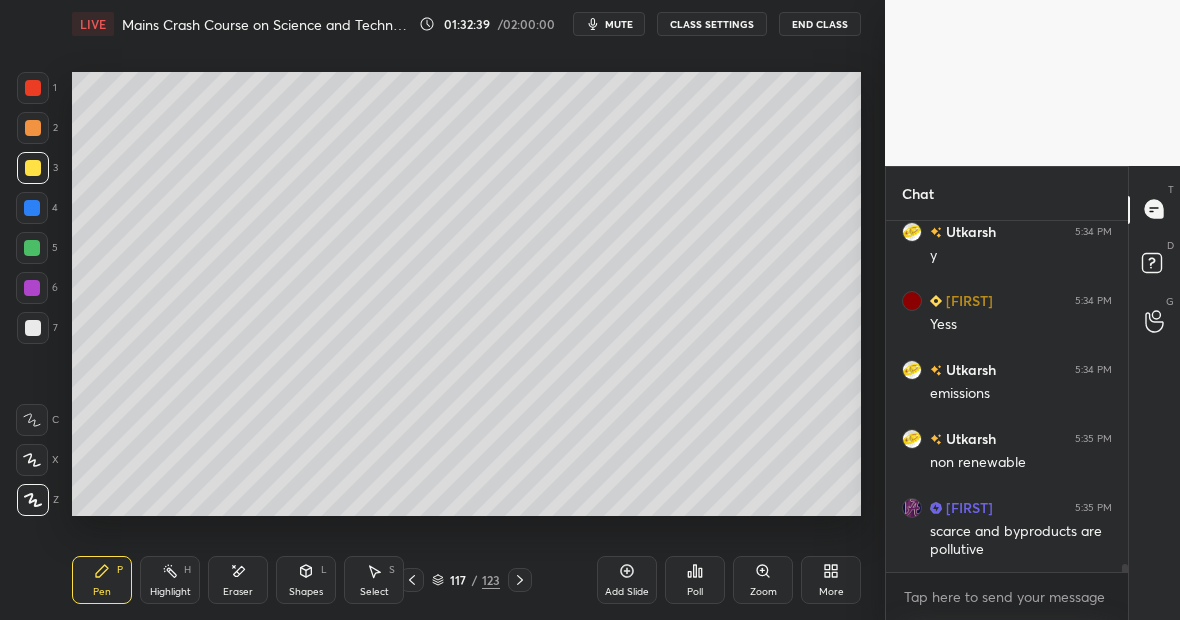 scroll, scrollTop: 15015, scrollLeft: 0, axis: vertical 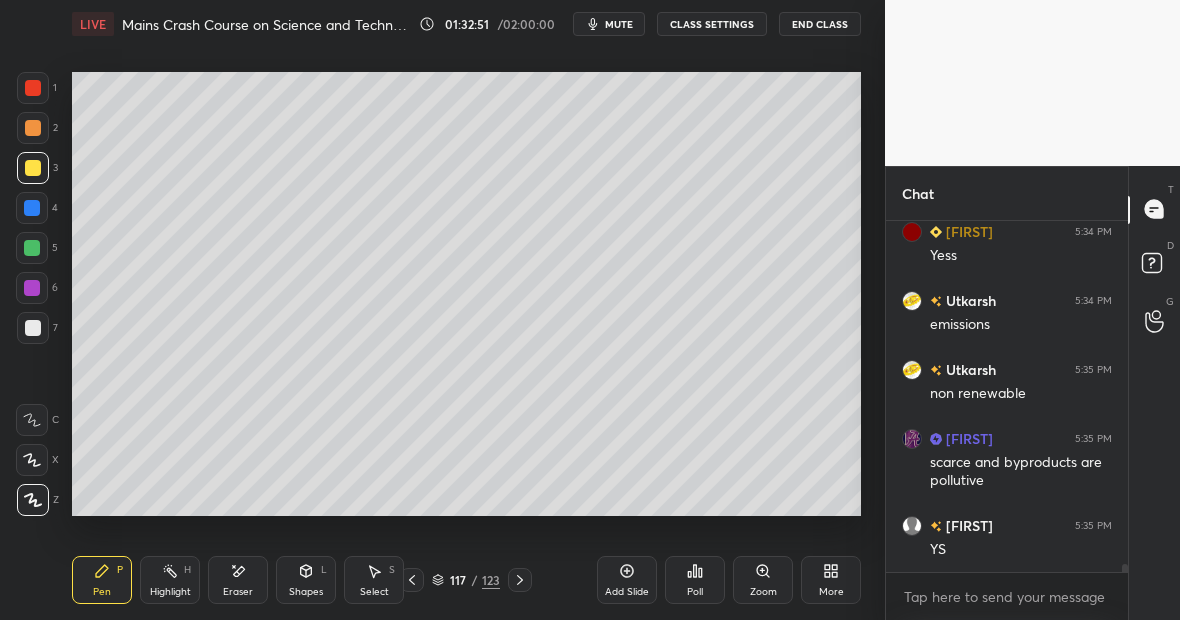 click at bounding box center [33, 328] 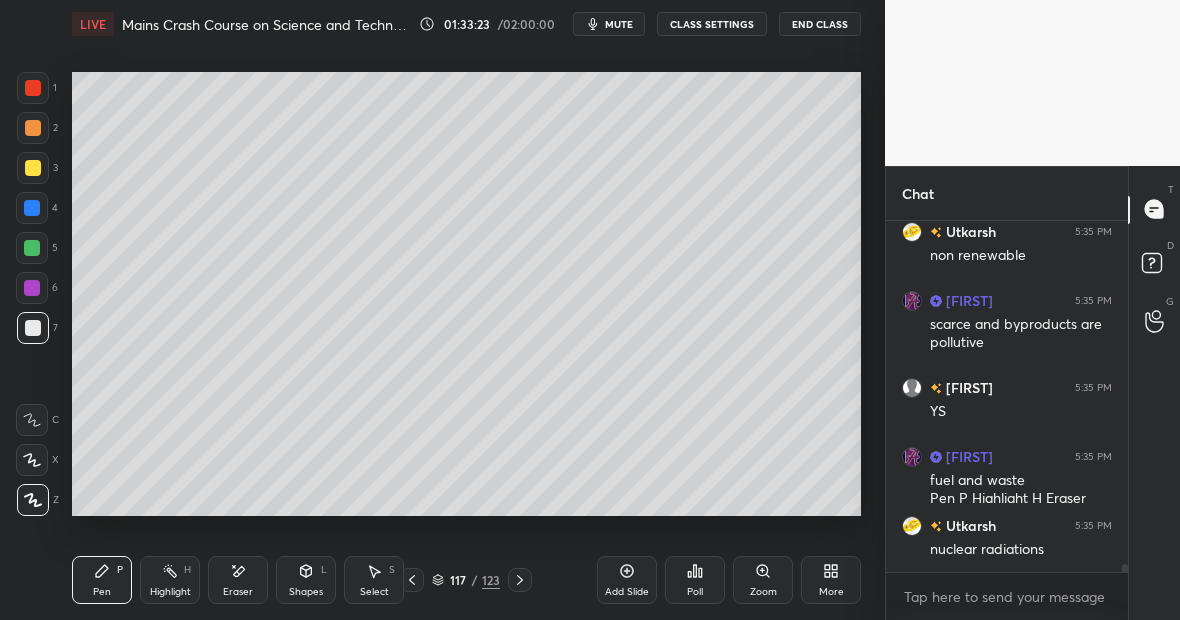 scroll, scrollTop: 15222, scrollLeft: 0, axis: vertical 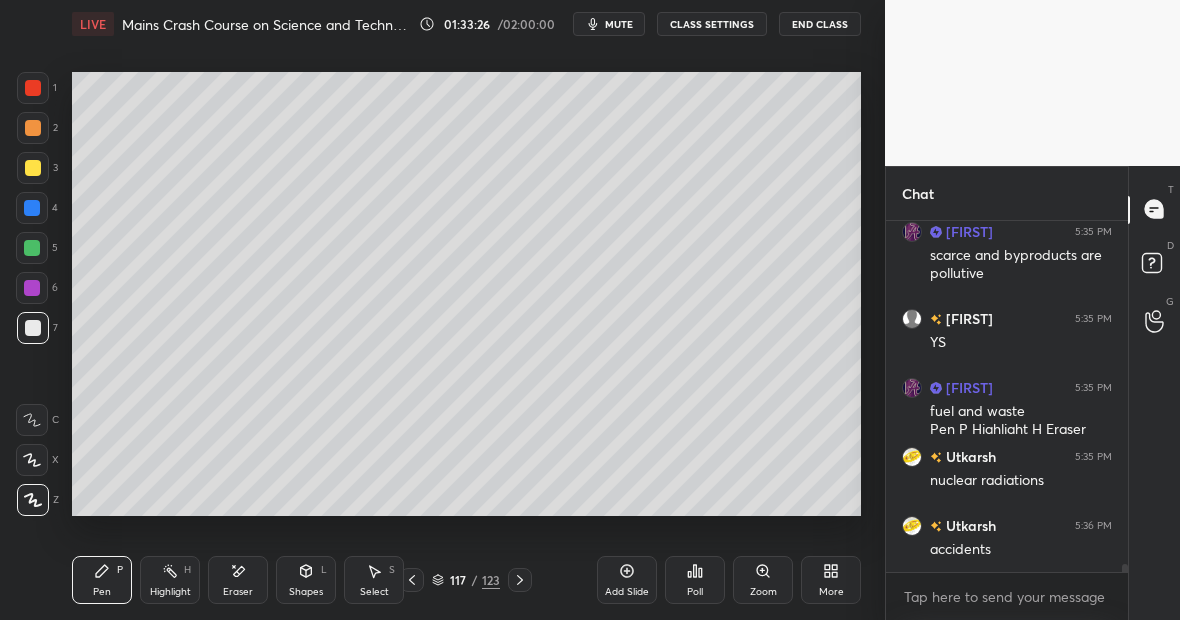 click at bounding box center [32, 248] 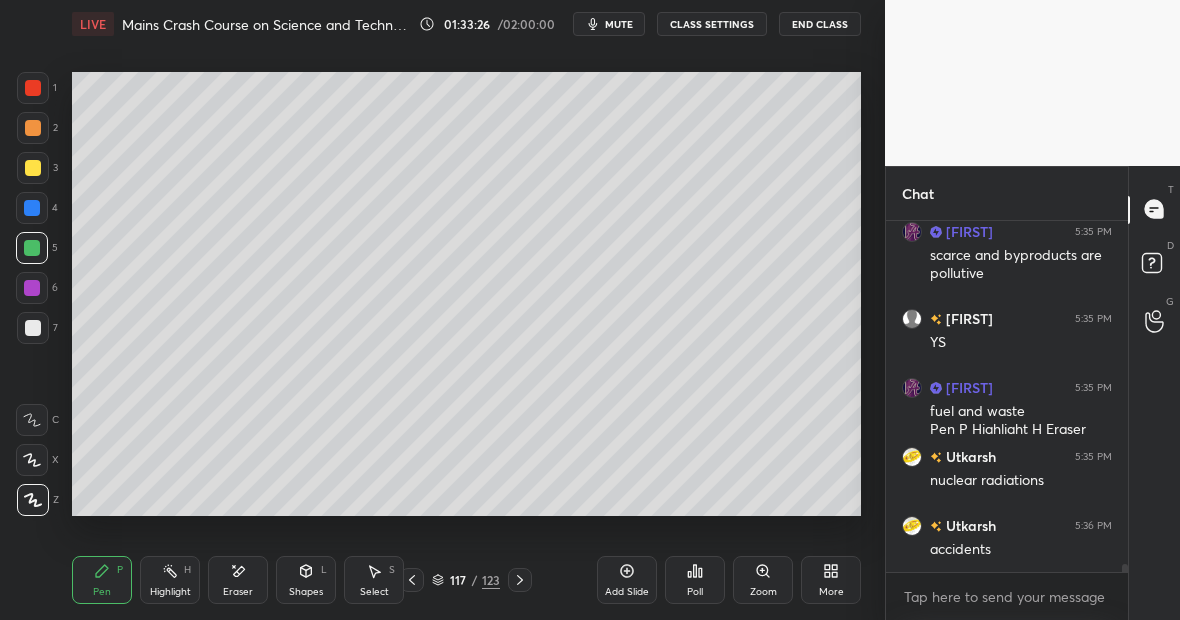 scroll, scrollTop: 15291, scrollLeft: 0, axis: vertical 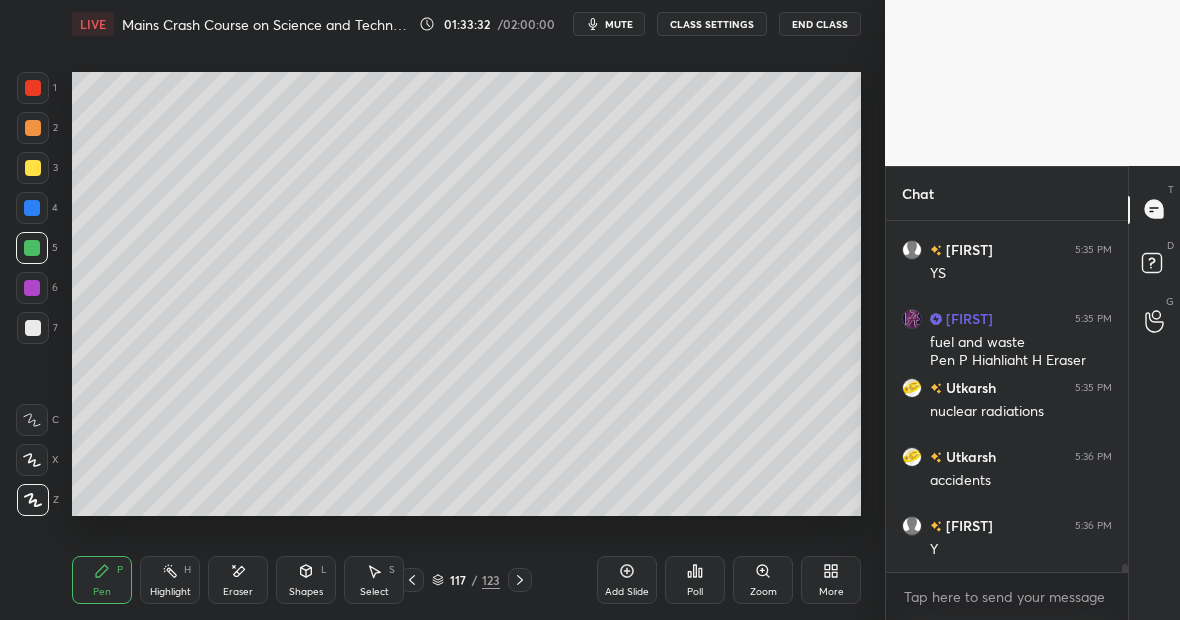 click on "Eraser" at bounding box center (238, 580) 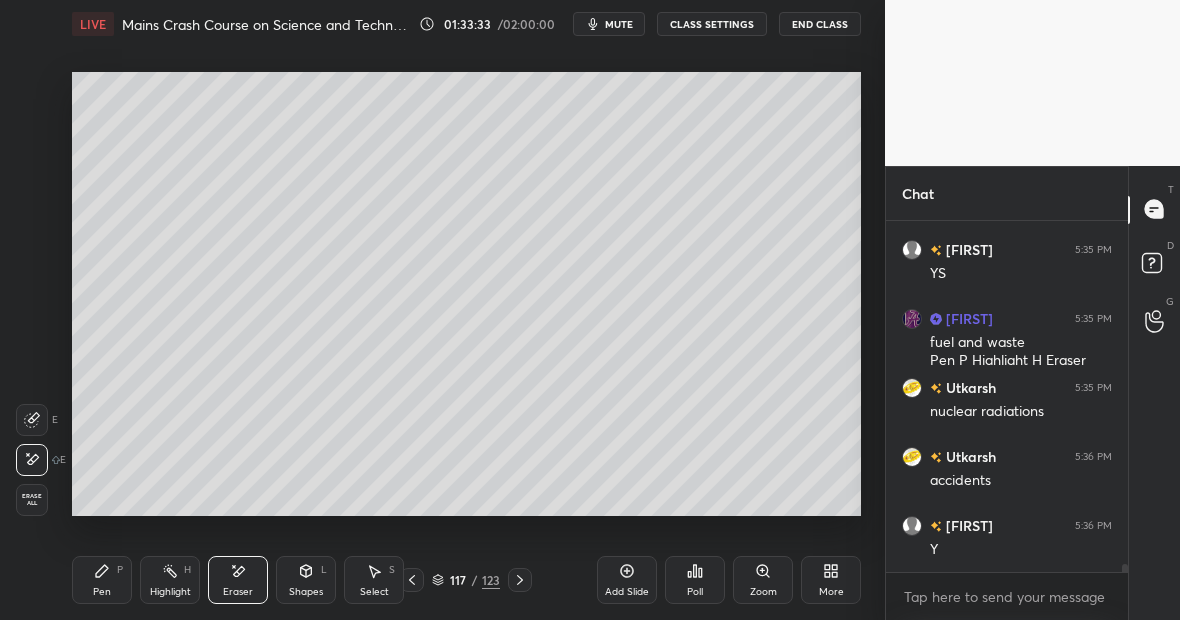 click on "Pen P" at bounding box center [102, 580] 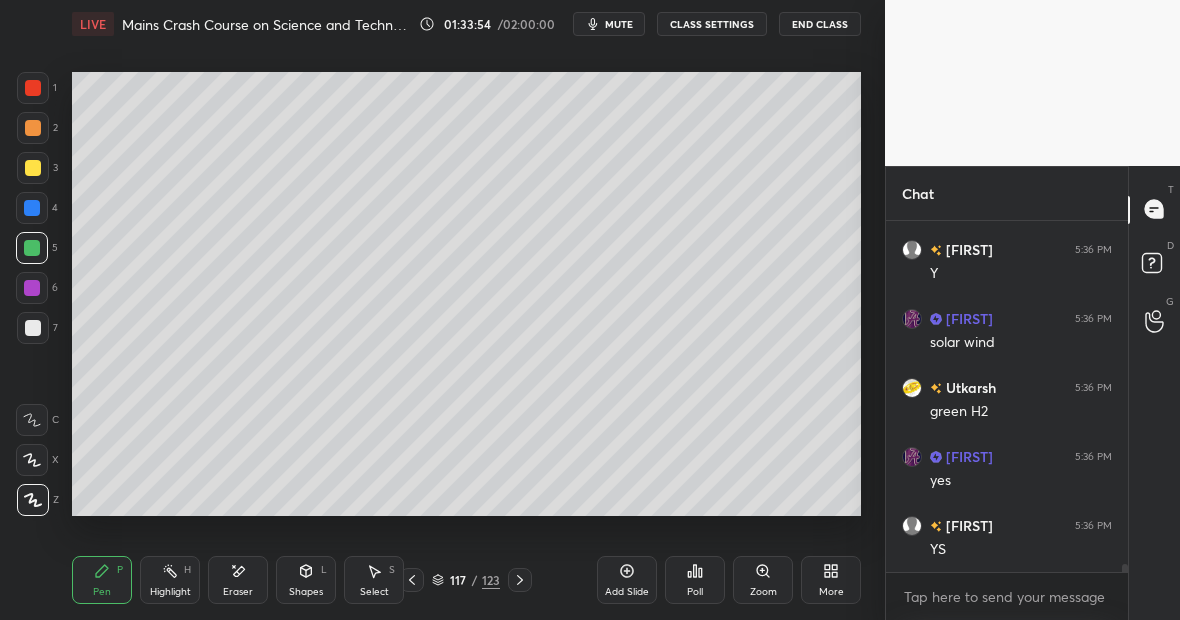 scroll, scrollTop: 15636, scrollLeft: 0, axis: vertical 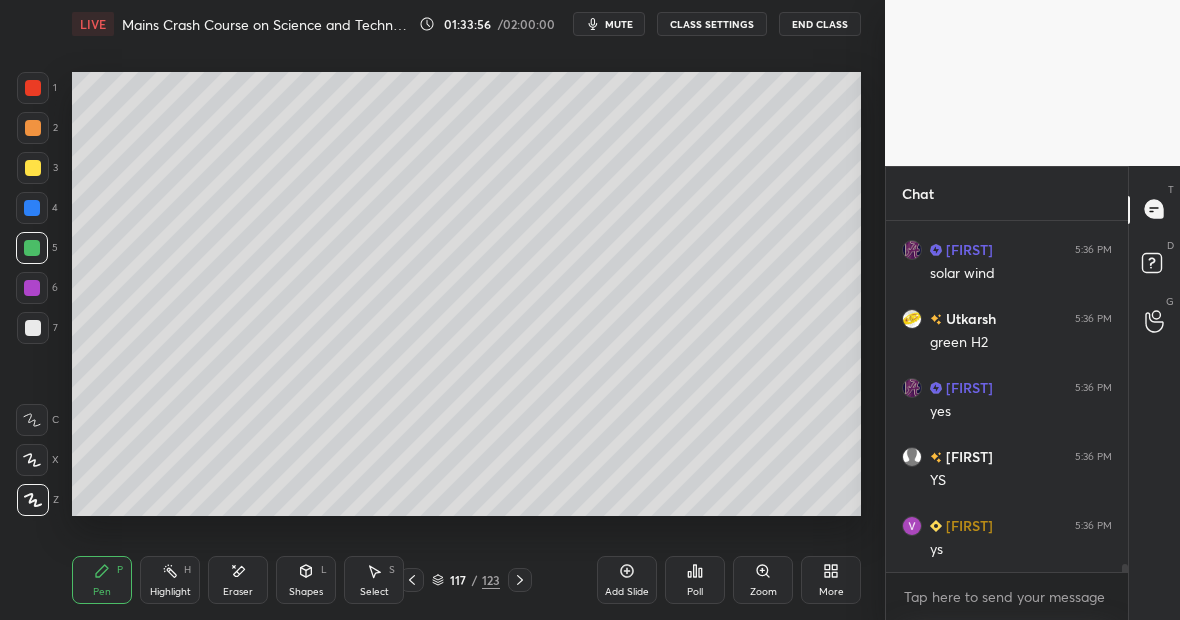 click on "H" at bounding box center (187, 570) 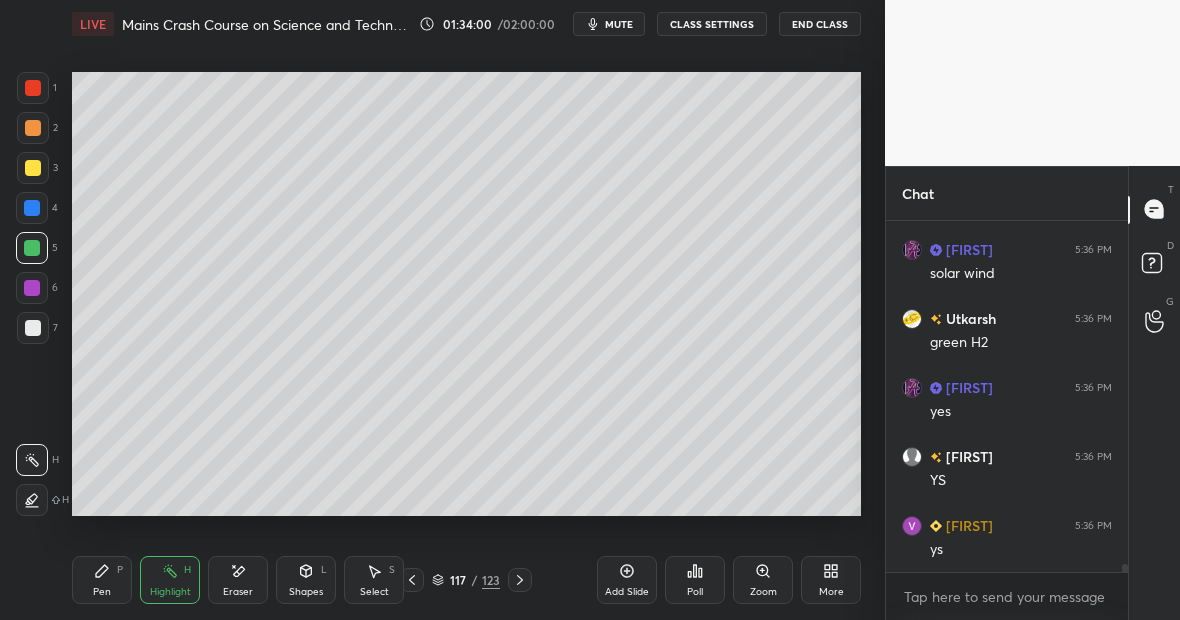 scroll, scrollTop: 15705, scrollLeft: 0, axis: vertical 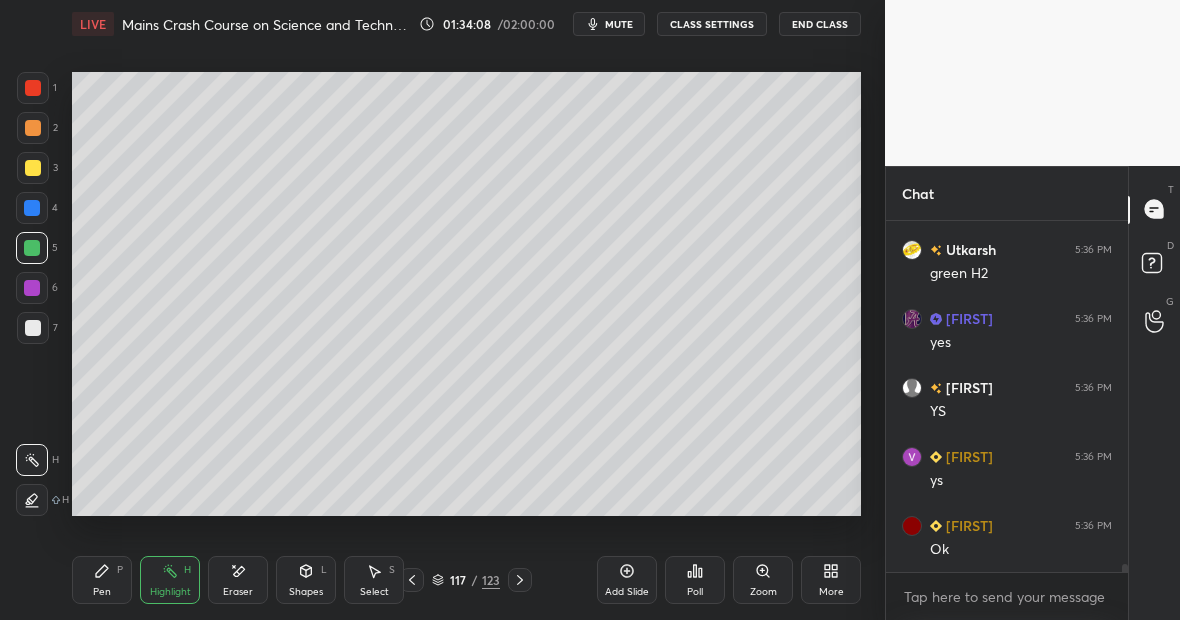 click on "Pen P" at bounding box center (102, 580) 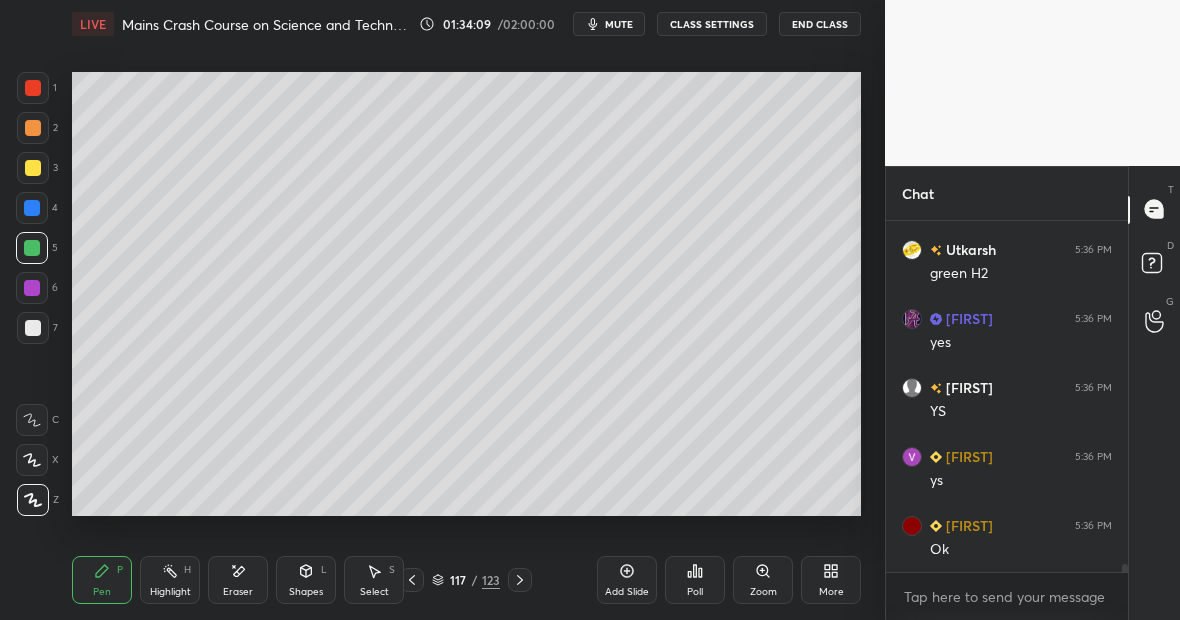 scroll, scrollTop: 15774, scrollLeft: 0, axis: vertical 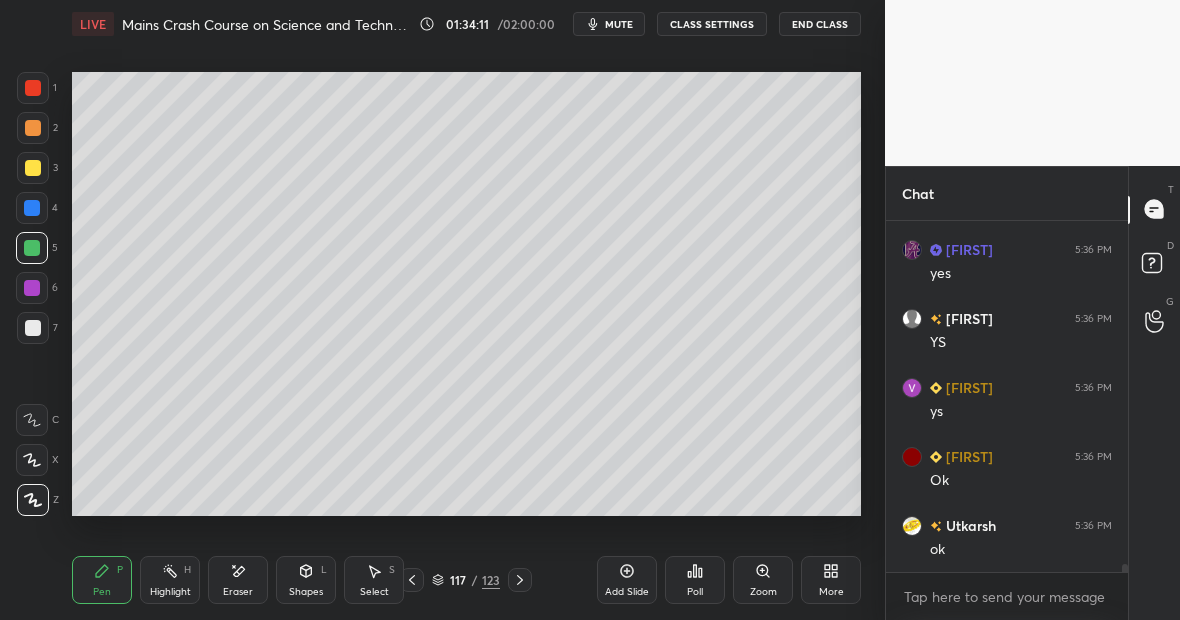 click at bounding box center [33, 328] 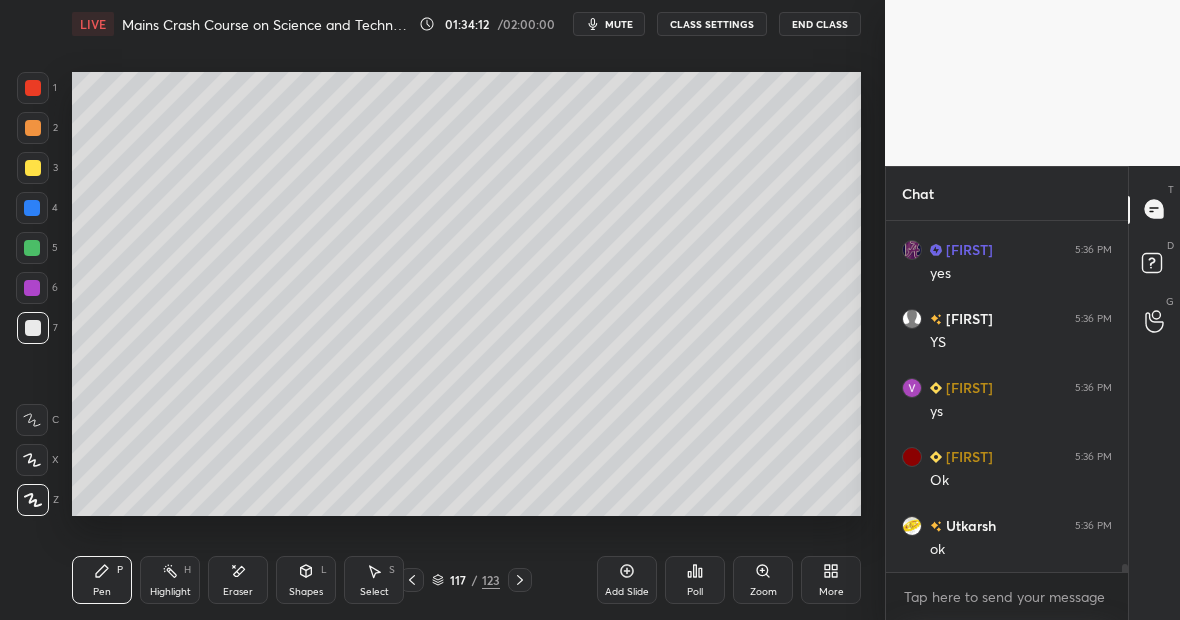 click at bounding box center (33, 168) 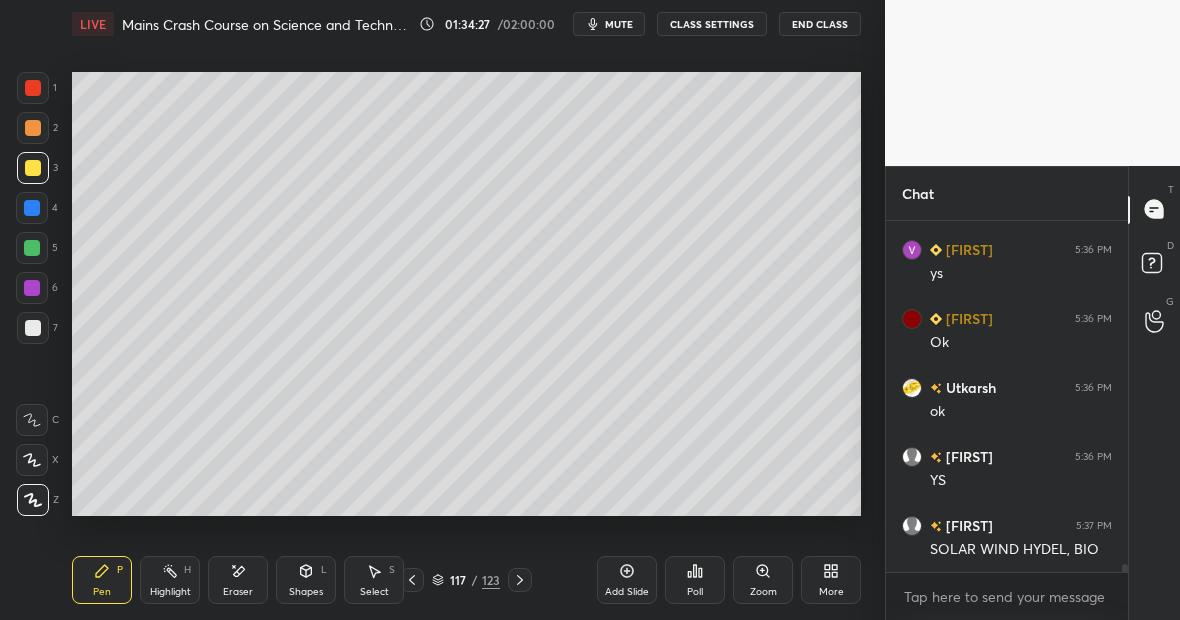 scroll, scrollTop: 15981, scrollLeft: 0, axis: vertical 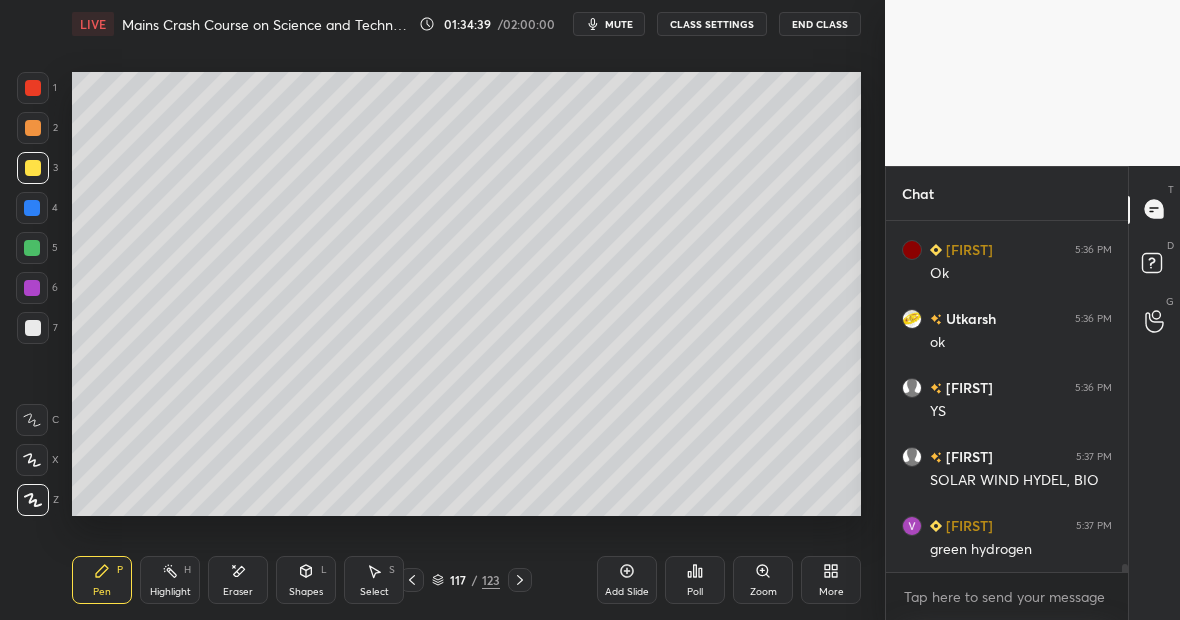 click at bounding box center (33, 328) 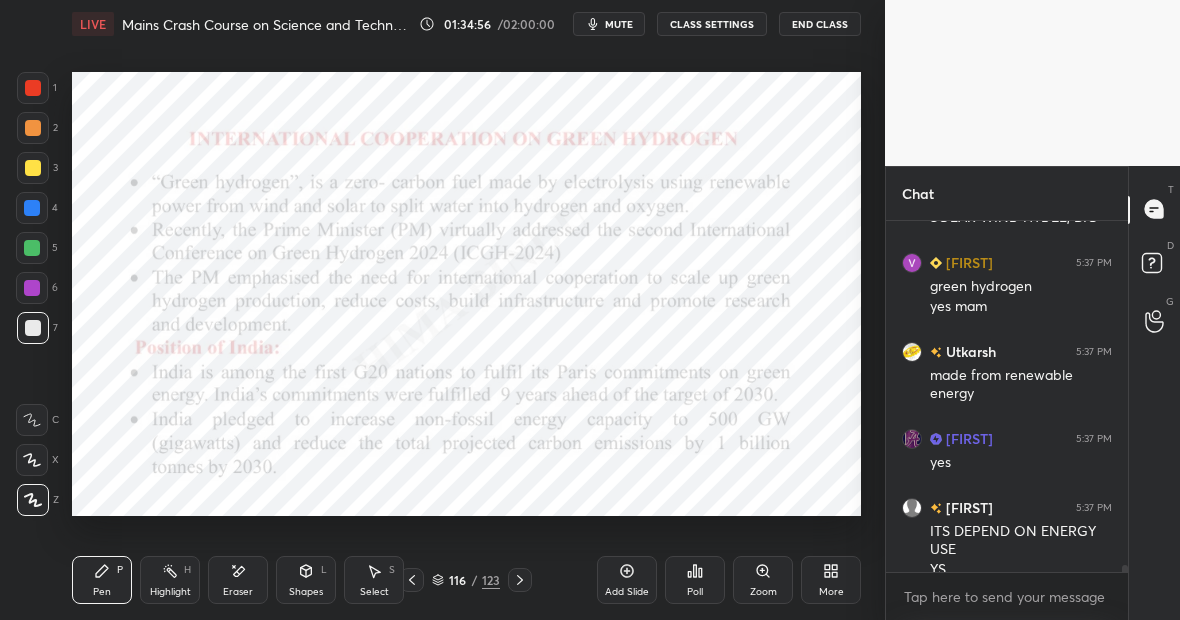 scroll, scrollTop: 16264, scrollLeft: 0, axis: vertical 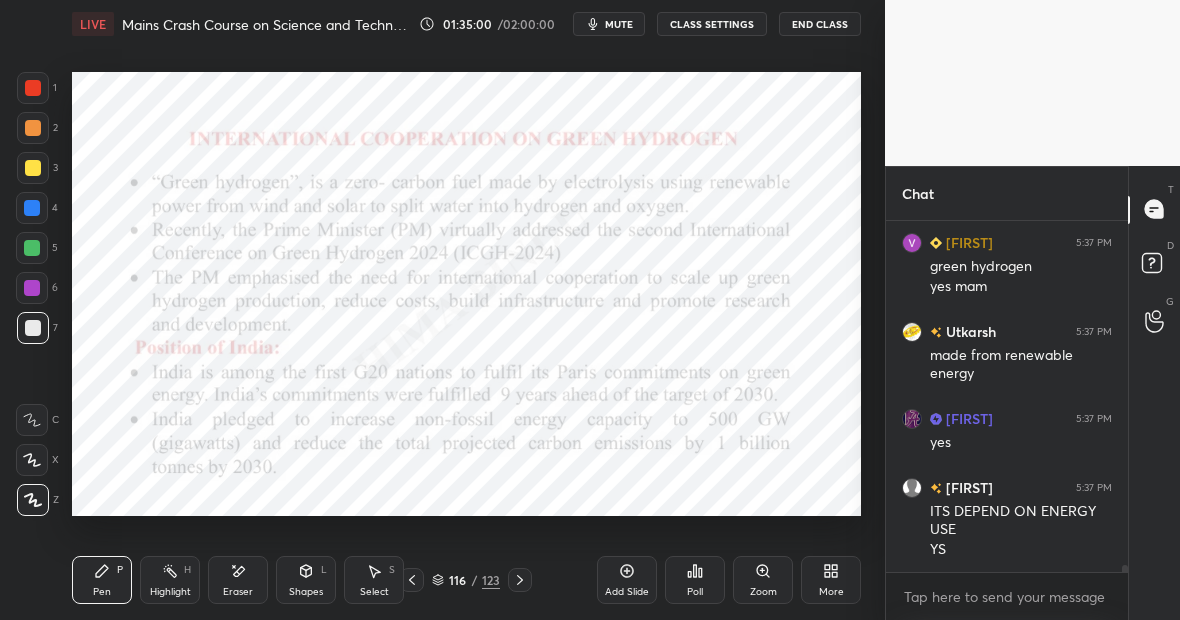 click at bounding box center (32, 248) 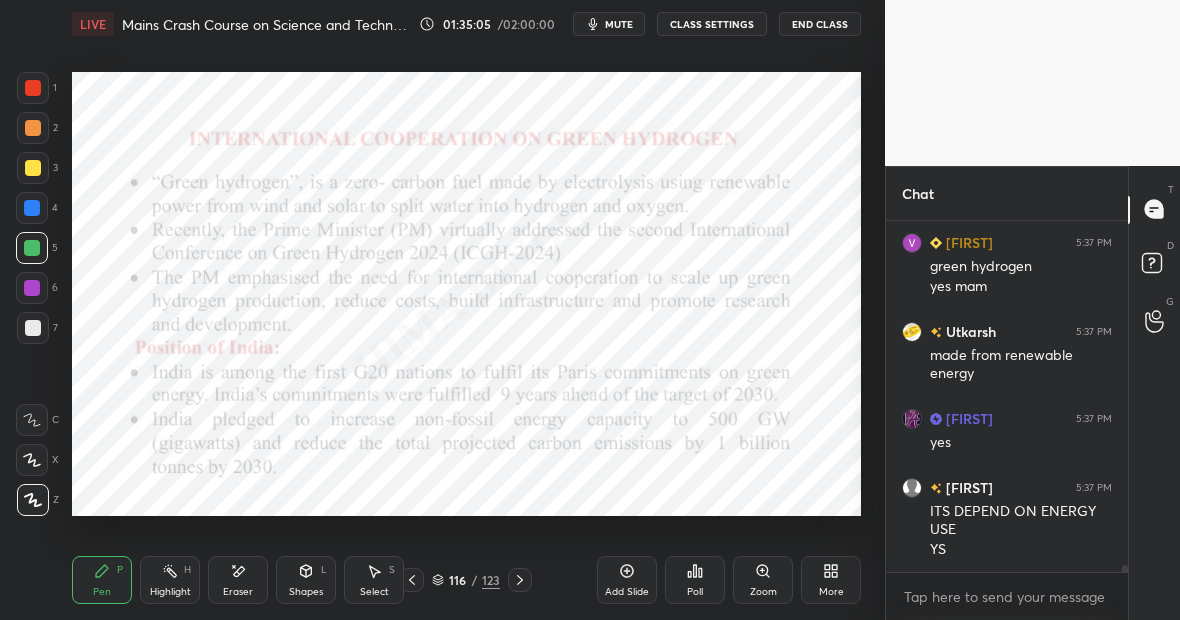 click 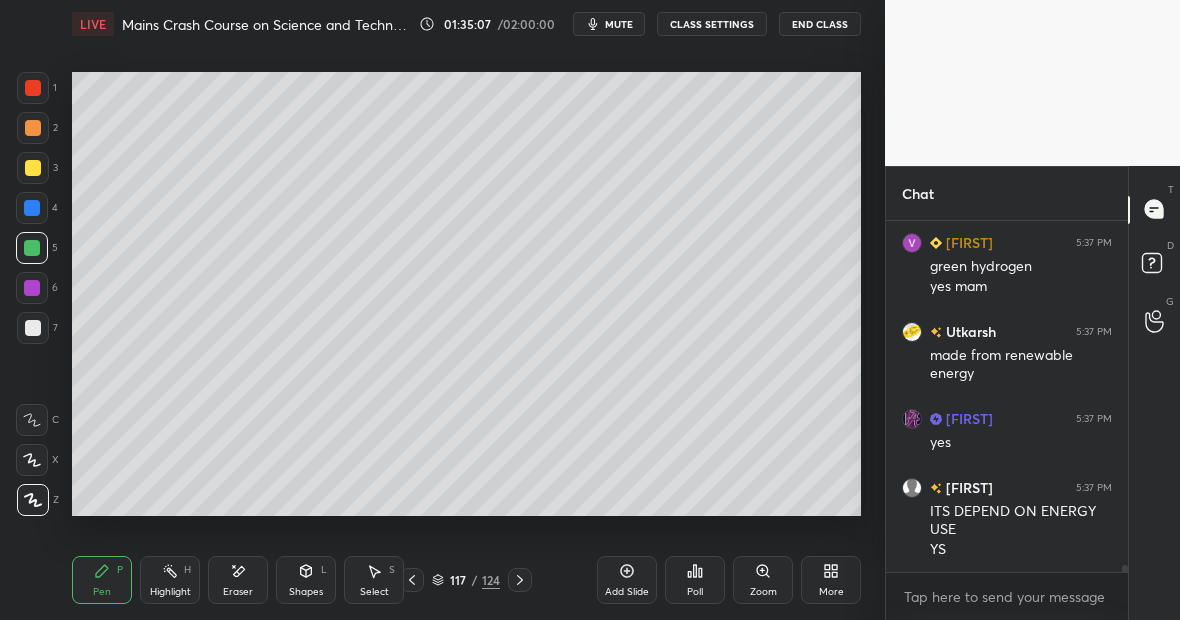 click at bounding box center [33, 168] 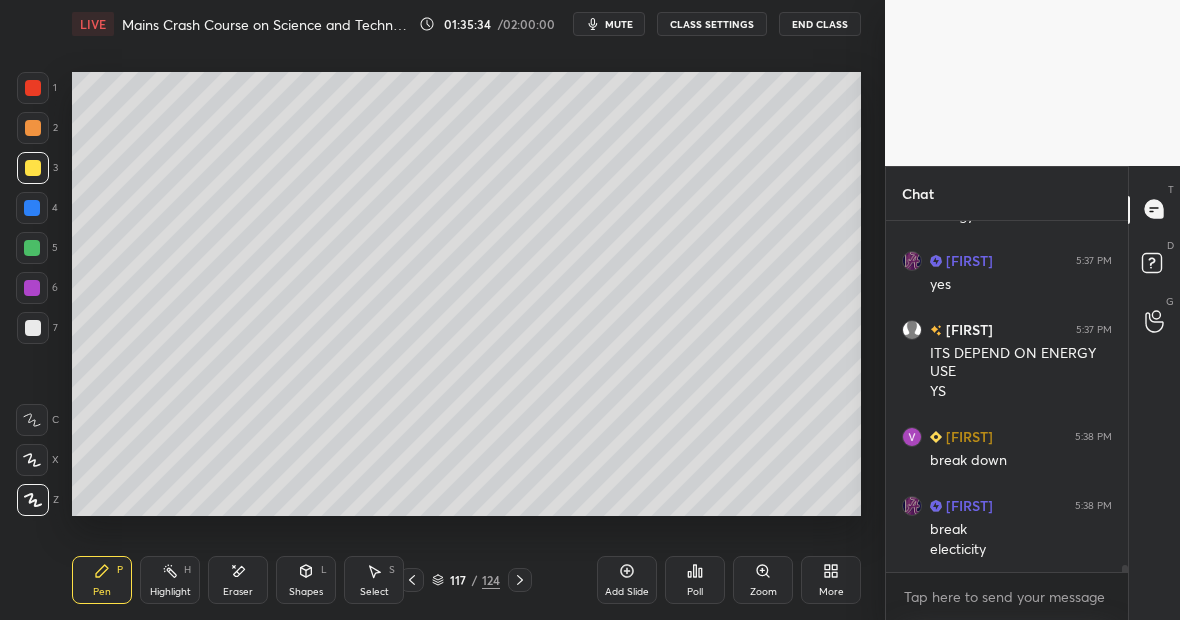 scroll, scrollTop: 16491, scrollLeft: 0, axis: vertical 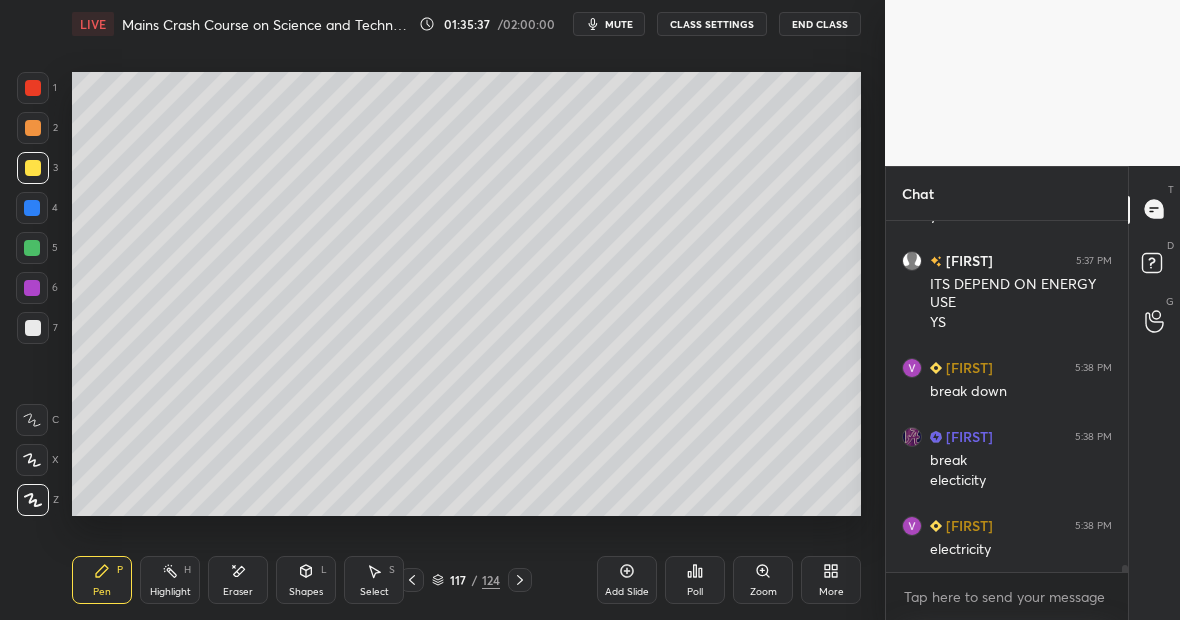 click at bounding box center [32, 248] 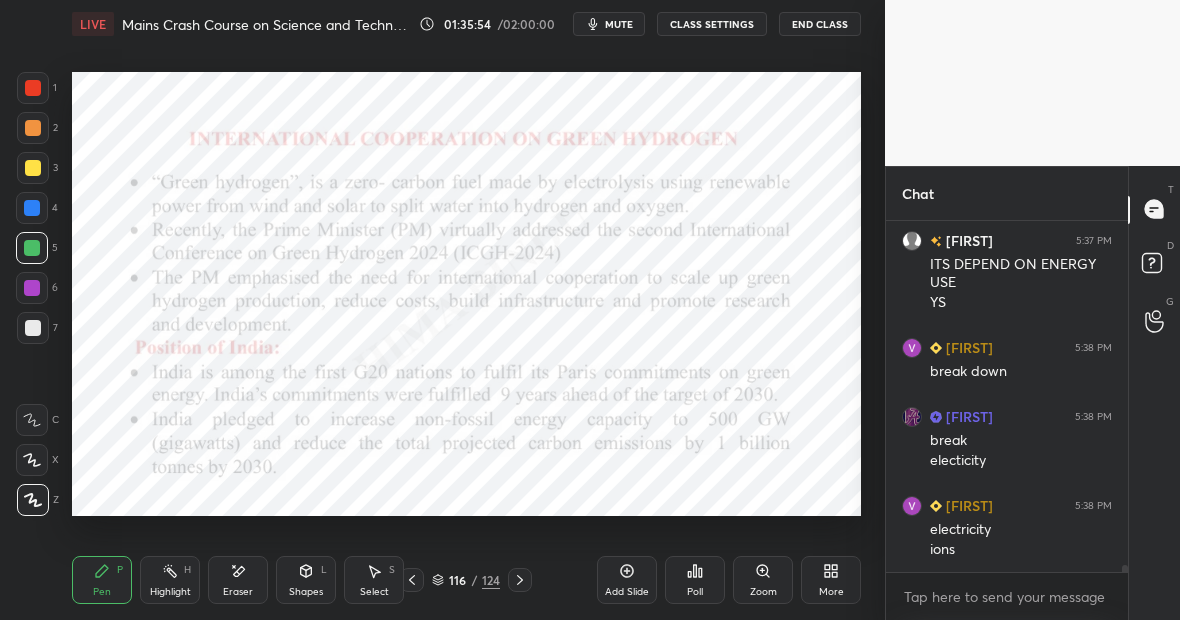 scroll, scrollTop: 16580, scrollLeft: 0, axis: vertical 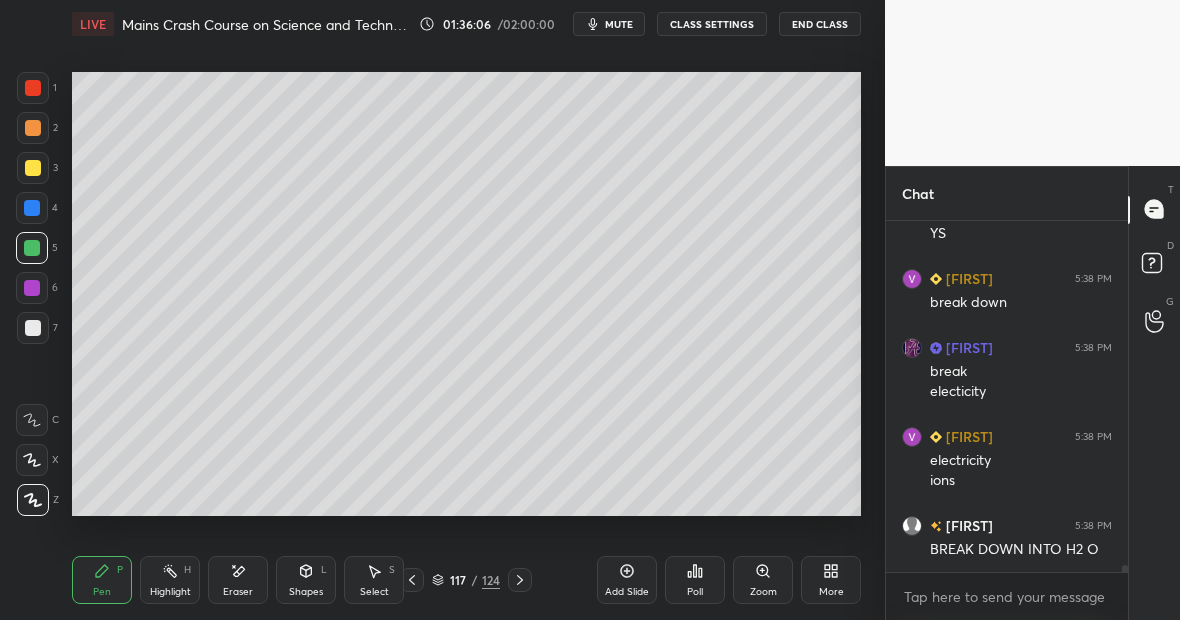 click at bounding box center (33, 328) 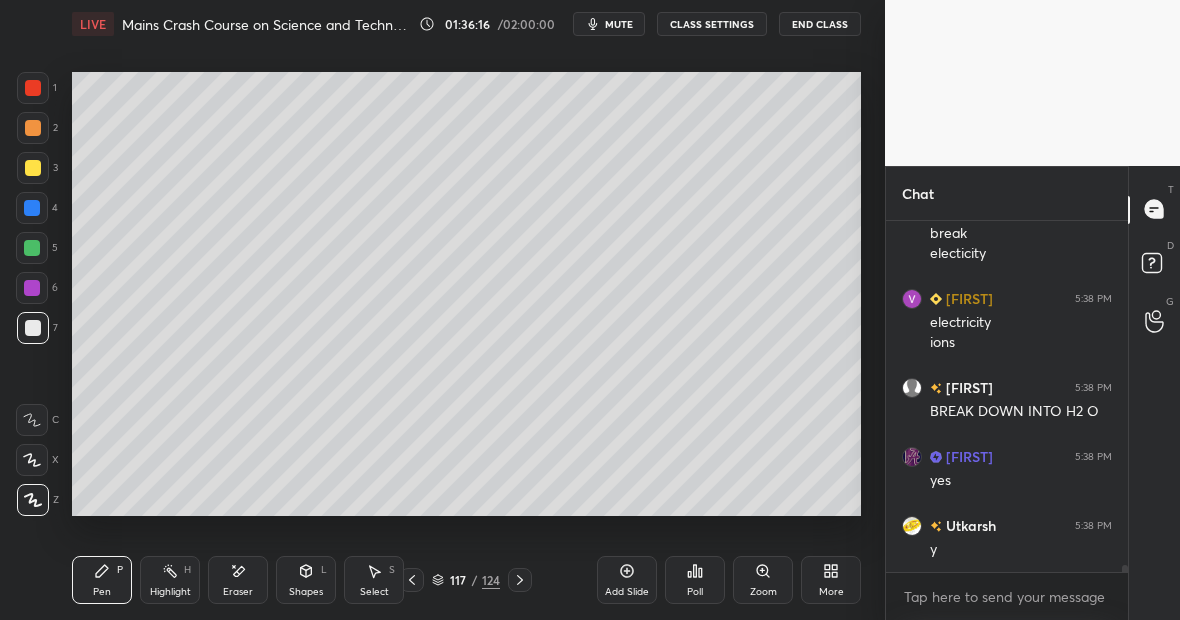 scroll, scrollTop: 16787, scrollLeft: 0, axis: vertical 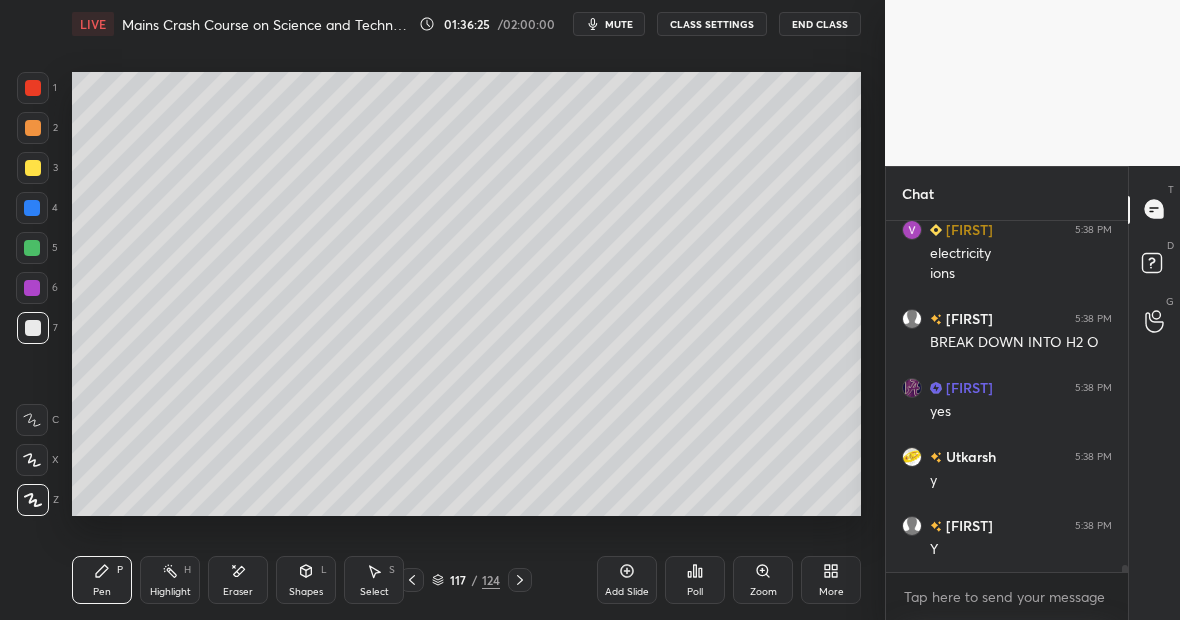 click on "Eraser" at bounding box center (238, 580) 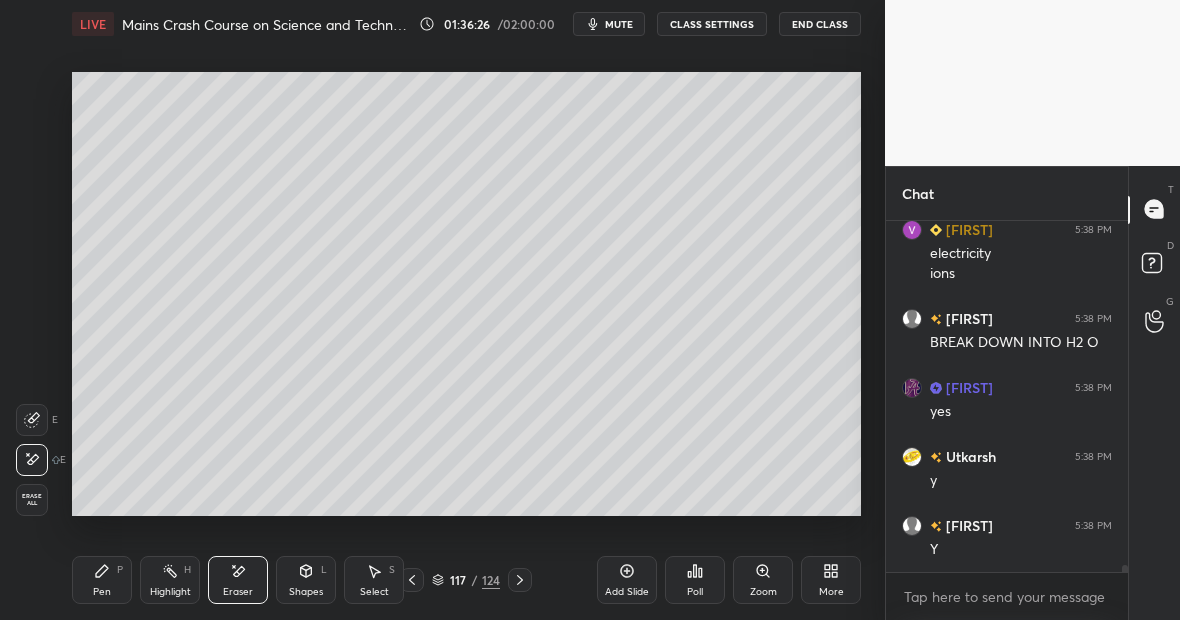 click 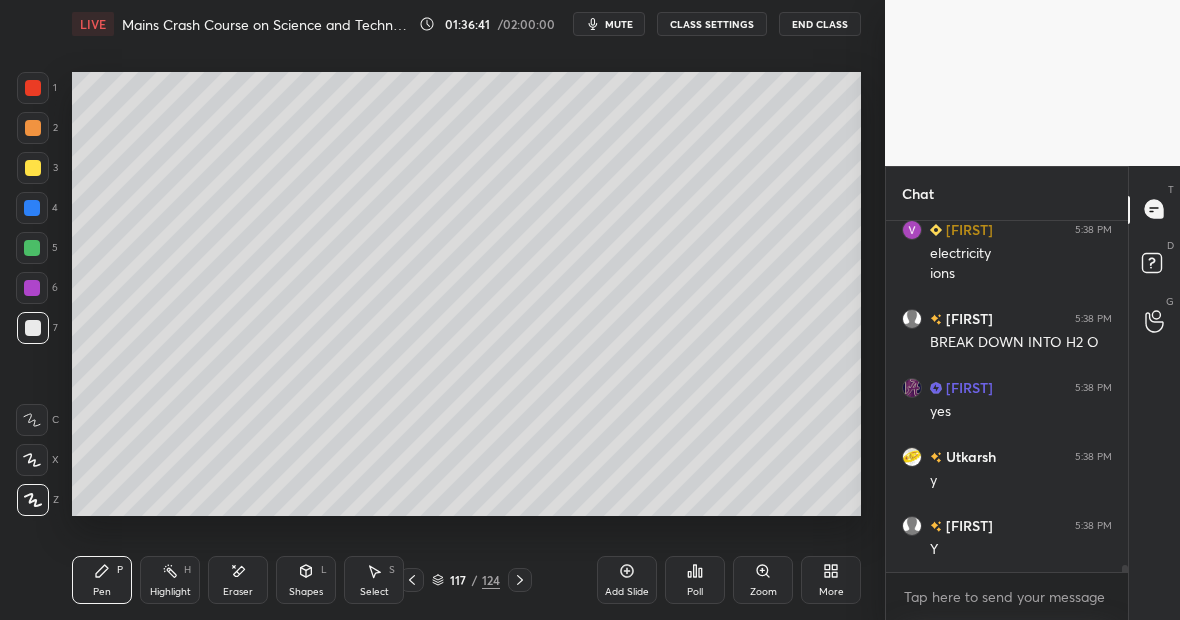 click on "Highlight H" at bounding box center [170, 580] 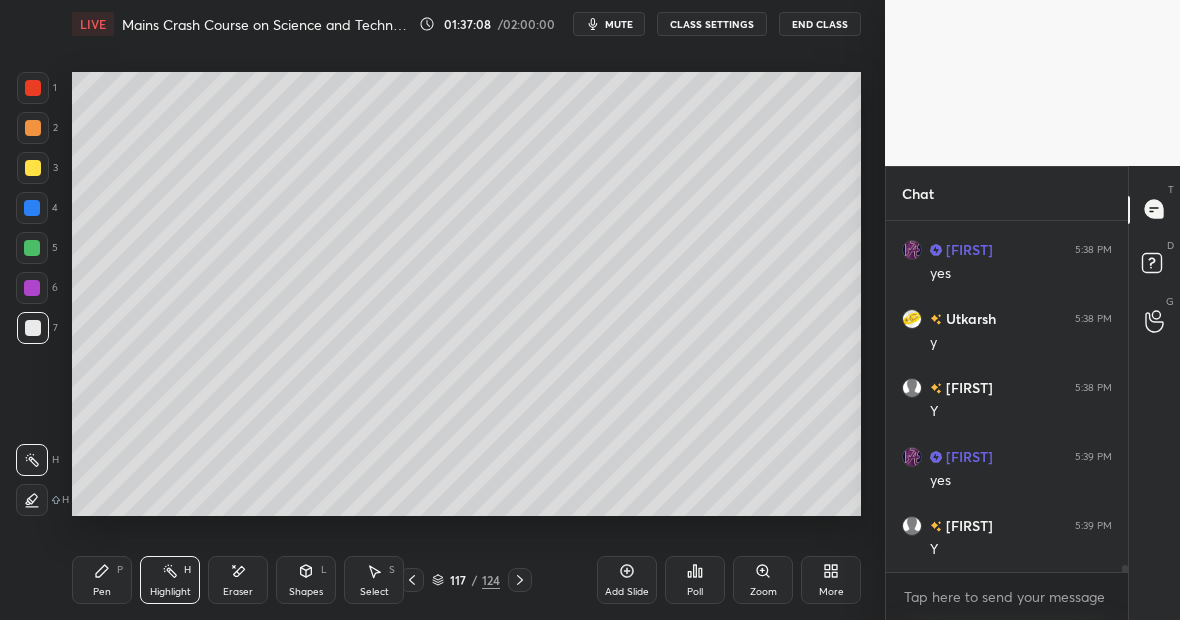scroll, scrollTop: 16945, scrollLeft: 0, axis: vertical 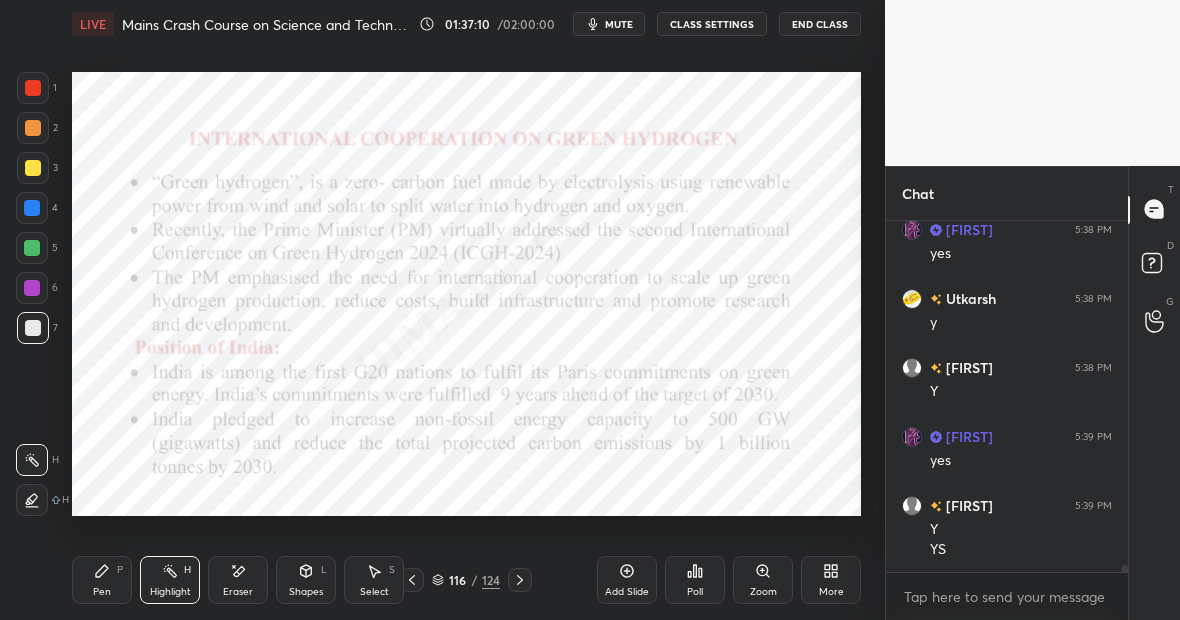 click on "Pen P" at bounding box center [102, 580] 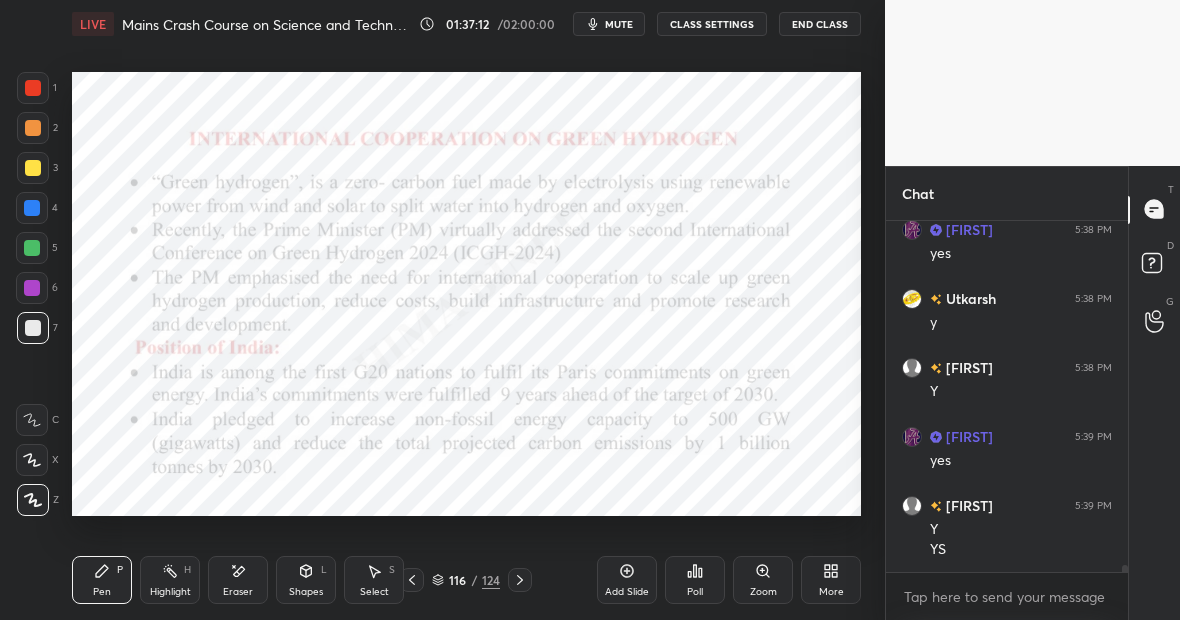 click at bounding box center [32, 248] 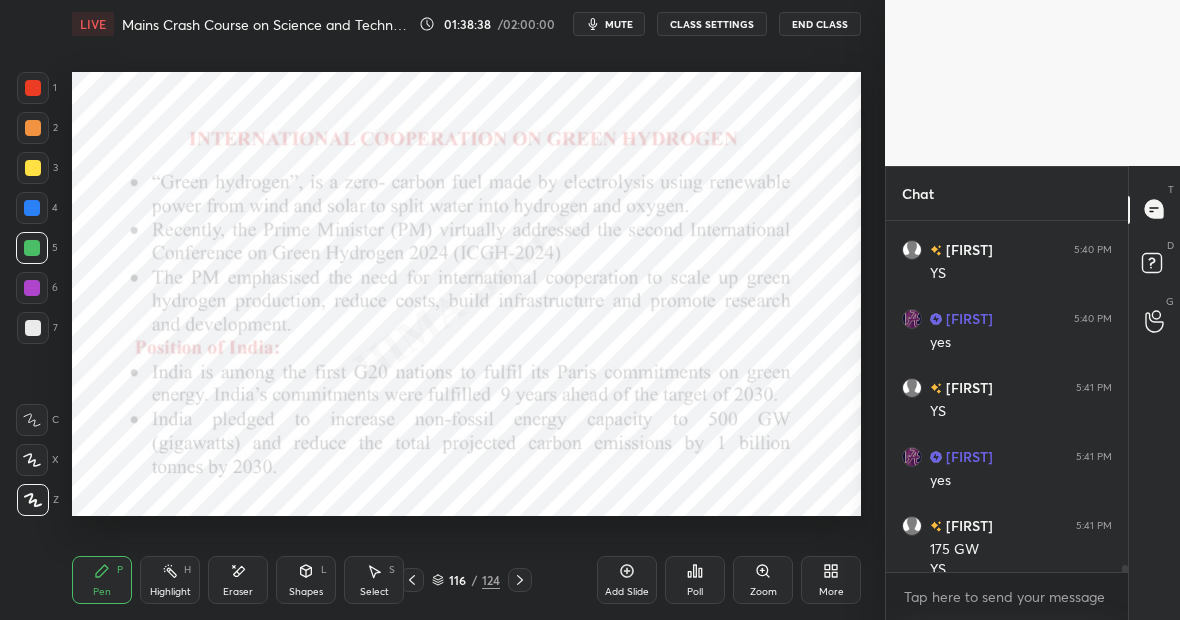 scroll, scrollTop: 17310, scrollLeft: 0, axis: vertical 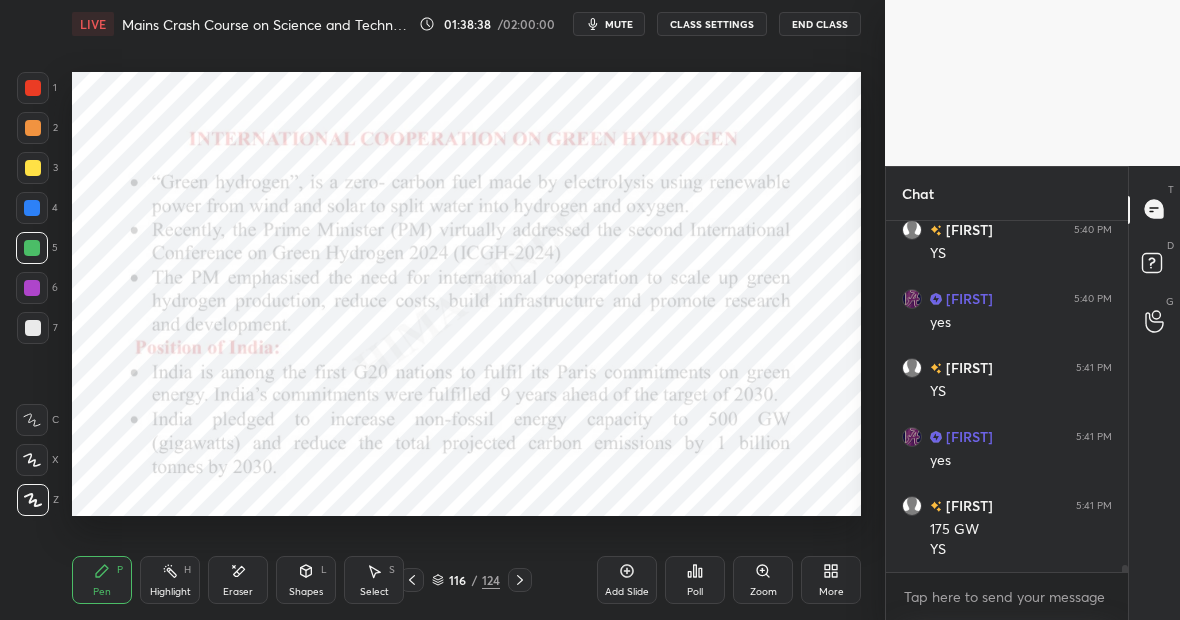 click on "Highlight H" at bounding box center [170, 580] 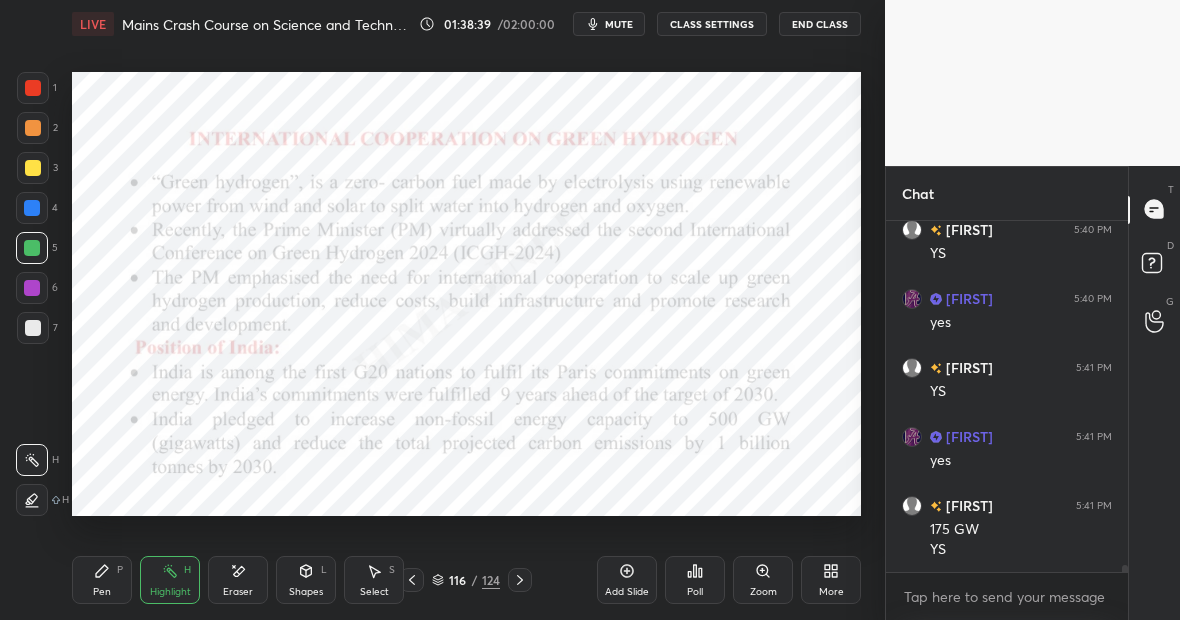 scroll, scrollTop: 17379, scrollLeft: 0, axis: vertical 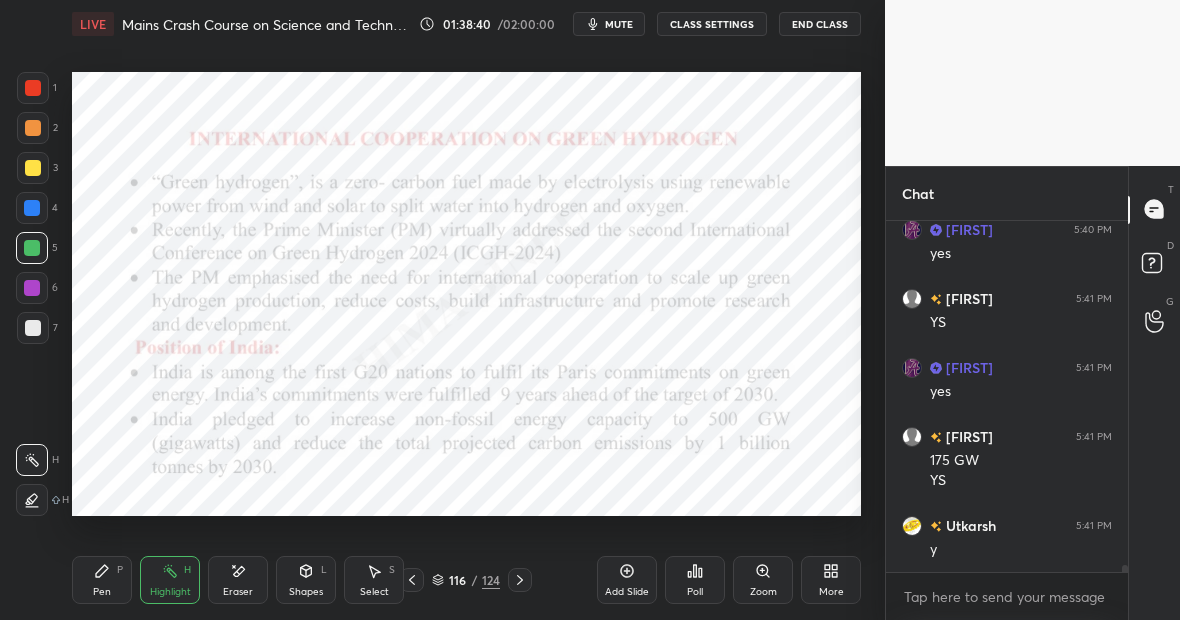click on "Pen P" at bounding box center (102, 580) 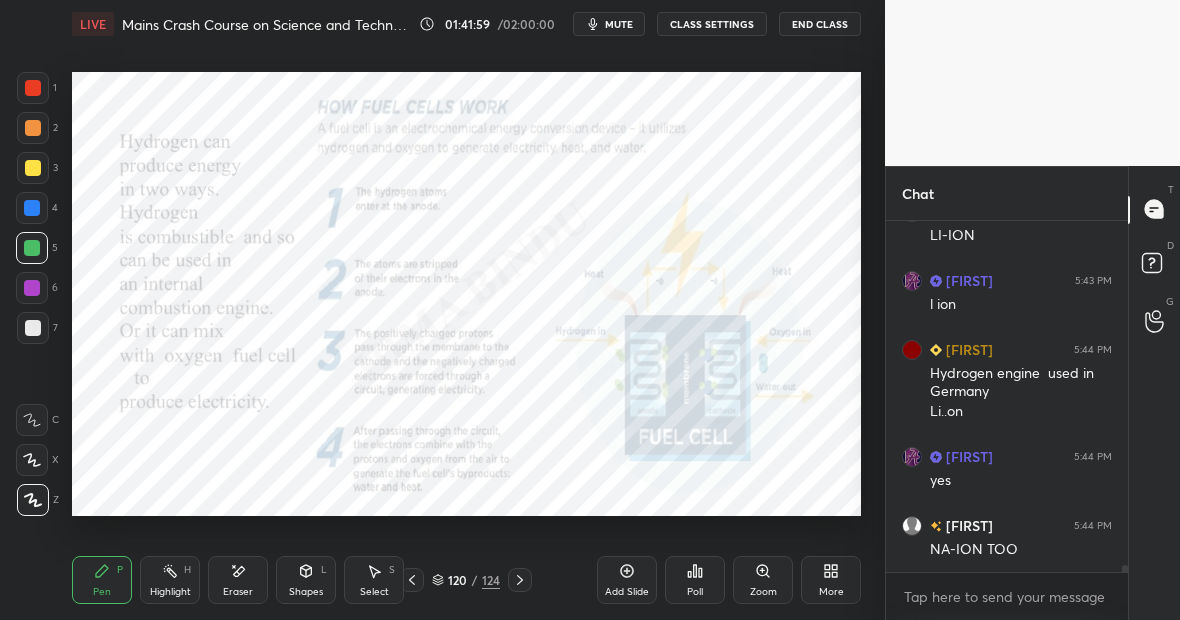 scroll, scrollTop: 18274, scrollLeft: 0, axis: vertical 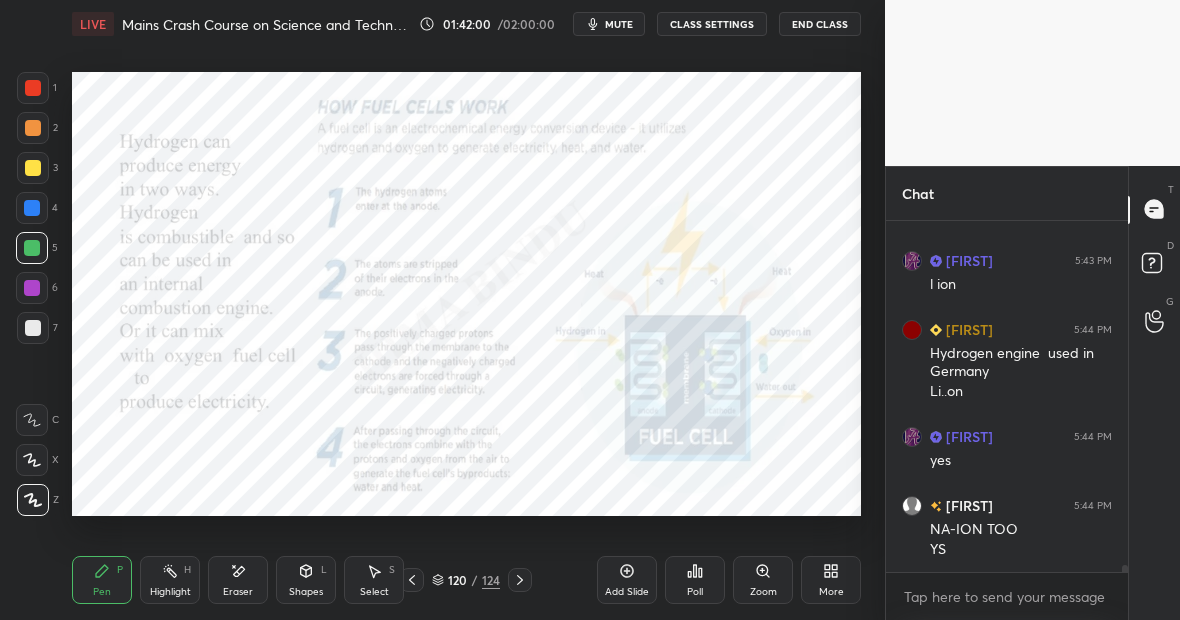 click 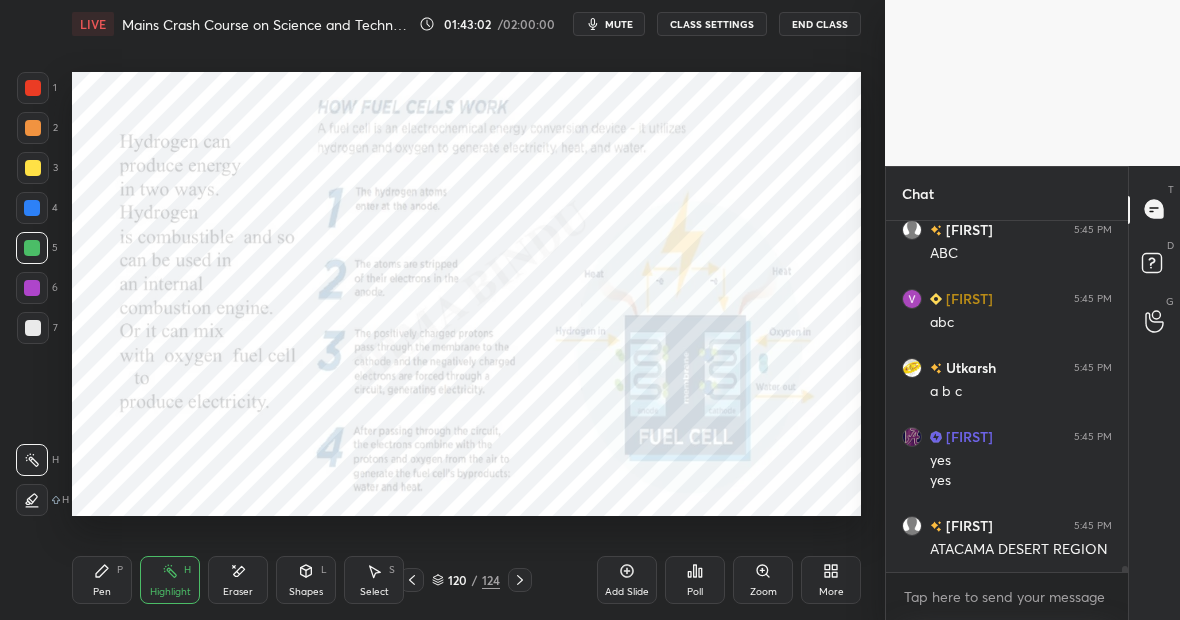 scroll, scrollTop: 18866, scrollLeft: 0, axis: vertical 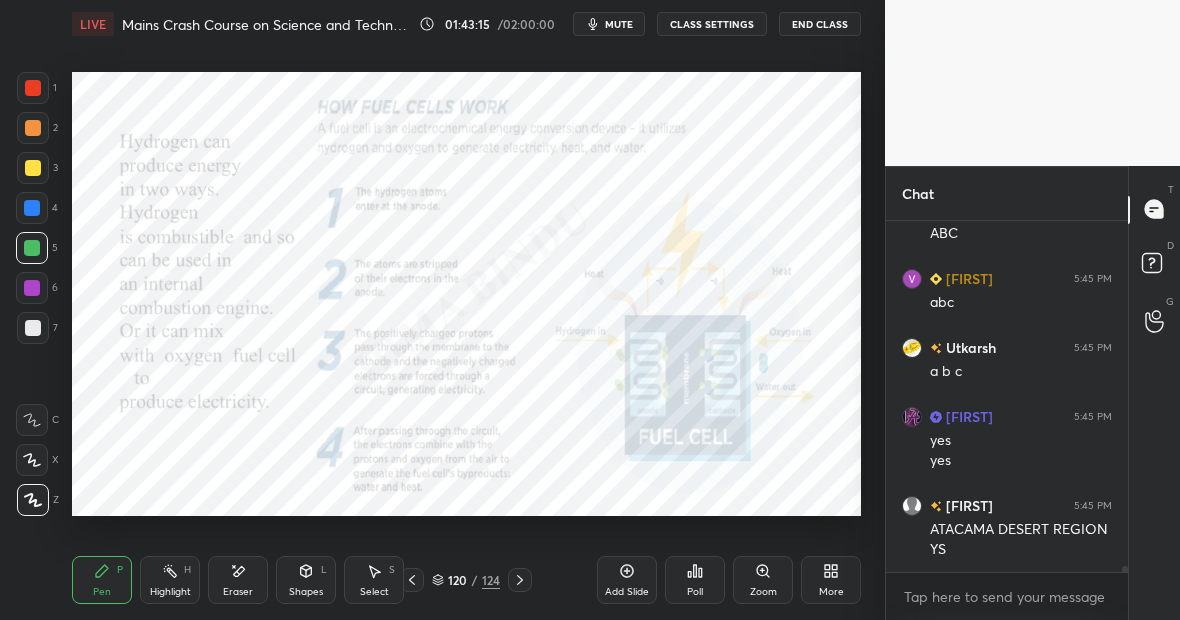 click at bounding box center (33, 88) 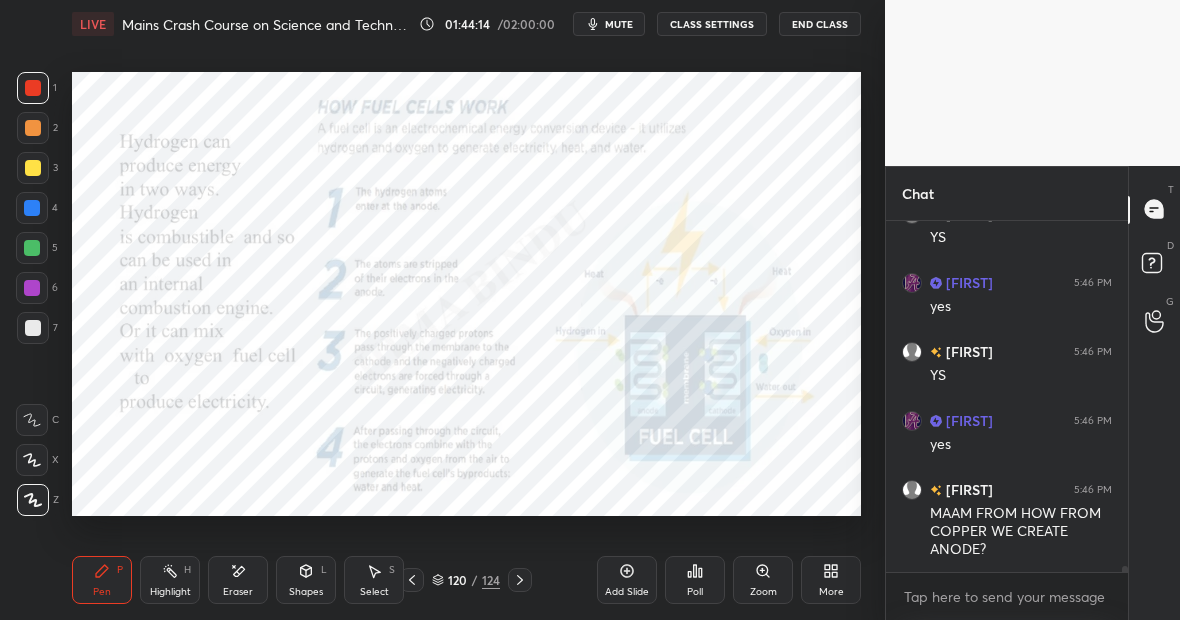 scroll, scrollTop: 19267, scrollLeft: 0, axis: vertical 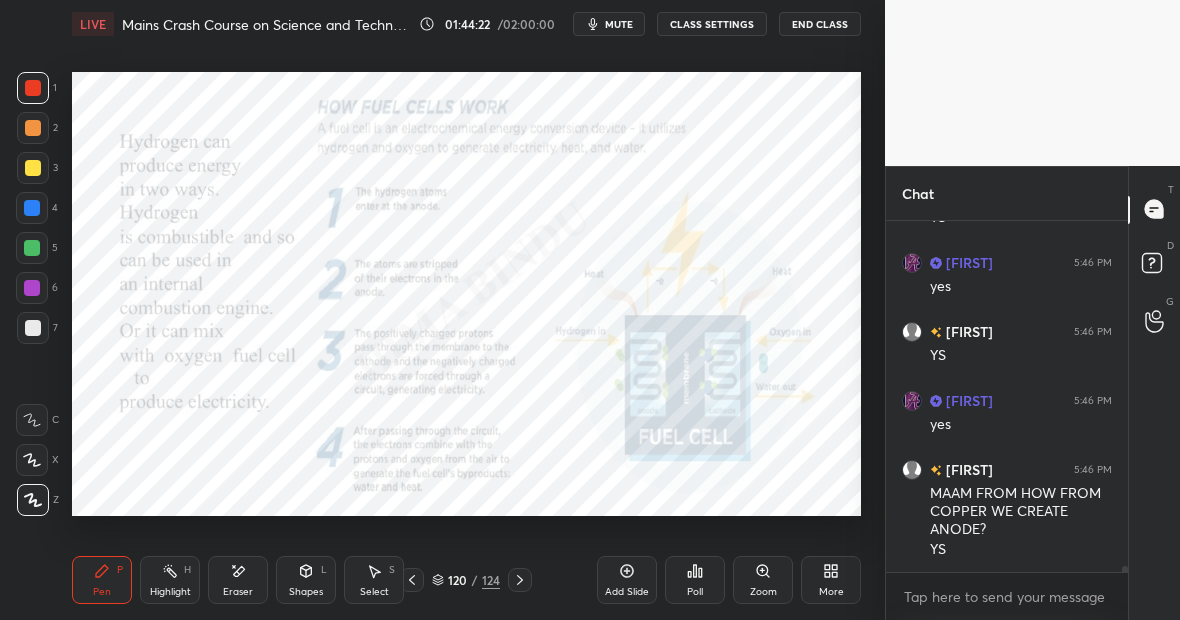 click on "Highlight H" at bounding box center [170, 580] 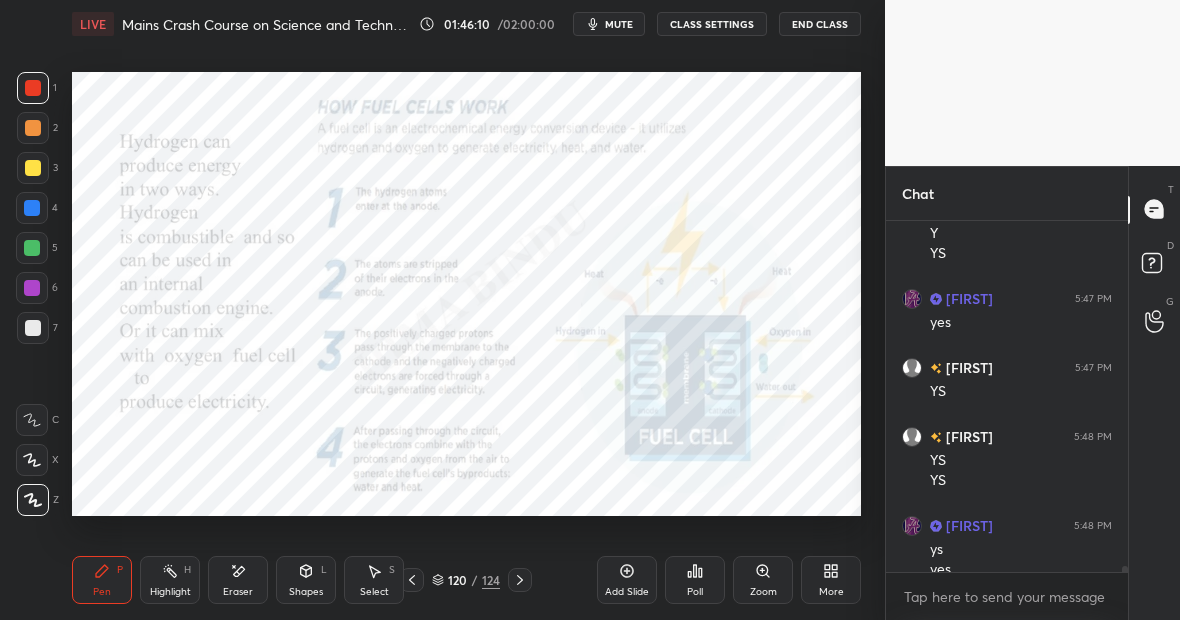 scroll, scrollTop: 19672, scrollLeft: 0, axis: vertical 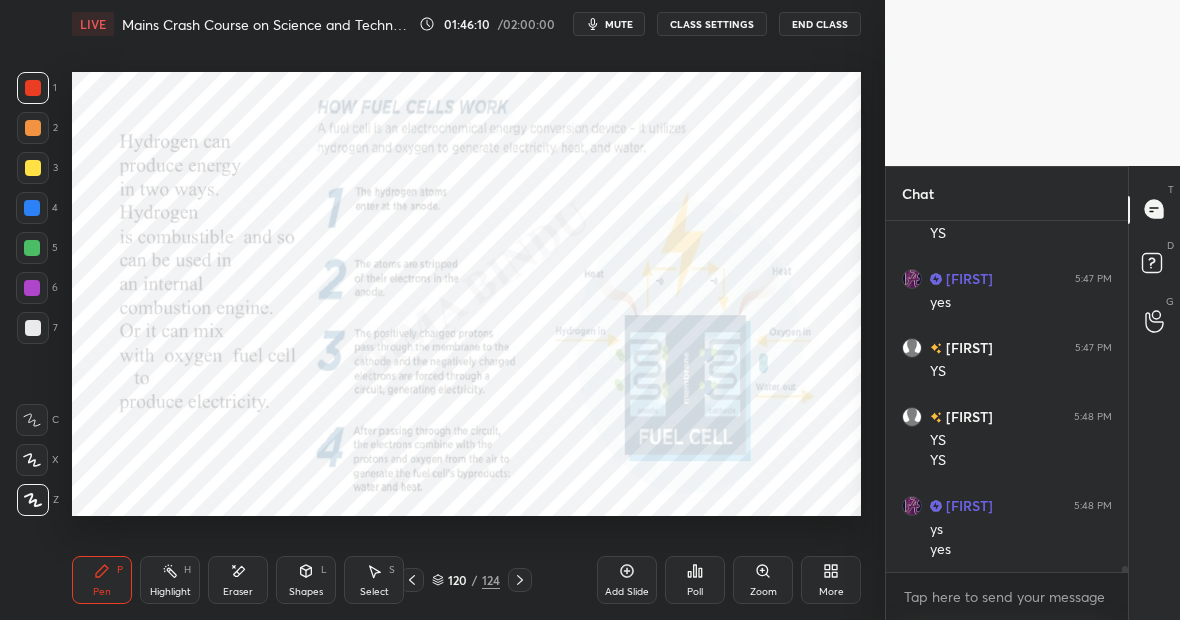 click on "Highlight H" at bounding box center [170, 580] 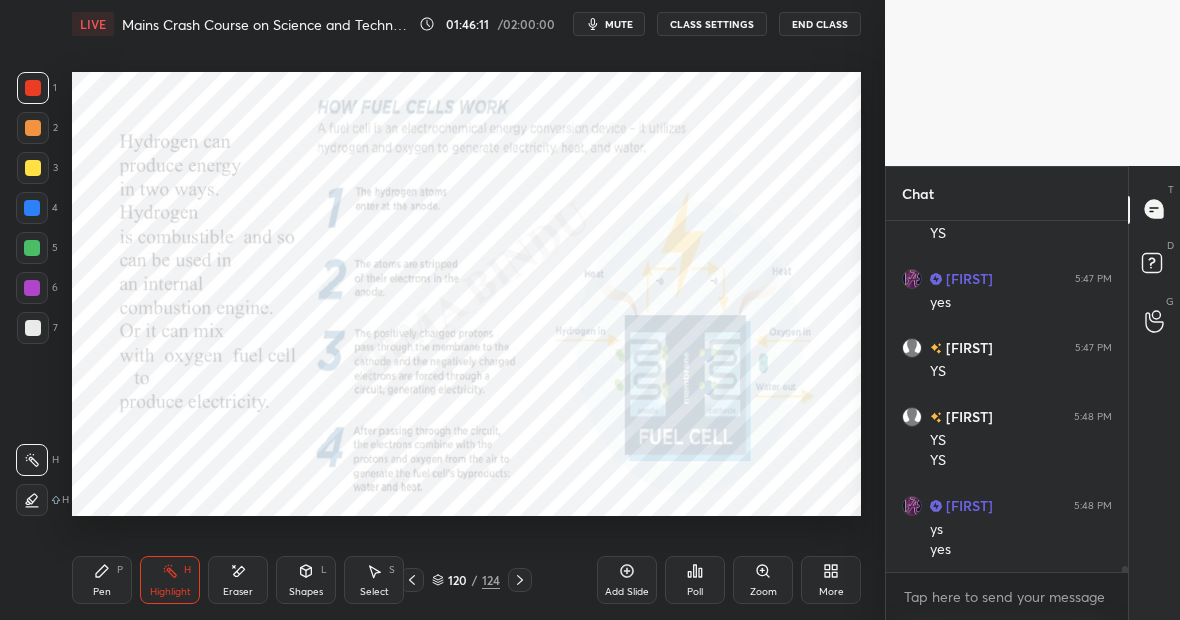 scroll, scrollTop: 19741, scrollLeft: 0, axis: vertical 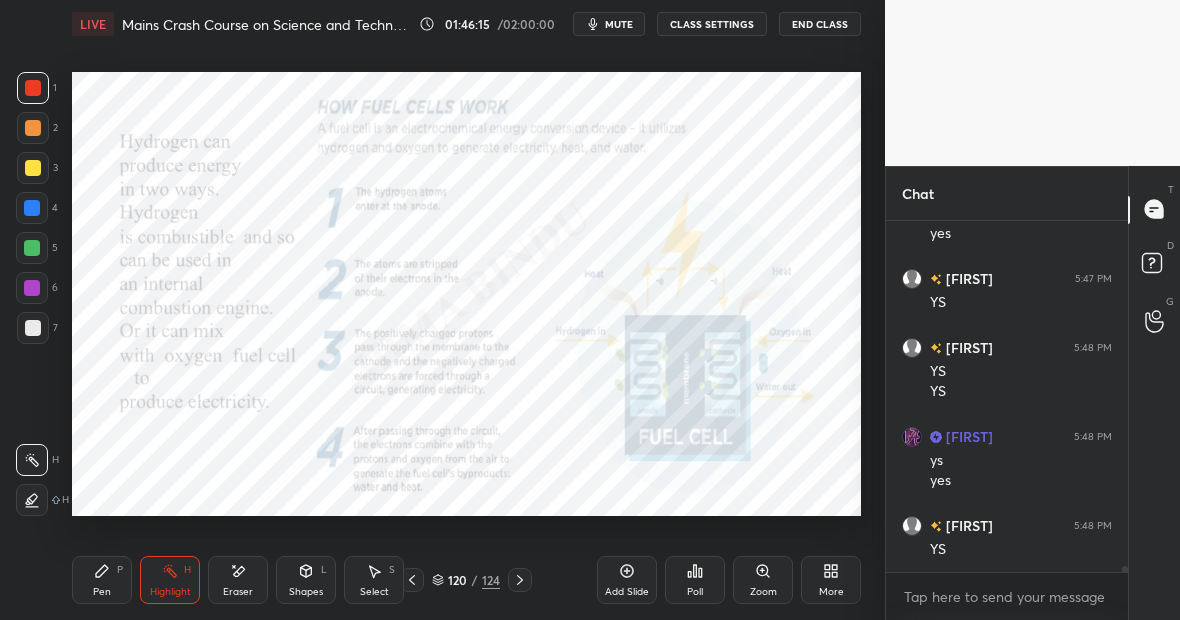 click on "Eraser" at bounding box center (238, 580) 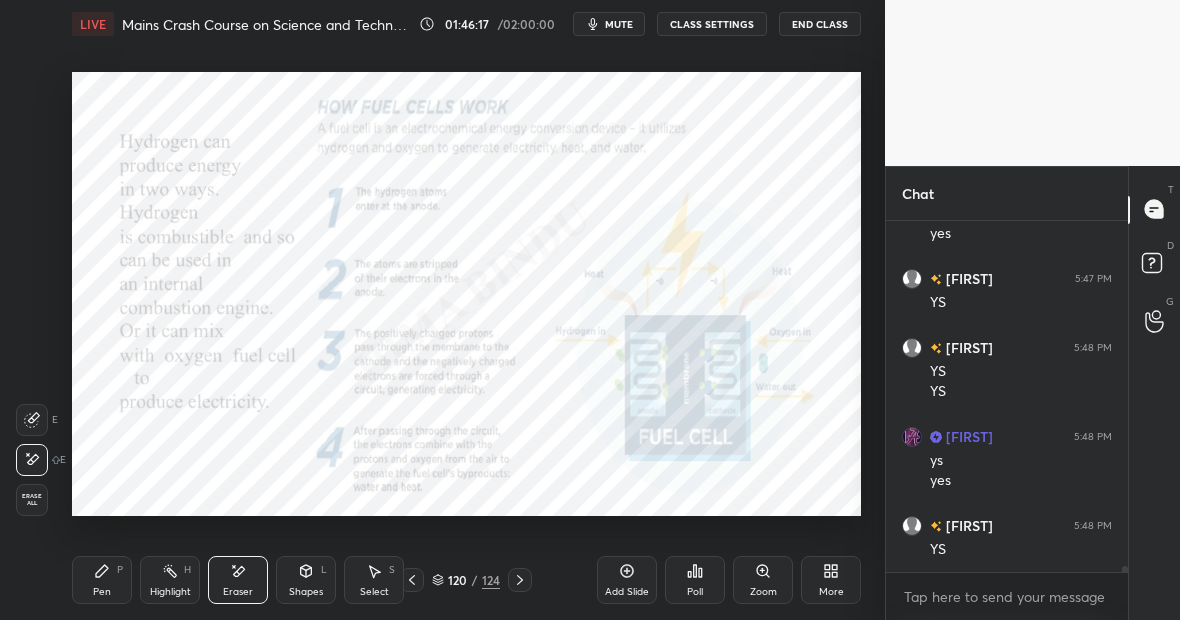 click on "Pen P" at bounding box center [102, 580] 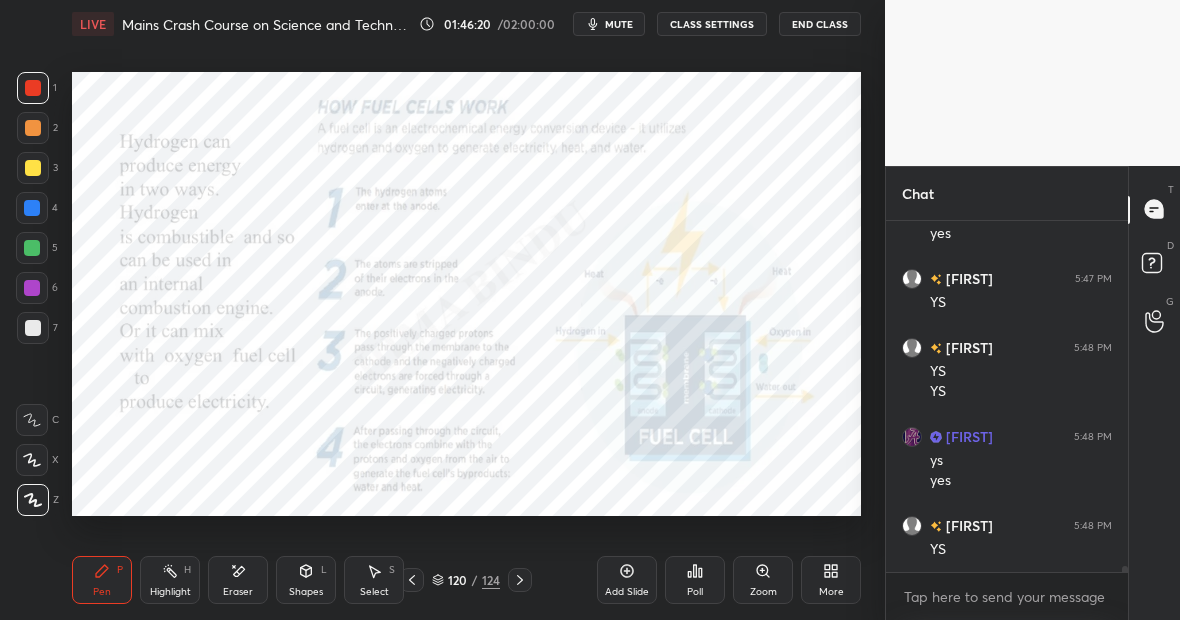 click on "Pen P Highlight H Eraser Shapes L Select S 120 / 124 Add Slide Poll Zoom More" at bounding box center [466, 580] 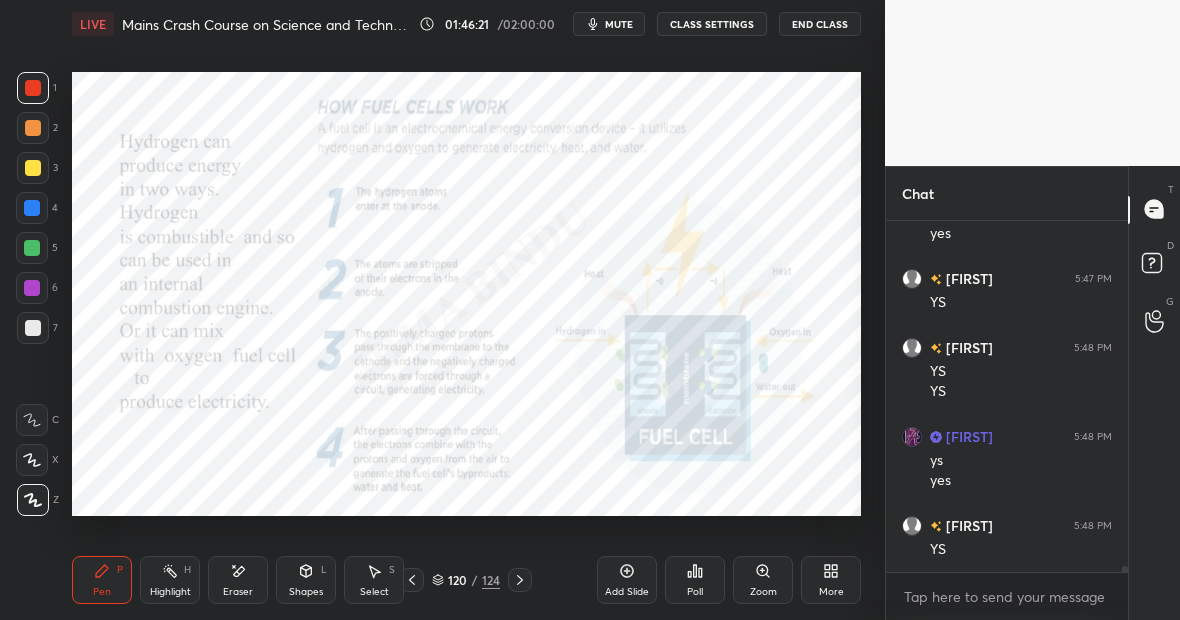 click on "Eraser" at bounding box center [238, 580] 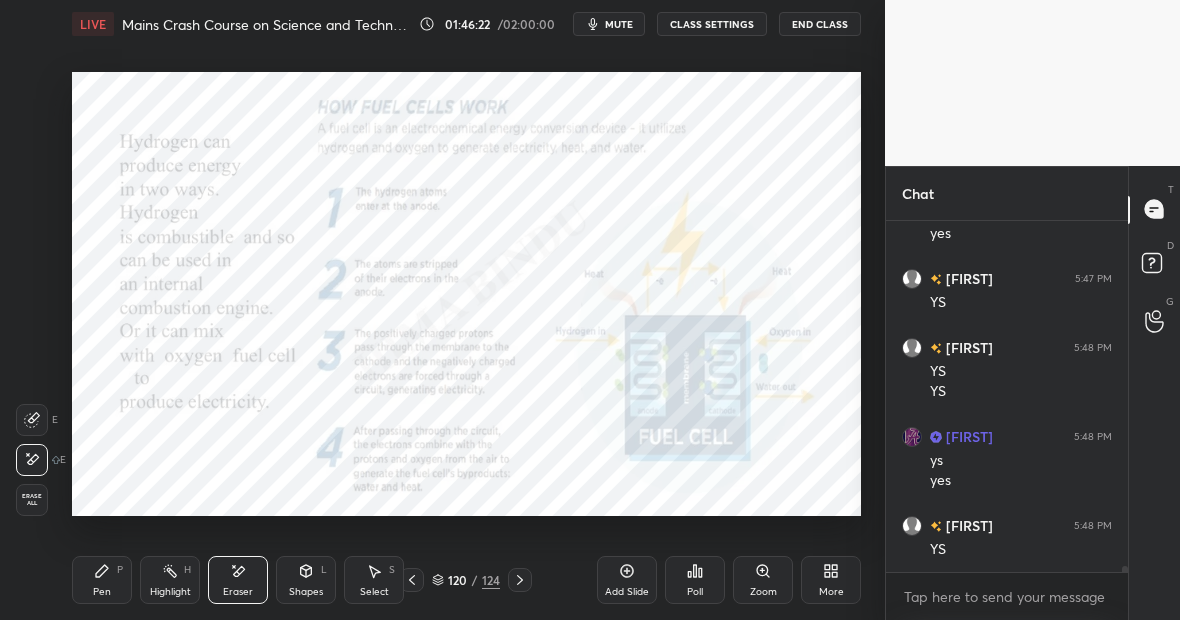 click on "Pen P" at bounding box center [102, 580] 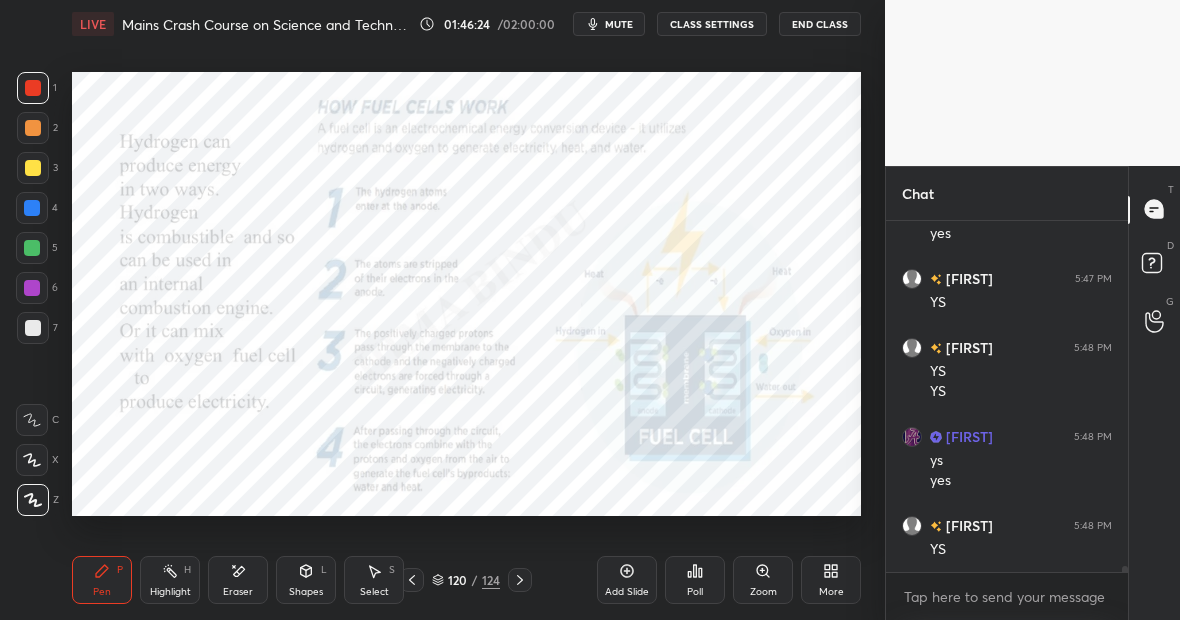 click on "Eraser" at bounding box center [238, 580] 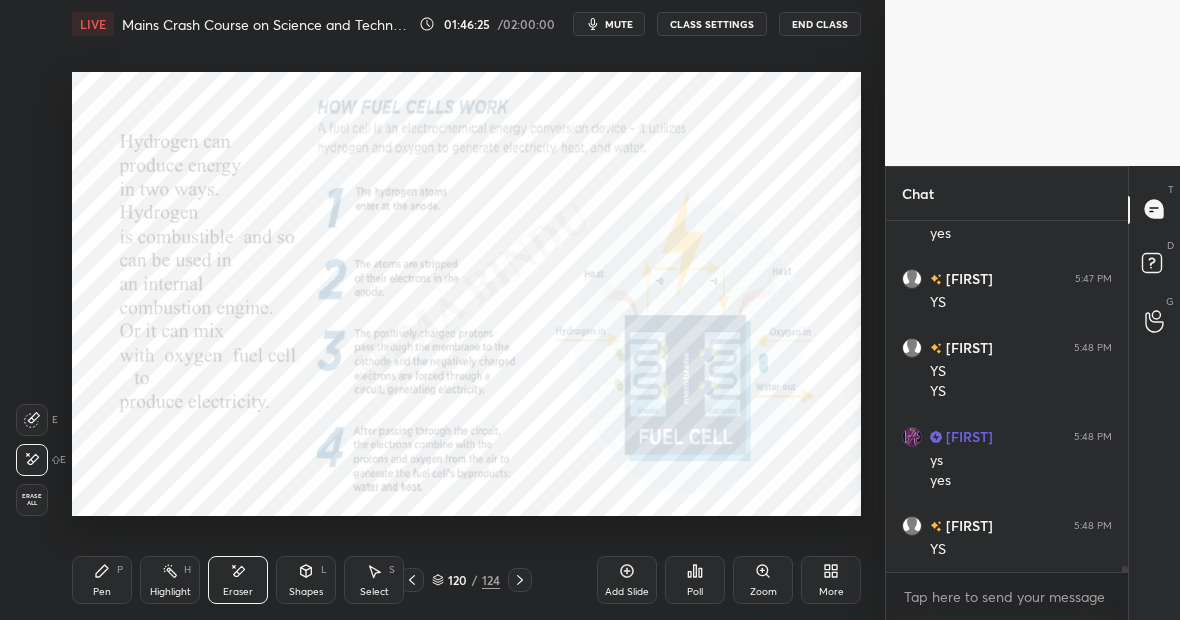 click on "Pen P" at bounding box center [102, 580] 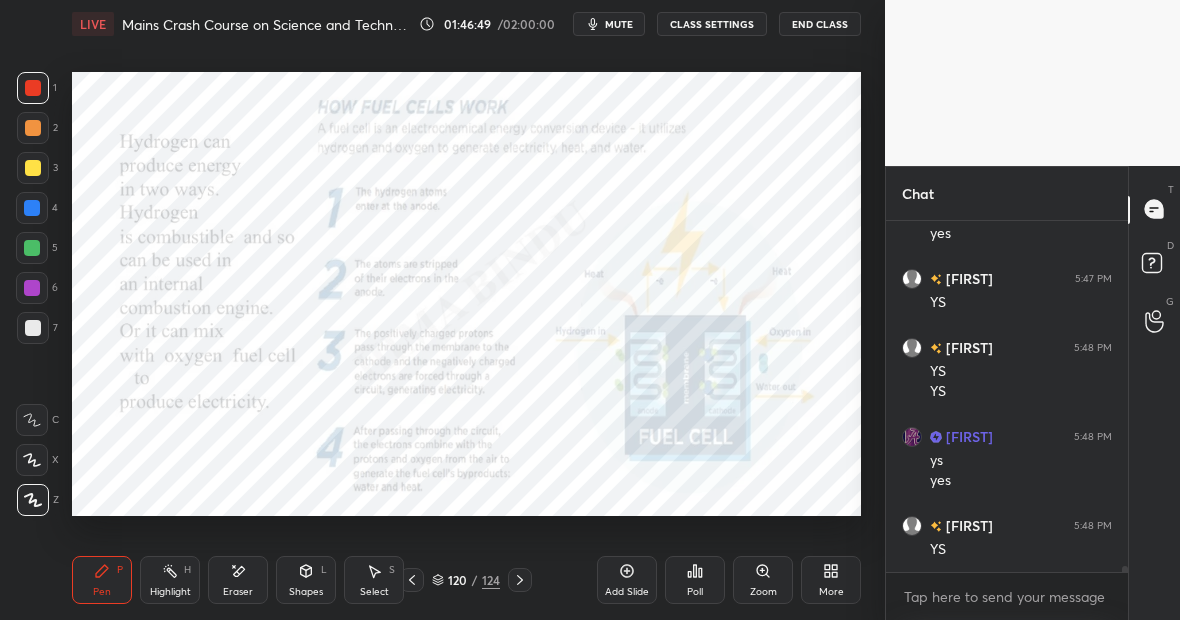 click on "Highlight H" at bounding box center [170, 580] 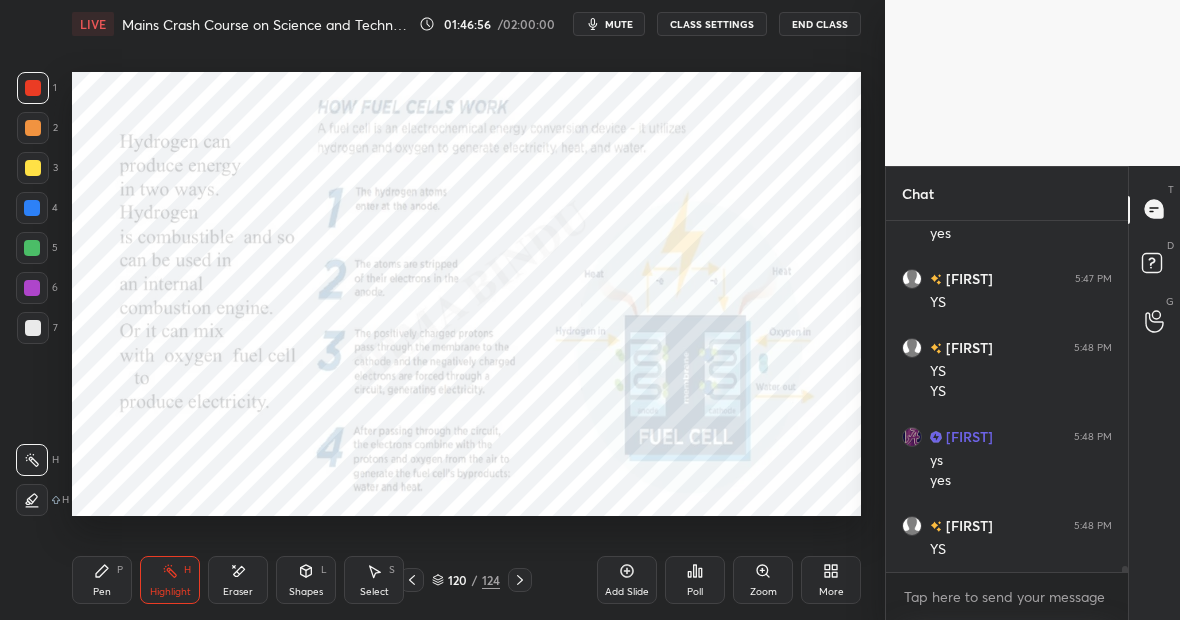 click on "1 2 3 4 5 6 7 C X Z E E Erase all H H LIVE Mains Crash Course on Science and Technology 01:46:56 / 02:00:00 mute CLASS SETTINGS End Class Setting up your live class Poll for secs No correct answer Start poll Back Mains Crash Course on Science and Technology • L7 of GS Paper III Mains Crash Course on Science and Technology [FIRST] Pen P Highlight H Eraser Shapes L Select S 120 / 124 Add Slide Poll Zoom More" at bounding box center (442, 310) 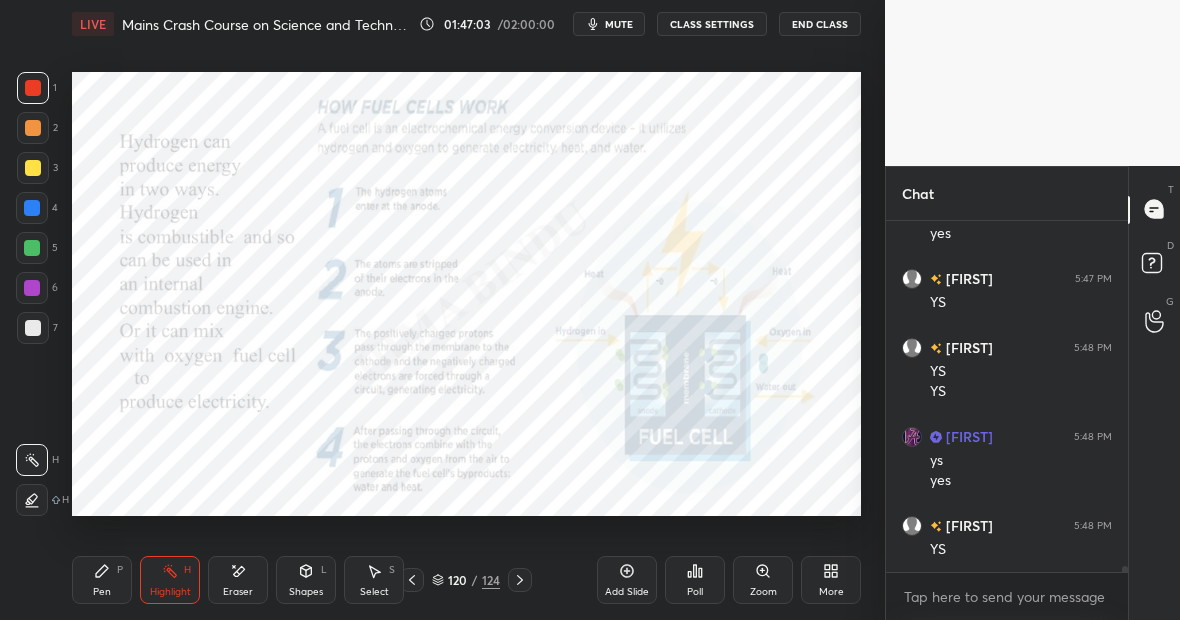 click on "Pen P" at bounding box center (102, 580) 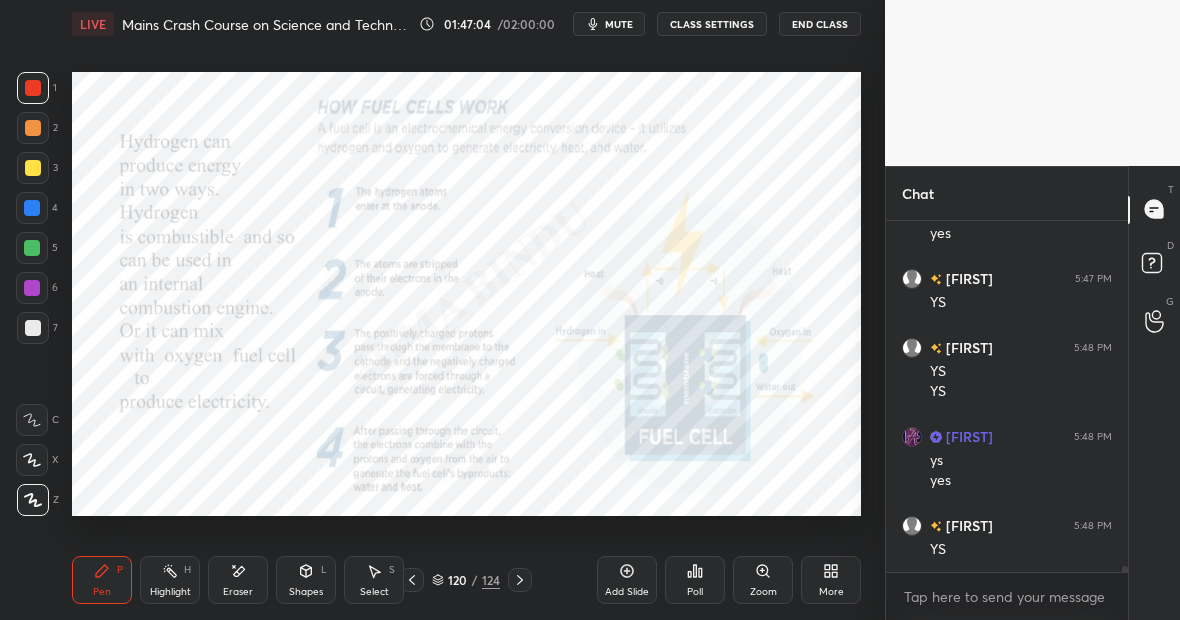 click on "Pen P" at bounding box center [102, 580] 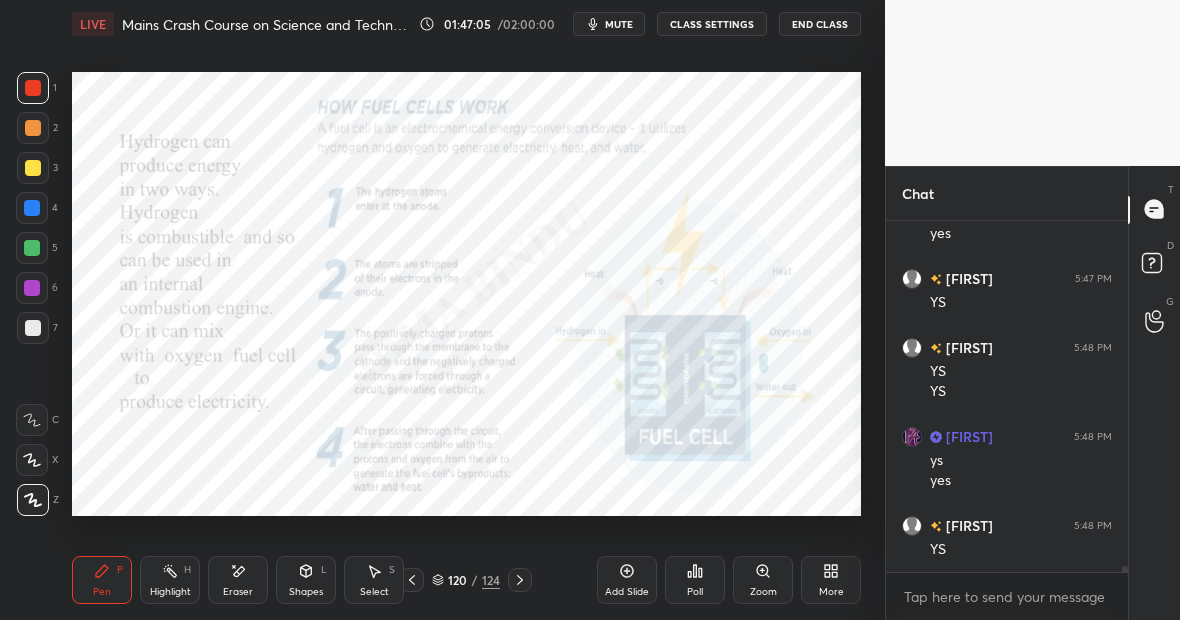 click on "Pen P" at bounding box center (102, 580) 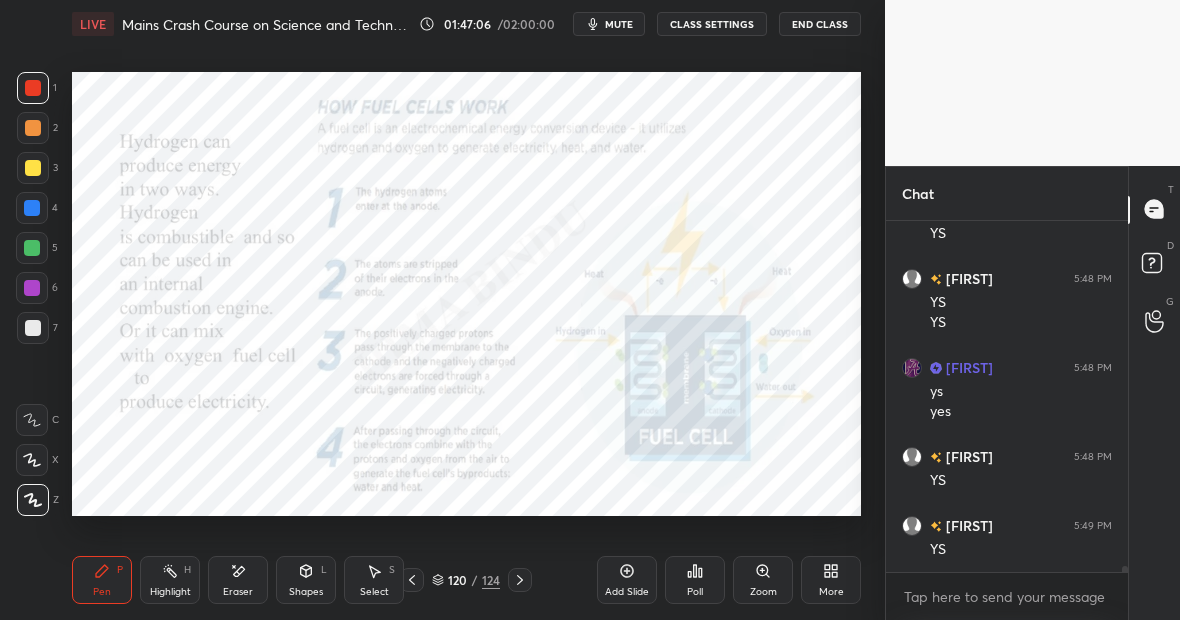 click on "Eraser" at bounding box center (238, 580) 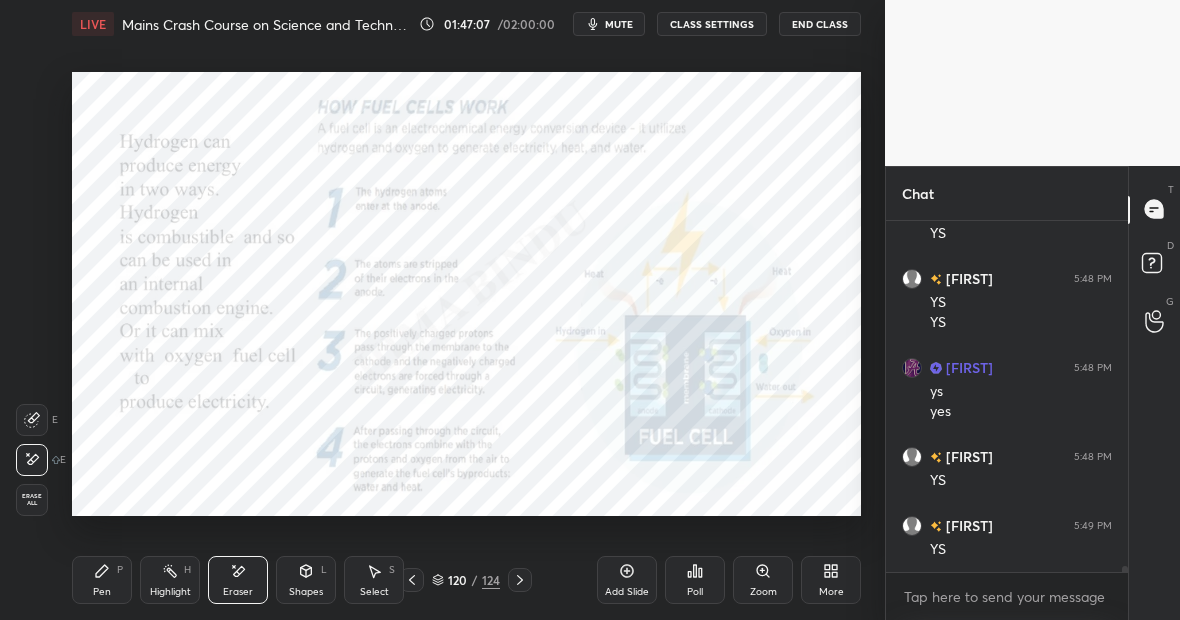 click 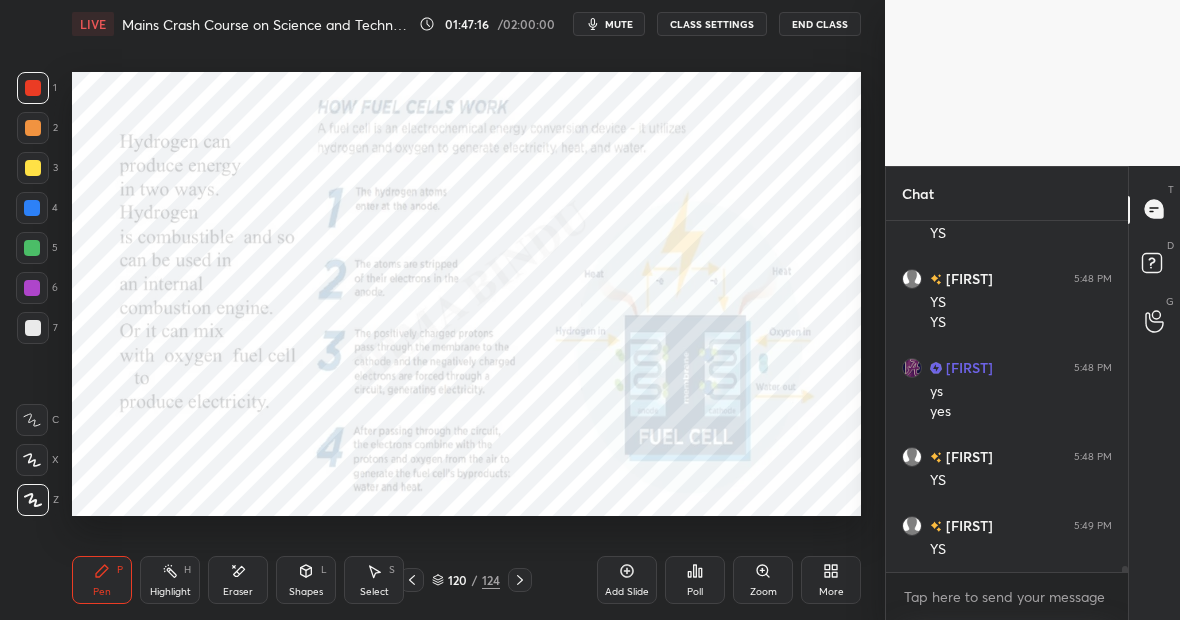scroll, scrollTop: 19830, scrollLeft: 0, axis: vertical 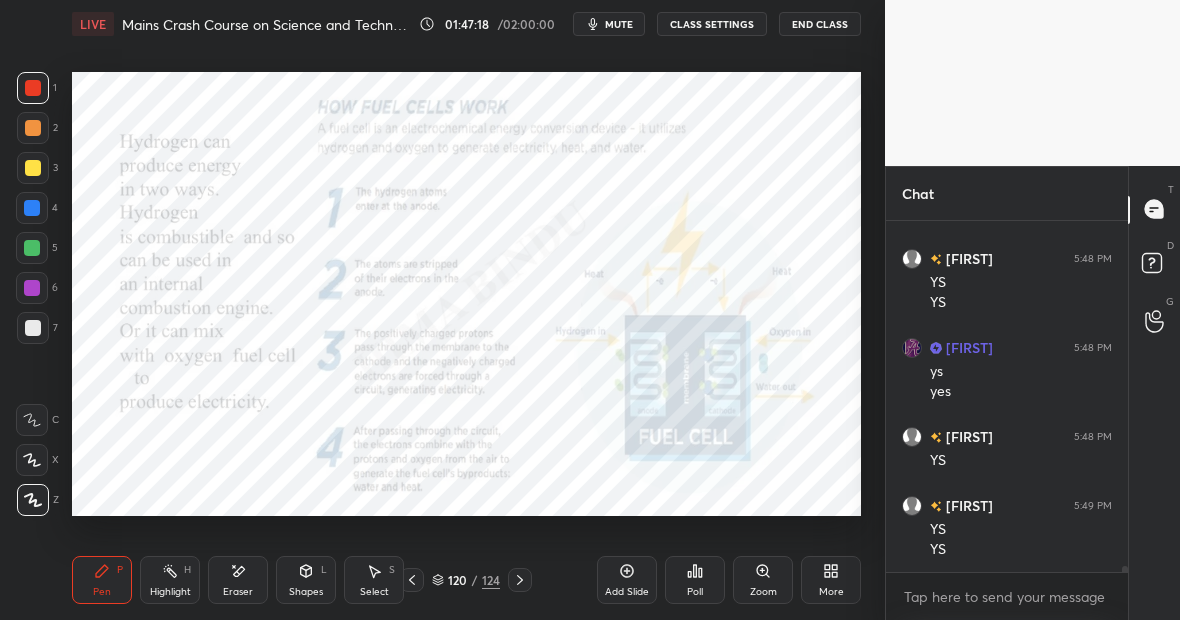 click on "Highlight H" at bounding box center [170, 580] 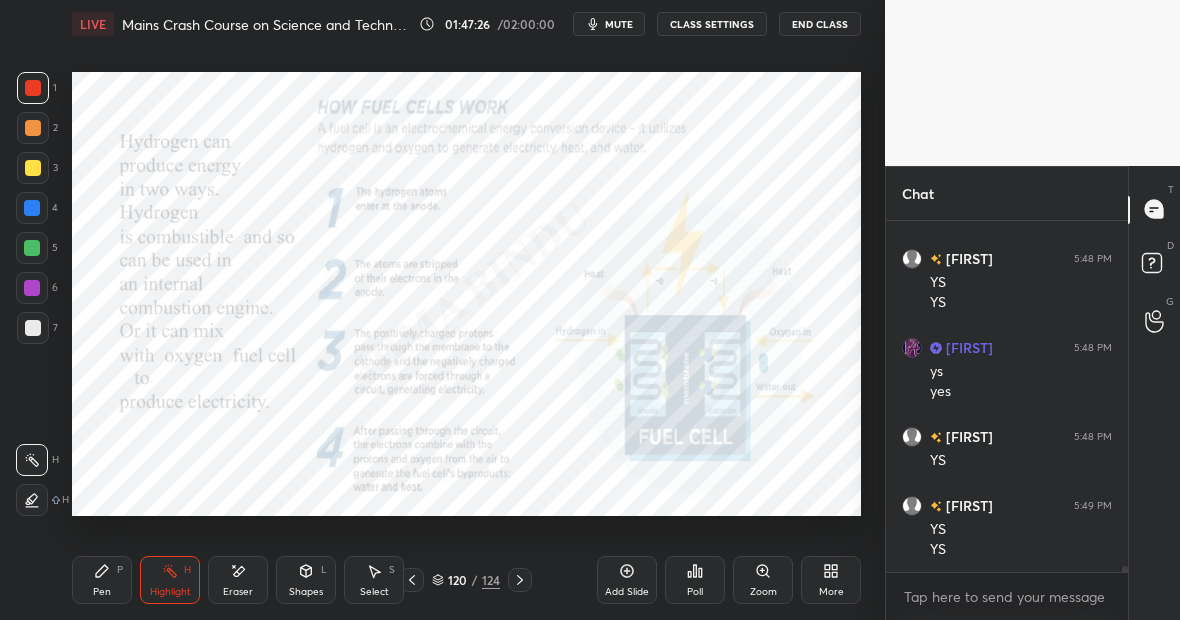 click on "Pen P" at bounding box center [102, 580] 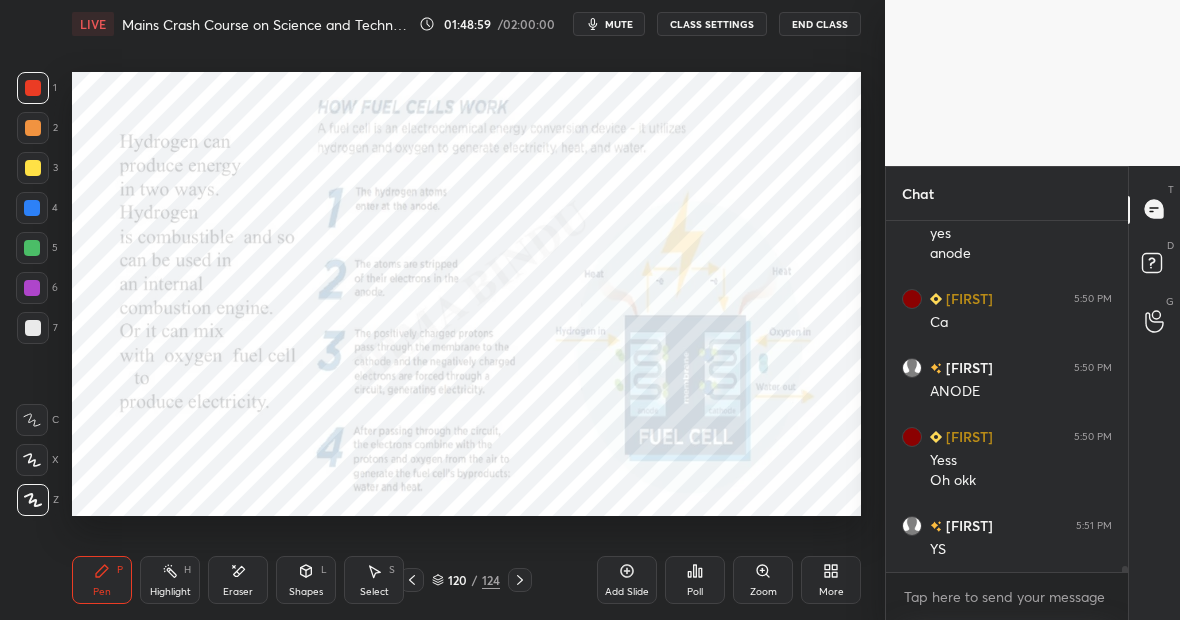 scroll, scrollTop: 20284, scrollLeft: 0, axis: vertical 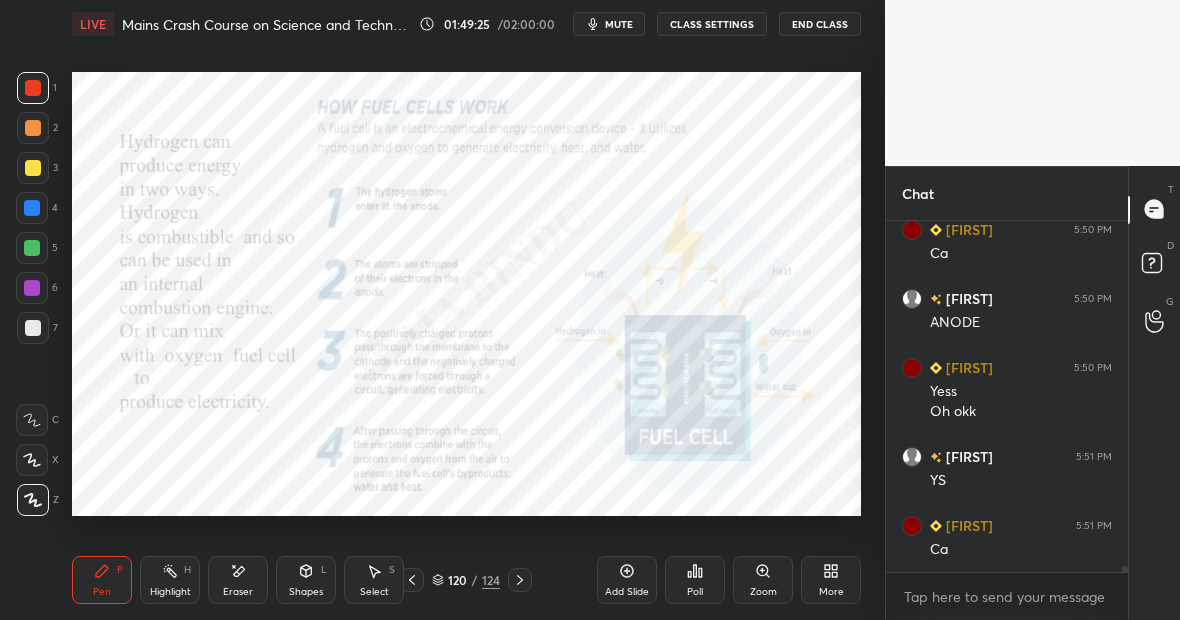 click on "Highlight H" at bounding box center [170, 580] 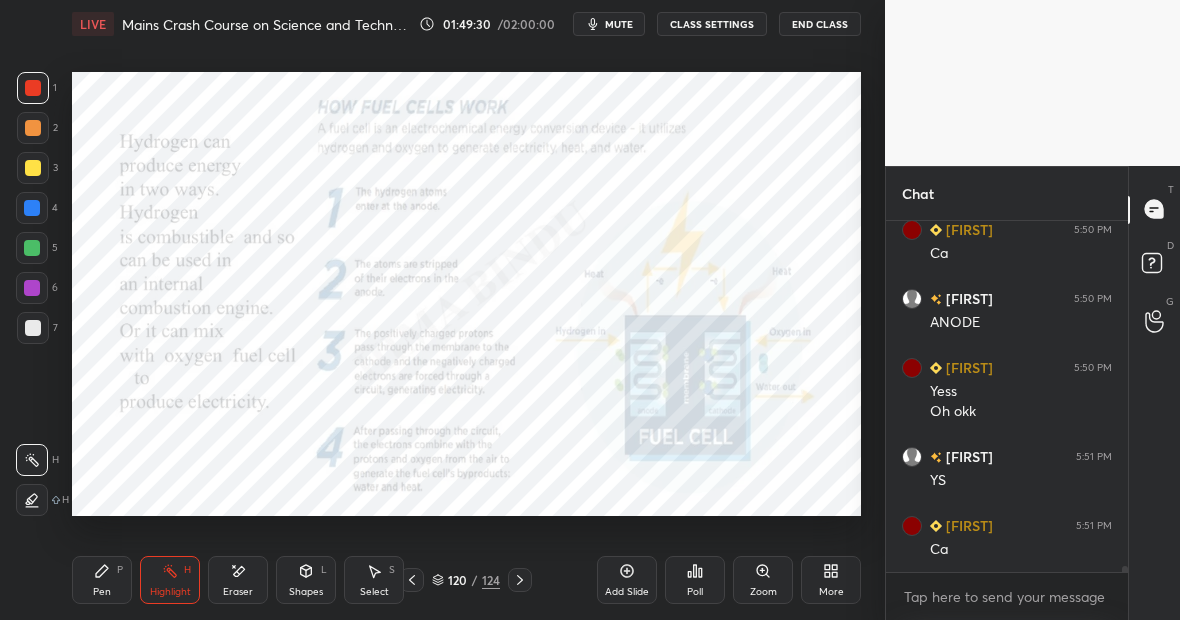 scroll, scrollTop: 20353, scrollLeft: 0, axis: vertical 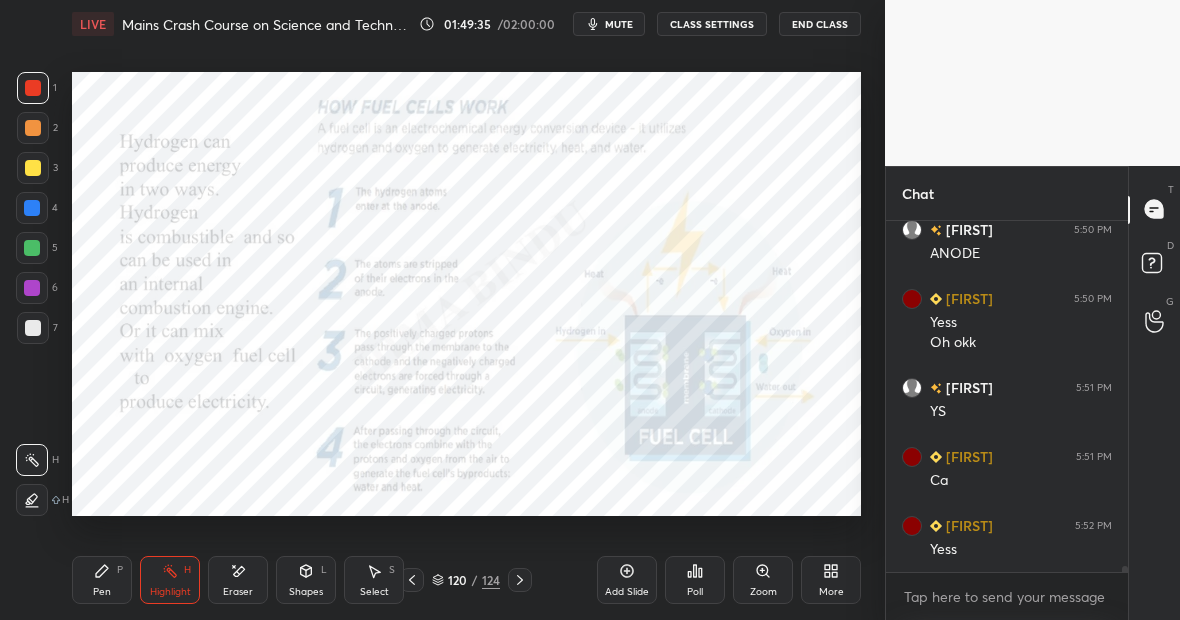 click 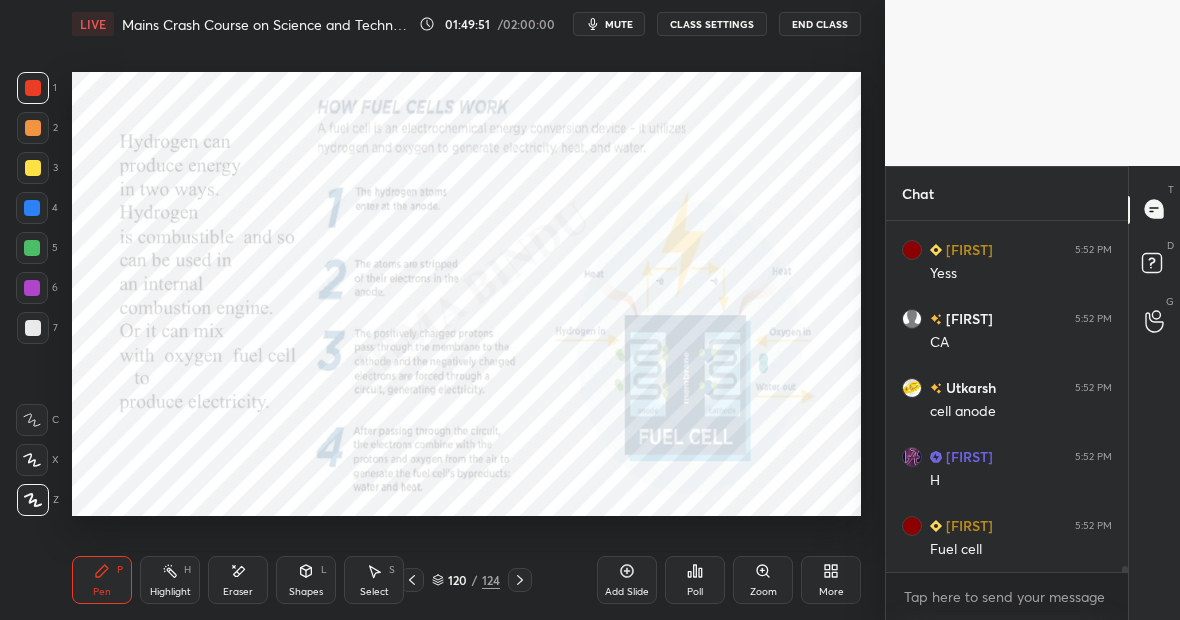 scroll, scrollTop: 20698, scrollLeft: 0, axis: vertical 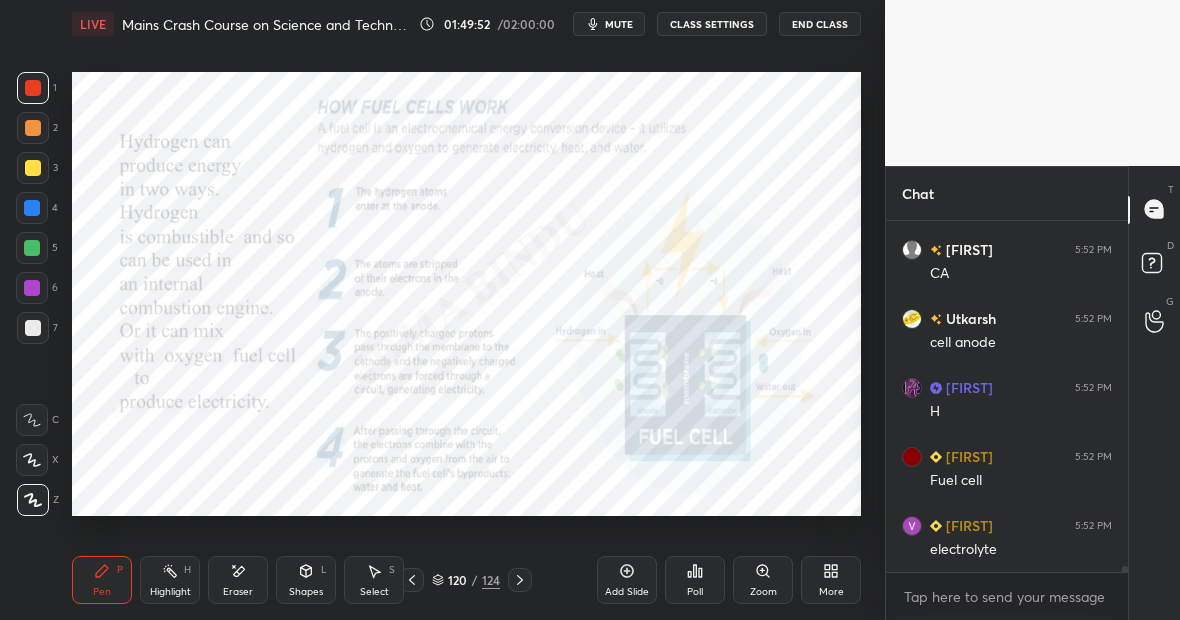 click 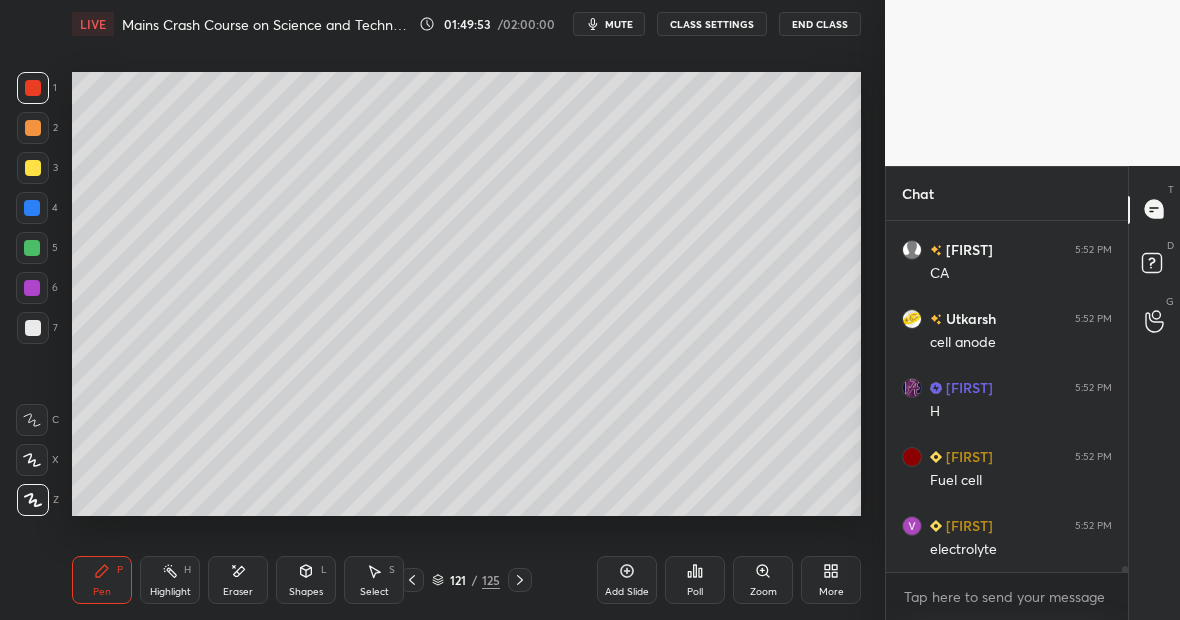 scroll, scrollTop: 20767, scrollLeft: 0, axis: vertical 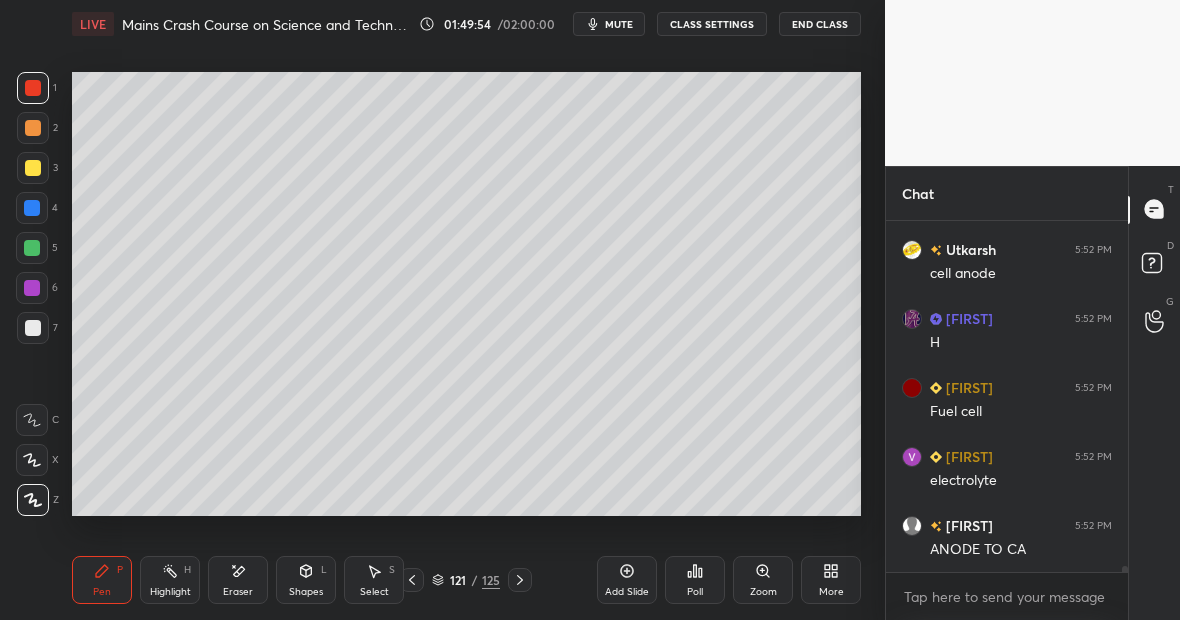 click at bounding box center (33, 168) 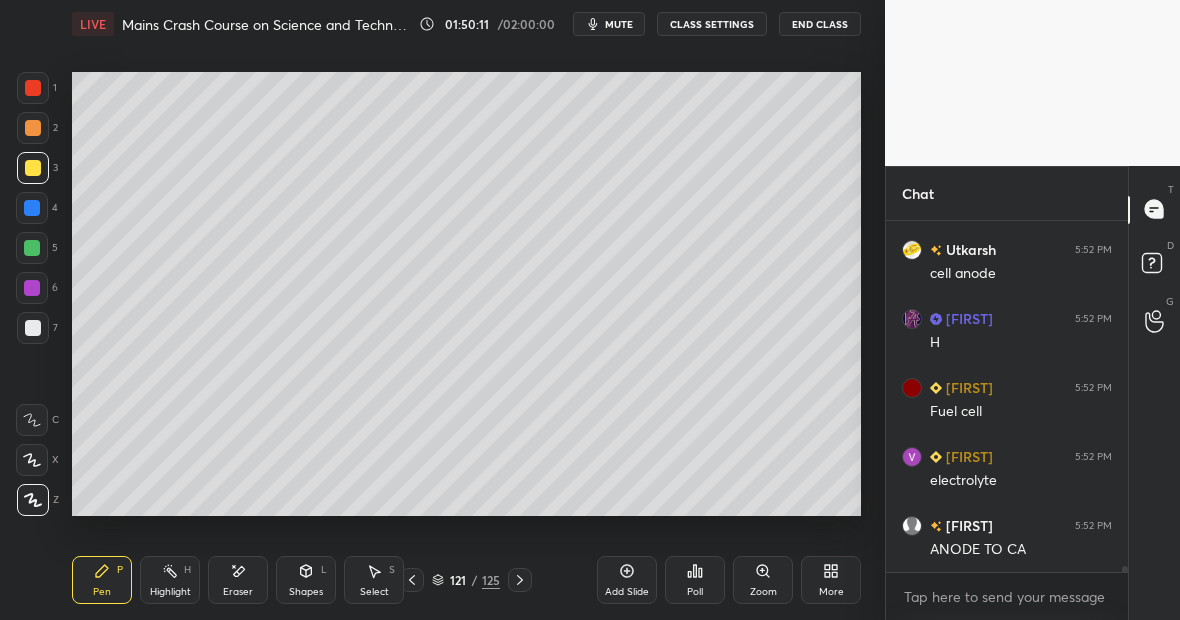 click at bounding box center [33, 168] 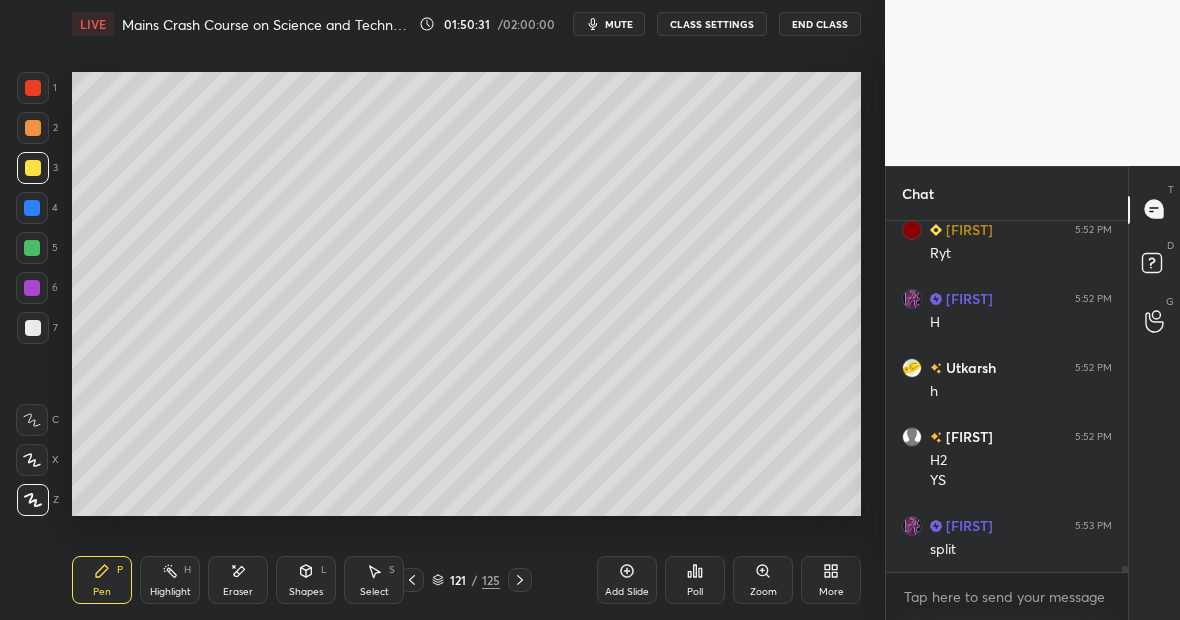 scroll, scrollTop: 21221, scrollLeft: 0, axis: vertical 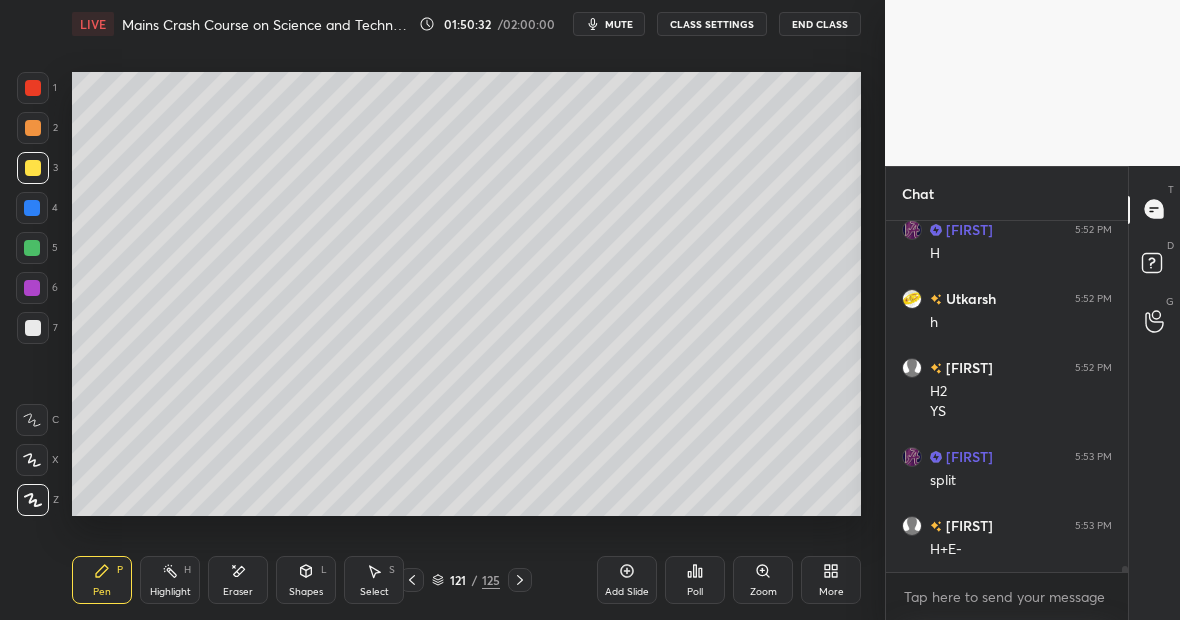 click at bounding box center [33, 88] 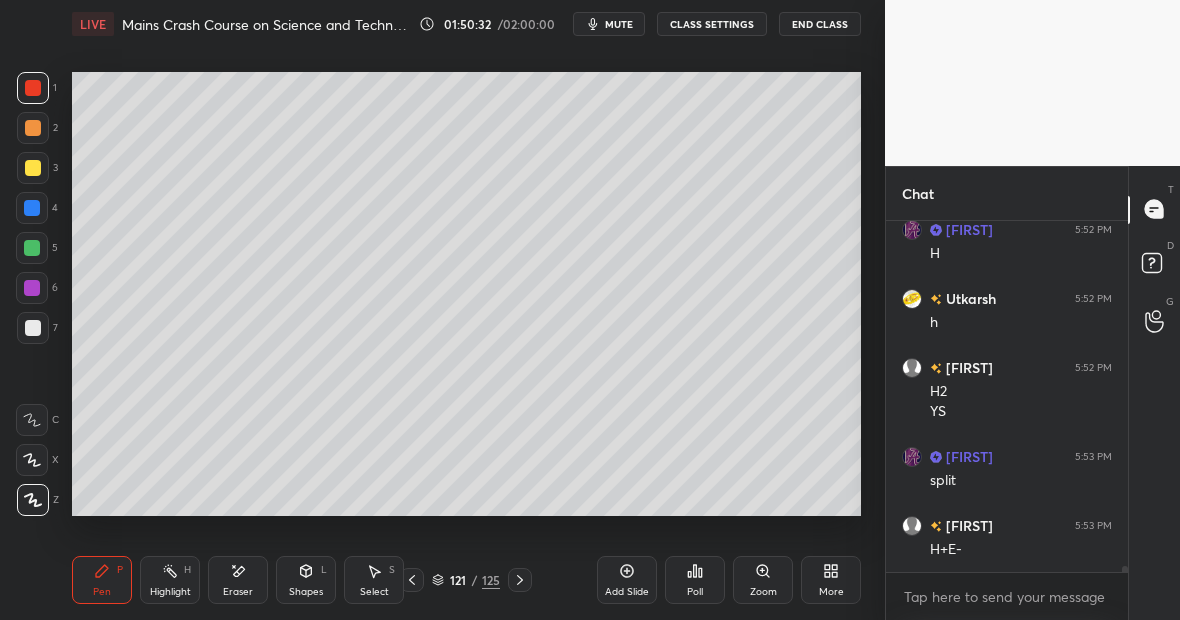 click at bounding box center (32, 248) 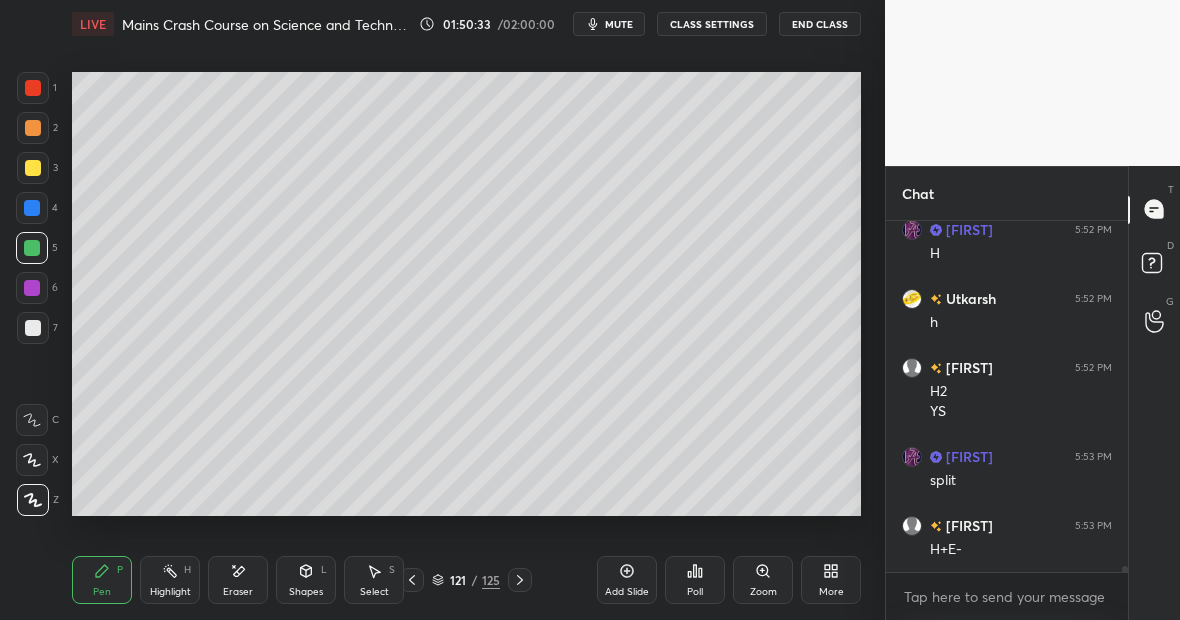 scroll, scrollTop: 21241, scrollLeft: 0, axis: vertical 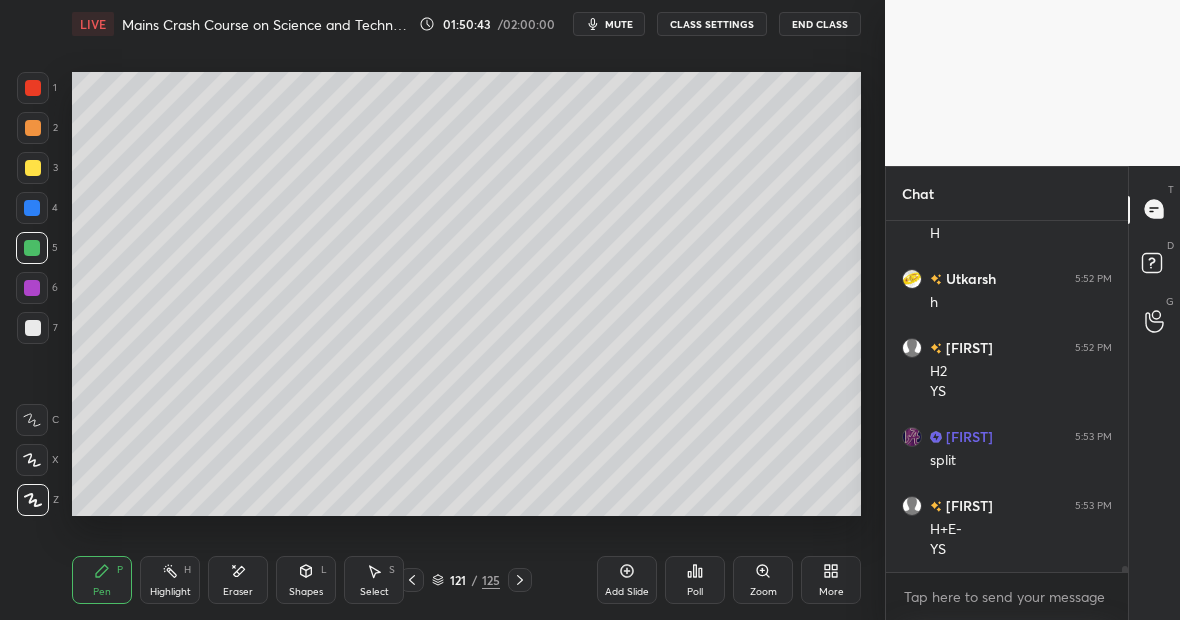 click at bounding box center (33, 168) 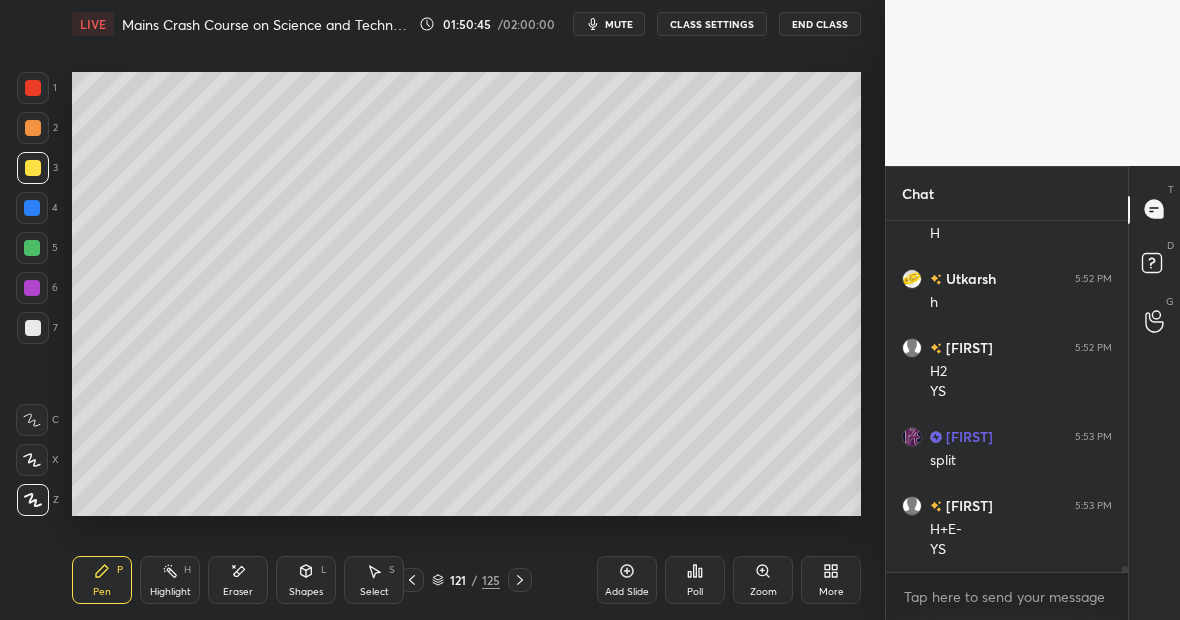 scroll, scrollTop: 21261, scrollLeft: 0, axis: vertical 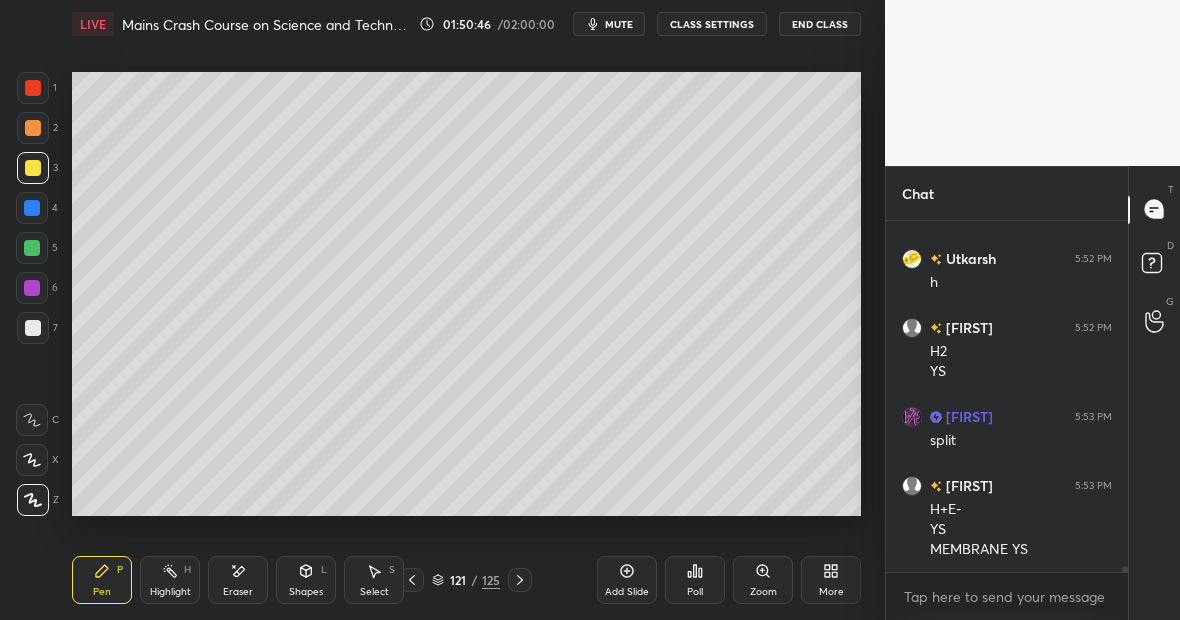 click at bounding box center (33, 88) 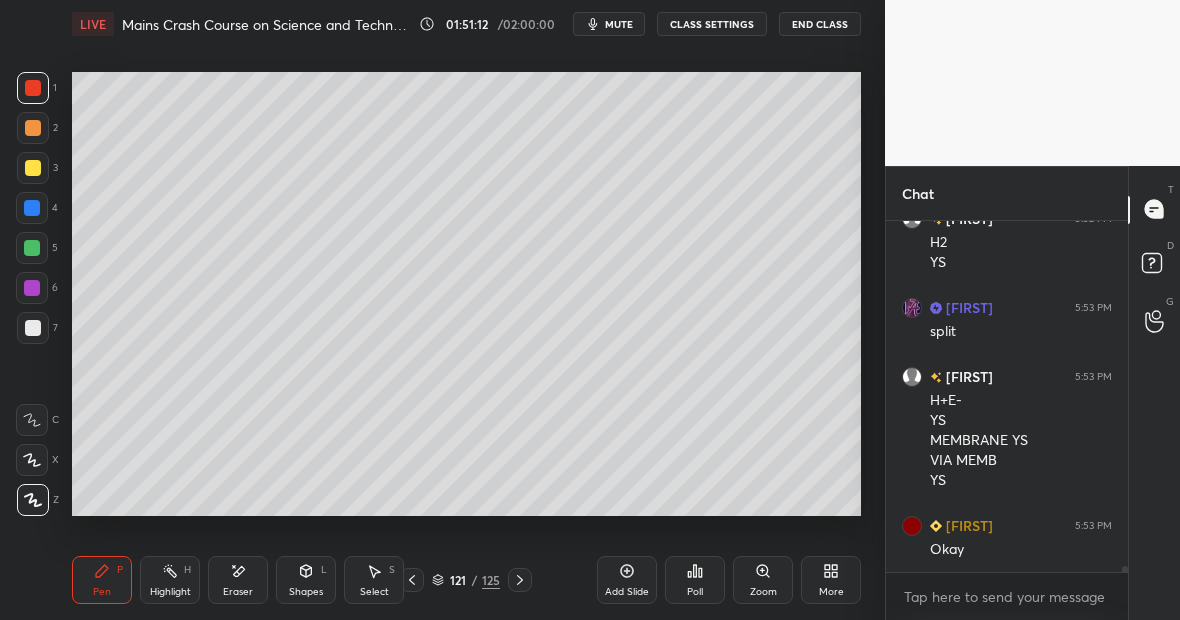 scroll, scrollTop: 21439, scrollLeft: 0, axis: vertical 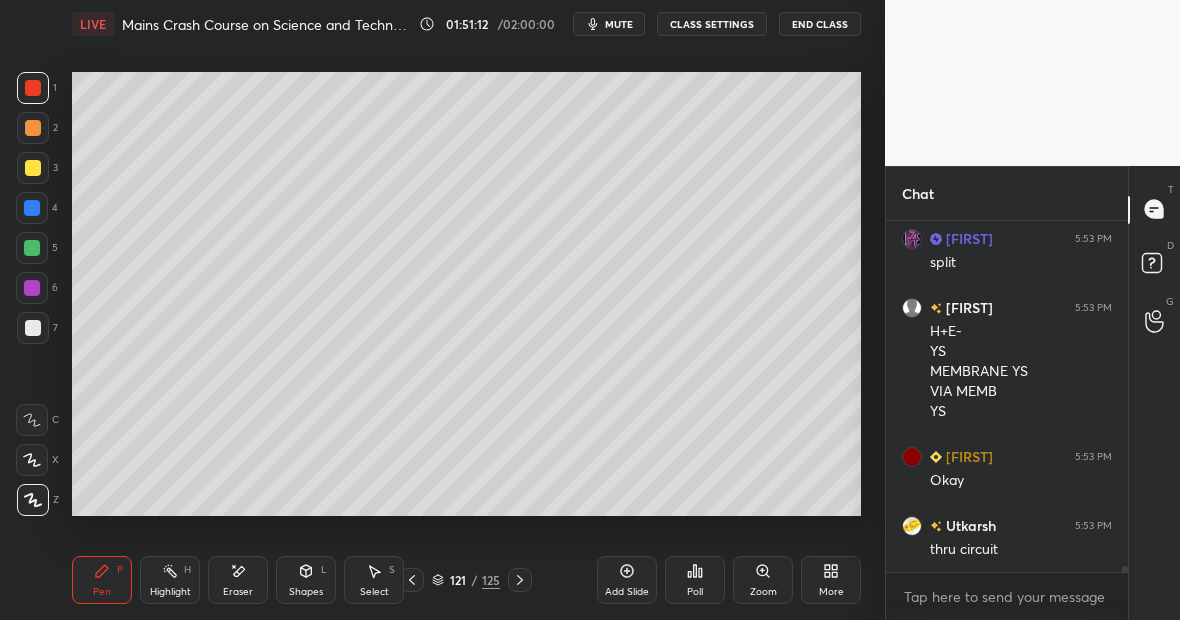 click 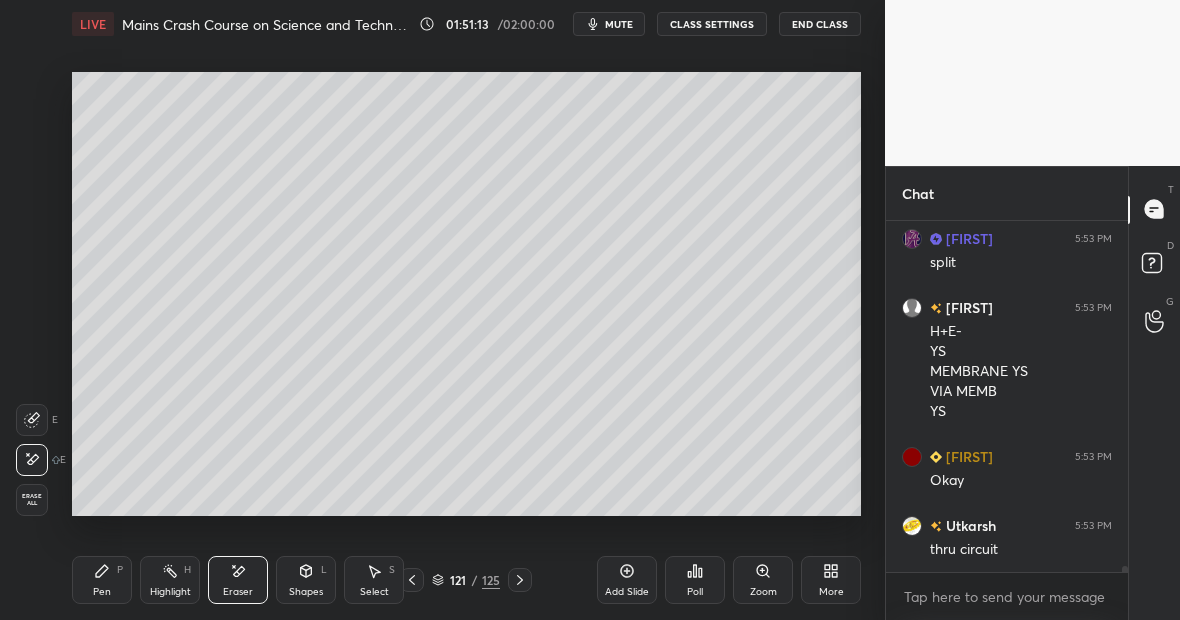 click 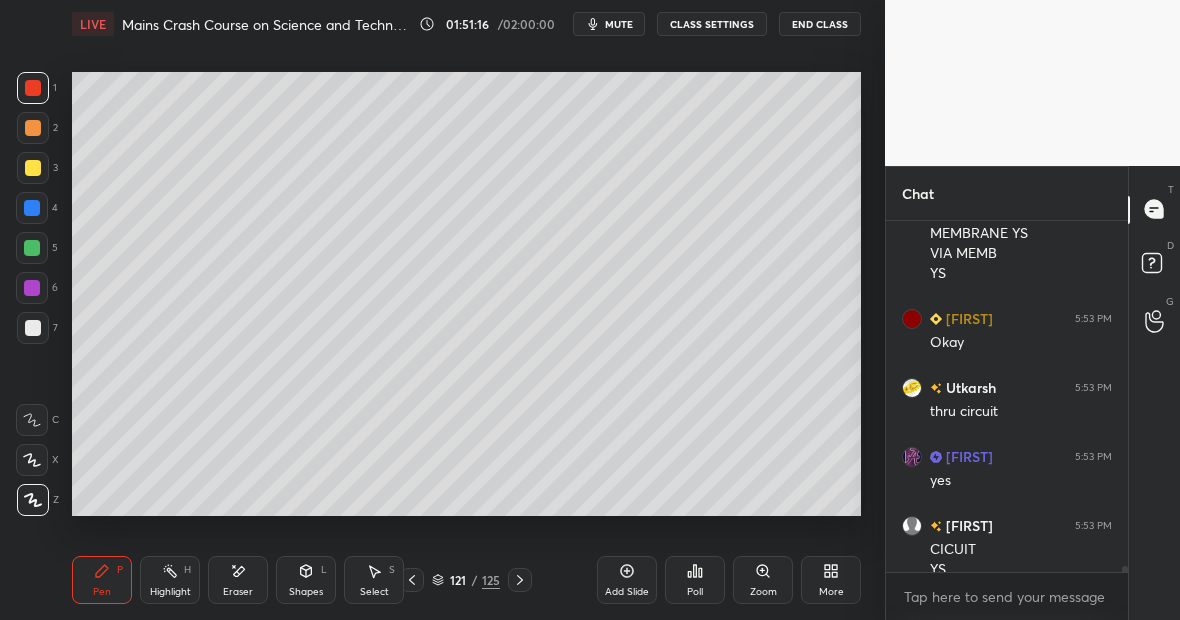 scroll, scrollTop: 21597, scrollLeft: 0, axis: vertical 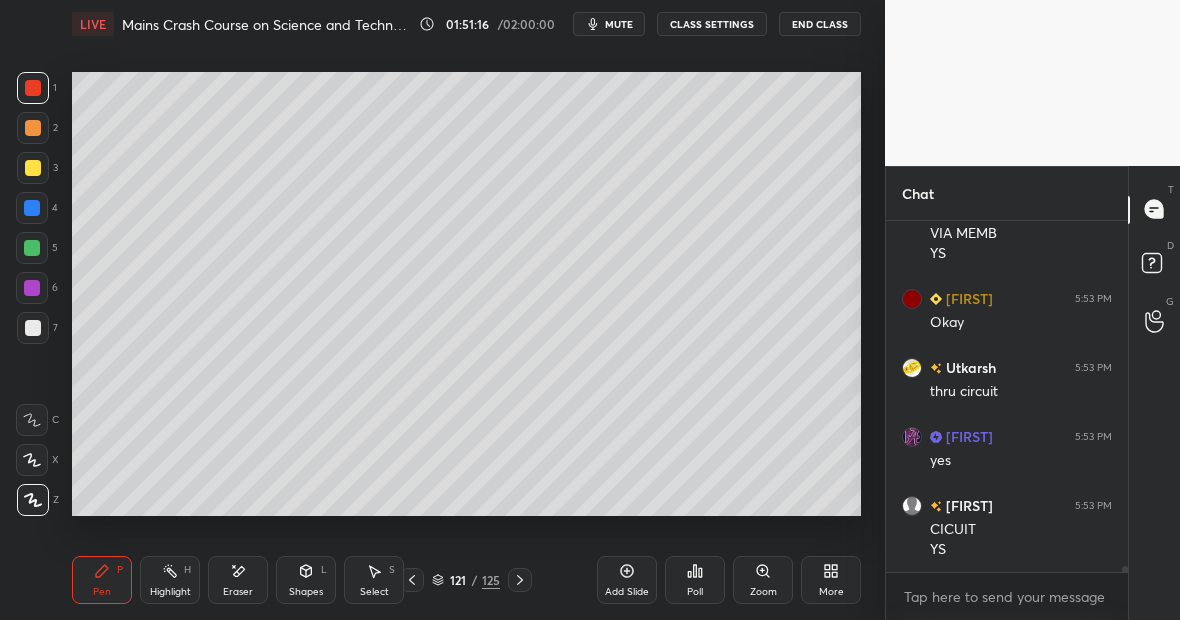 click on "H" at bounding box center (187, 570) 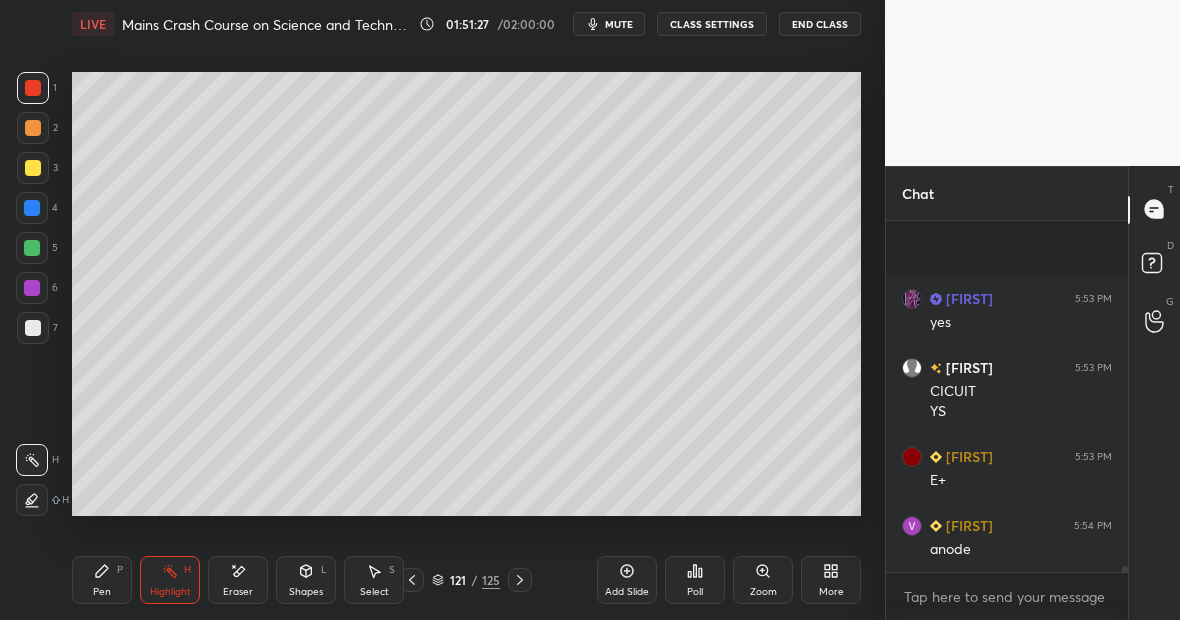 scroll, scrollTop: 21873, scrollLeft: 0, axis: vertical 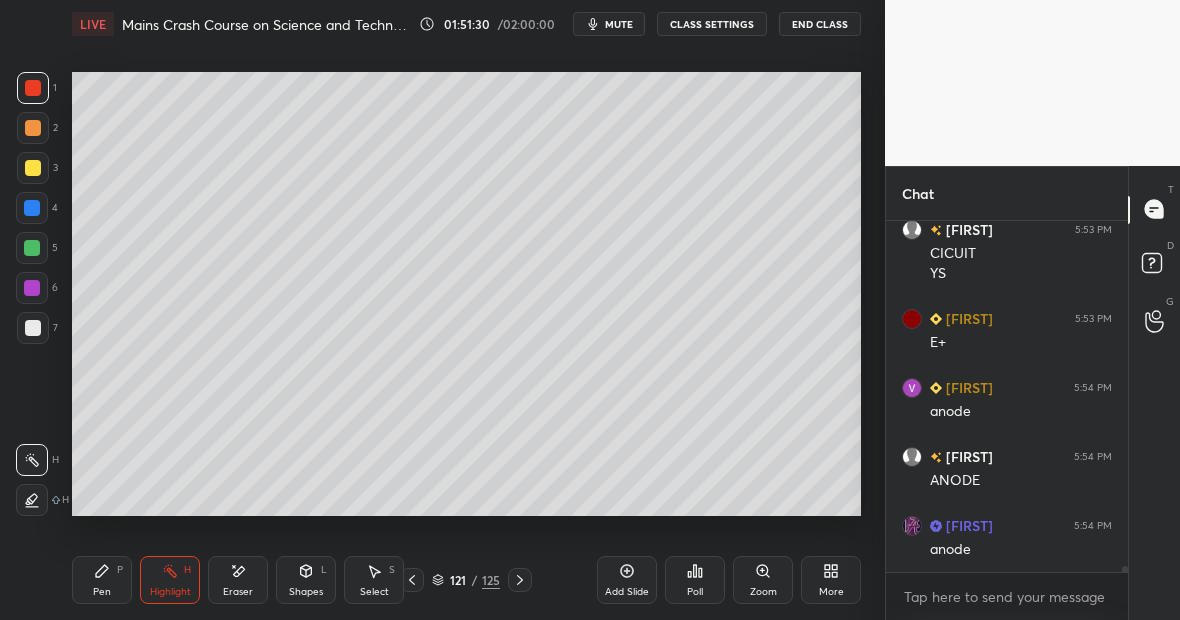 click on "P" at bounding box center [120, 570] 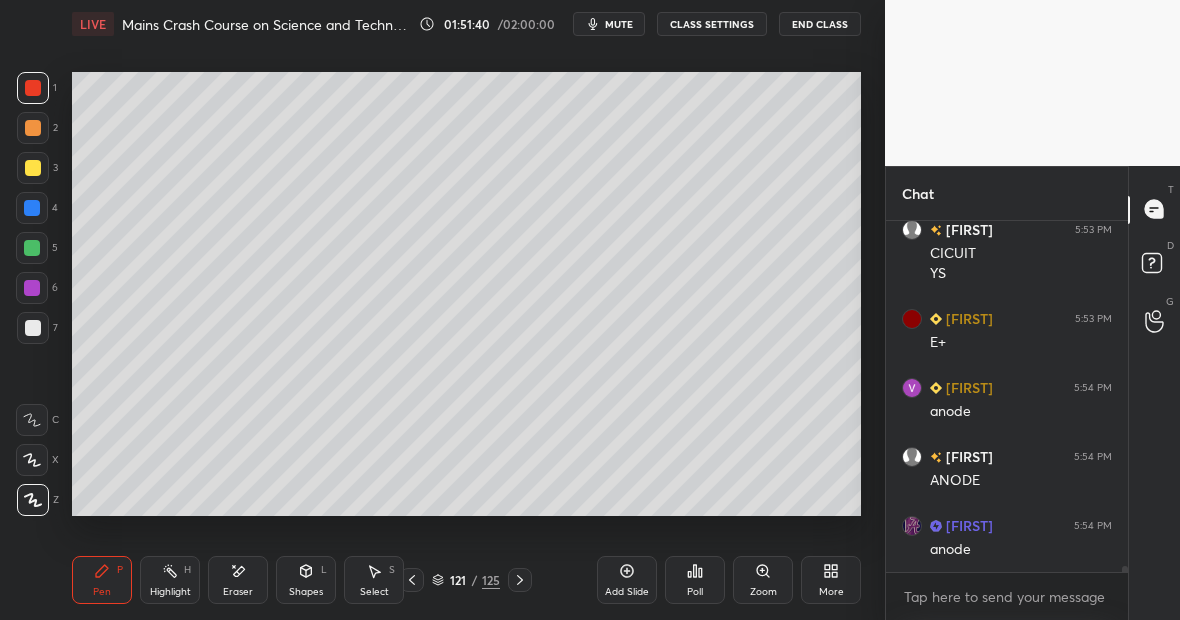 click at bounding box center [32, 248] 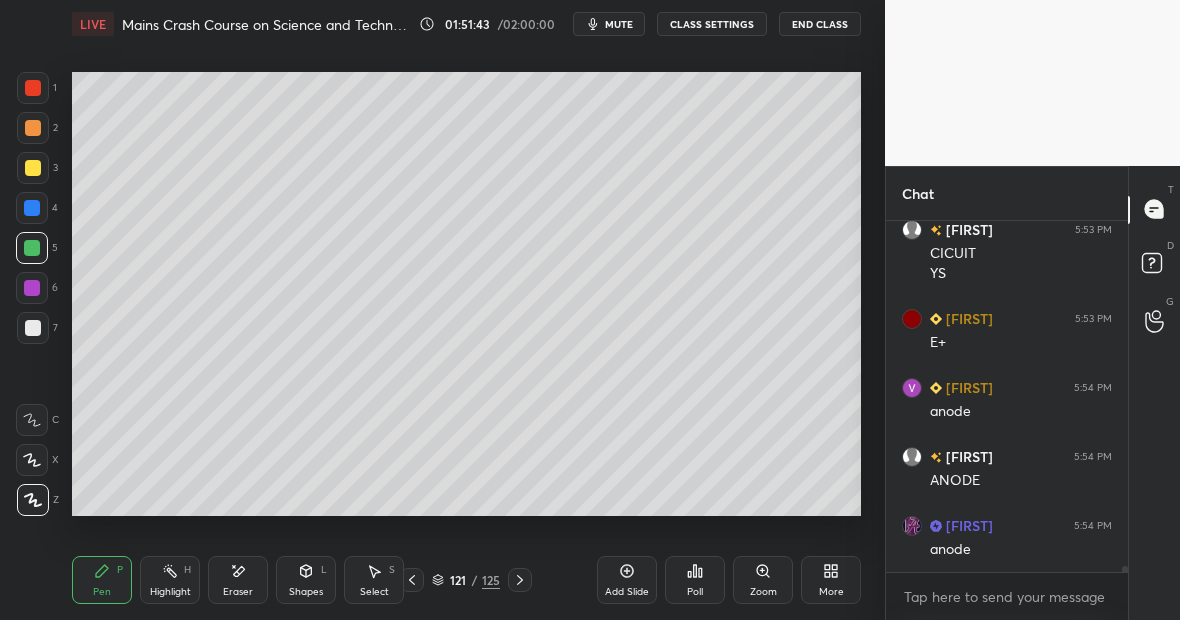 click 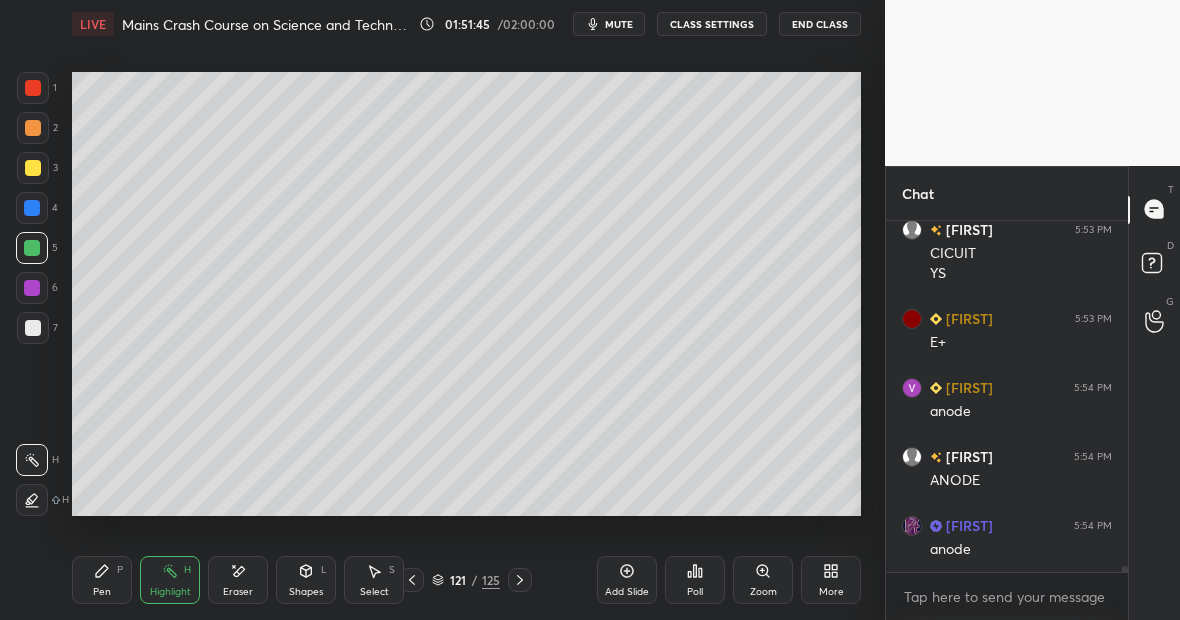 click on "Pen P" at bounding box center [102, 580] 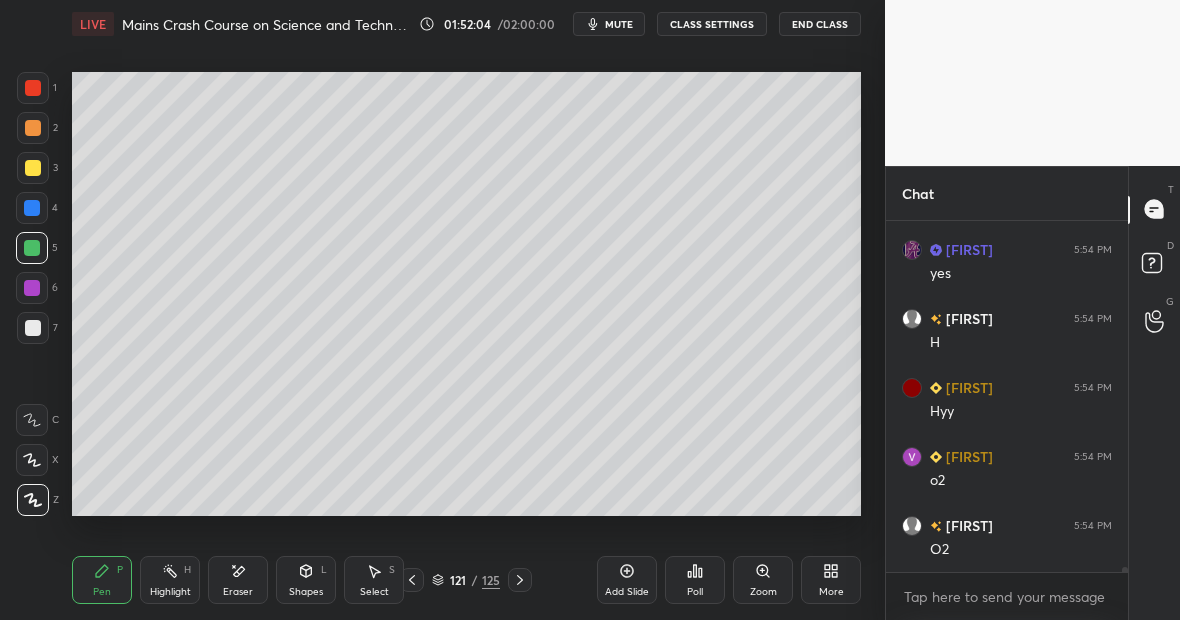 scroll, scrollTop: 22356, scrollLeft: 0, axis: vertical 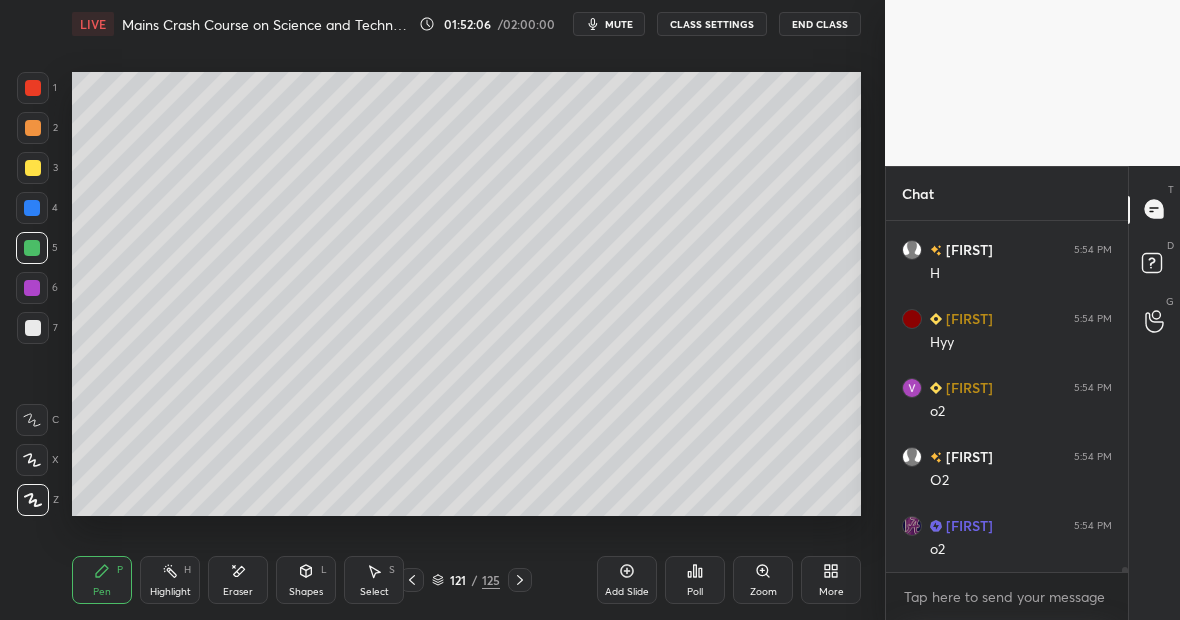 click at bounding box center (33, 88) 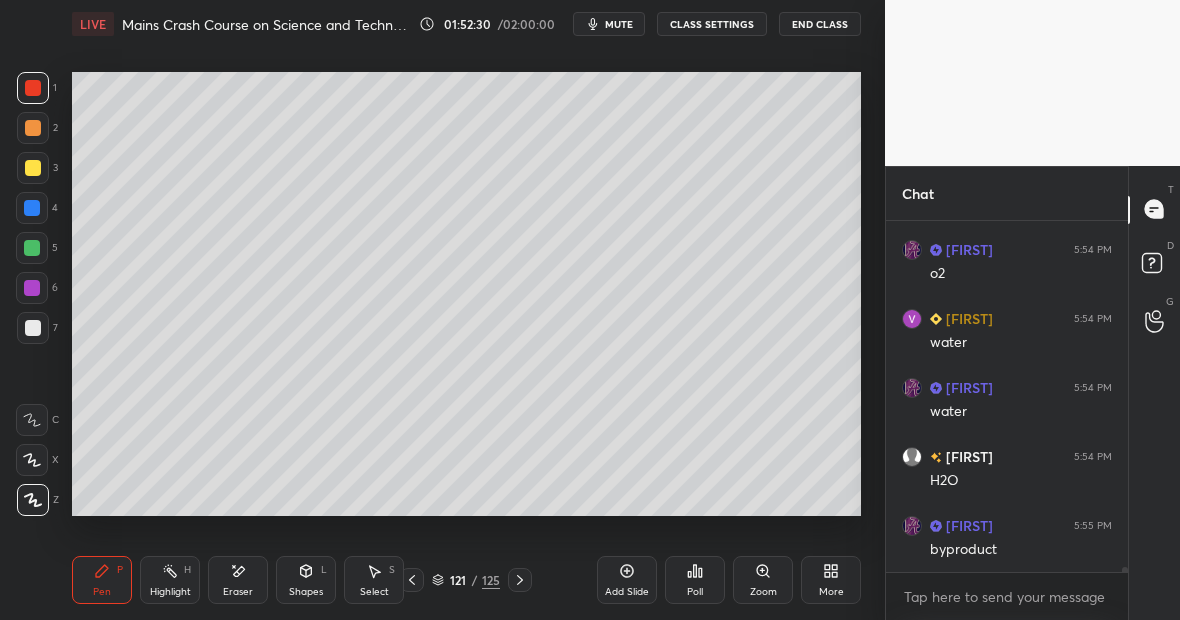 scroll, scrollTop: 22701, scrollLeft: 0, axis: vertical 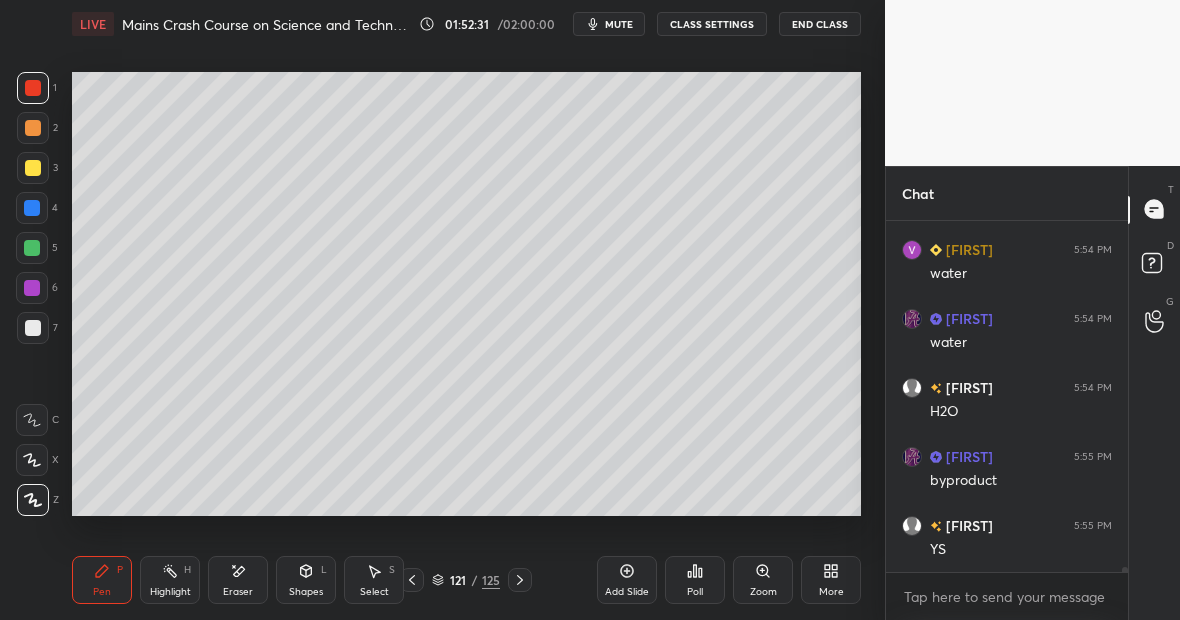 click at bounding box center [33, 168] 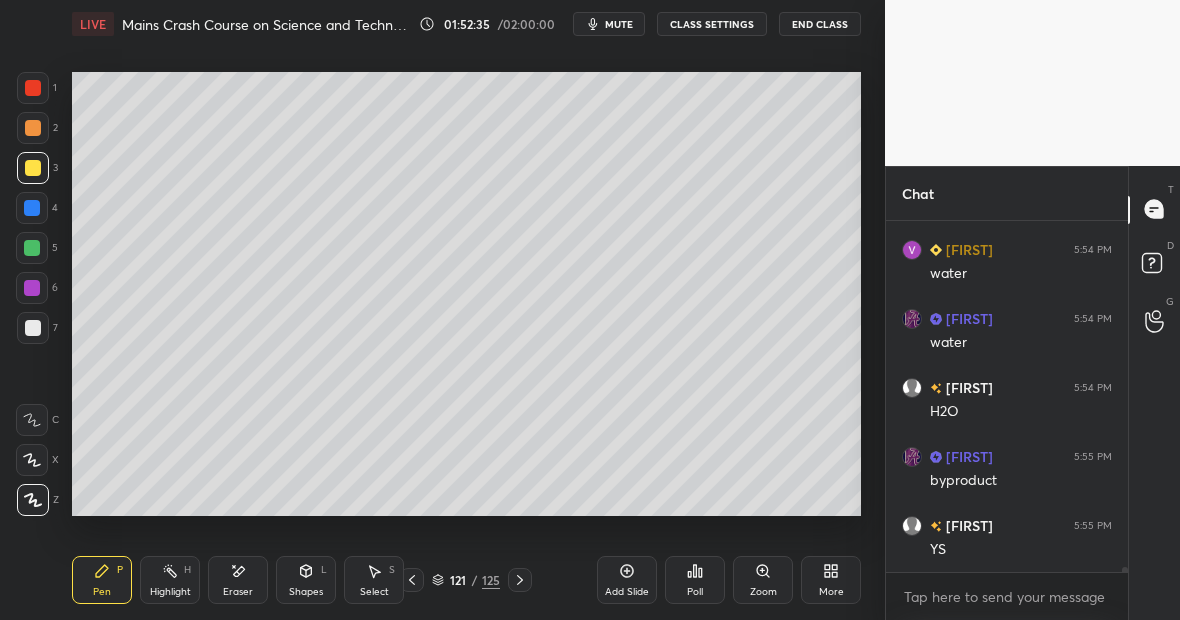 click at bounding box center (32, 208) 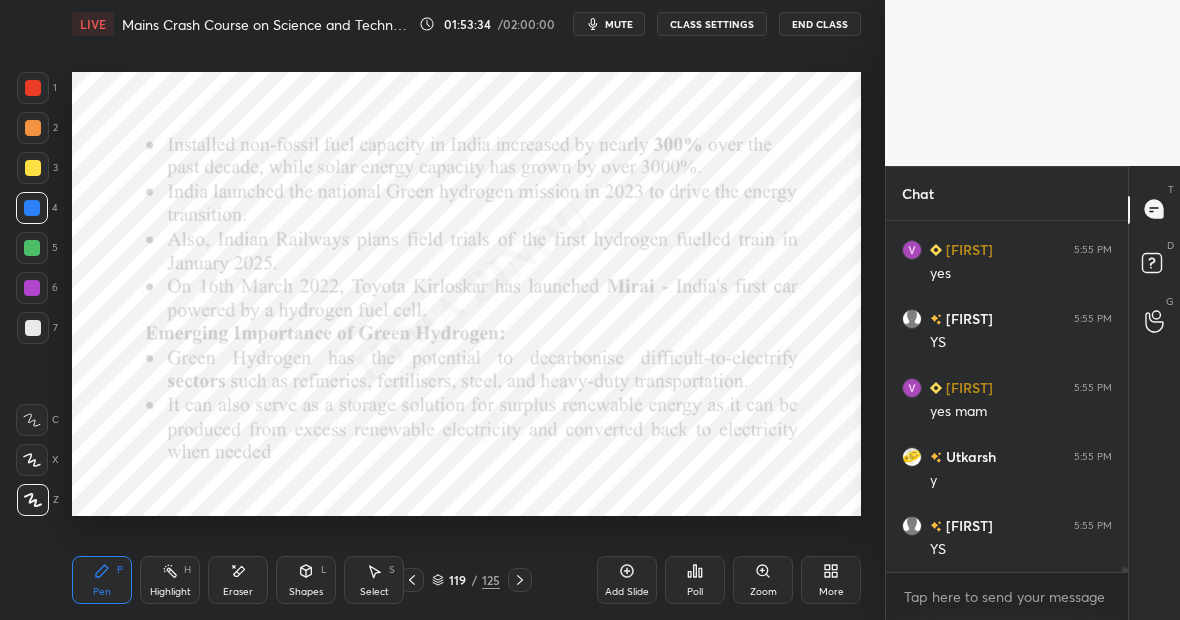 scroll, scrollTop: 23391, scrollLeft: 0, axis: vertical 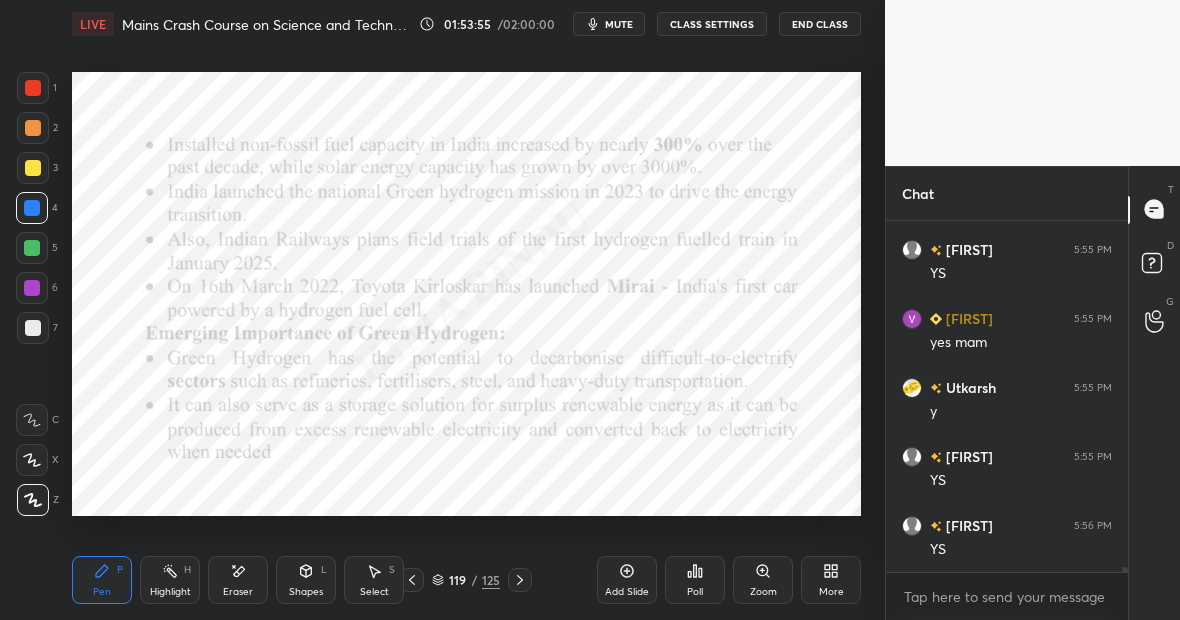 click on "Add Slide" at bounding box center (627, 580) 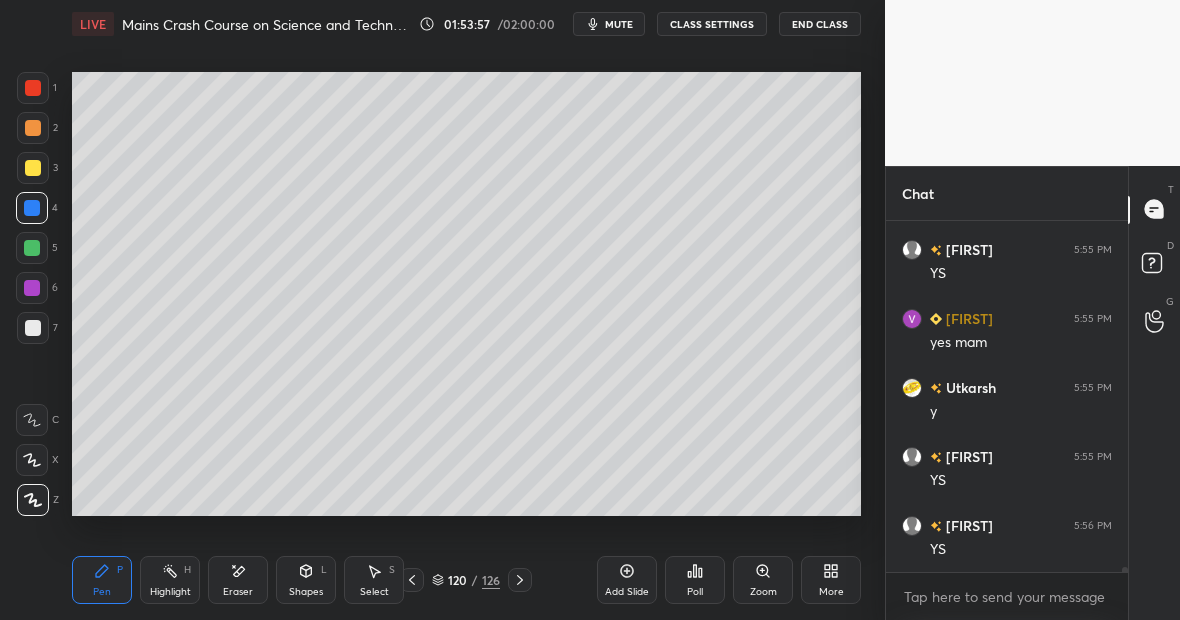 click at bounding box center (33, 88) 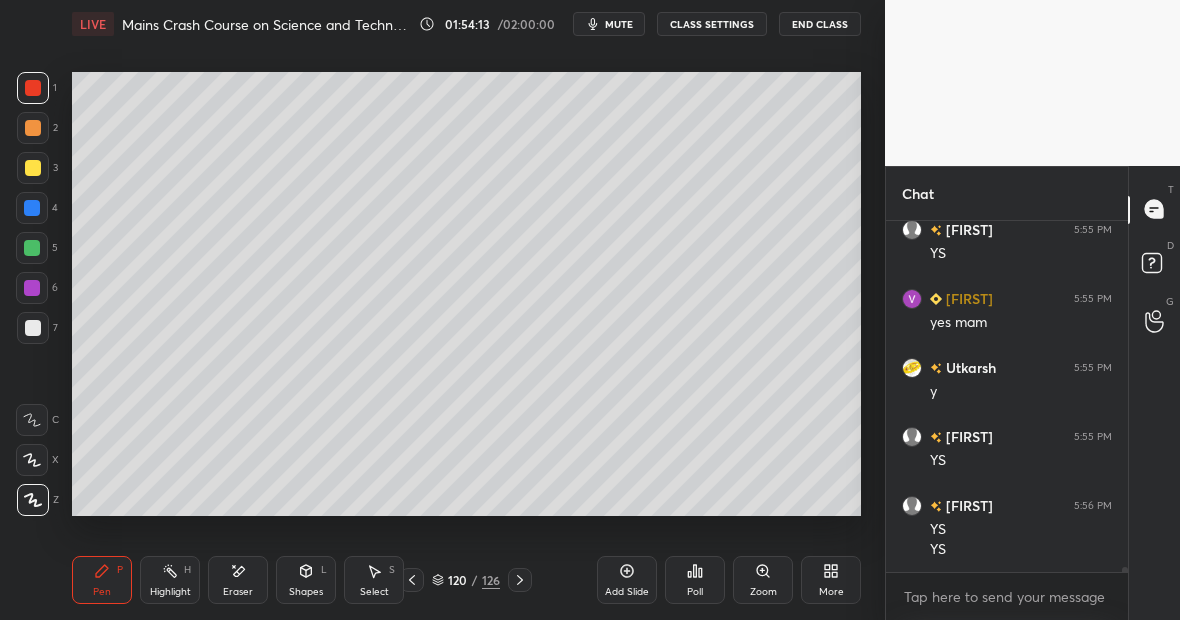 scroll, scrollTop: 23480, scrollLeft: 0, axis: vertical 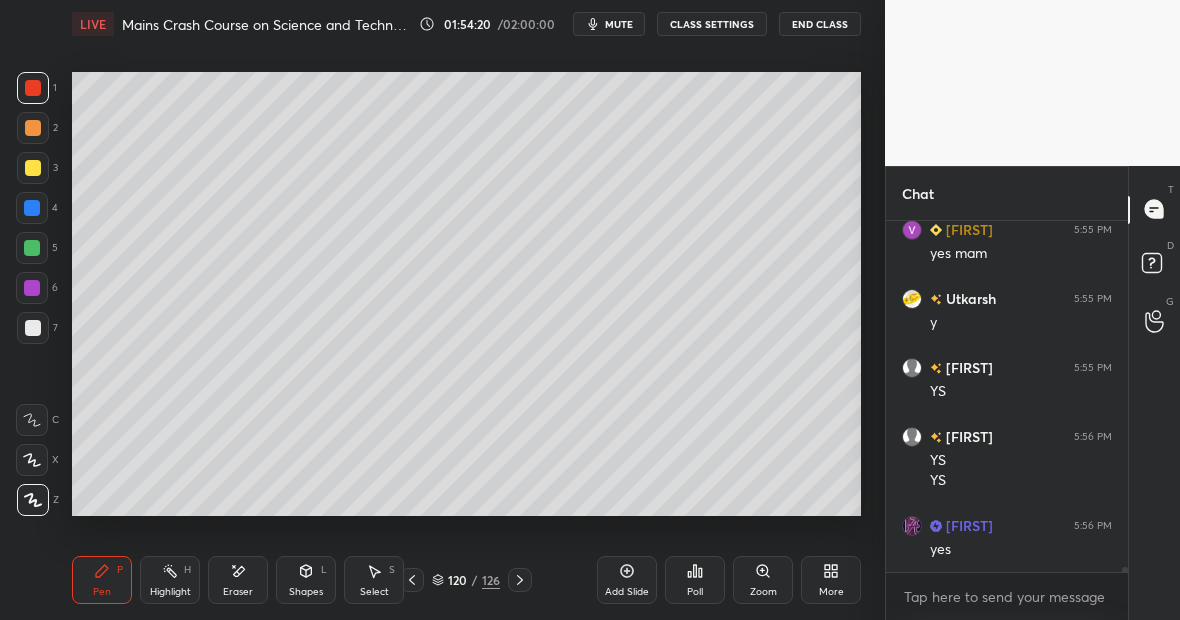click at bounding box center [33, 168] 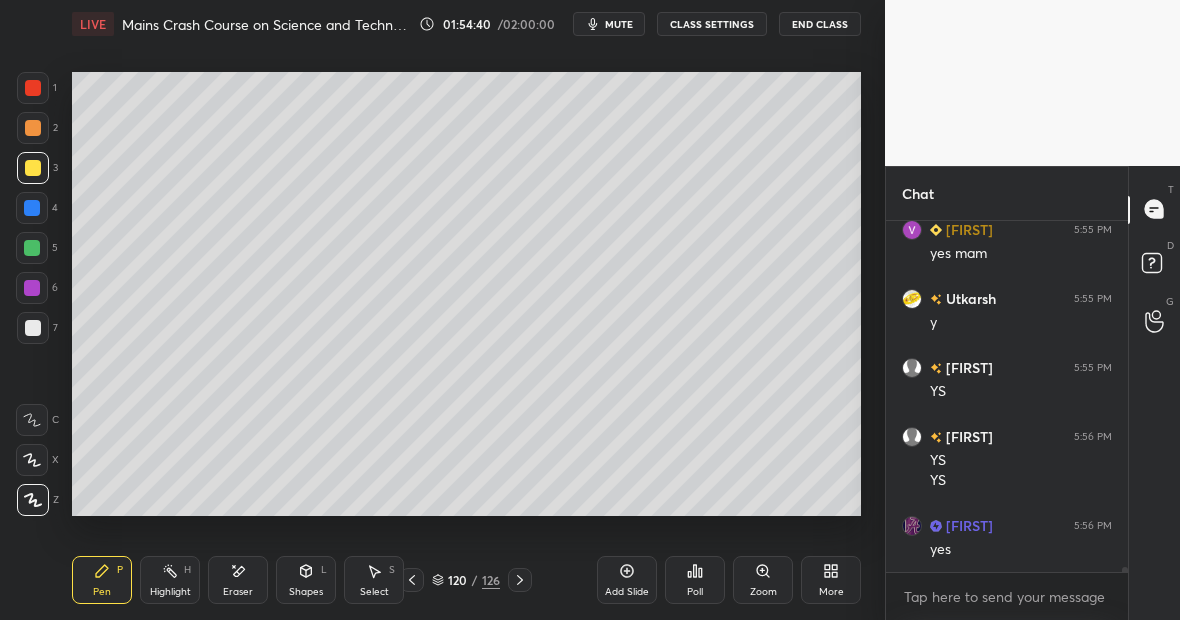 scroll, scrollTop: 23549, scrollLeft: 0, axis: vertical 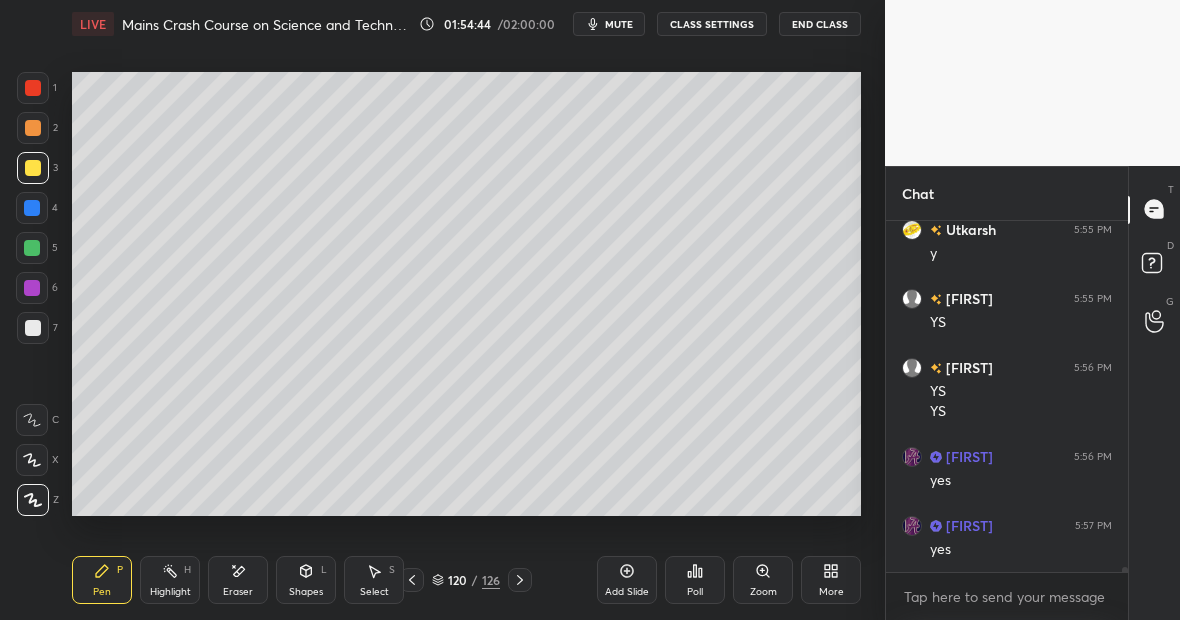 click on "Eraser" at bounding box center (238, 580) 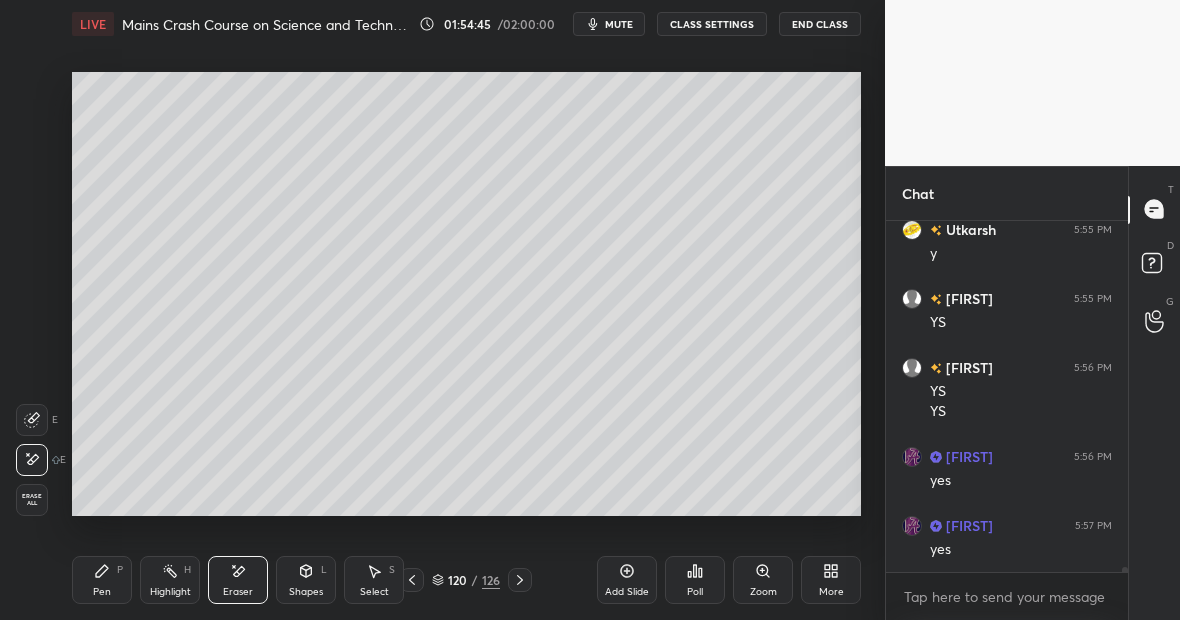click on "Pen P" at bounding box center [102, 580] 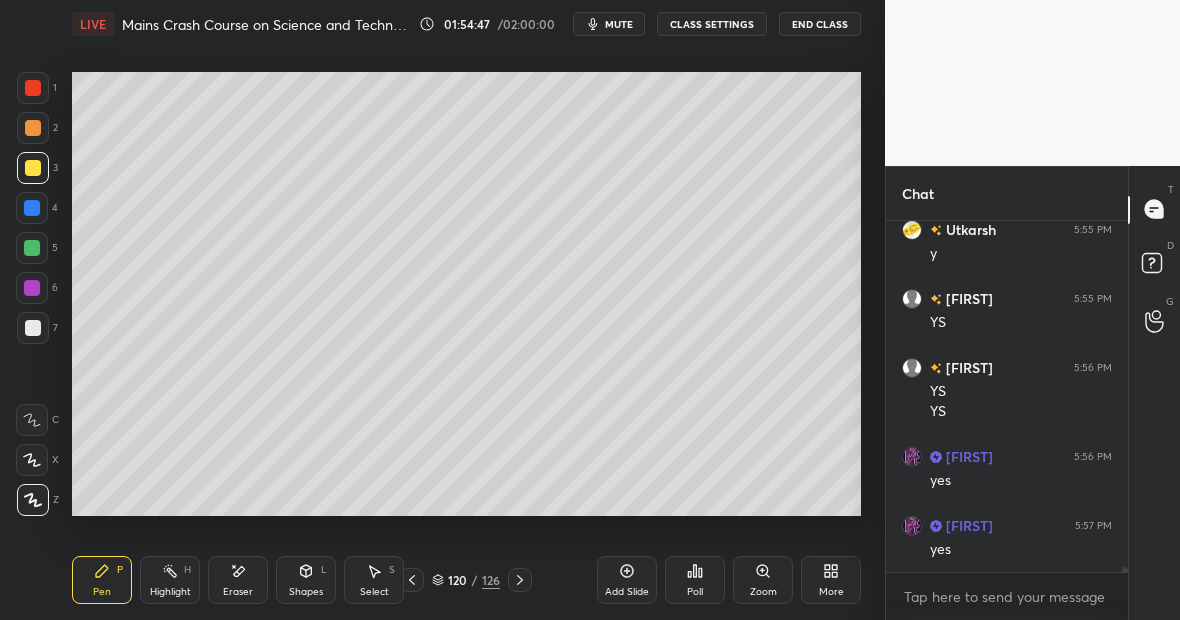 click on "Eraser" at bounding box center (238, 580) 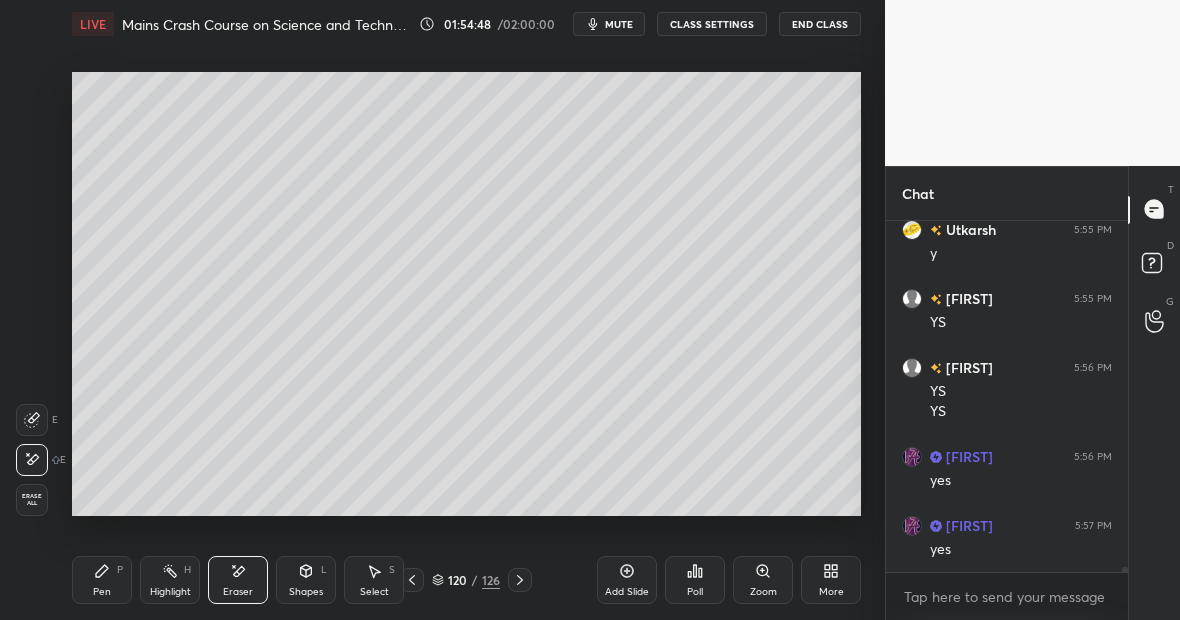 click on "P" at bounding box center (120, 570) 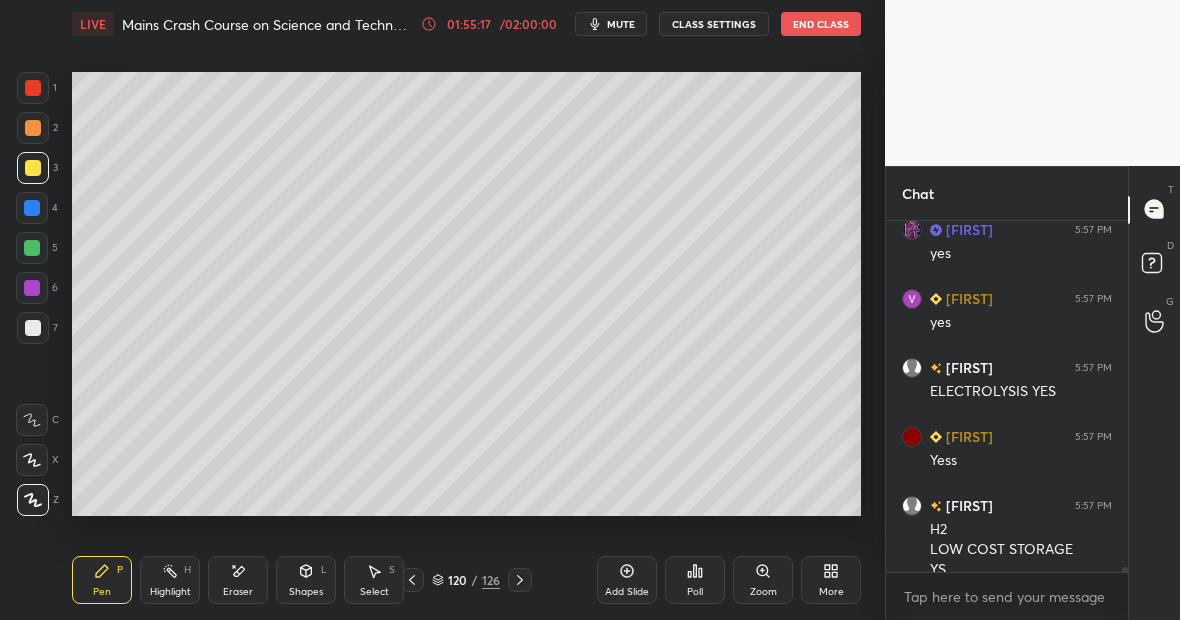 scroll, scrollTop: 23865, scrollLeft: 0, axis: vertical 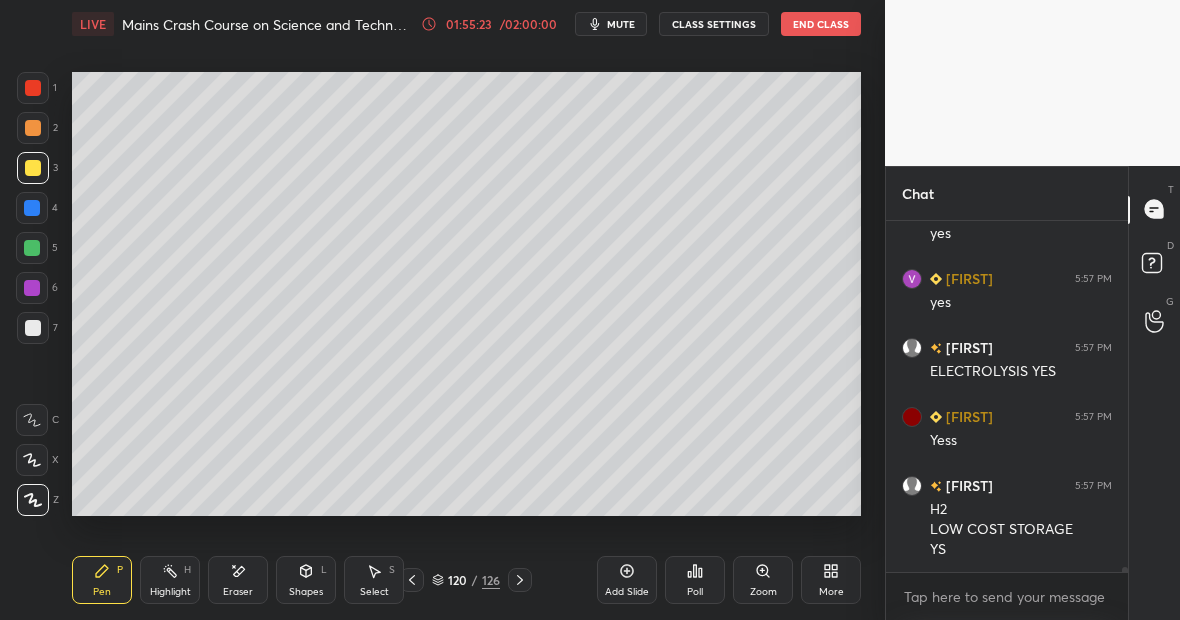 click on "Highlight" at bounding box center (170, 592) 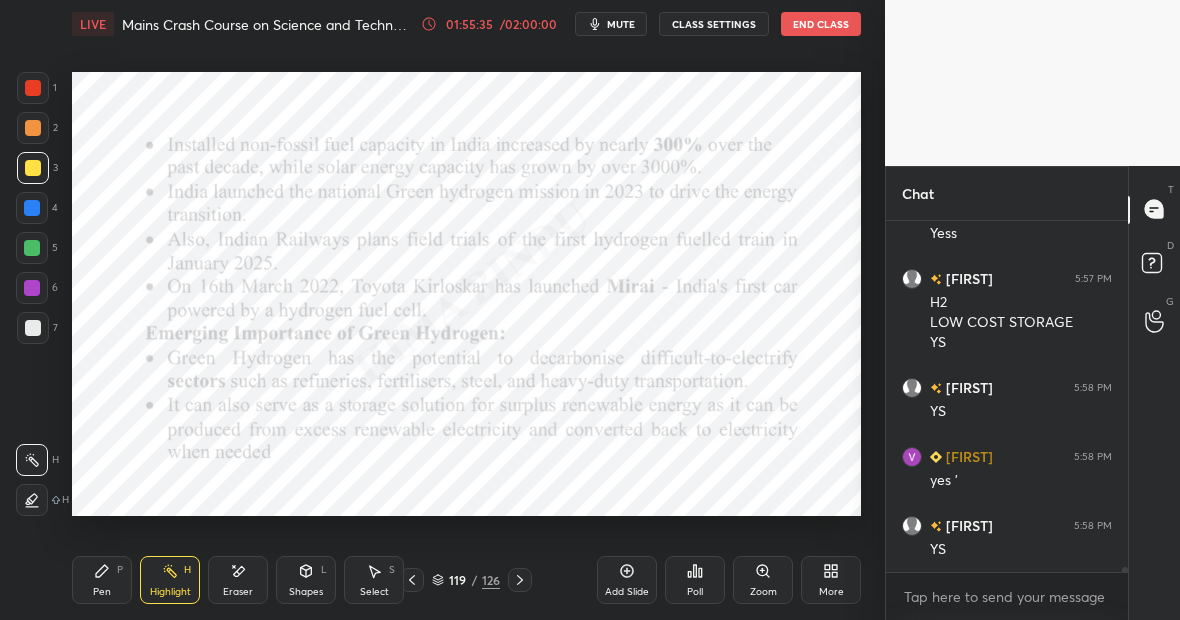 scroll, scrollTop: 24141, scrollLeft: 0, axis: vertical 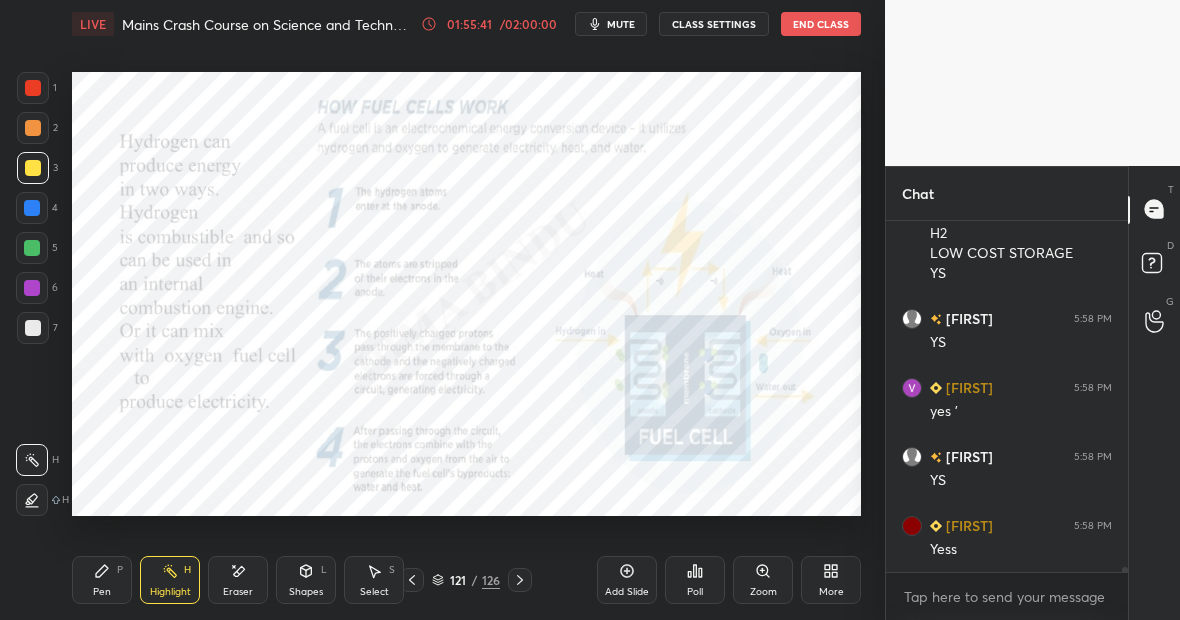 click at bounding box center (32, 208) 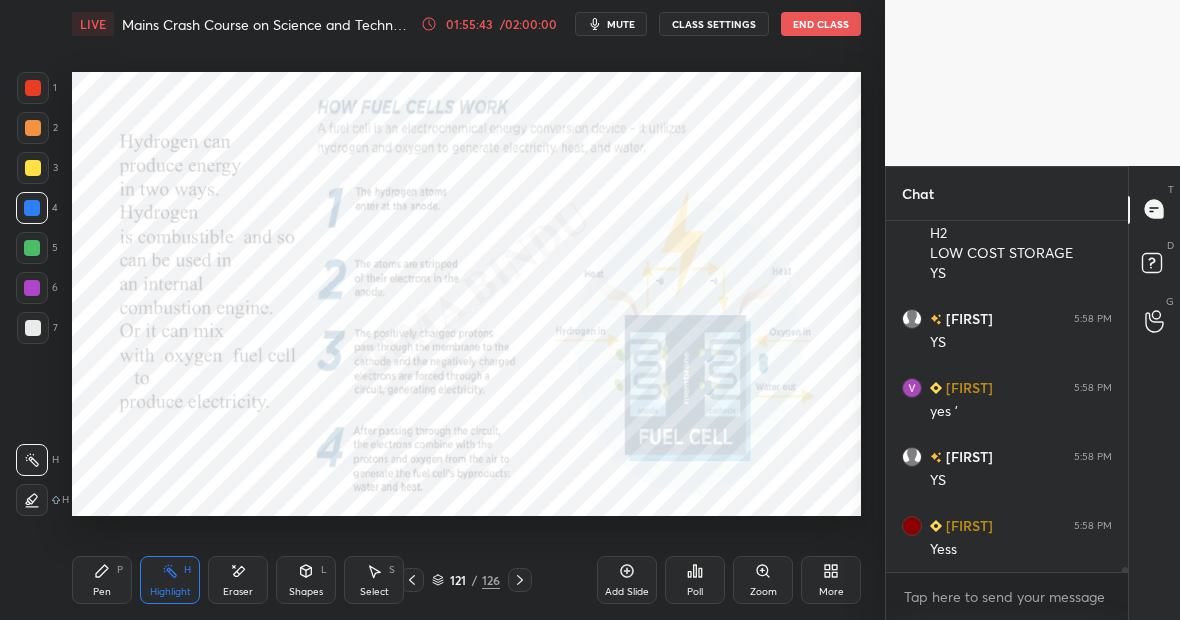 click 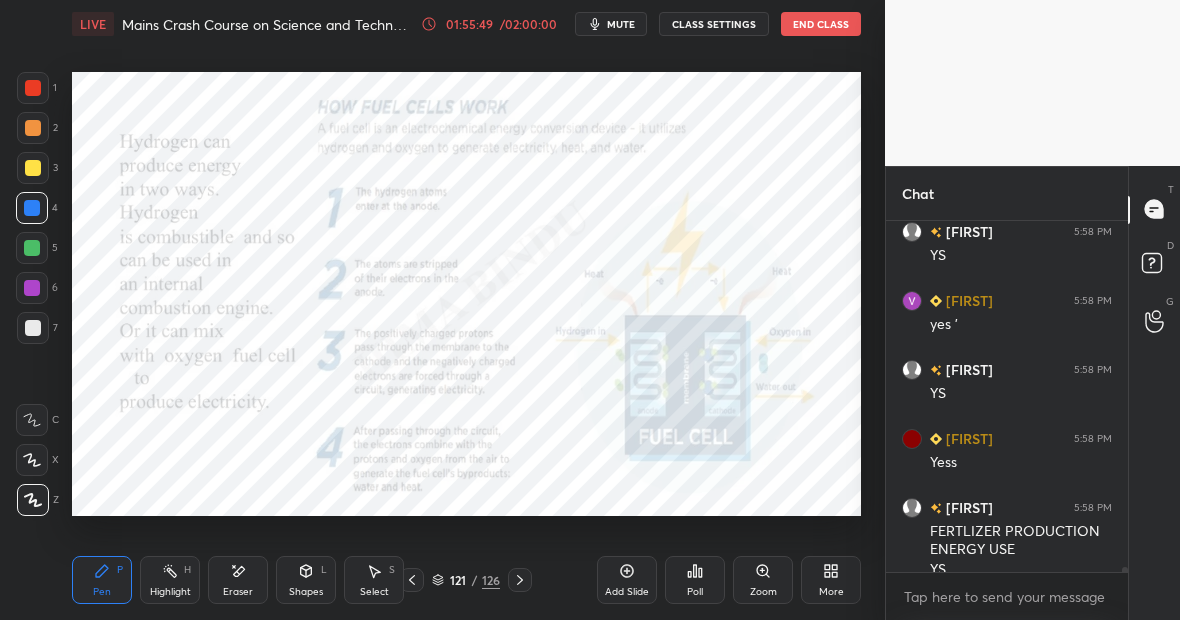 scroll, scrollTop: 24248, scrollLeft: 0, axis: vertical 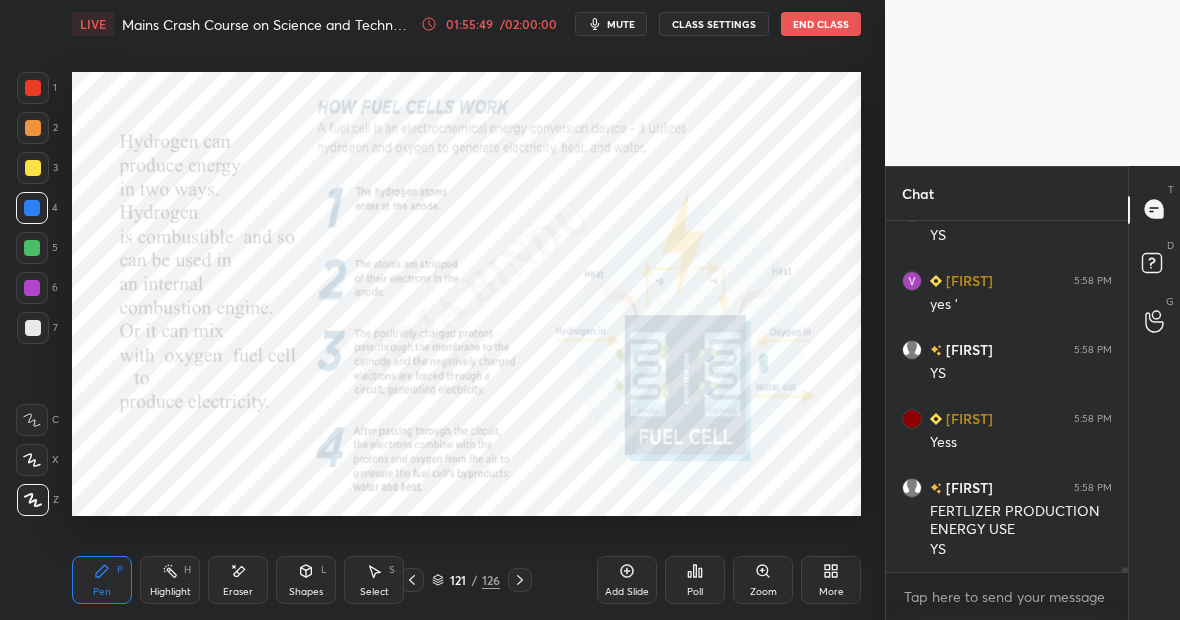 click on "1 2 3 4 5 6 7 C X Z E E Erase all H H LIVE Mains Crash Course on Science and Technology 01:55:49 / 02:00:00 mute CLASS SETTINGS End Class Setting up your live class Poll for secs No correct answer Start poll Back Mains Crash Course on Science and Technology • L7 of GS Paper III Mains Crash Course on Science and Technology [FIRST] Pen P Highlight H Eraser Shapes L Select S 121 / 126 Add Slide Poll Zoom More Chat Dev 5:57 PM H2 LOW COST STORAGE YS Dev 5:58 PM YS [FIRST] 5:58 PM yes ' Dev 5:58 PM YS Aaryan 5:58 PM Yess Dev 5:58 PM FERTLIZER PRODUCTION ENERGY USE YS JUMP TO LATEST Enable hand raising Enable raise hand to speak to learners. Once enabled, chat will be turned off temporarily. Enable x Doubts asked by learners will show up here NEW DOUBTS ASKED No one has raised a hand yet Can't raise hand Looks like educator just invited you to speak. Please wait before you can raise your hand again. Got it T Messages (T) D Doubts (D) G Raise Hand (G) Report an issue Reason for reporting Buffering" at bounding box center (590, 0) 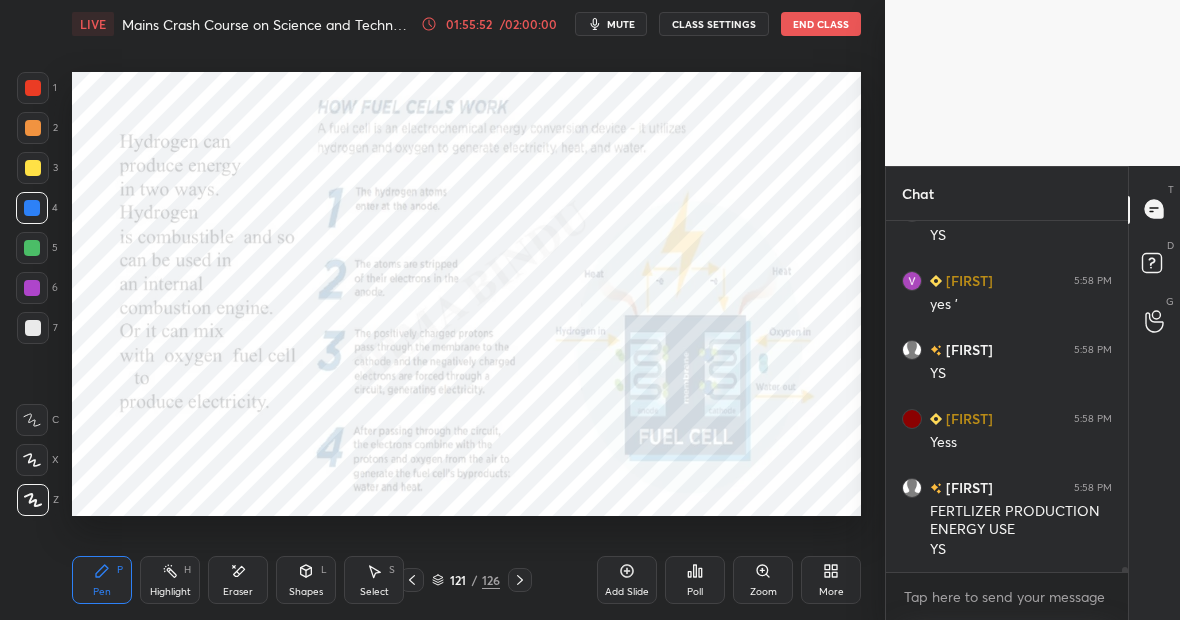 click on "Setting up your live class Poll for   secs No correct answer Start poll" at bounding box center [466, 294] 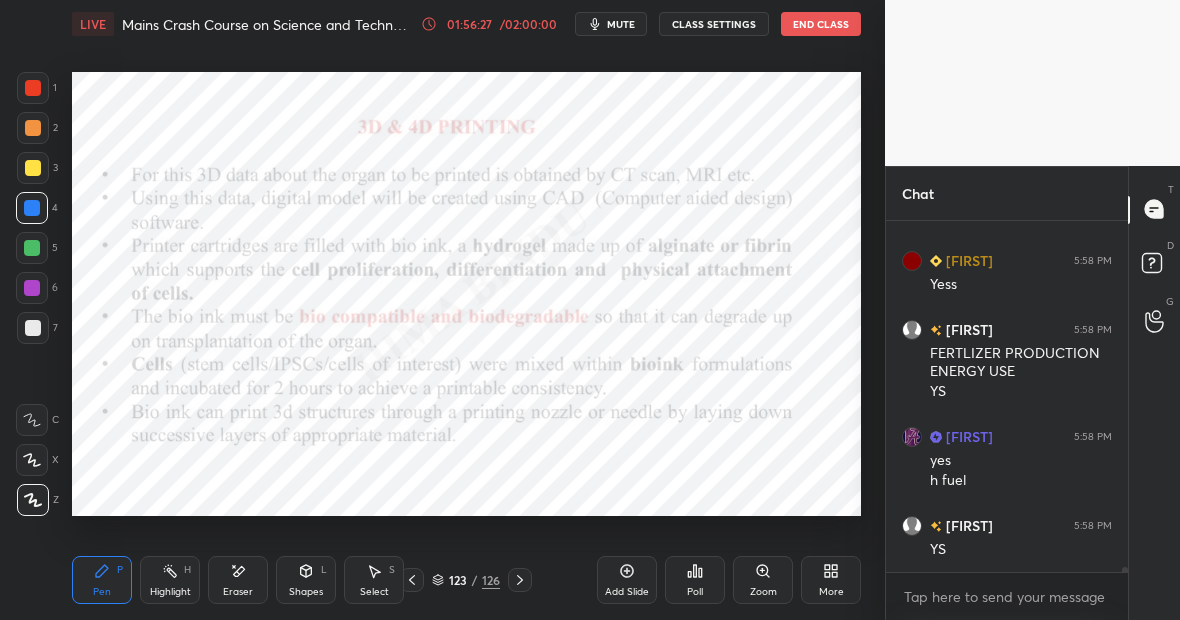 scroll, scrollTop: 24475, scrollLeft: 0, axis: vertical 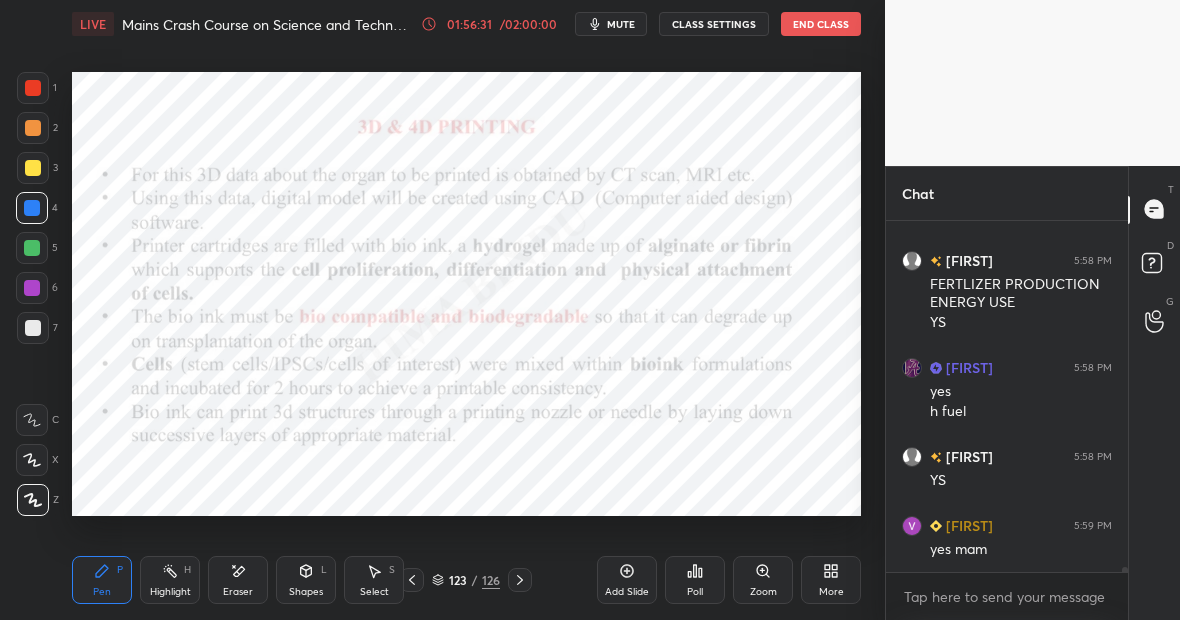 click at bounding box center [32, 208] 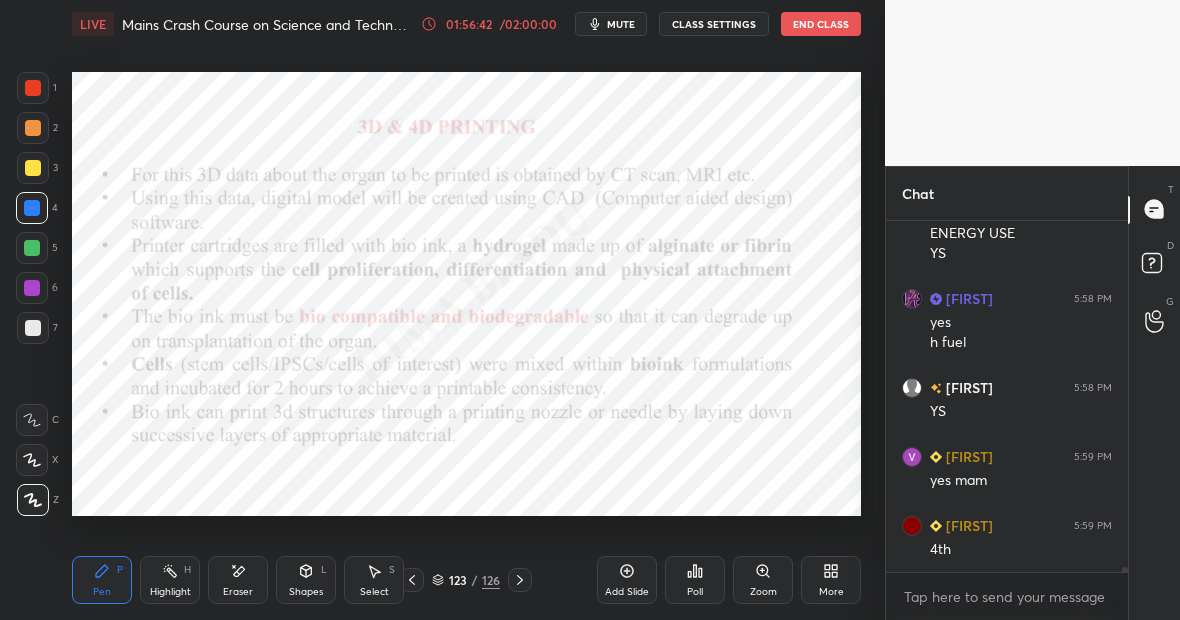 scroll, scrollTop: 24613, scrollLeft: 0, axis: vertical 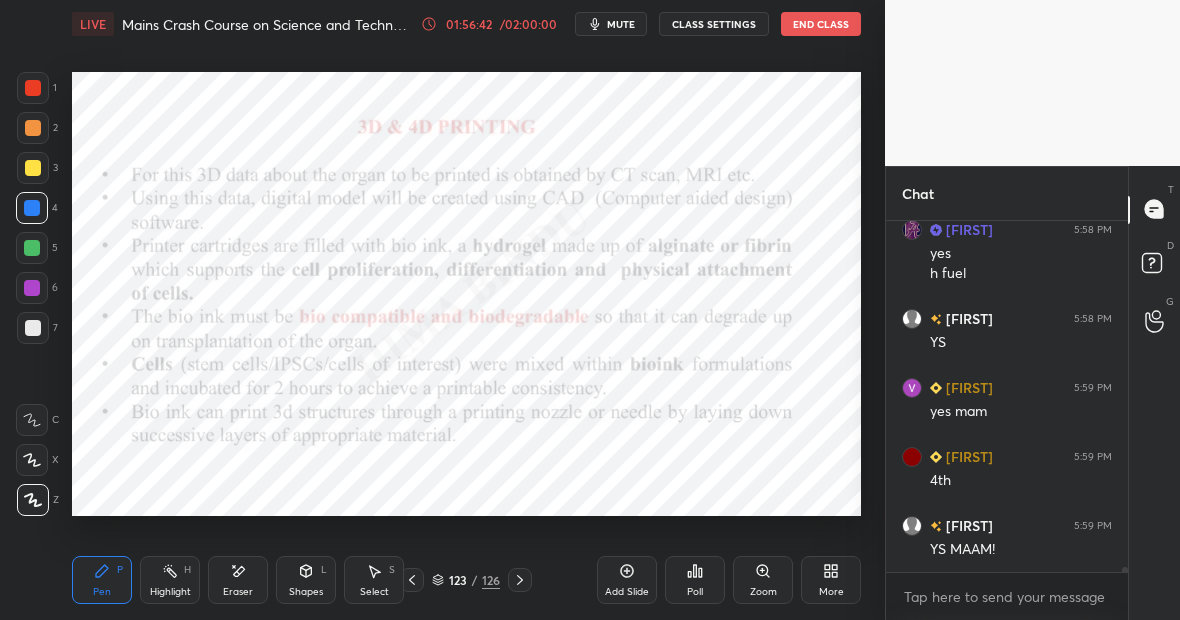 drag, startPoint x: 231, startPoint y: 577, endPoint x: 244, endPoint y: 562, distance: 19.849434 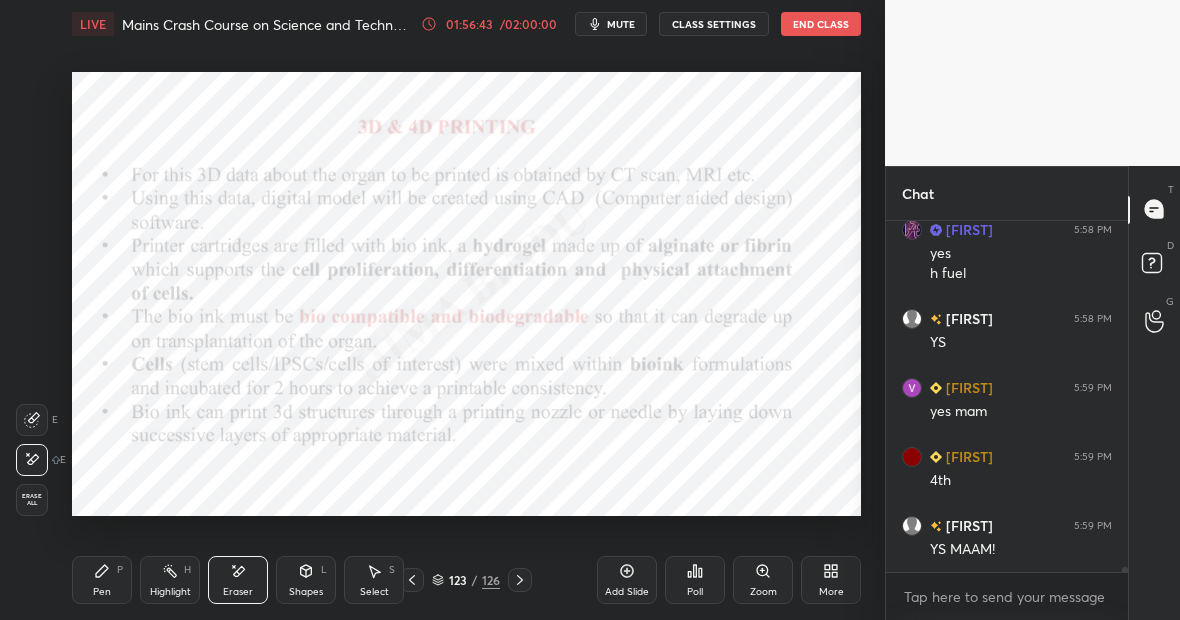 click on "Pen P" at bounding box center [102, 580] 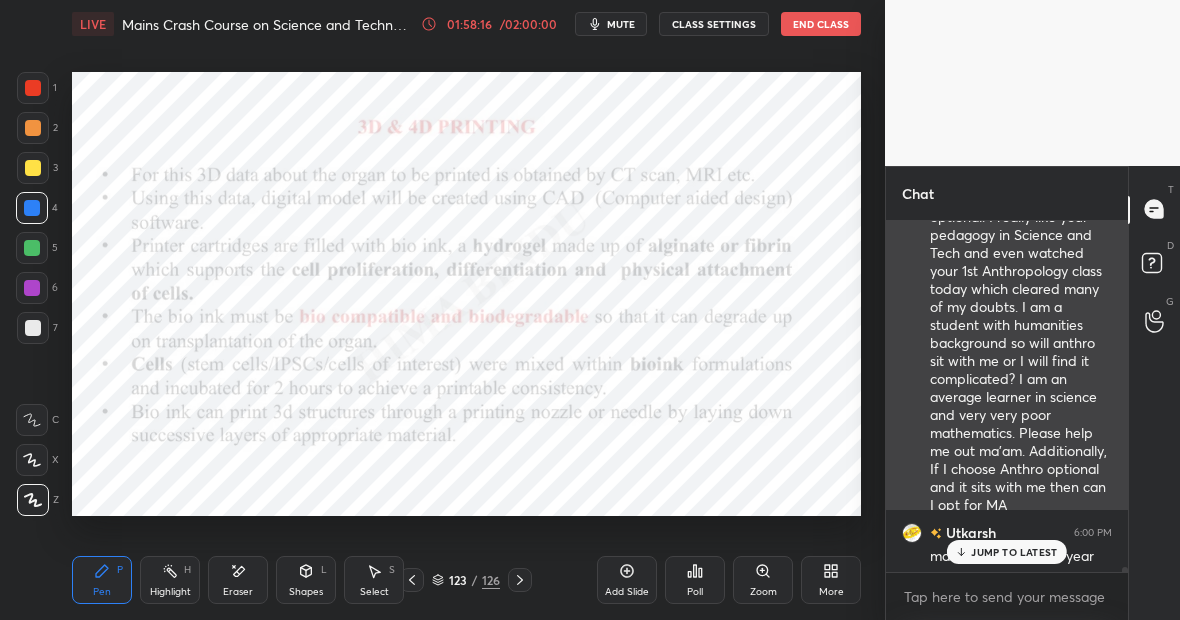 scroll, scrollTop: 25935, scrollLeft: 0, axis: vertical 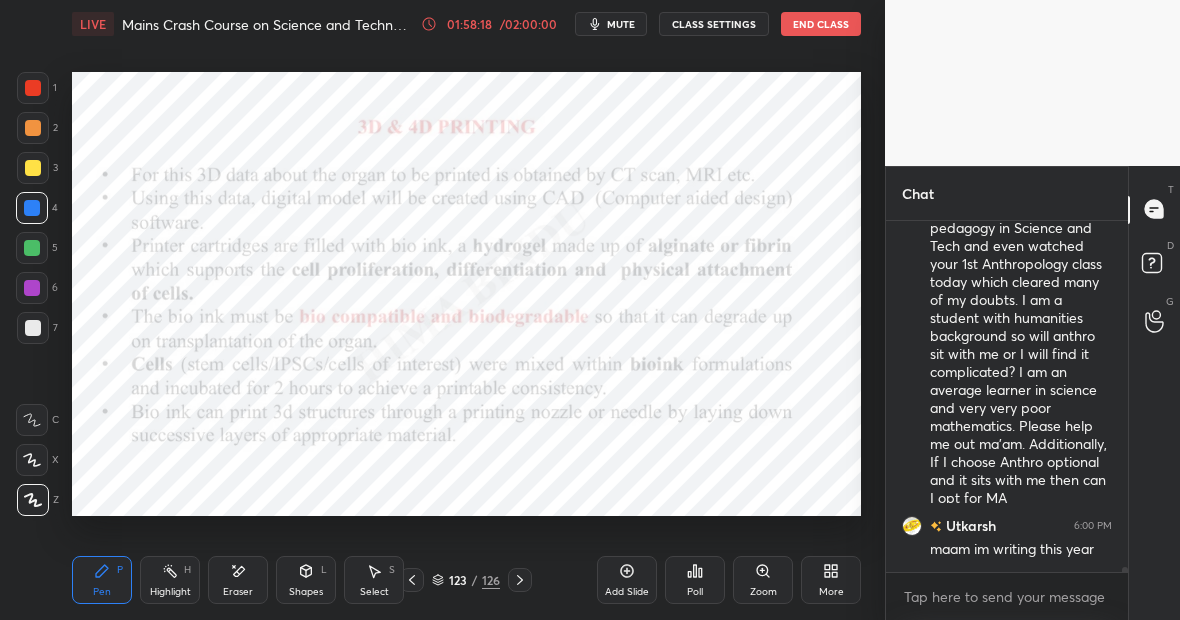 click 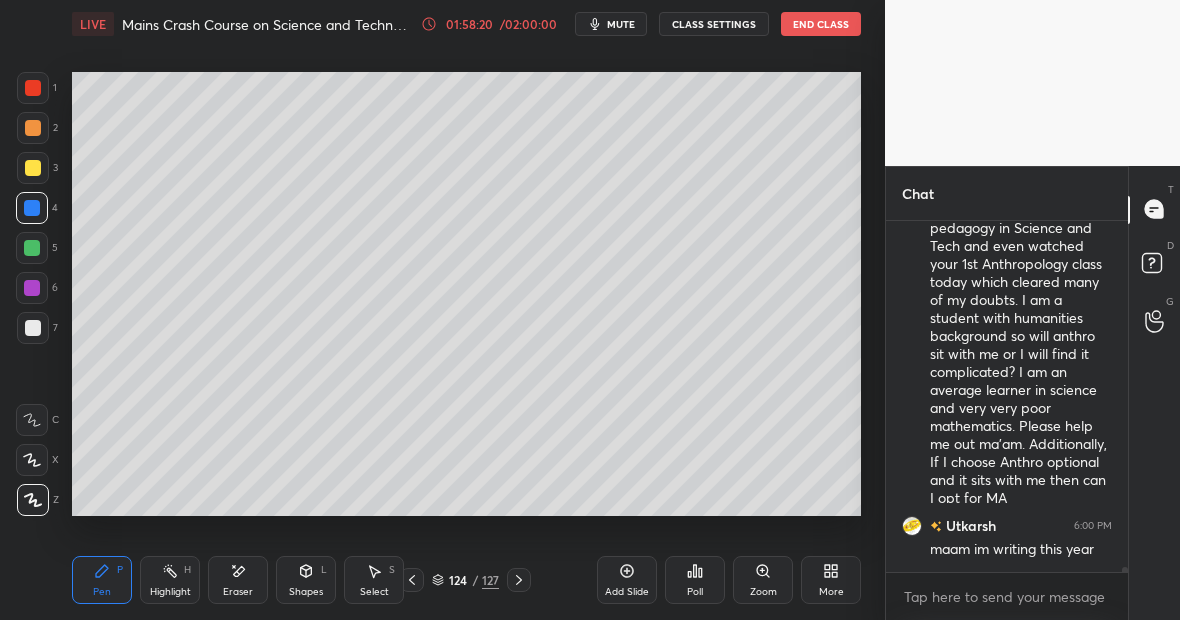 click at bounding box center (33, 168) 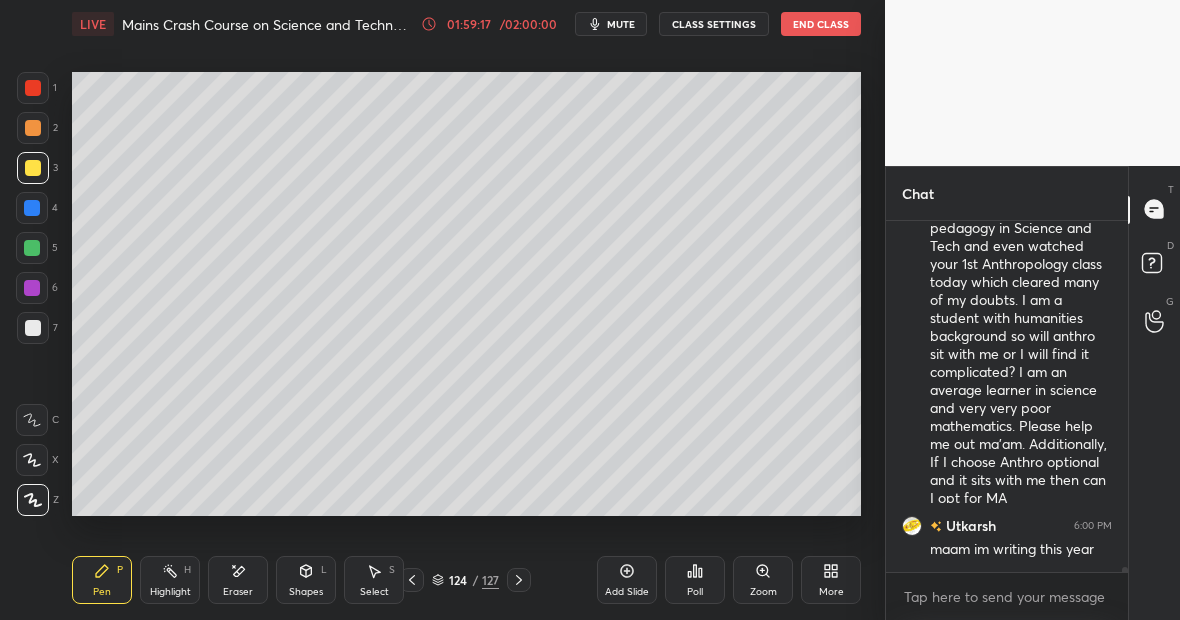 scroll, scrollTop: 26166, scrollLeft: 0, axis: vertical 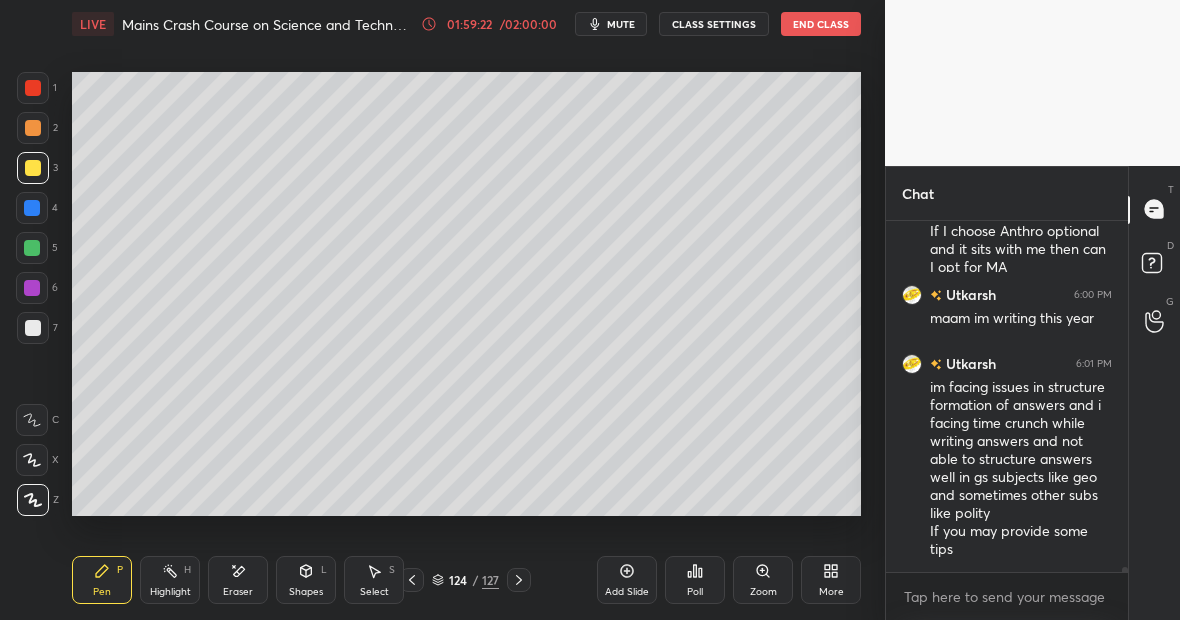 click at bounding box center (33, 88) 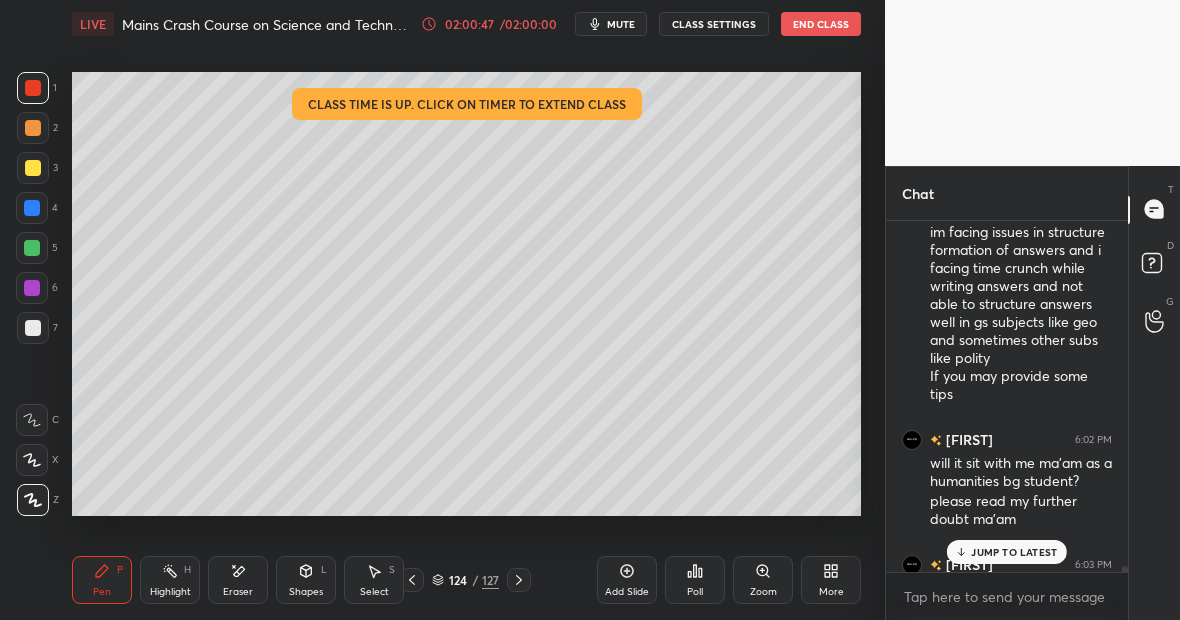 scroll, scrollTop: 26360, scrollLeft: 0, axis: vertical 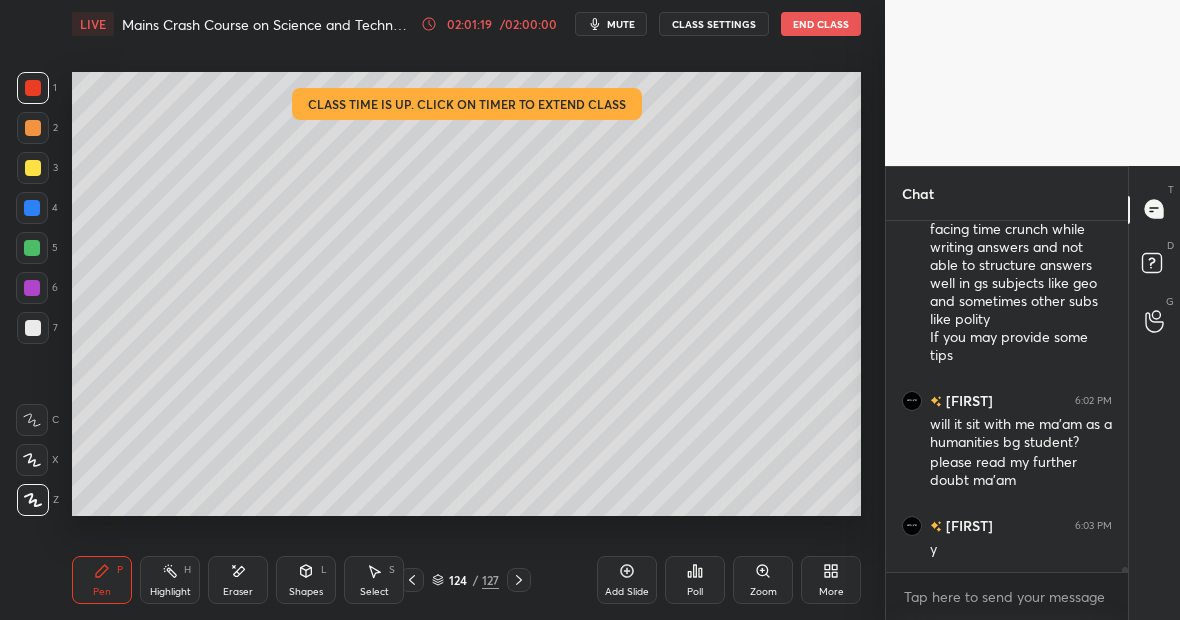 click at bounding box center (33, 168) 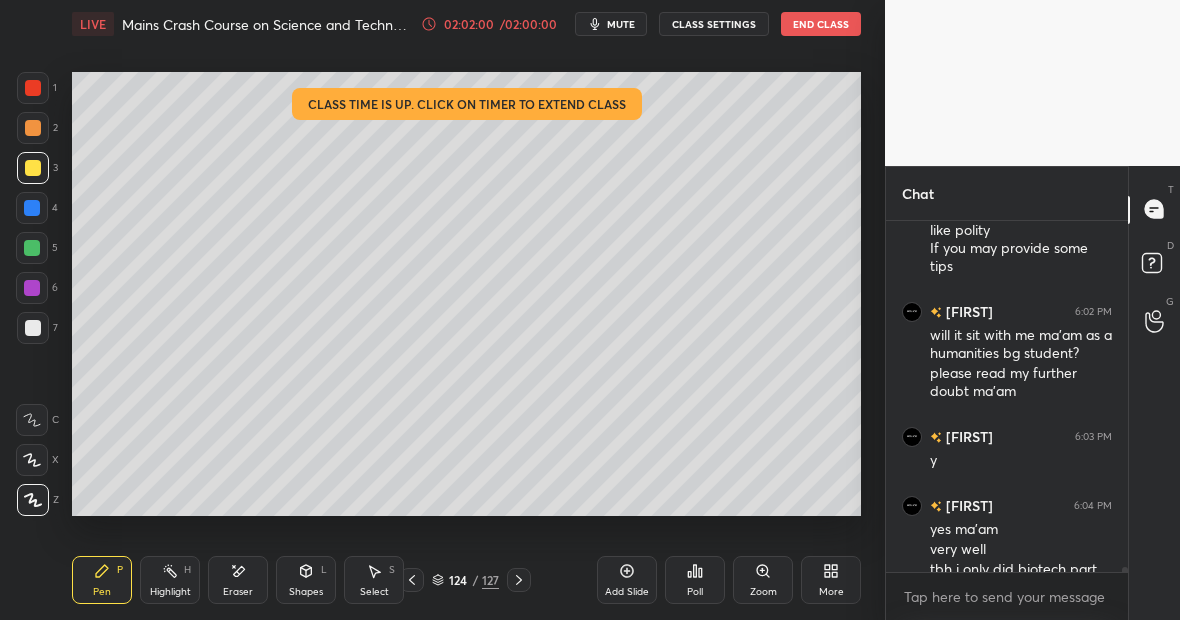 scroll, scrollTop: 26487, scrollLeft: 0, axis: vertical 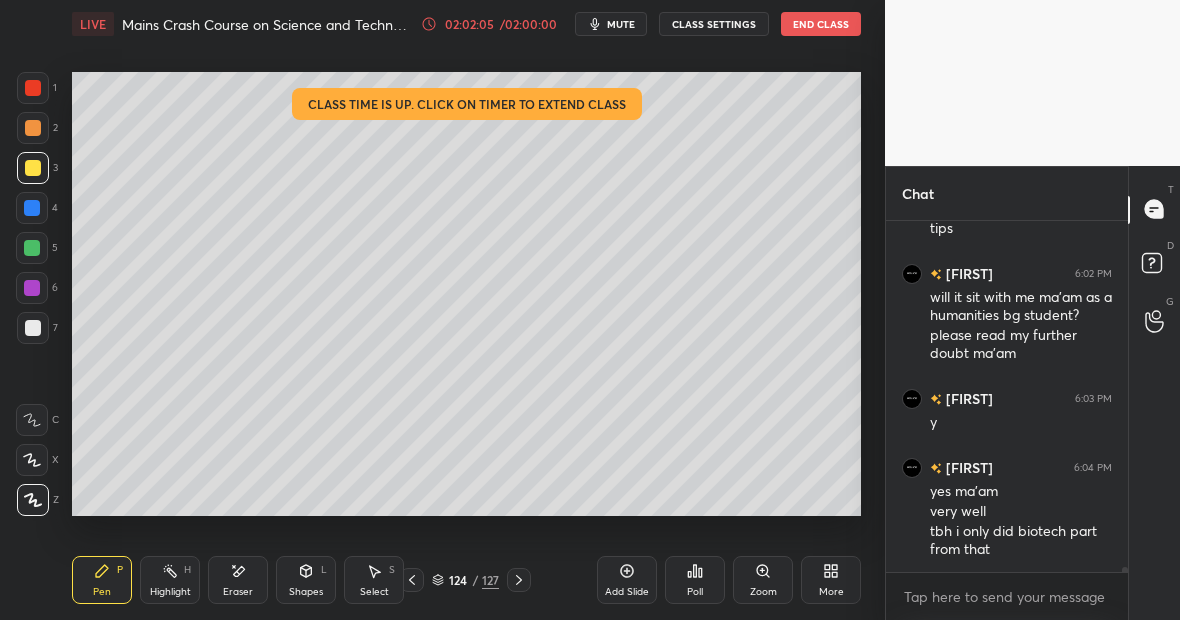 click on "Highlight H" at bounding box center (170, 580) 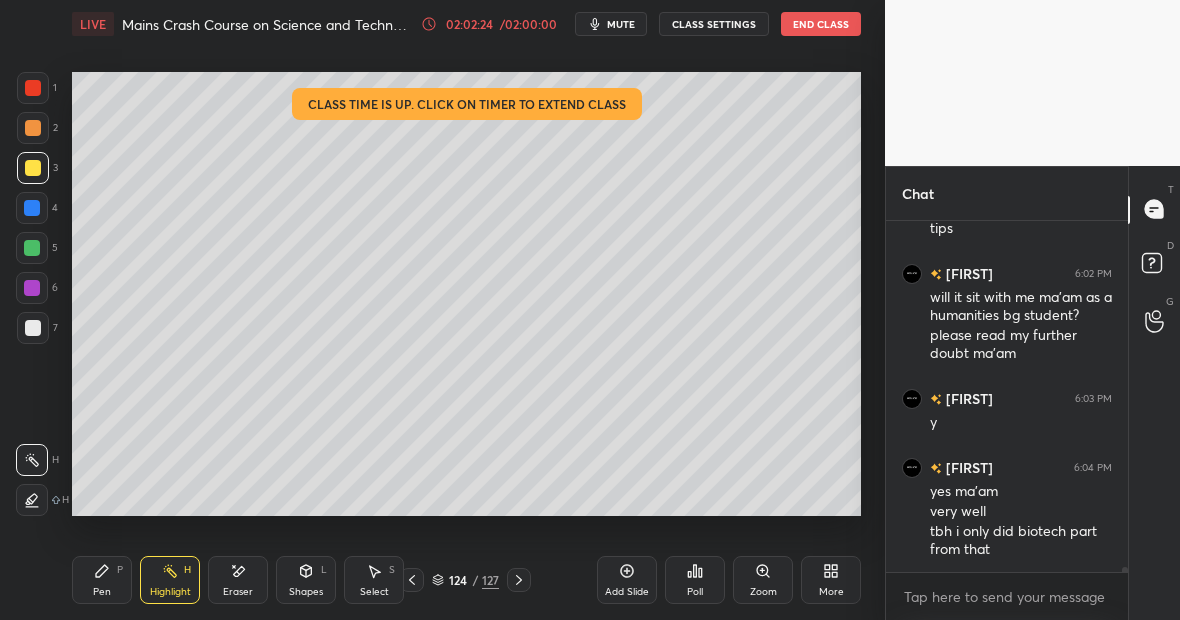 click on "Pen P" at bounding box center (102, 580) 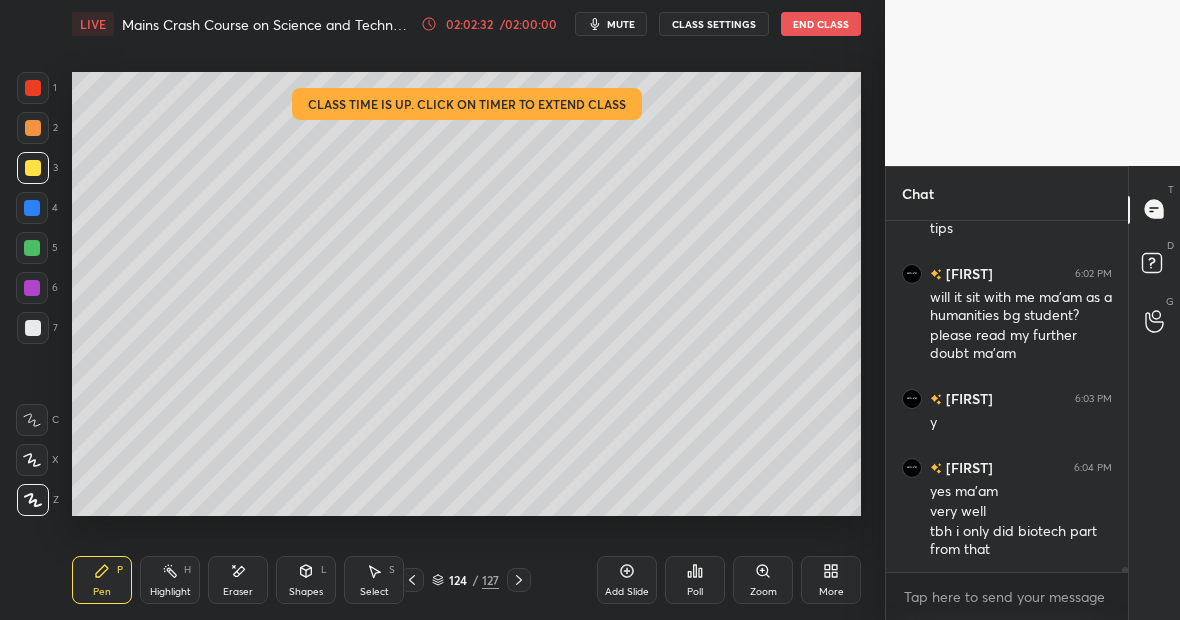 click on "Highlight H" at bounding box center (170, 580) 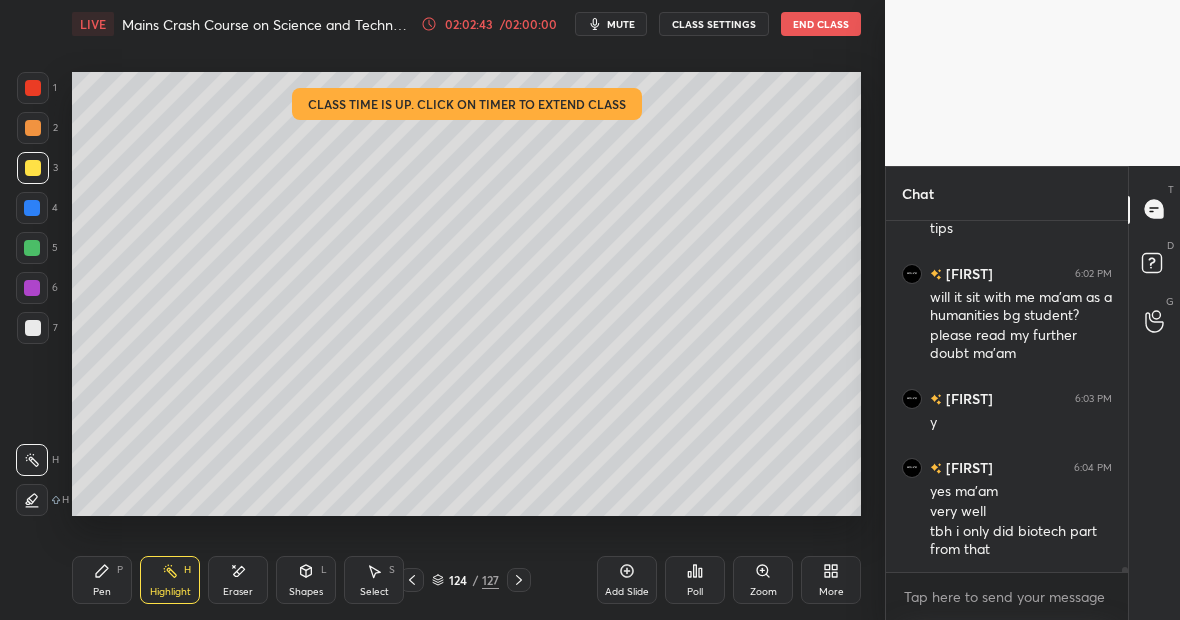 click on "Pen P" at bounding box center [102, 580] 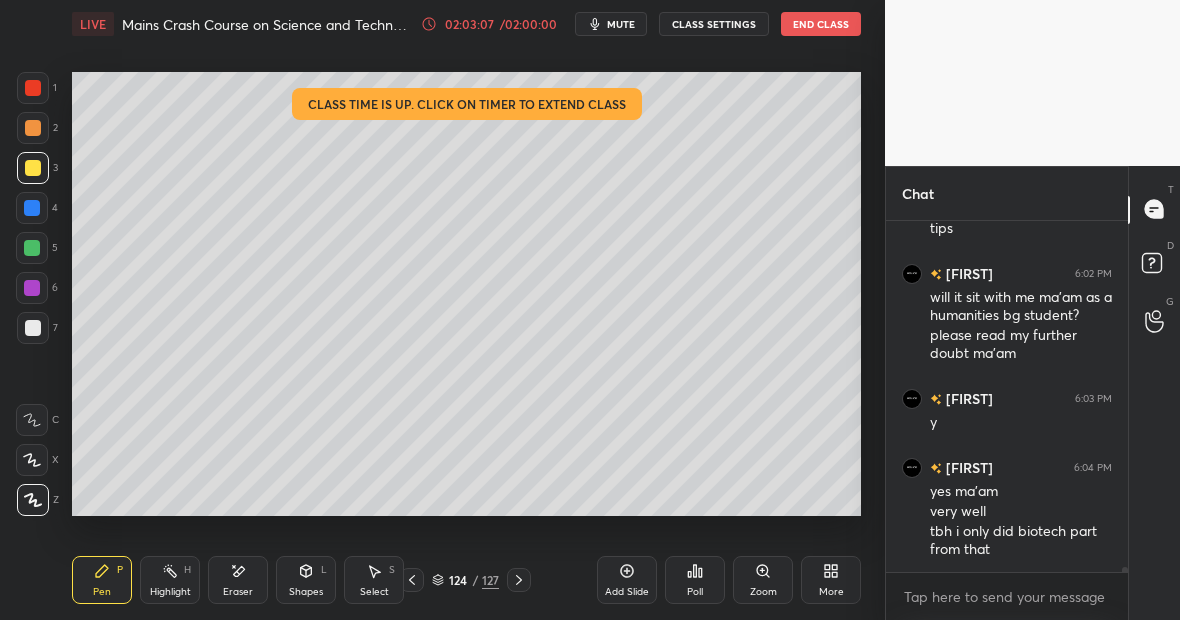 click on "H" at bounding box center (187, 570) 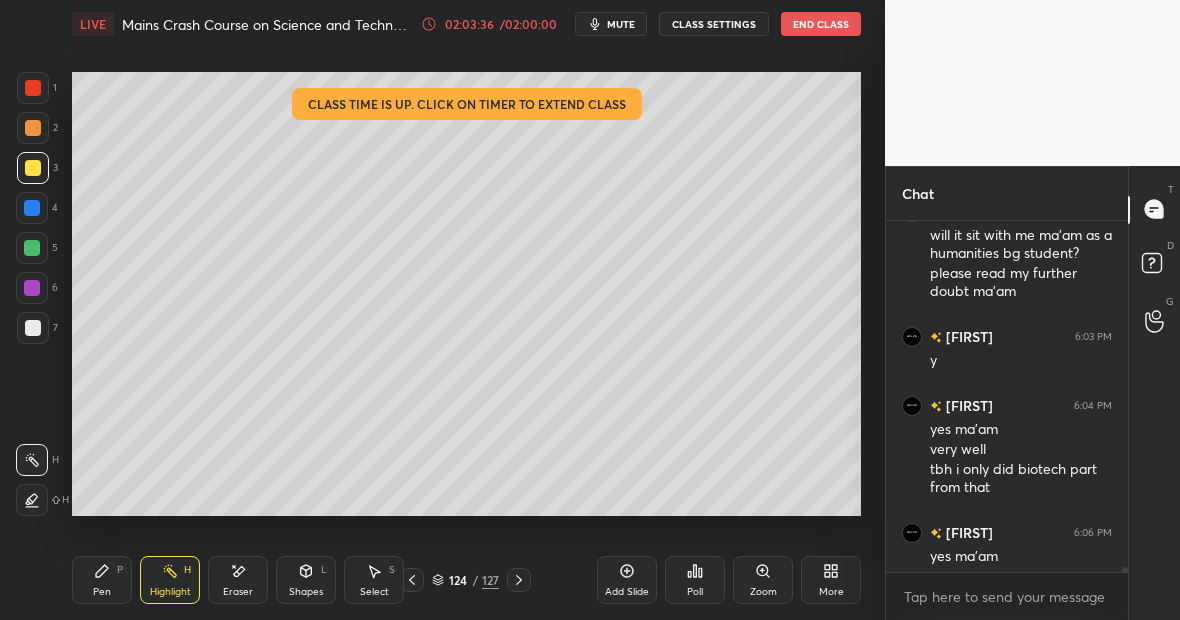 scroll, scrollTop: 26556, scrollLeft: 0, axis: vertical 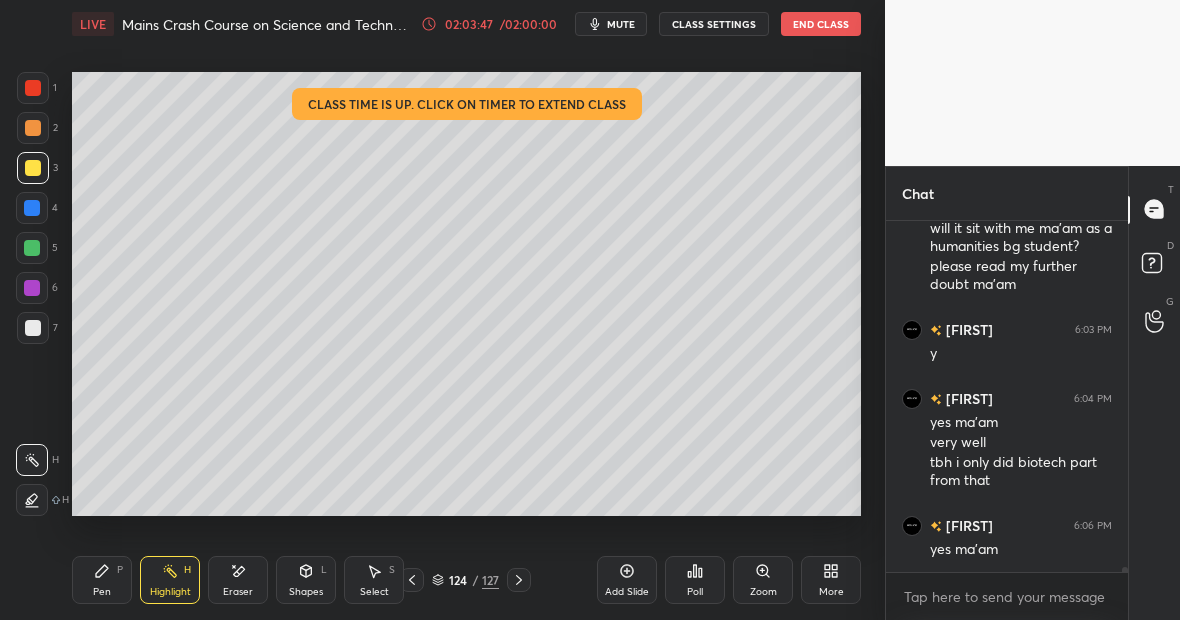 click 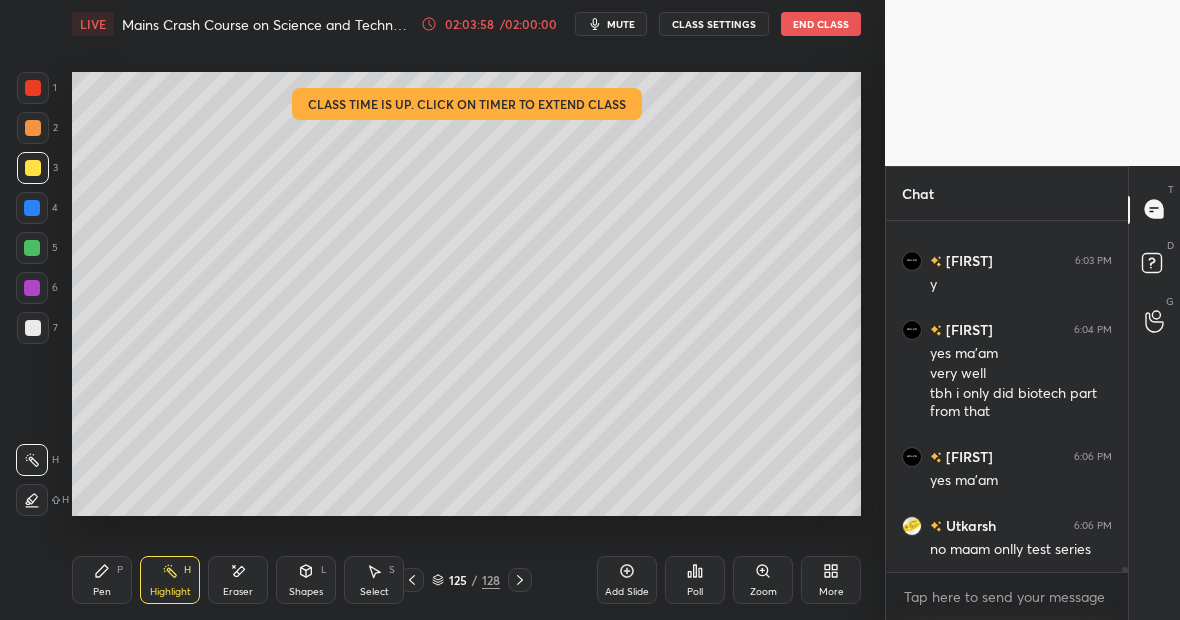 scroll, scrollTop: 26645, scrollLeft: 0, axis: vertical 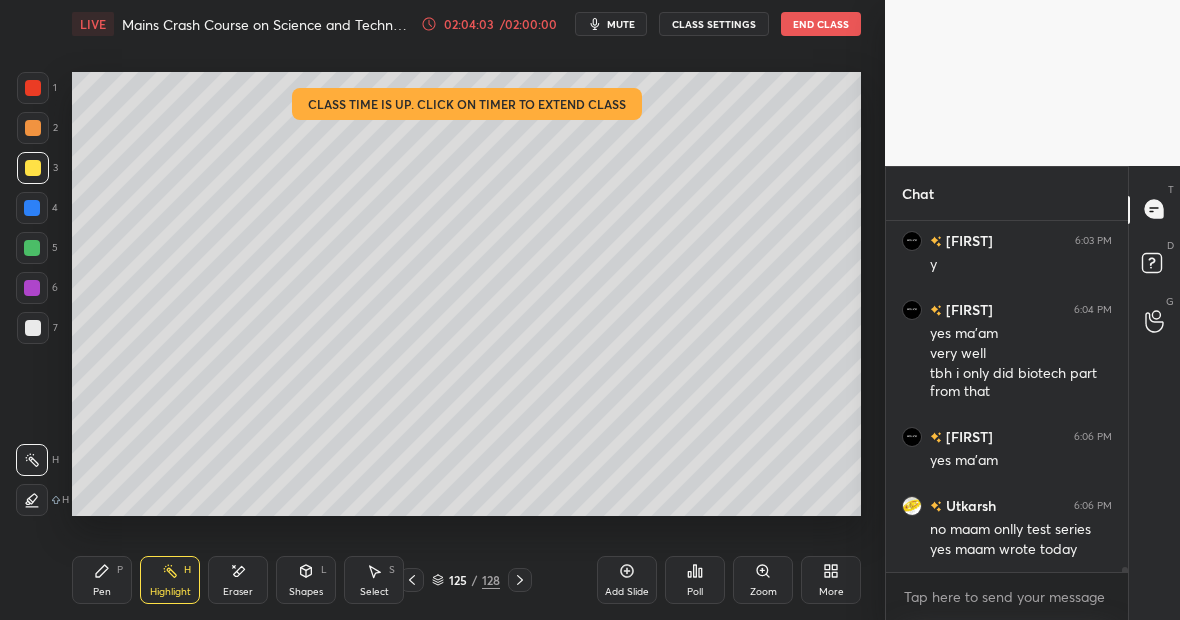 click at bounding box center [33, 328] 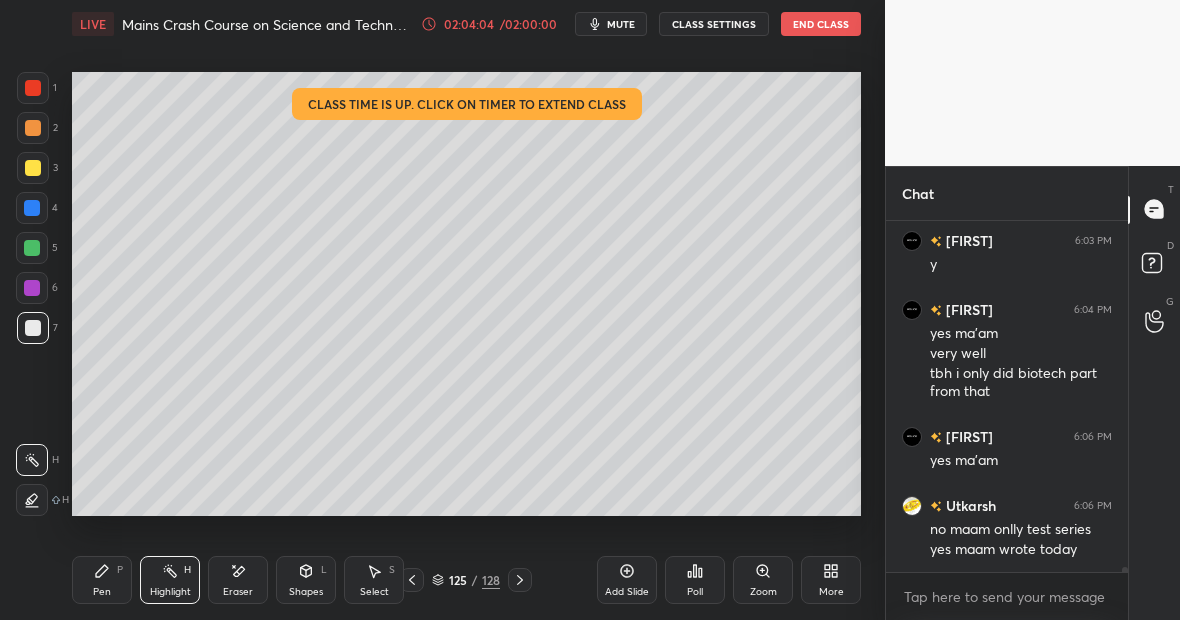 click on "Pen P" at bounding box center [102, 580] 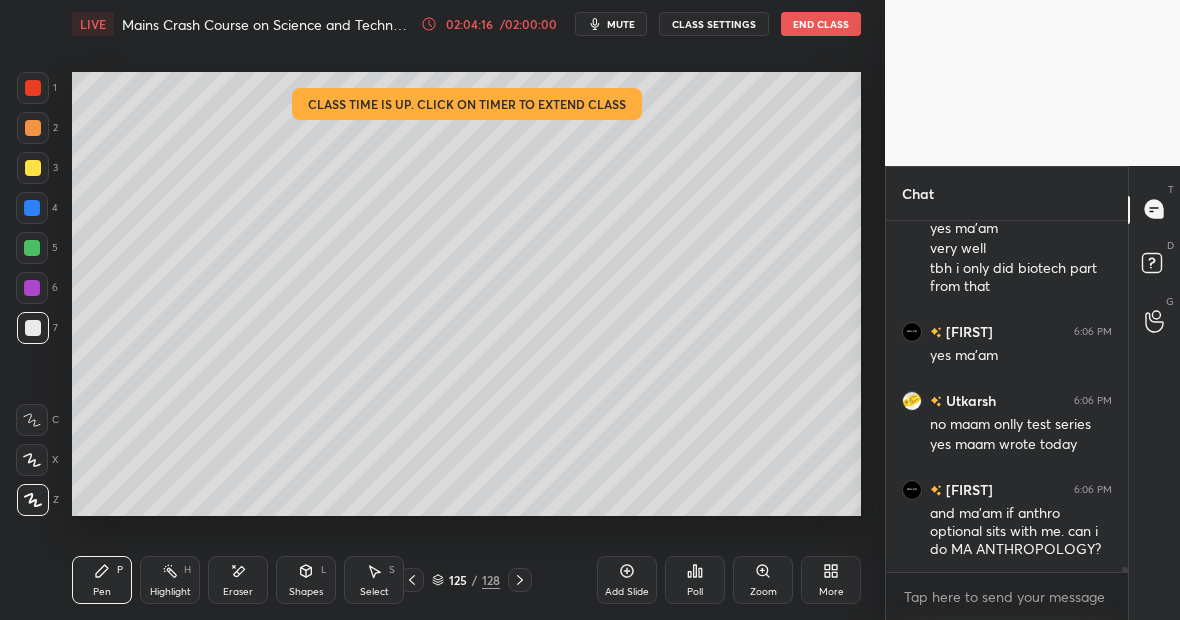 scroll, scrollTop: 26819, scrollLeft: 0, axis: vertical 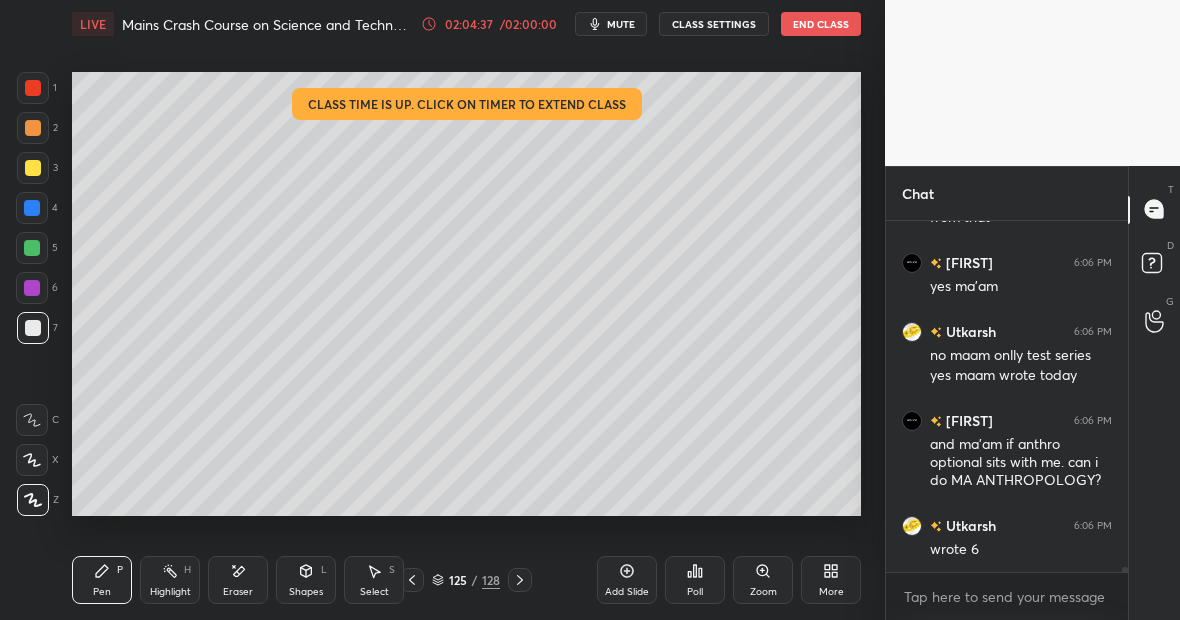 click at bounding box center (33, 88) 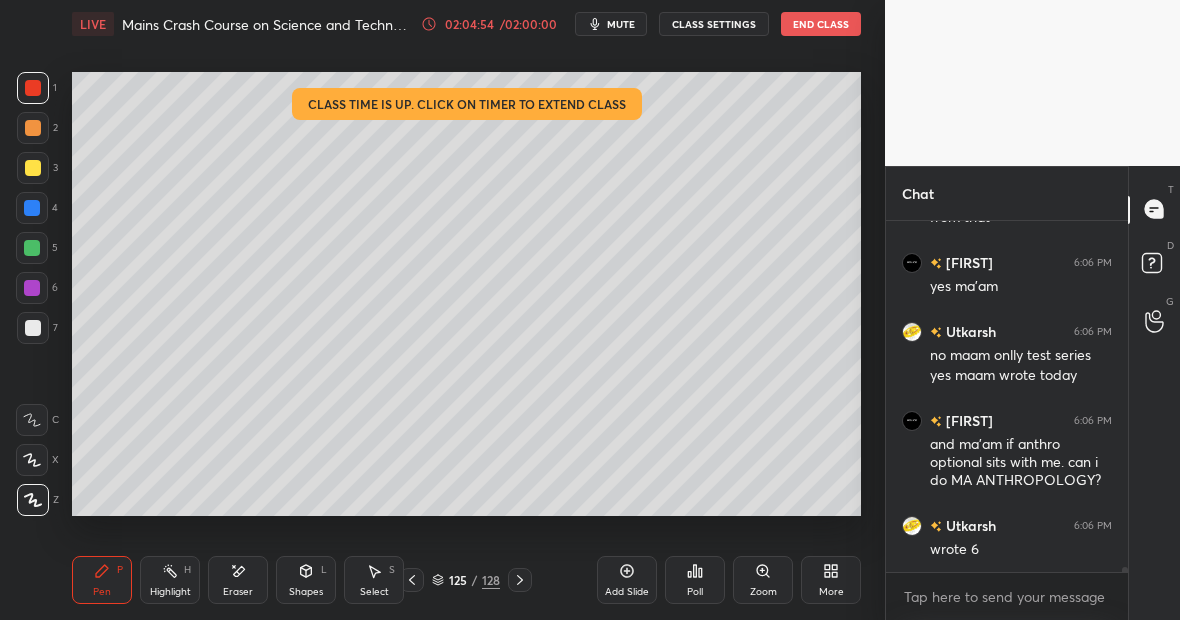 scroll, scrollTop: 26888, scrollLeft: 0, axis: vertical 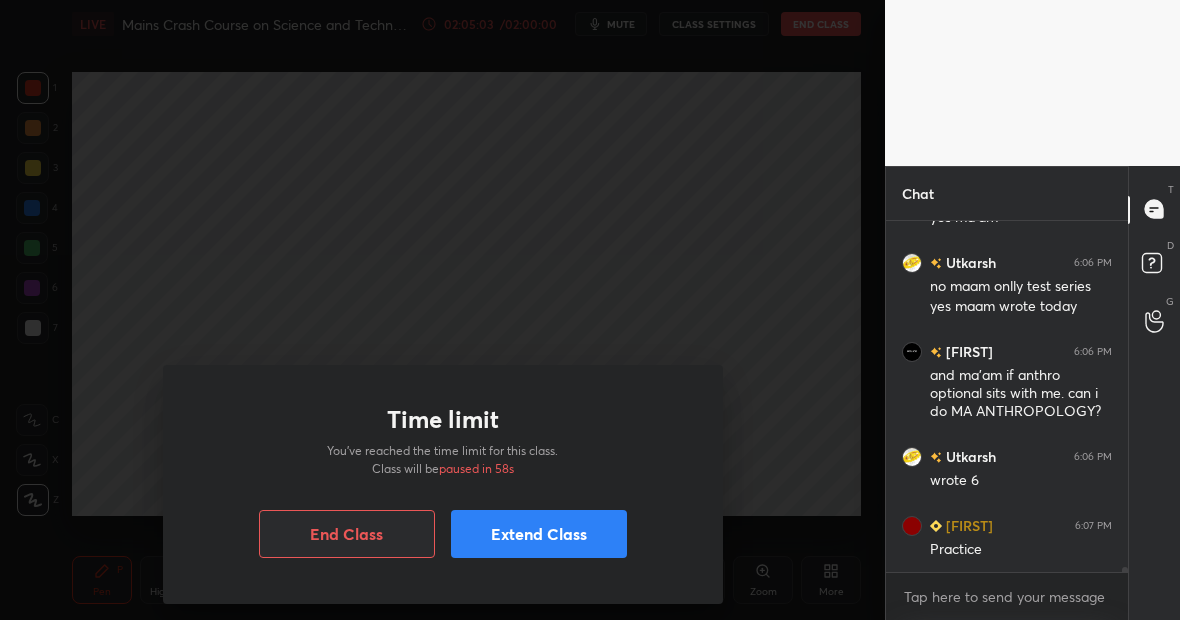 click on "Extend Class" at bounding box center (539, 534) 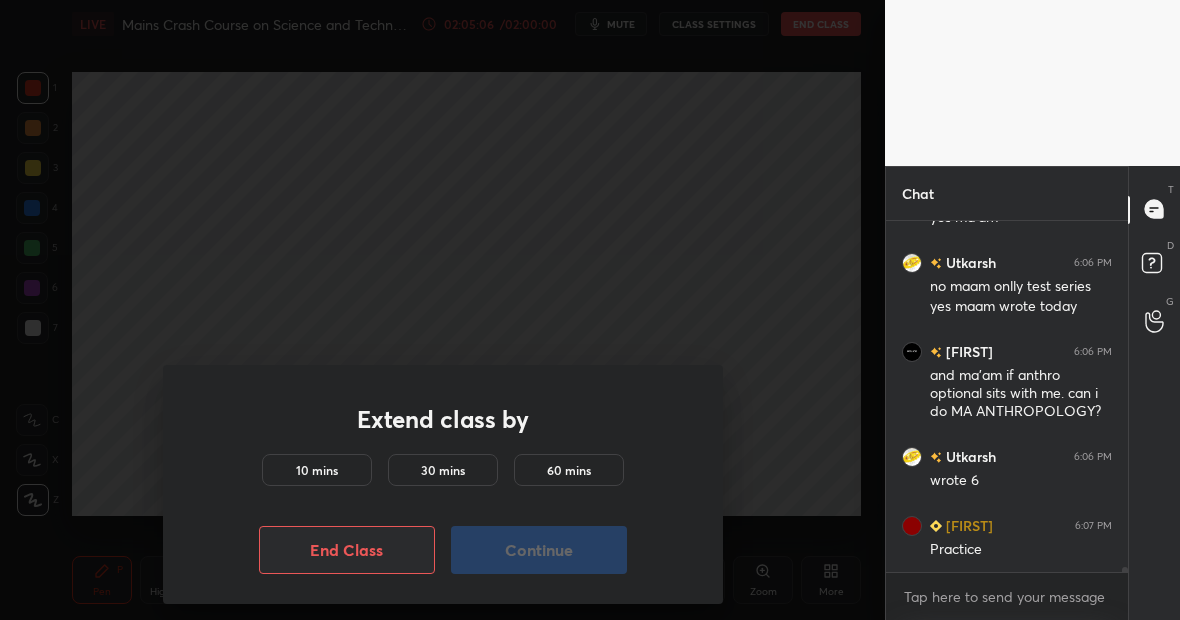 click on "10 mins" at bounding box center (317, 470) 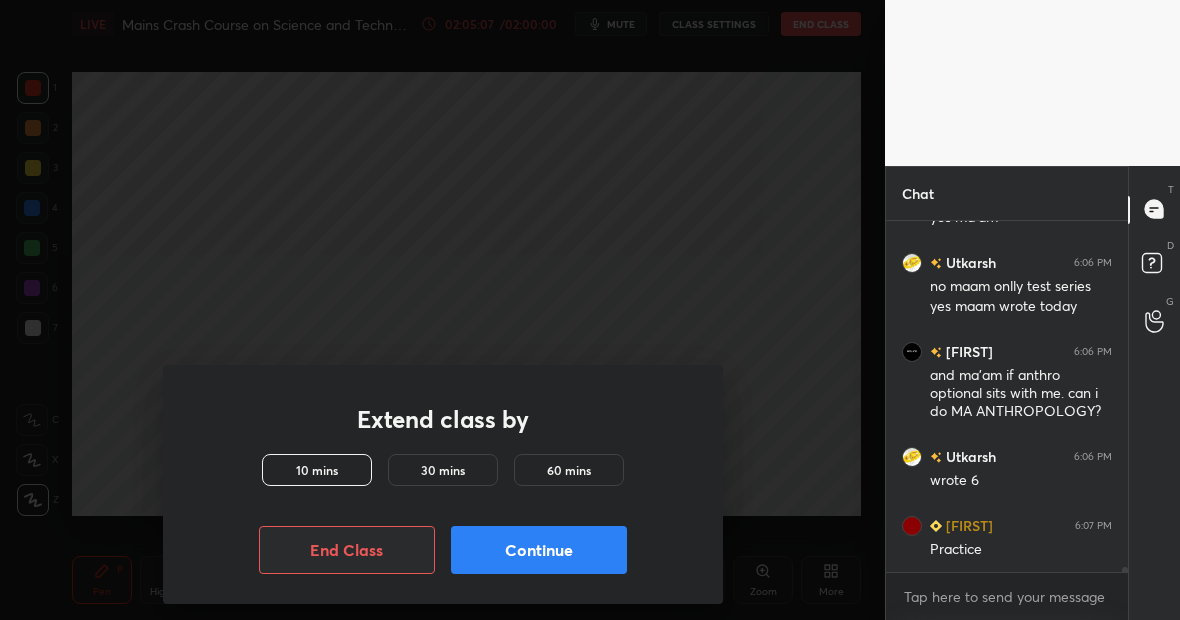 scroll, scrollTop: 26957, scrollLeft: 0, axis: vertical 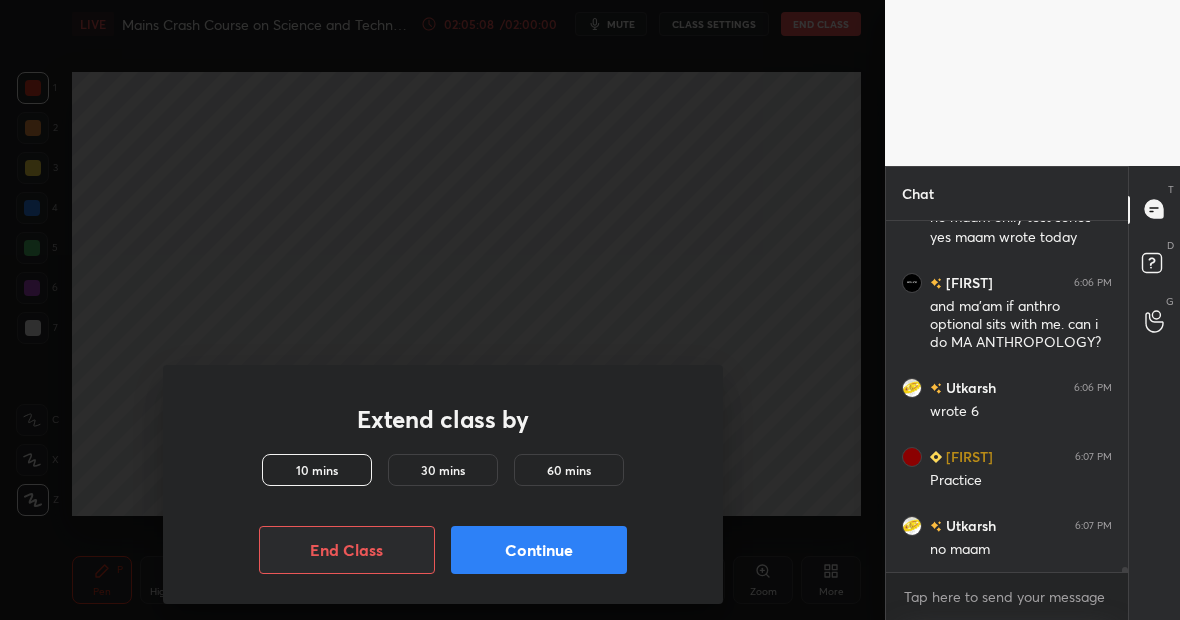 click on "Continue" at bounding box center [539, 550] 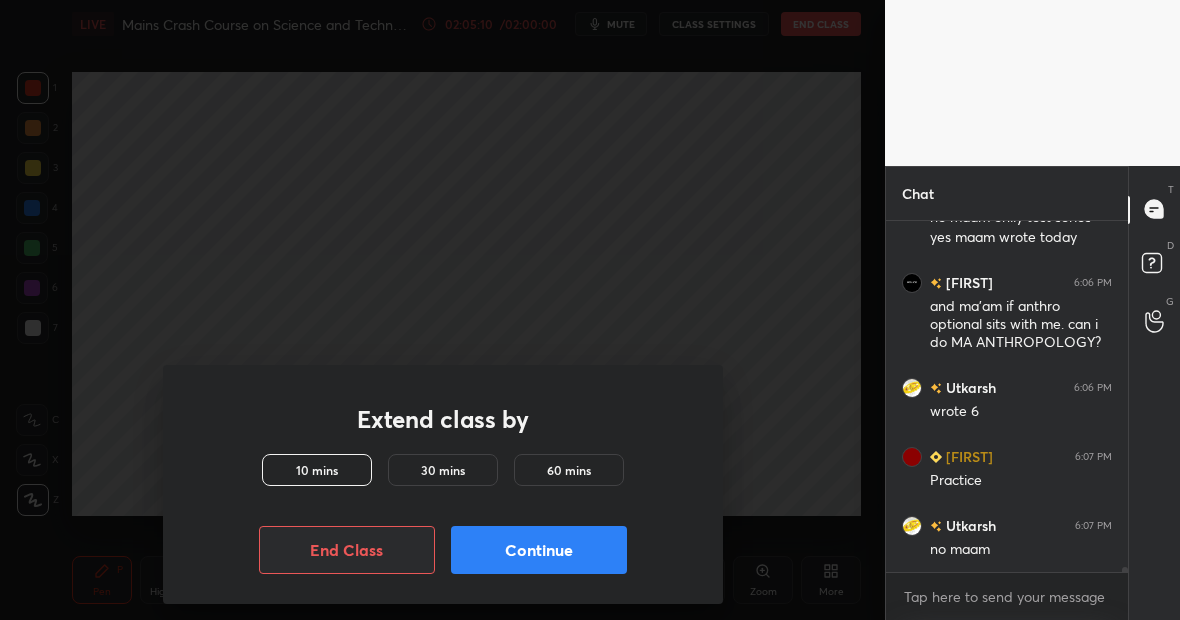 click on "Continue" at bounding box center (539, 550) 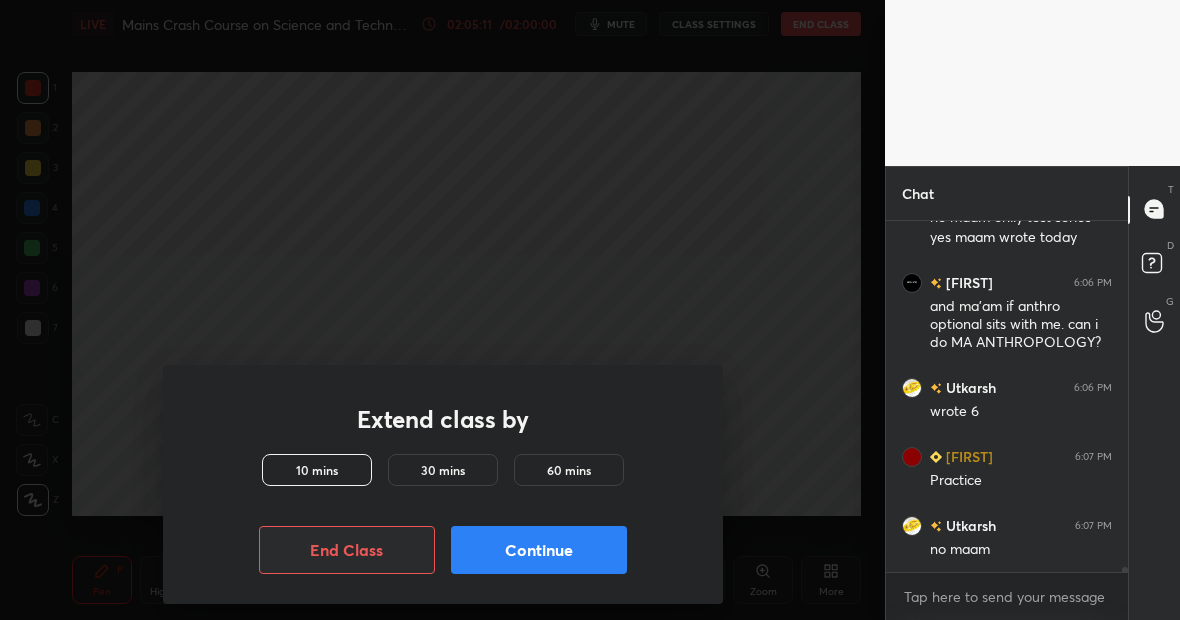 click on "Continue" at bounding box center [539, 550] 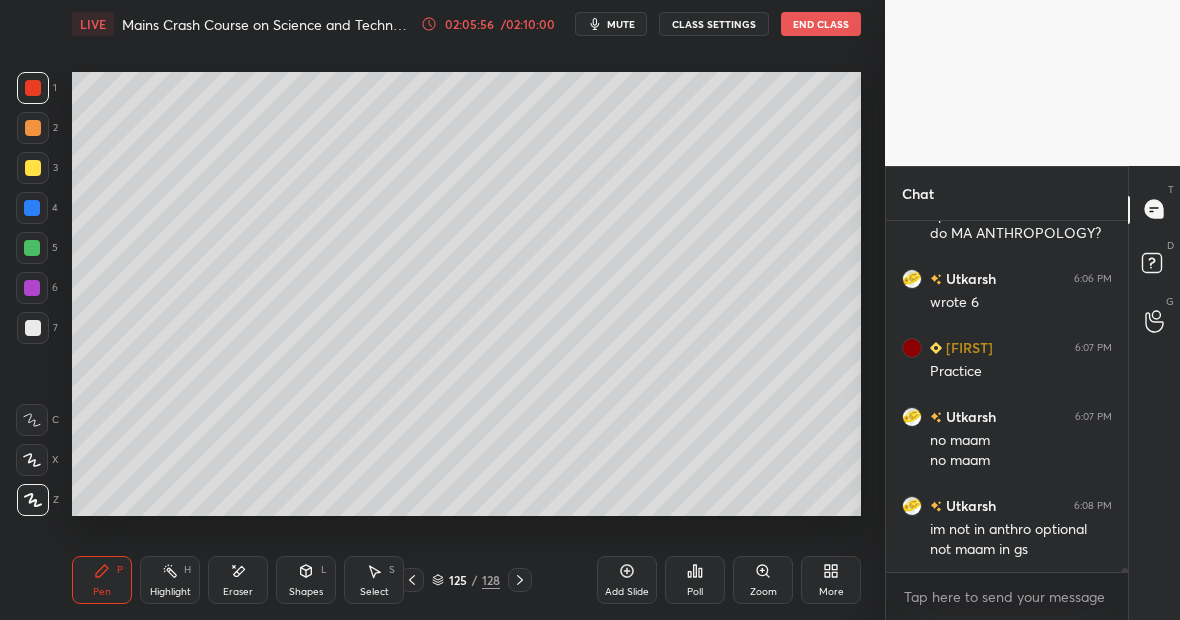scroll, scrollTop: 27114, scrollLeft: 0, axis: vertical 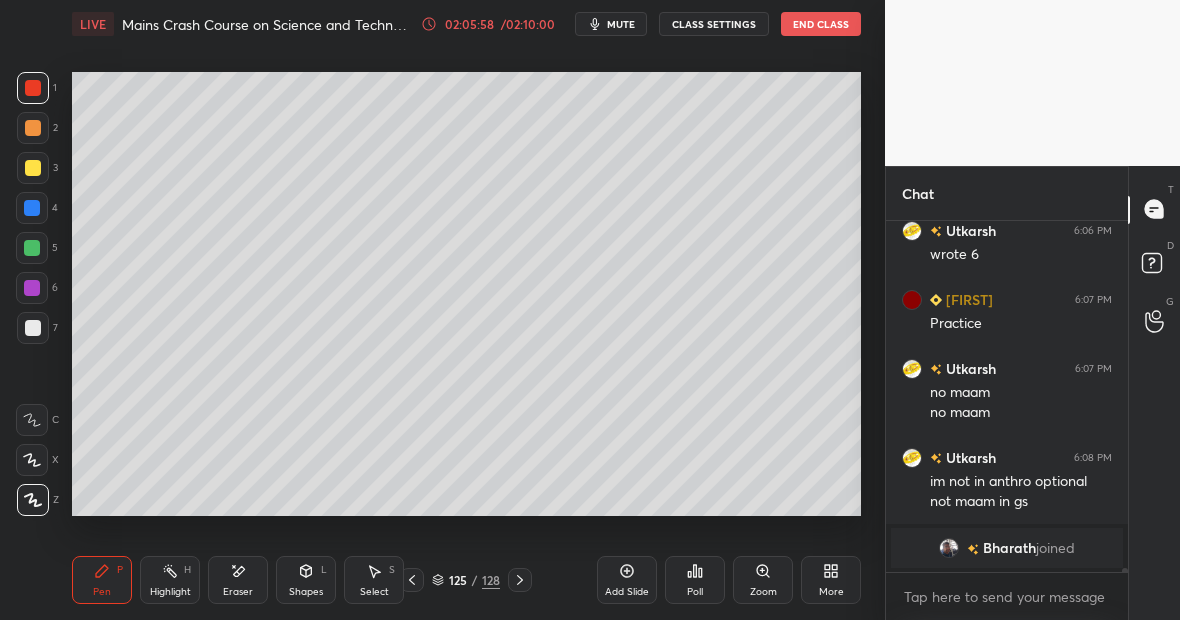 click on "Highlight H" at bounding box center [170, 580] 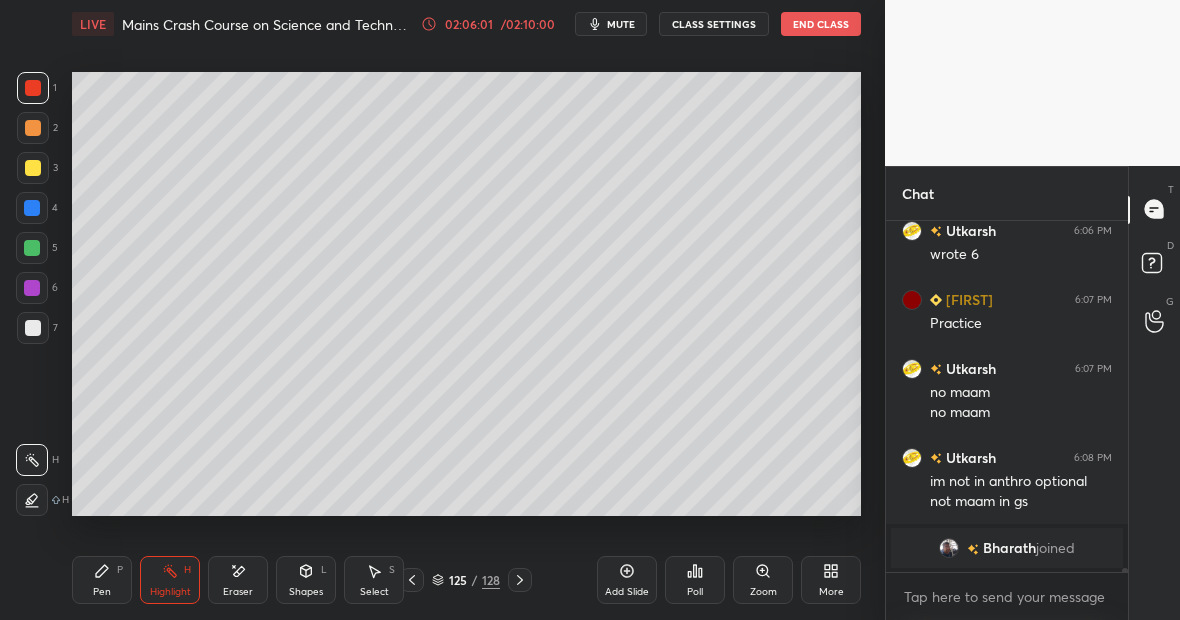 click on "Pen P Highlight H Eraser Shapes L Select S" at bounding box center (203, 580) 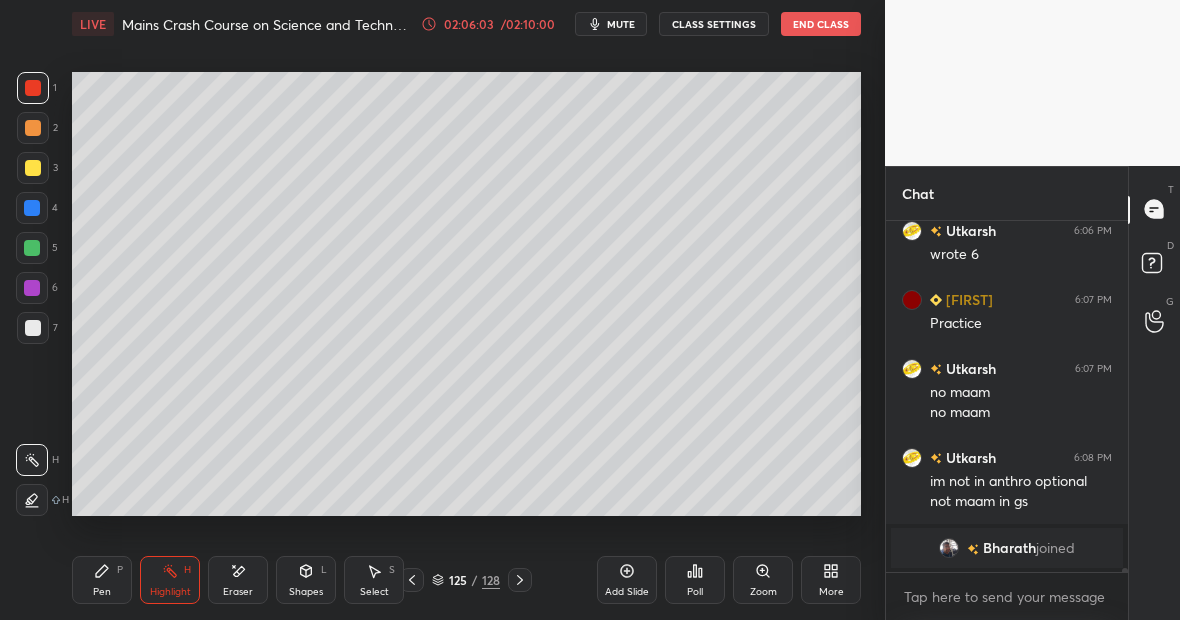 click on "Pen P" at bounding box center (102, 580) 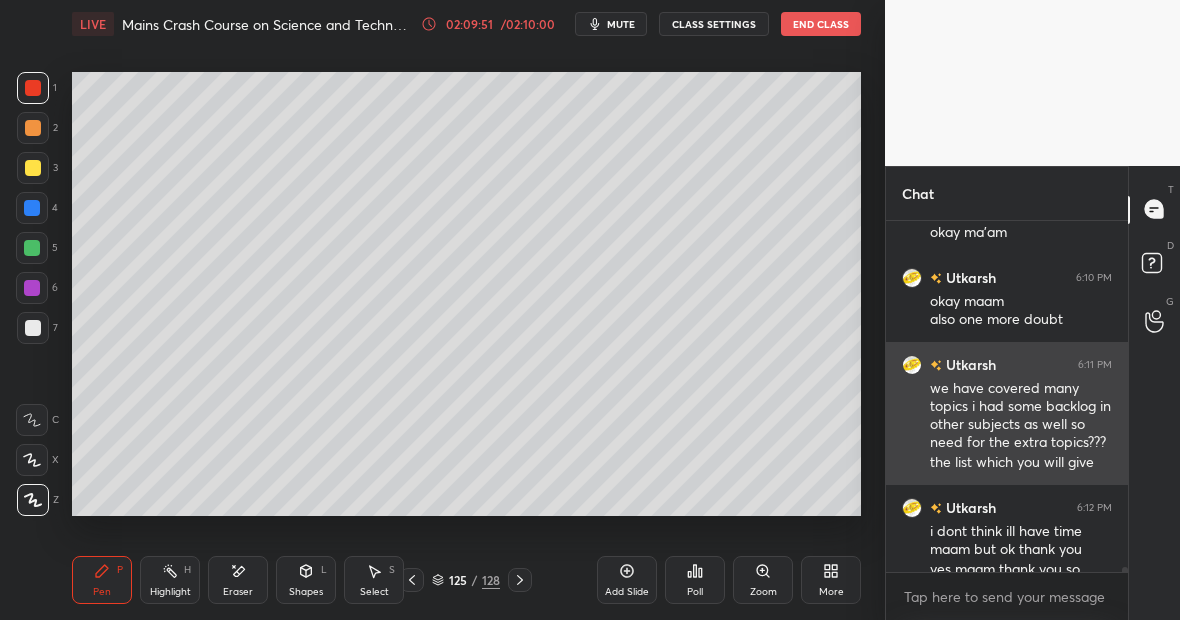 scroll, scrollTop: 23883, scrollLeft: 0, axis: vertical 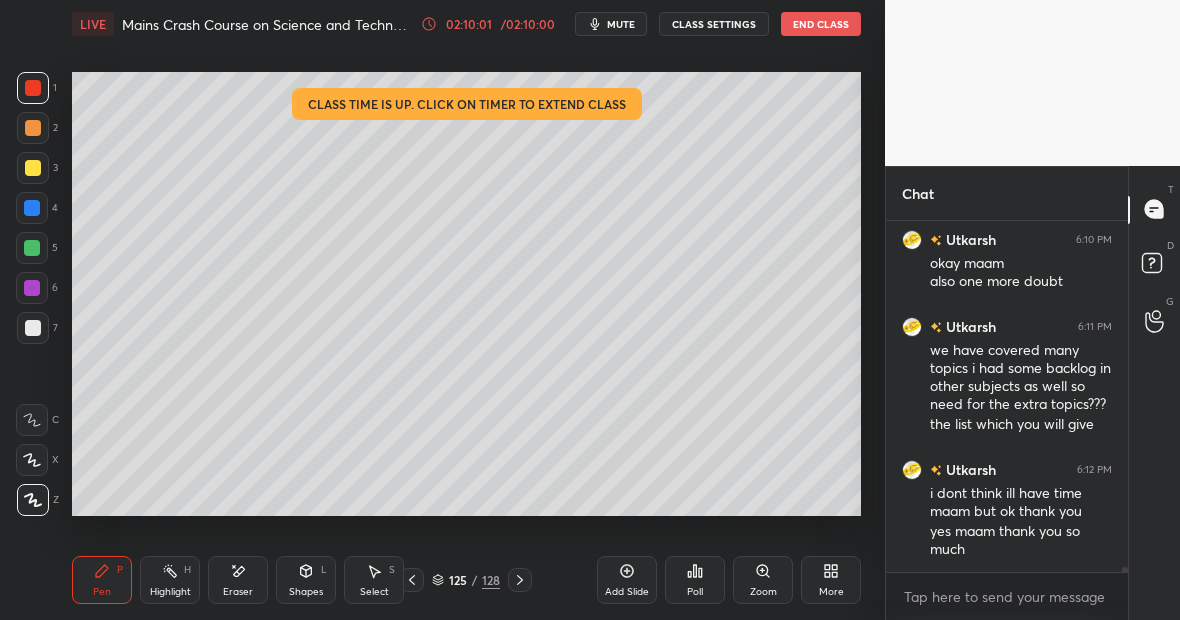 click on "End Class" at bounding box center [821, 24] 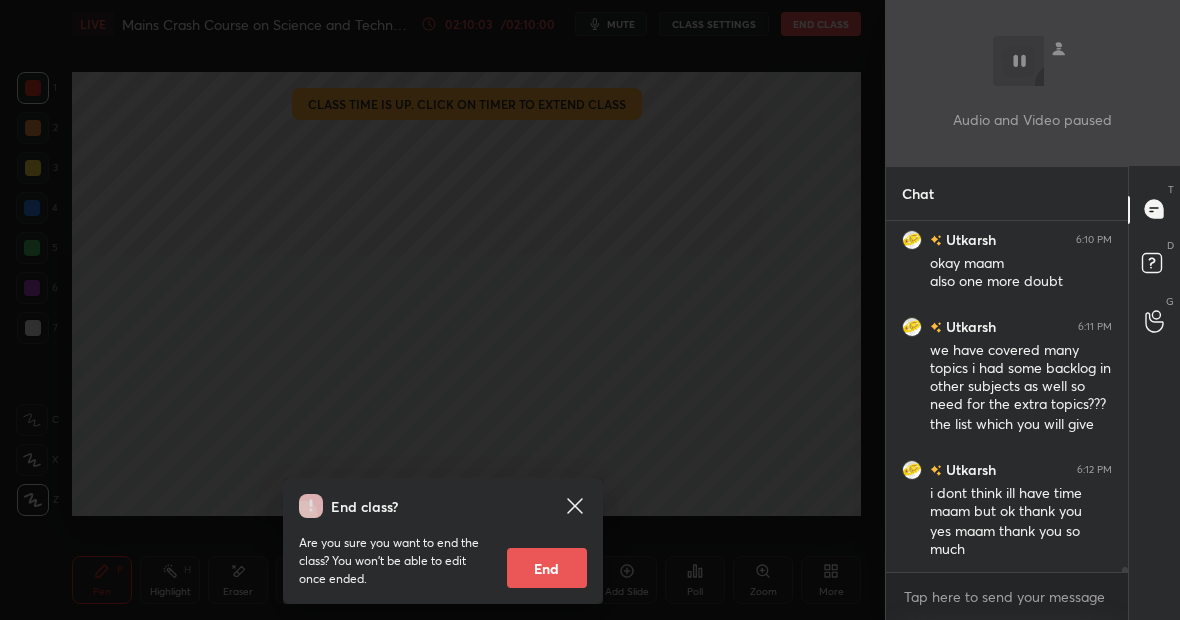 click on "End" at bounding box center (547, 568) 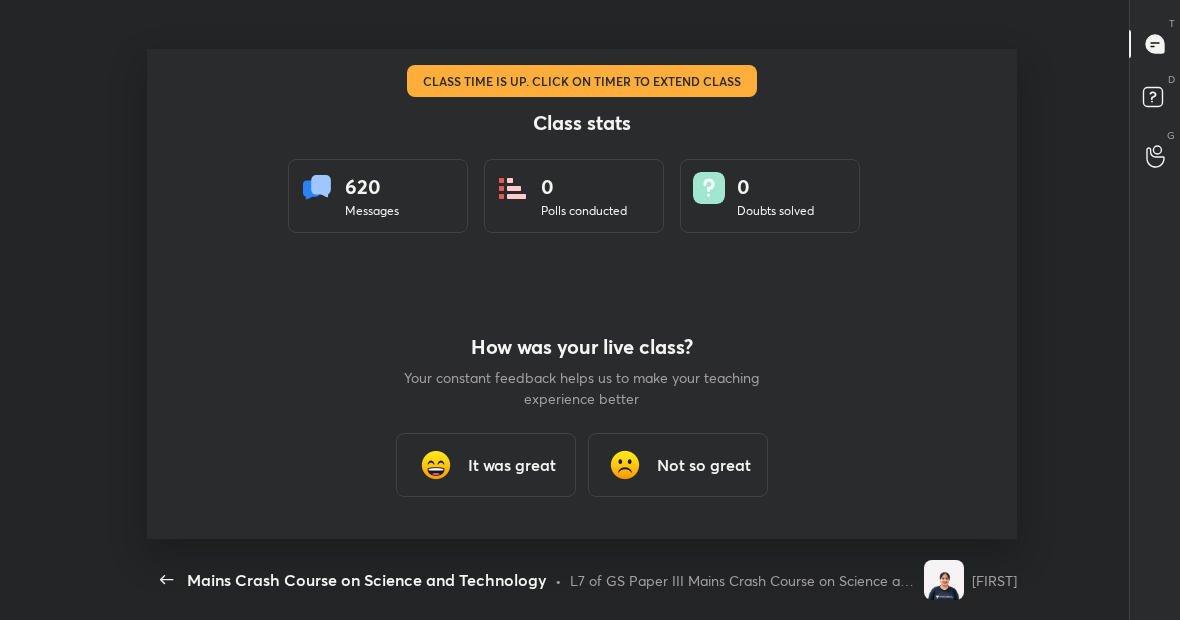 scroll, scrollTop: 99508, scrollLeft: 98966, axis: both 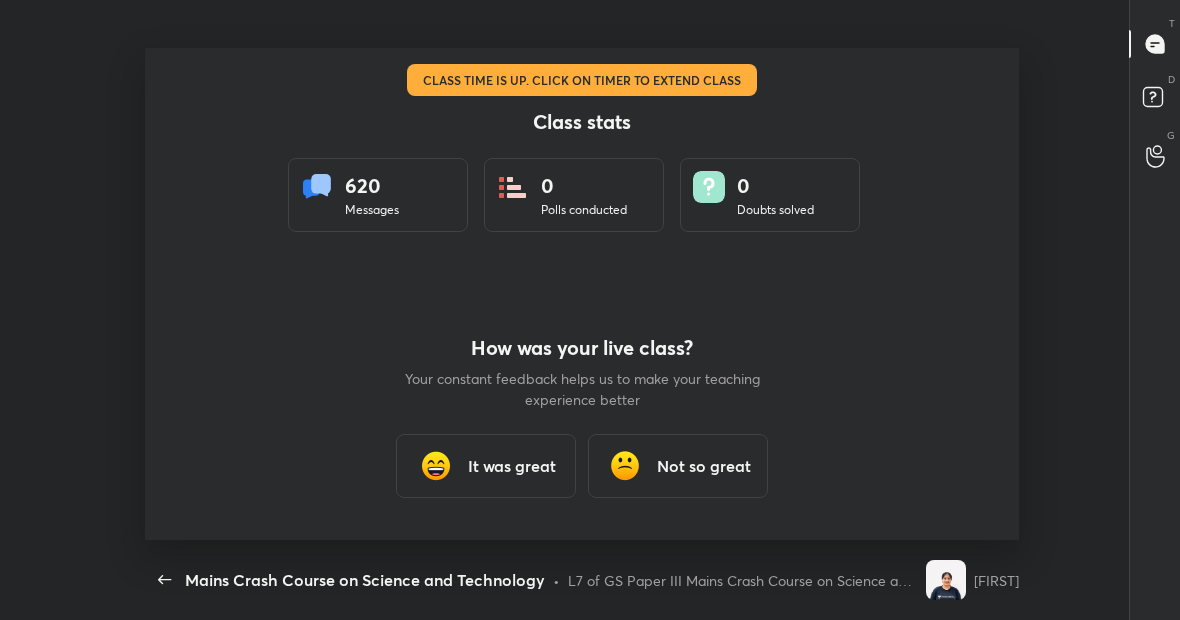 type on "x" 